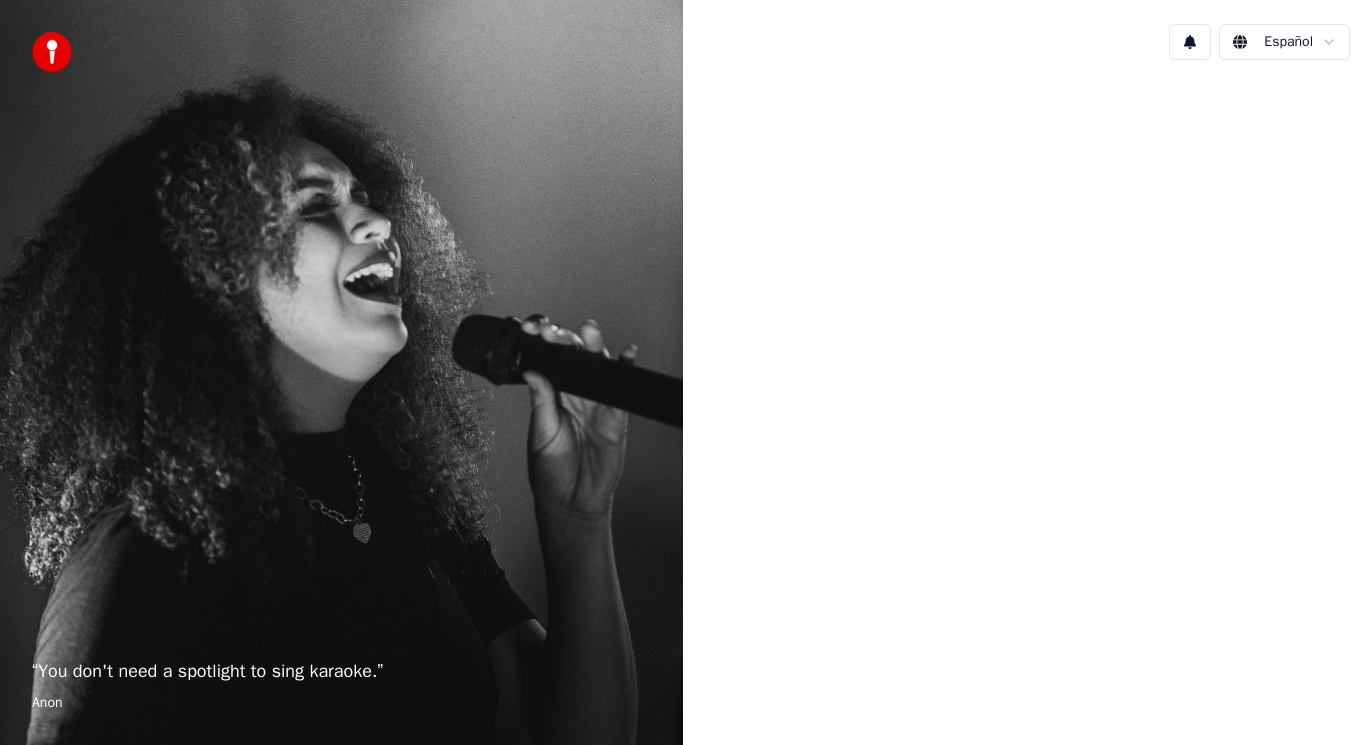 scroll, scrollTop: 0, scrollLeft: 0, axis: both 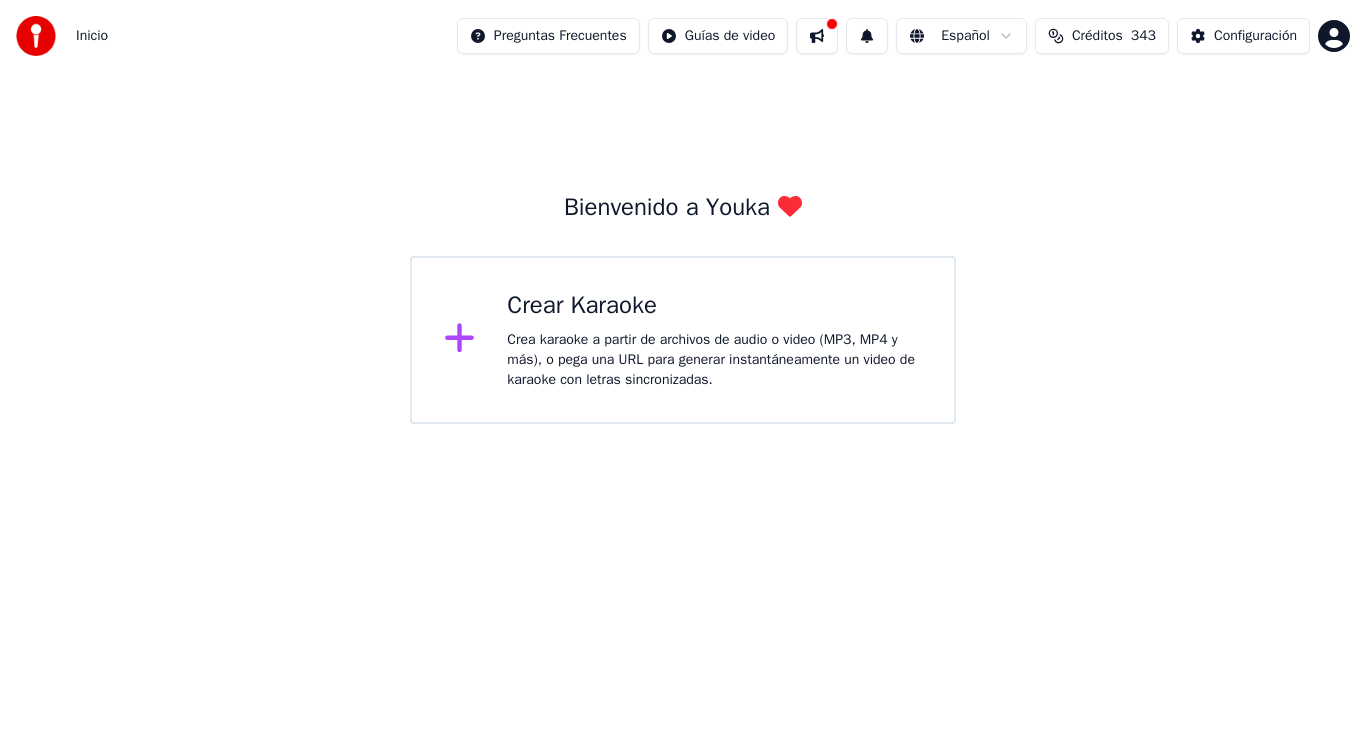 click at bounding box center [817, 36] 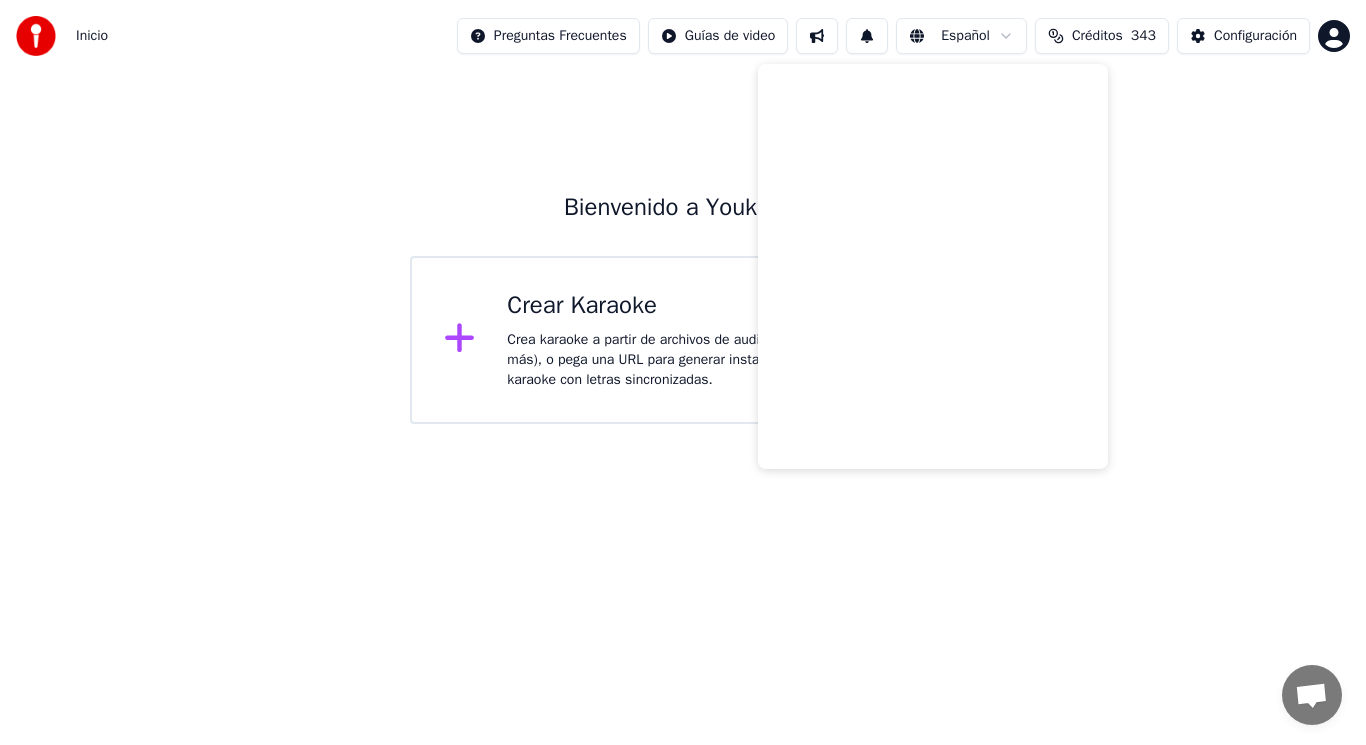 click on "Inicio Preguntas Frecuentes Guías de video Español Créditos 343 Configuración Bienvenido a Youka Crear Karaoke Crea karaoke a partir de archivos de audio o video (MP3, MP4 y más), o pega una URL para generar instantáneamente un video de karaoke con letras sincronizadas." at bounding box center (683, 212) 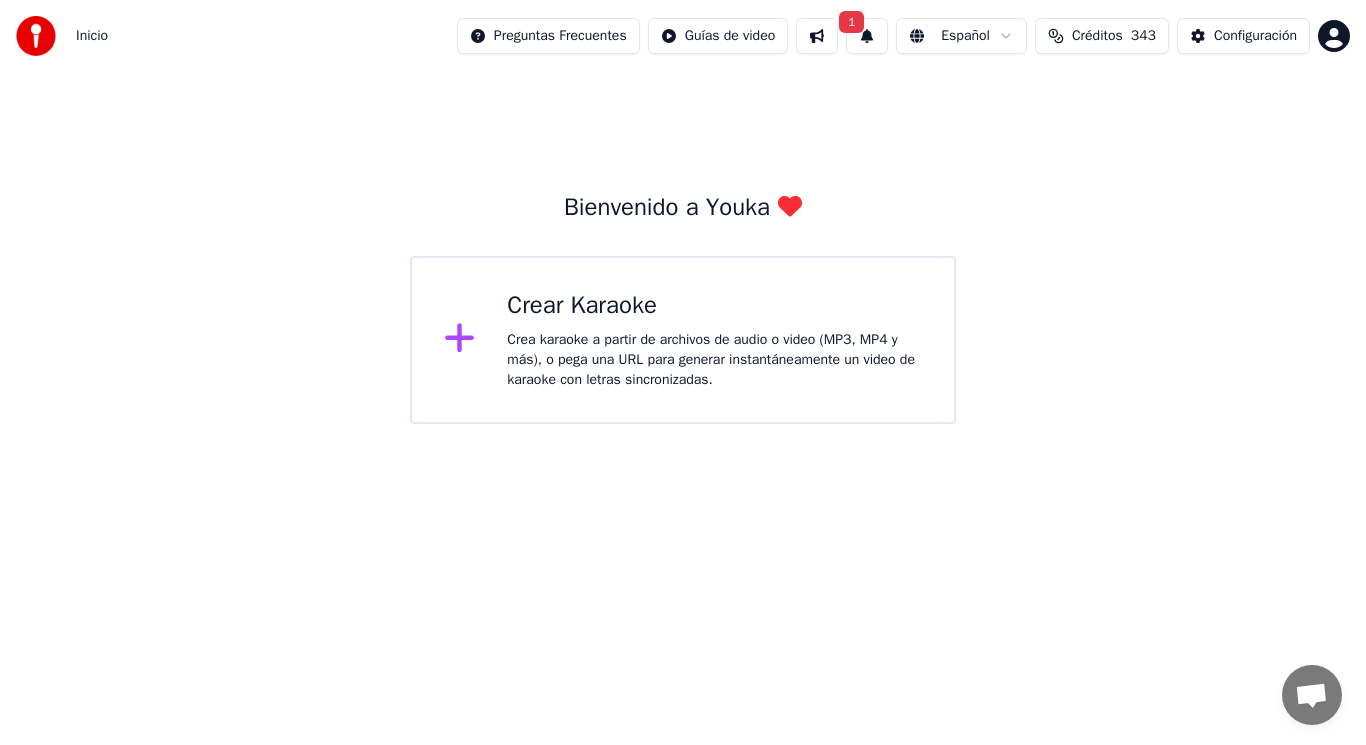click on "1" at bounding box center (867, 36) 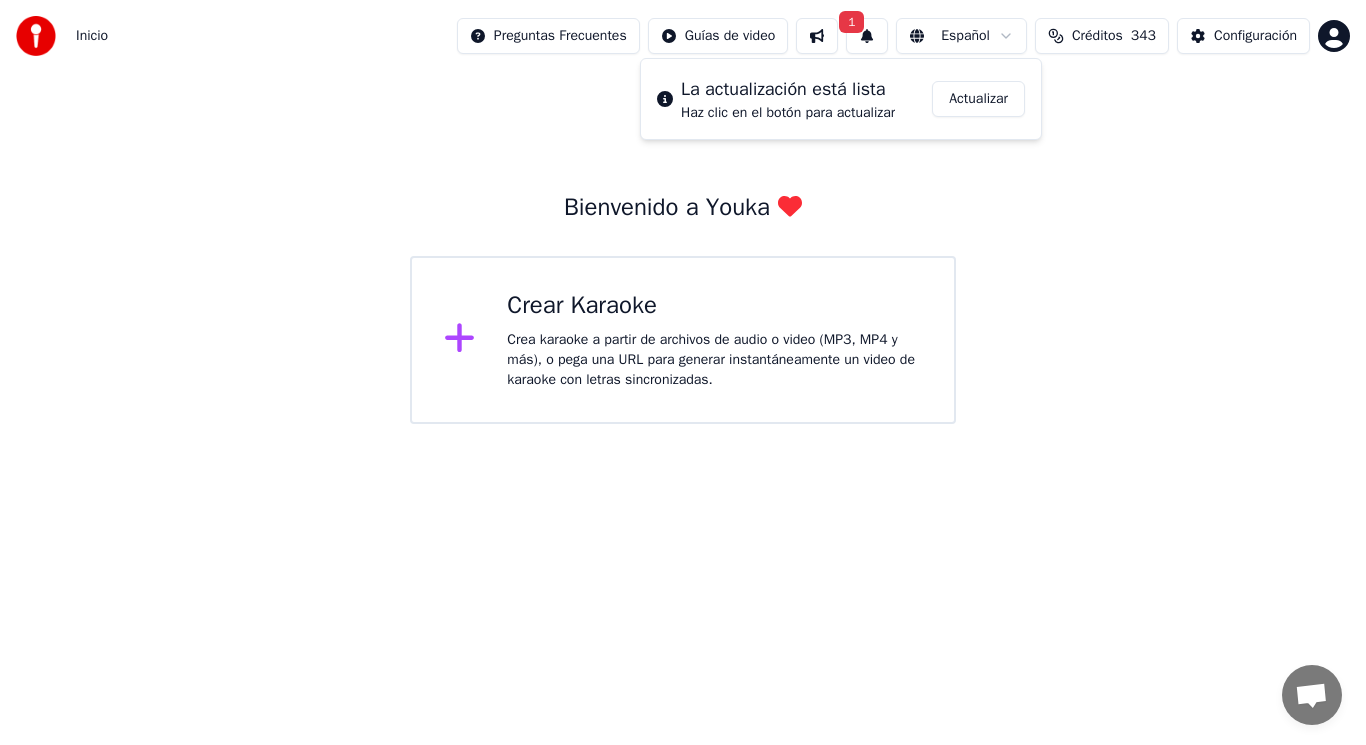 click on "Actualizar" at bounding box center [978, 99] 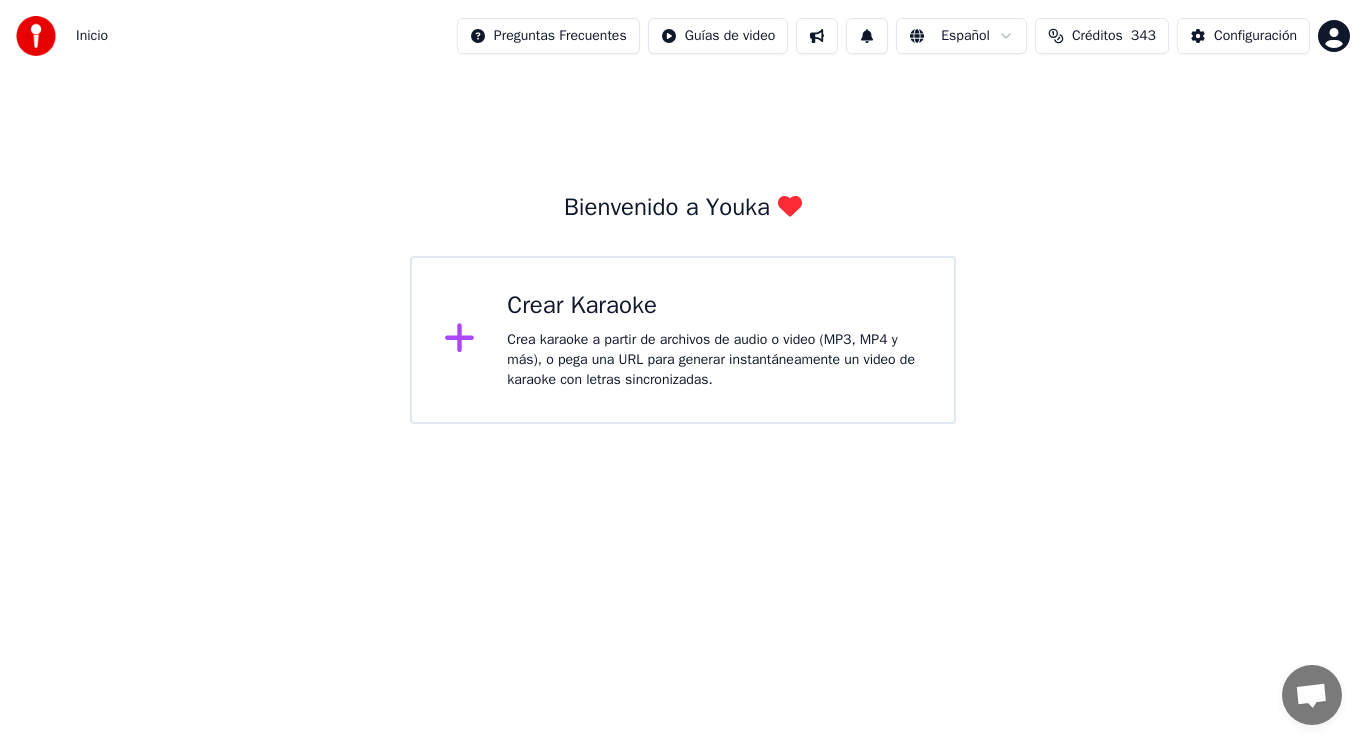 scroll, scrollTop: 0, scrollLeft: 0, axis: both 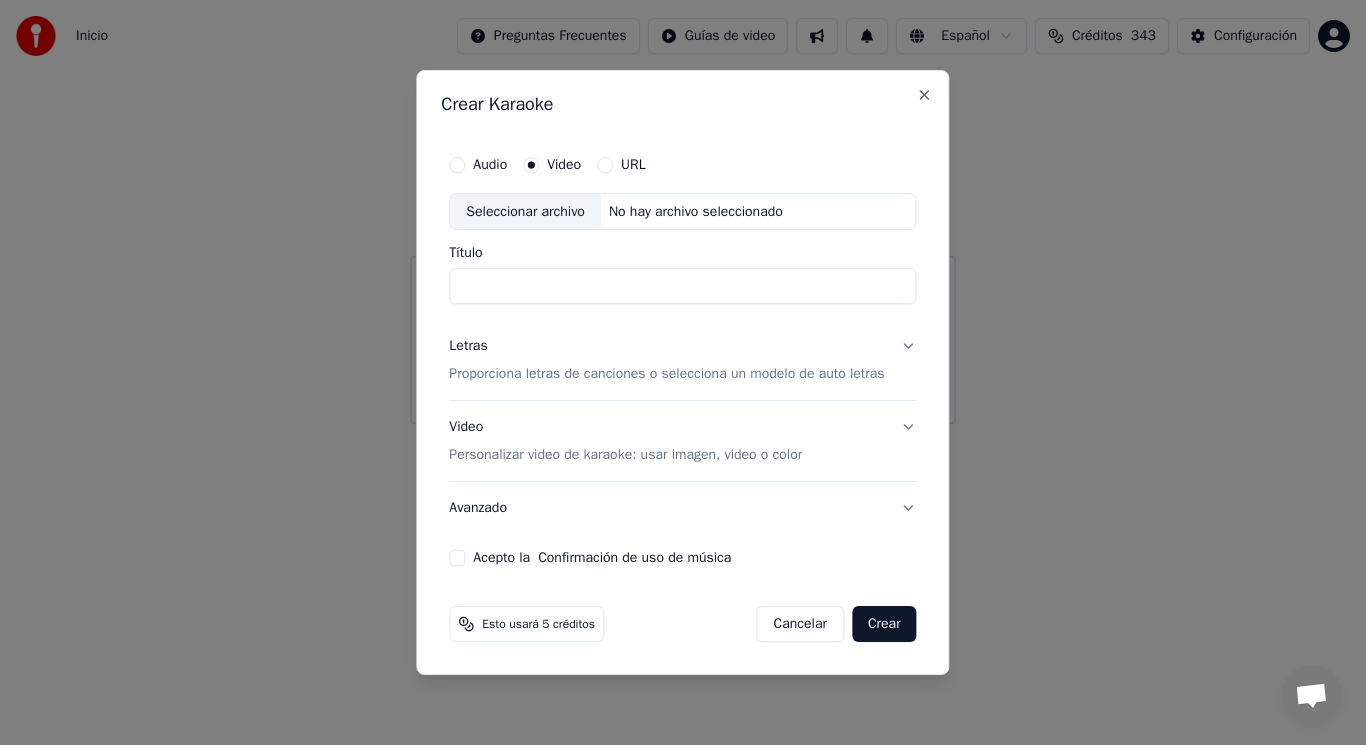 click on "Seleccionar archivo" at bounding box center (525, 212) 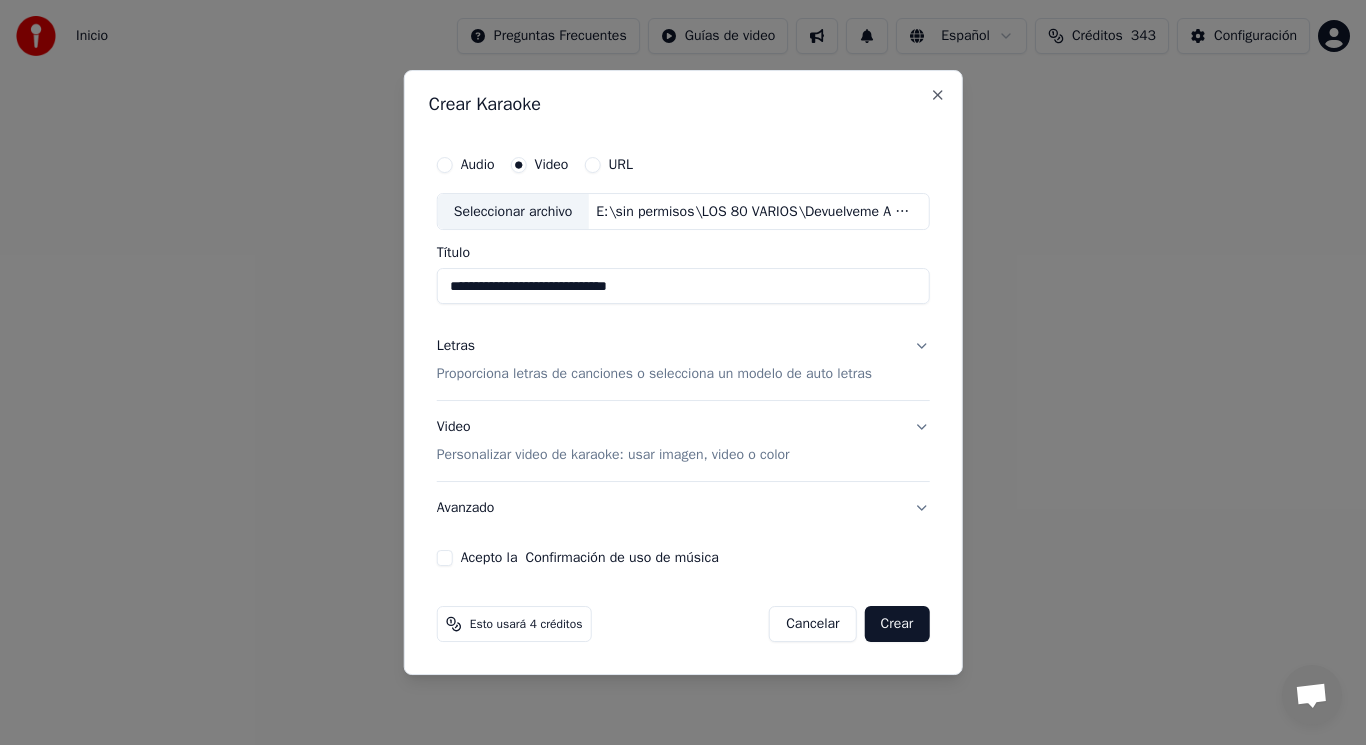 click on "**********" at bounding box center [683, 287] 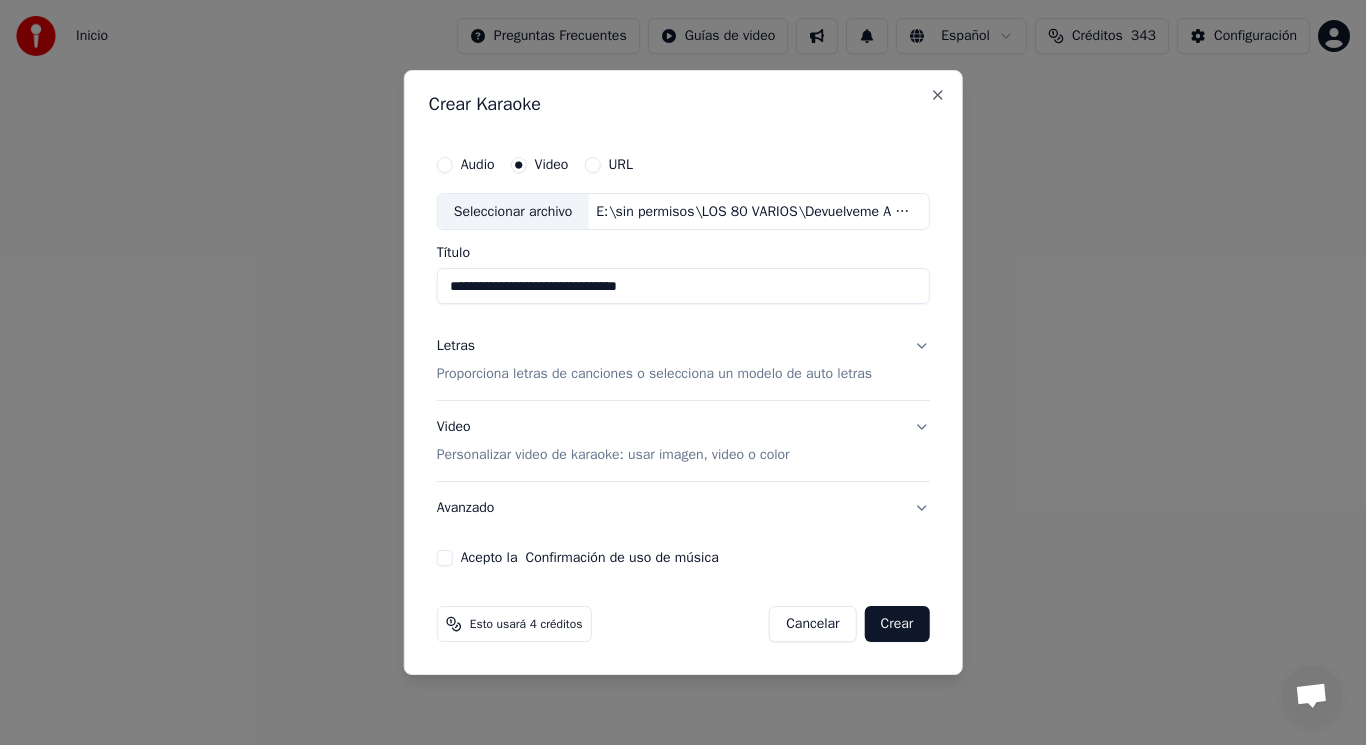 click on "**********" at bounding box center [683, 287] 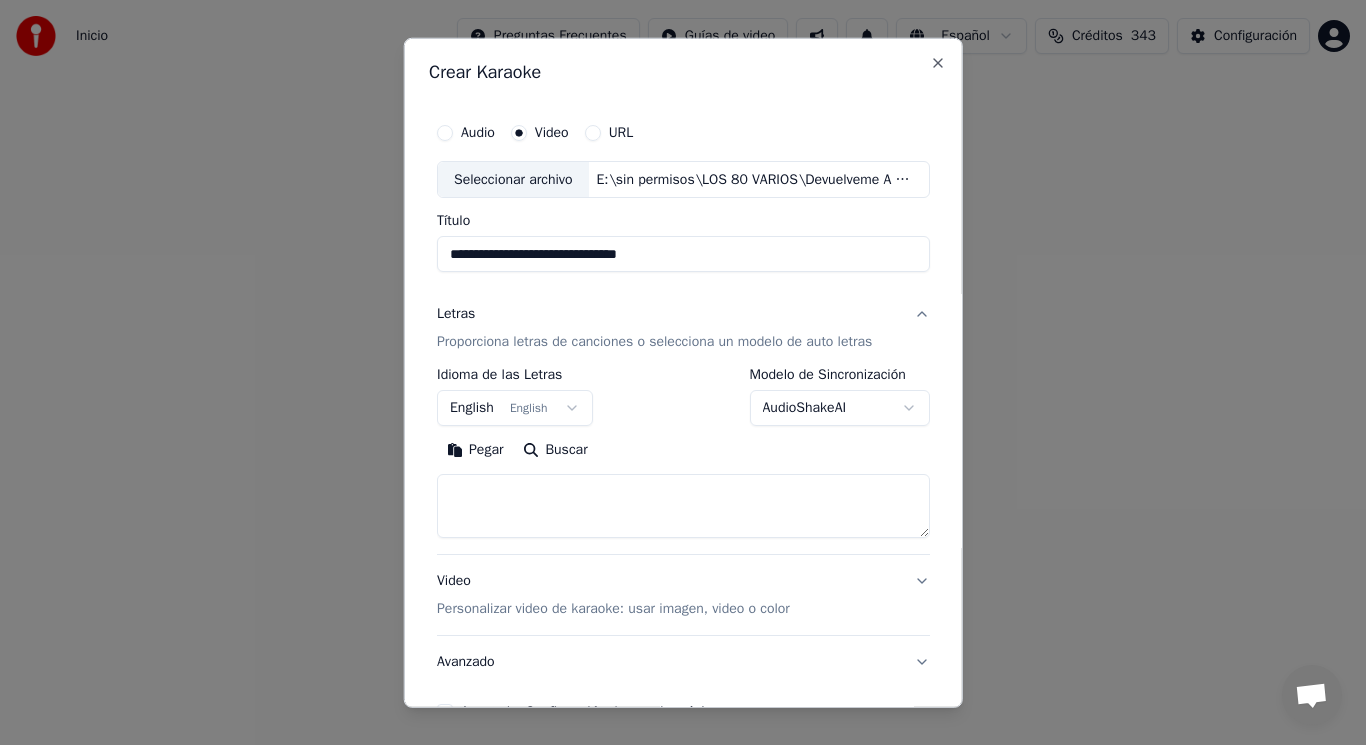 click on "English English" at bounding box center [515, 408] 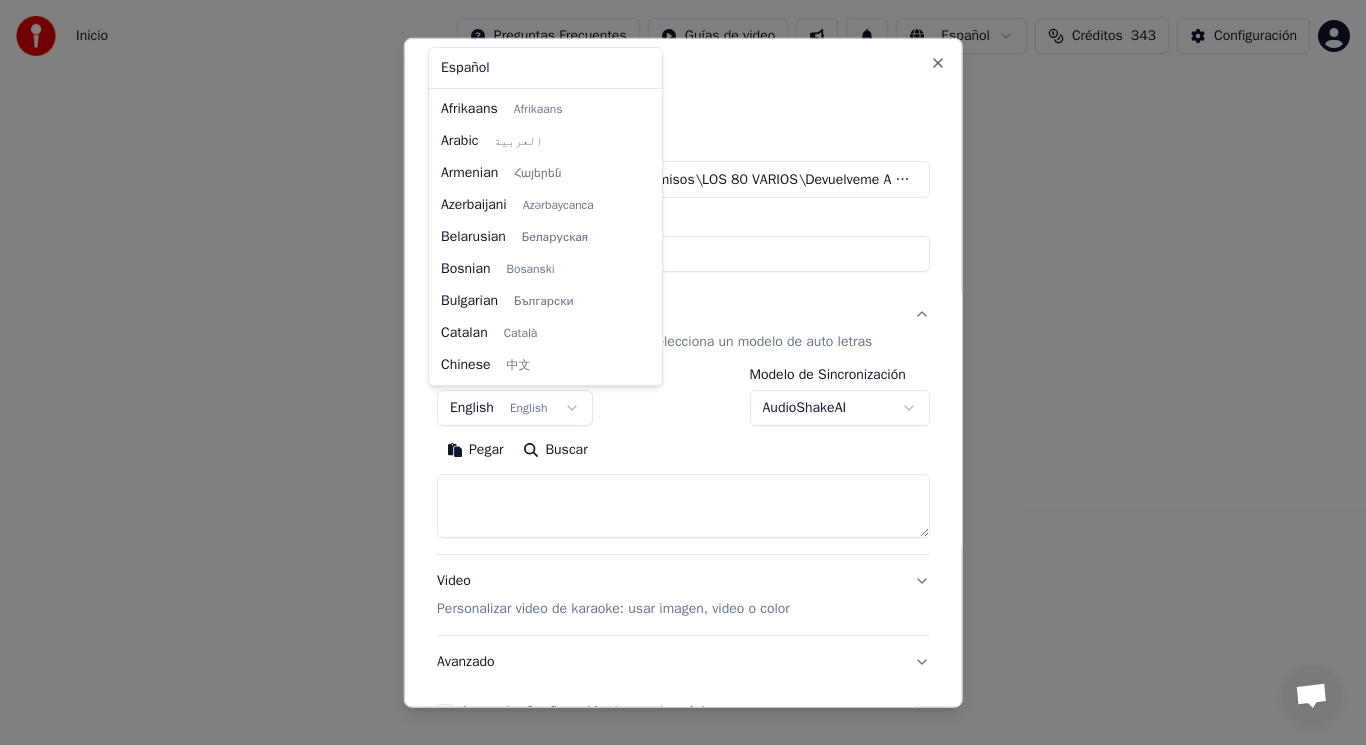 scroll, scrollTop: 160, scrollLeft: 0, axis: vertical 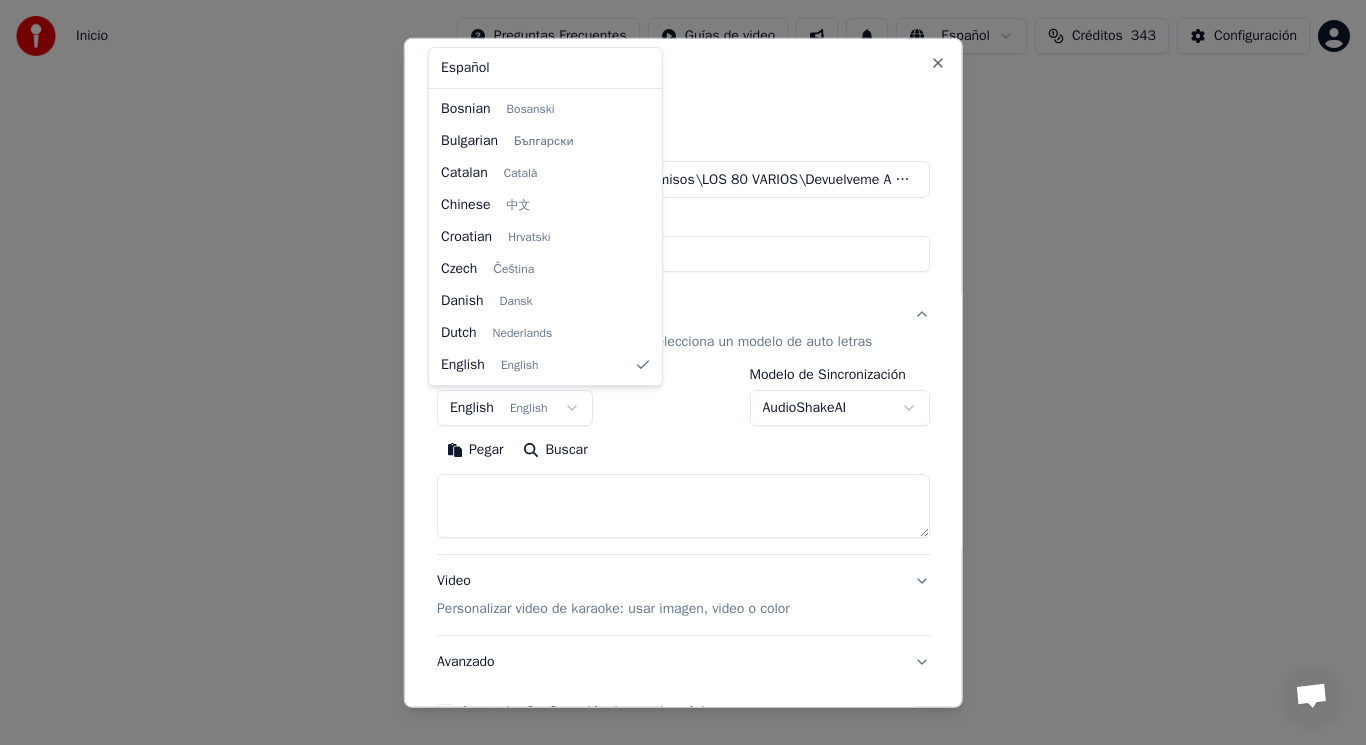 select on "**" 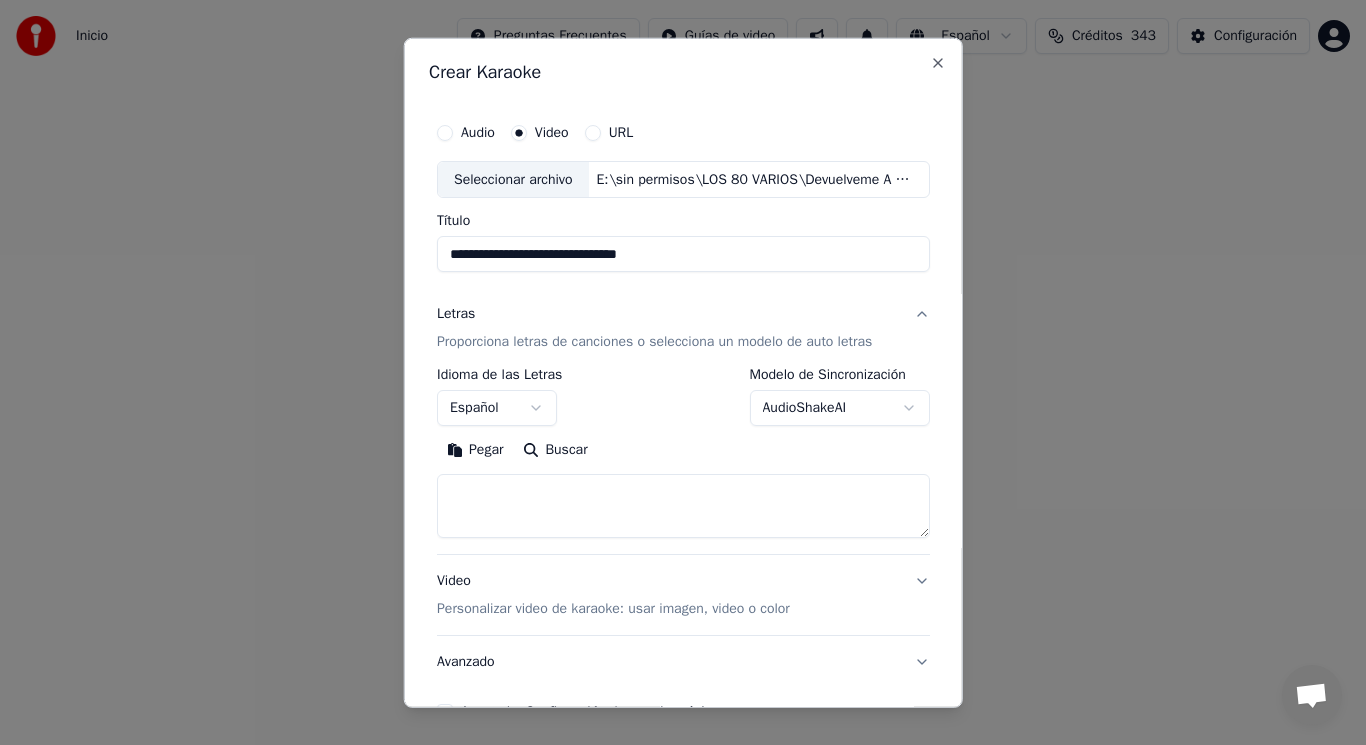 click at bounding box center (683, 506) 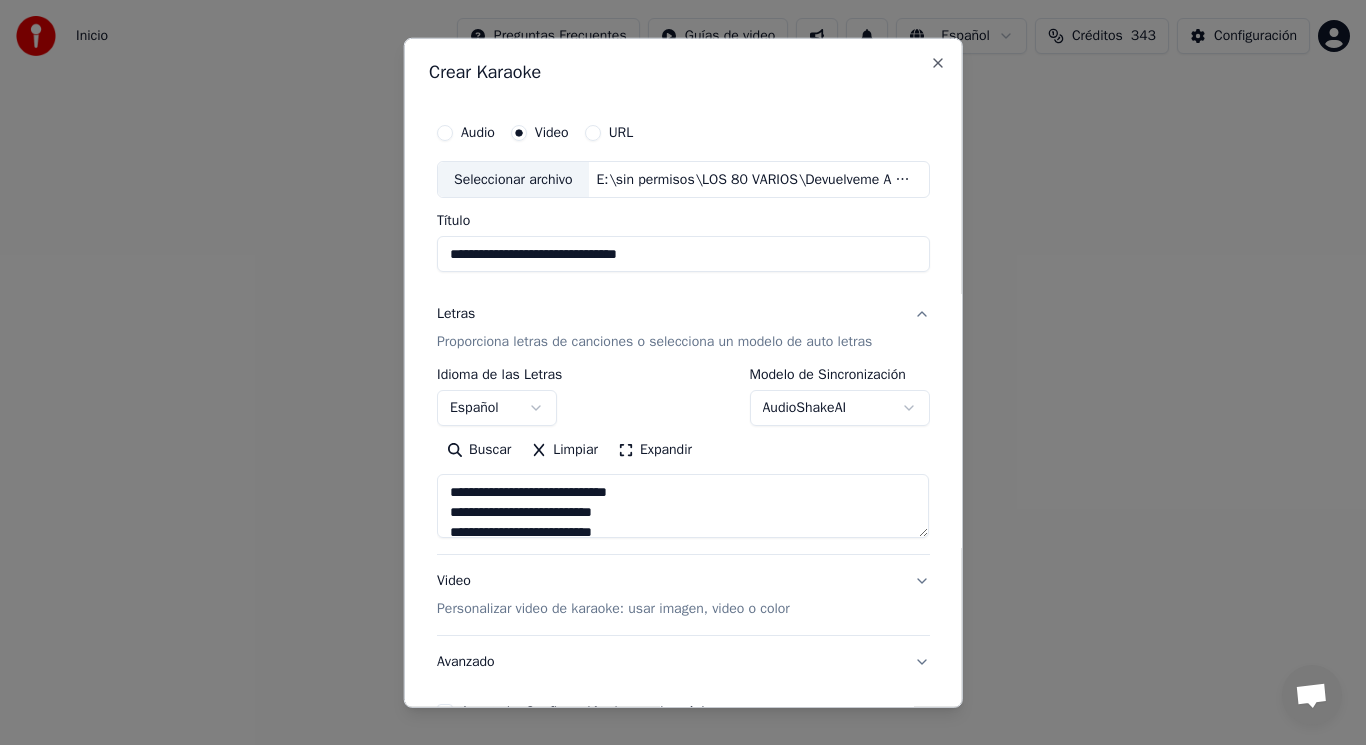 scroll, scrollTop: 445, scrollLeft: 0, axis: vertical 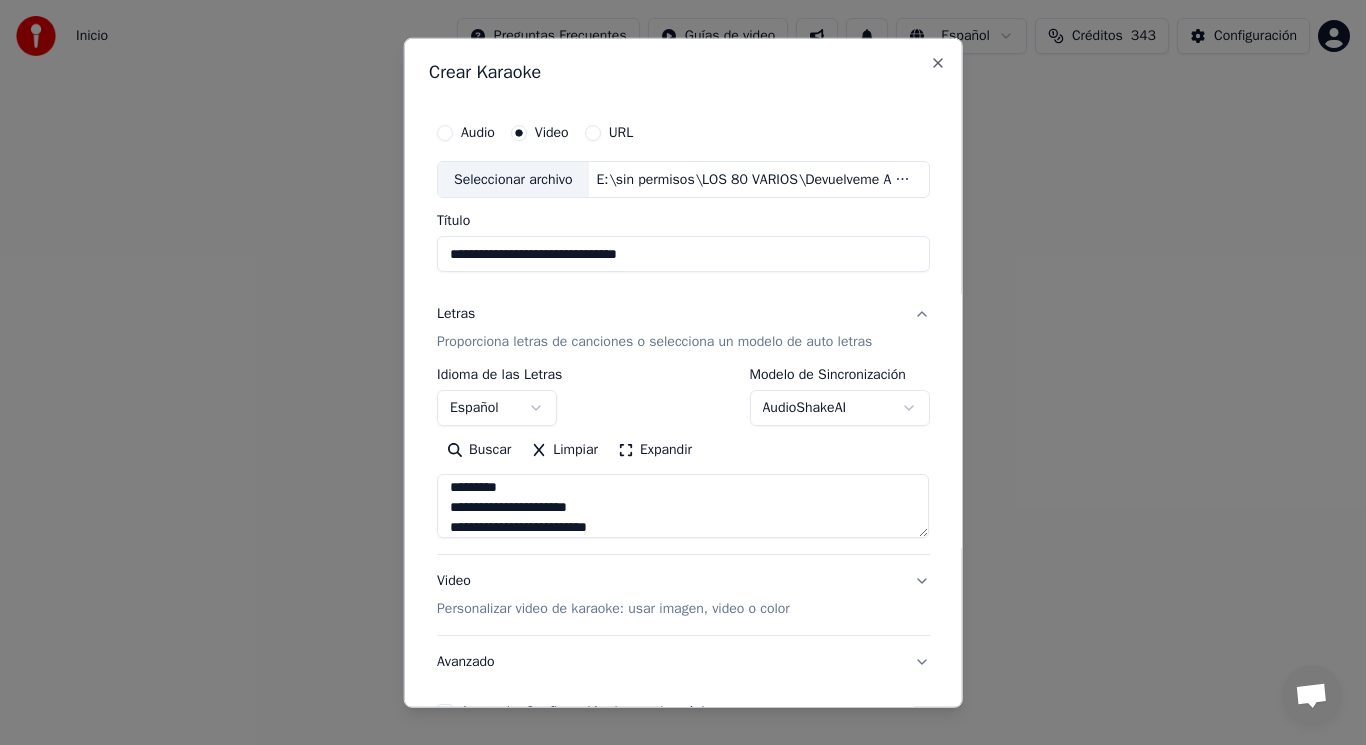 click on "**********" at bounding box center (683, 506) 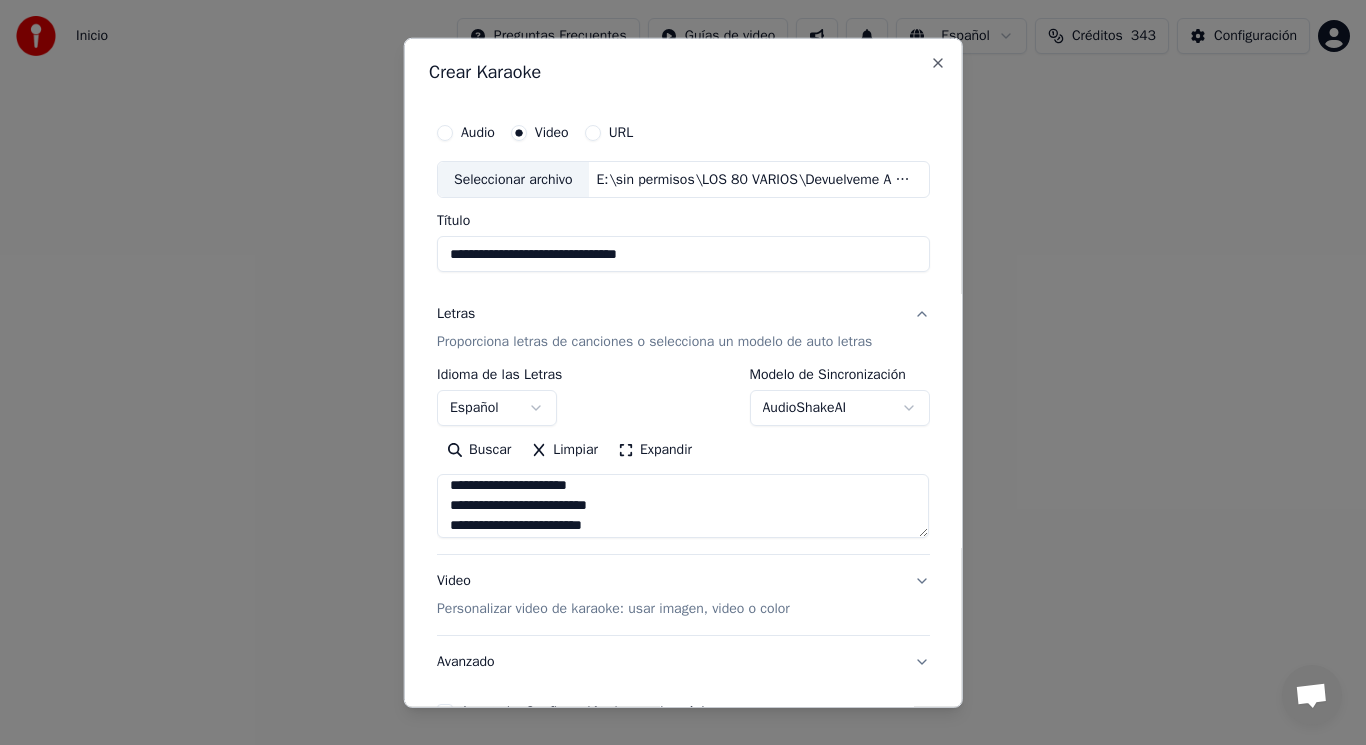 scroll, scrollTop: 287, scrollLeft: 0, axis: vertical 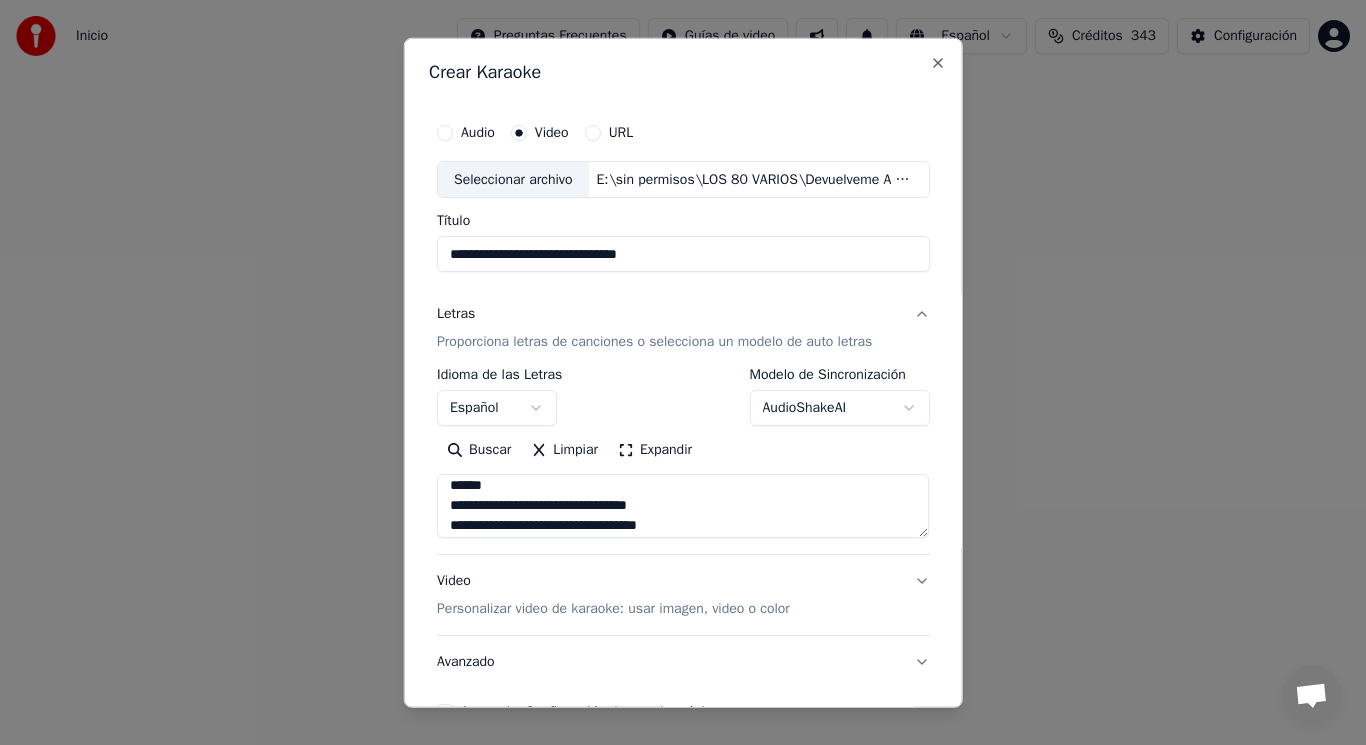 click on "**********" at bounding box center (683, 506) 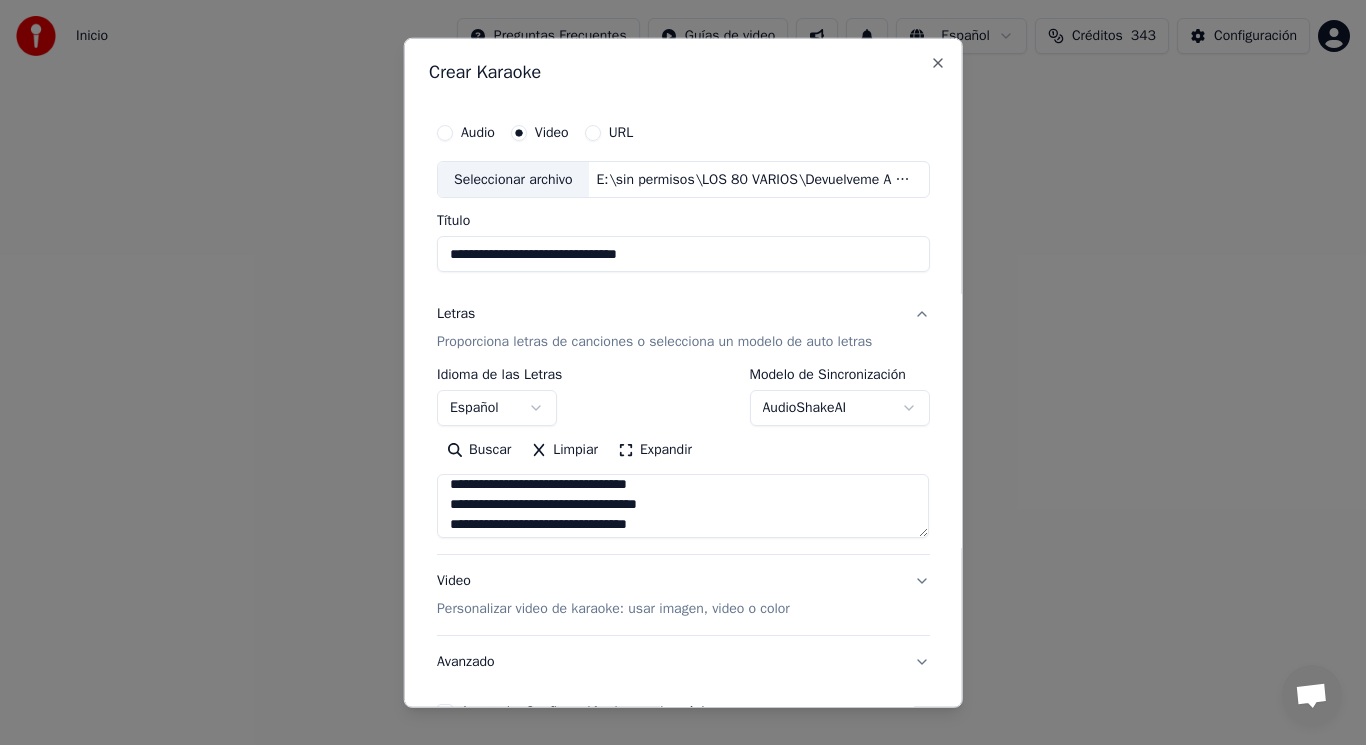 scroll, scrollTop: 168, scrollLeft: 0, axis: vertical 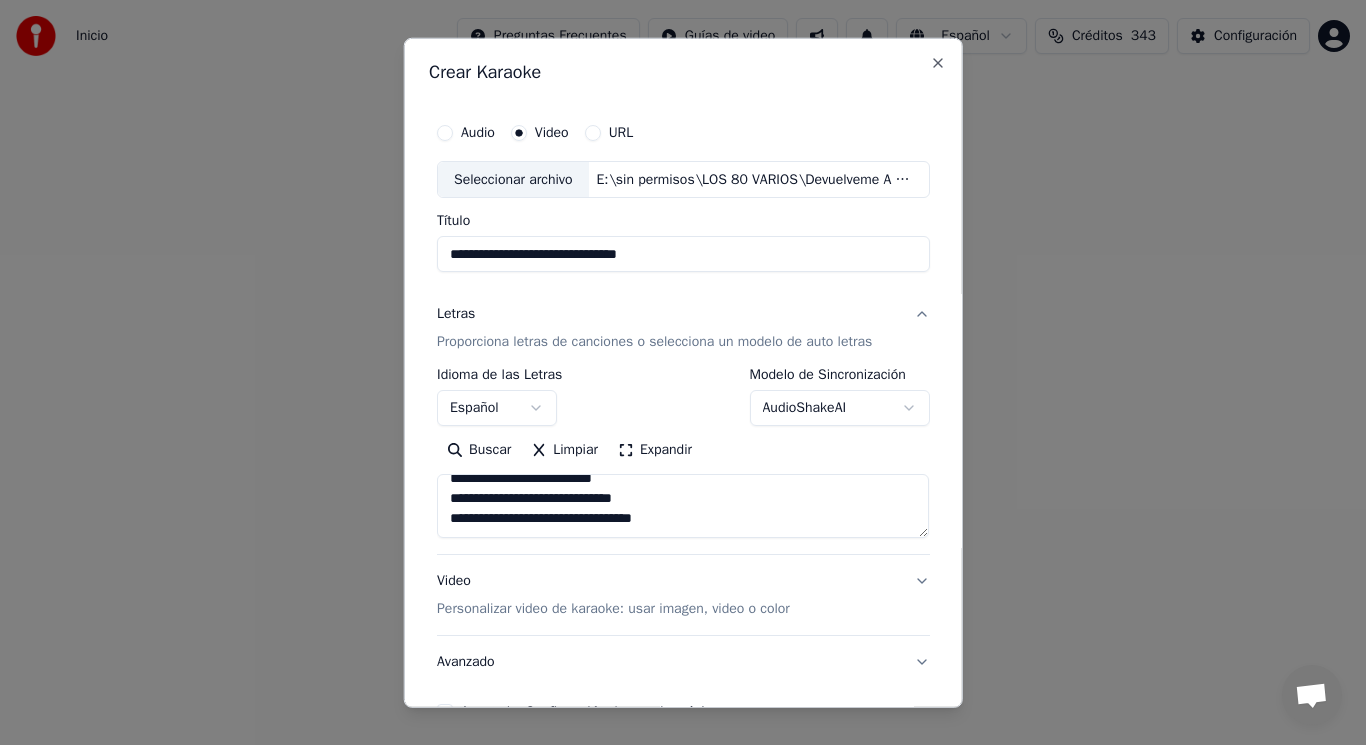 click on "**********" at bounding box center (683, 506) 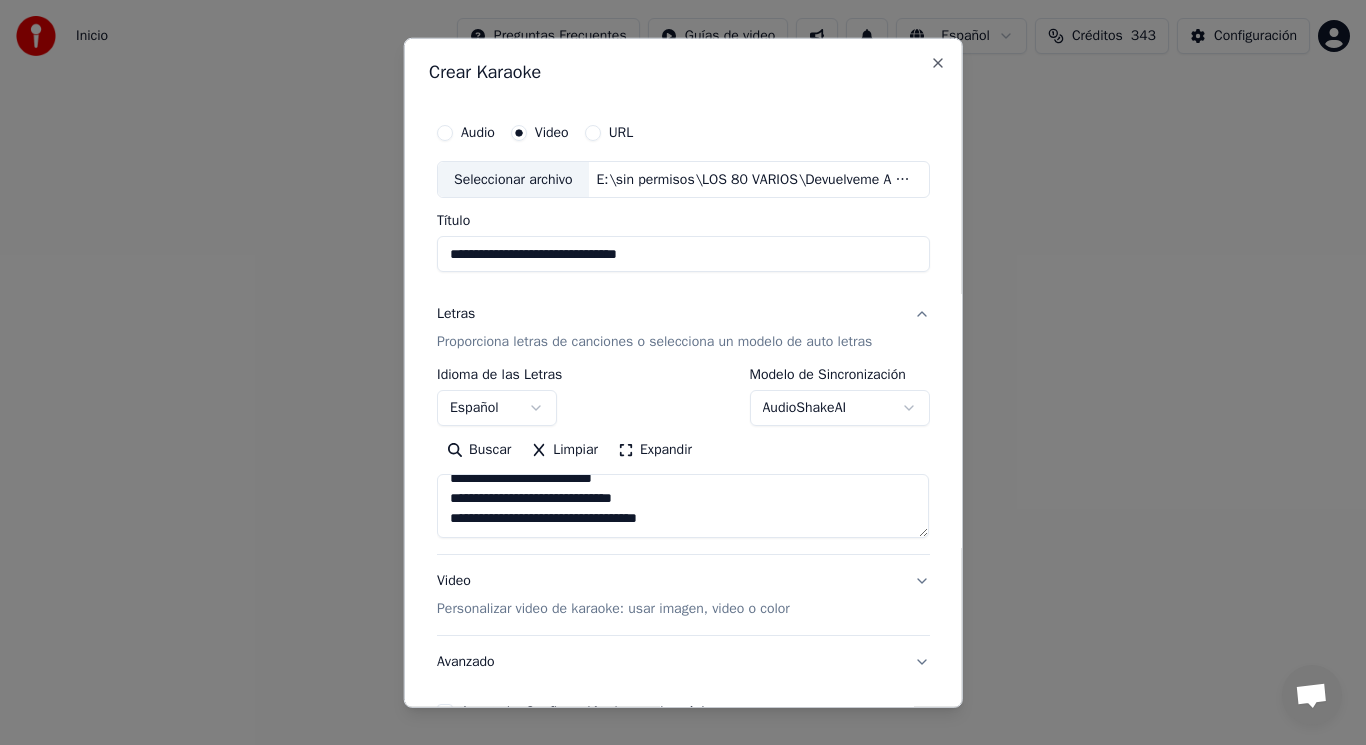 scroll, scrollTop: 385, scrollLeft: 0, axis: vertical 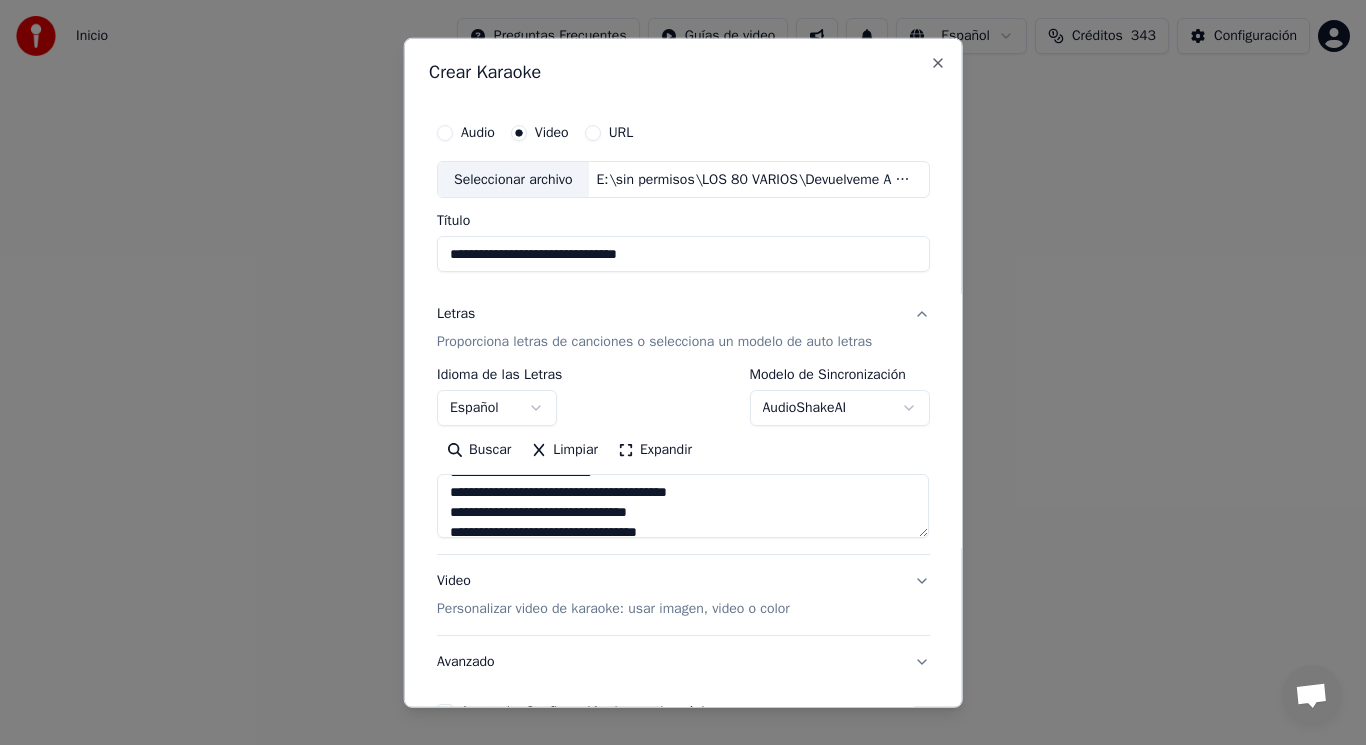 click on "**********" at bounding box center [683, 506] 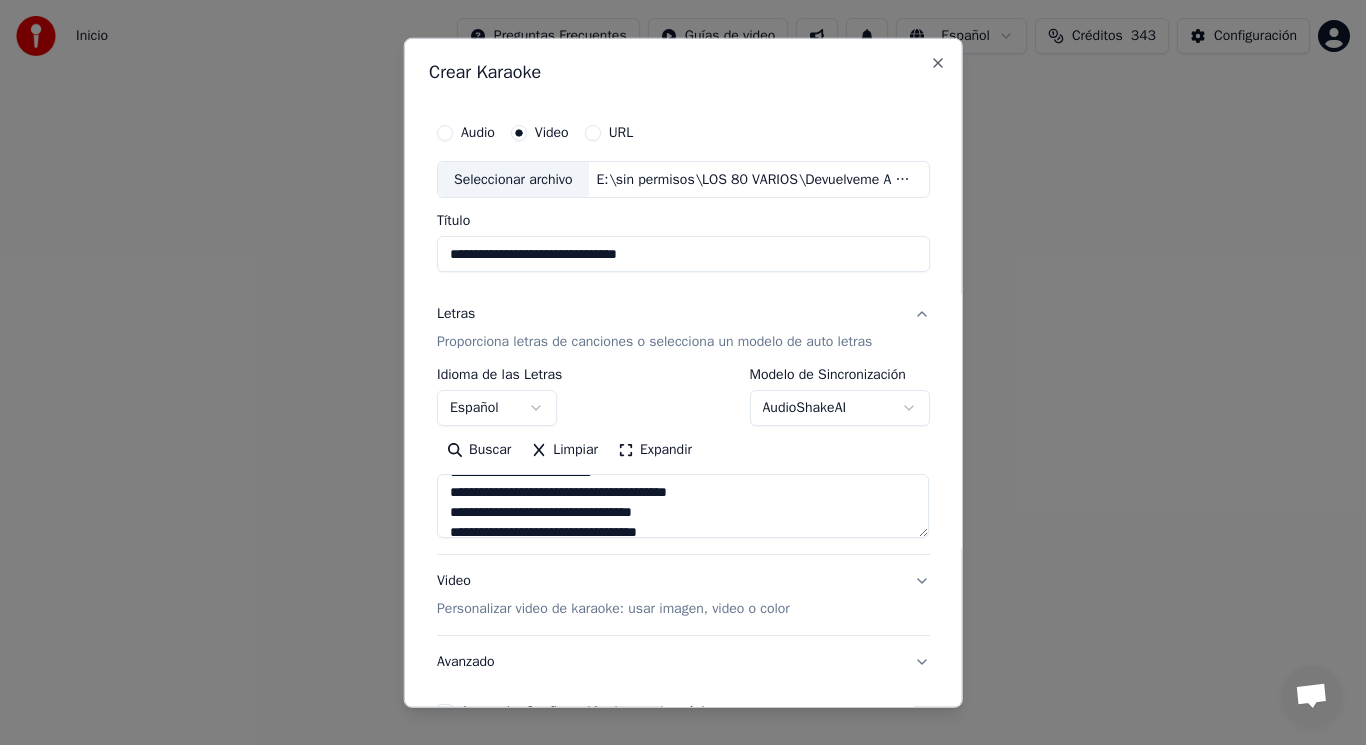 click on "**********" at bounding box center (683, 506) 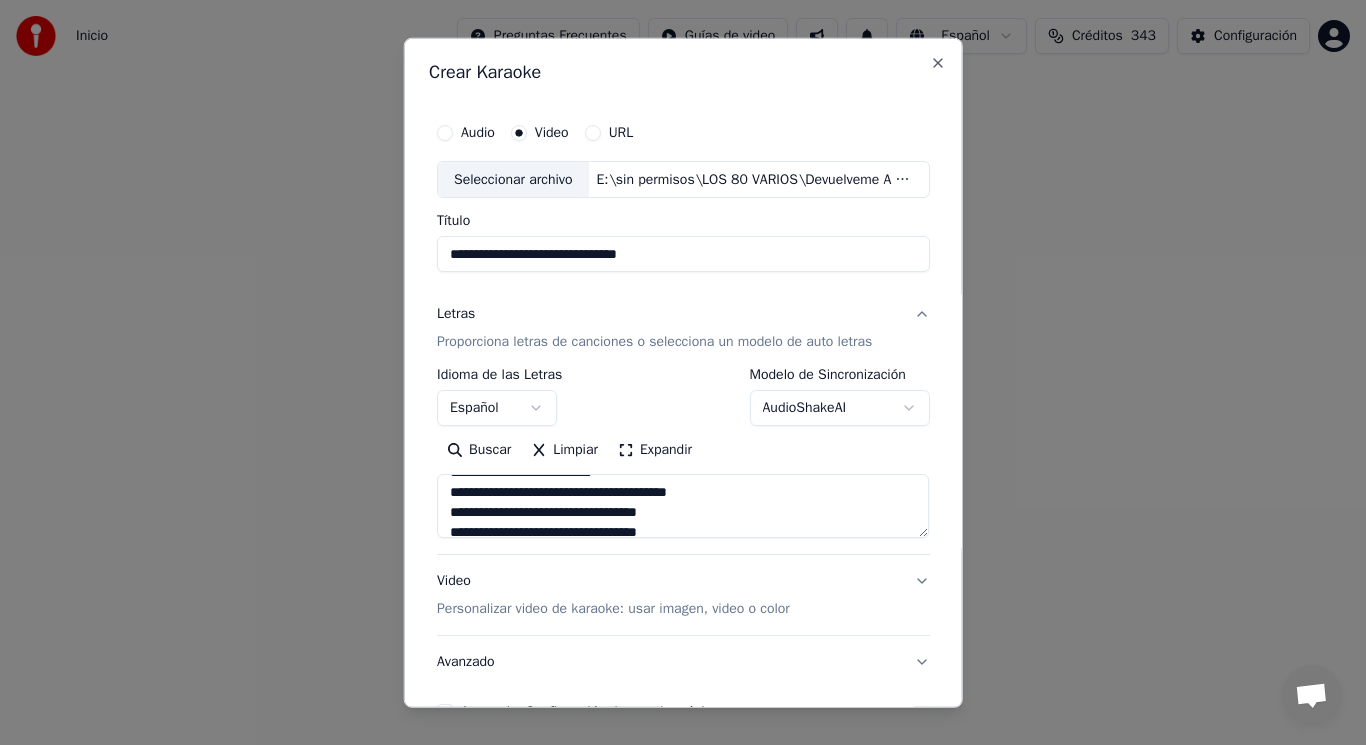 click on "**********" at bounding box center [683, 506] 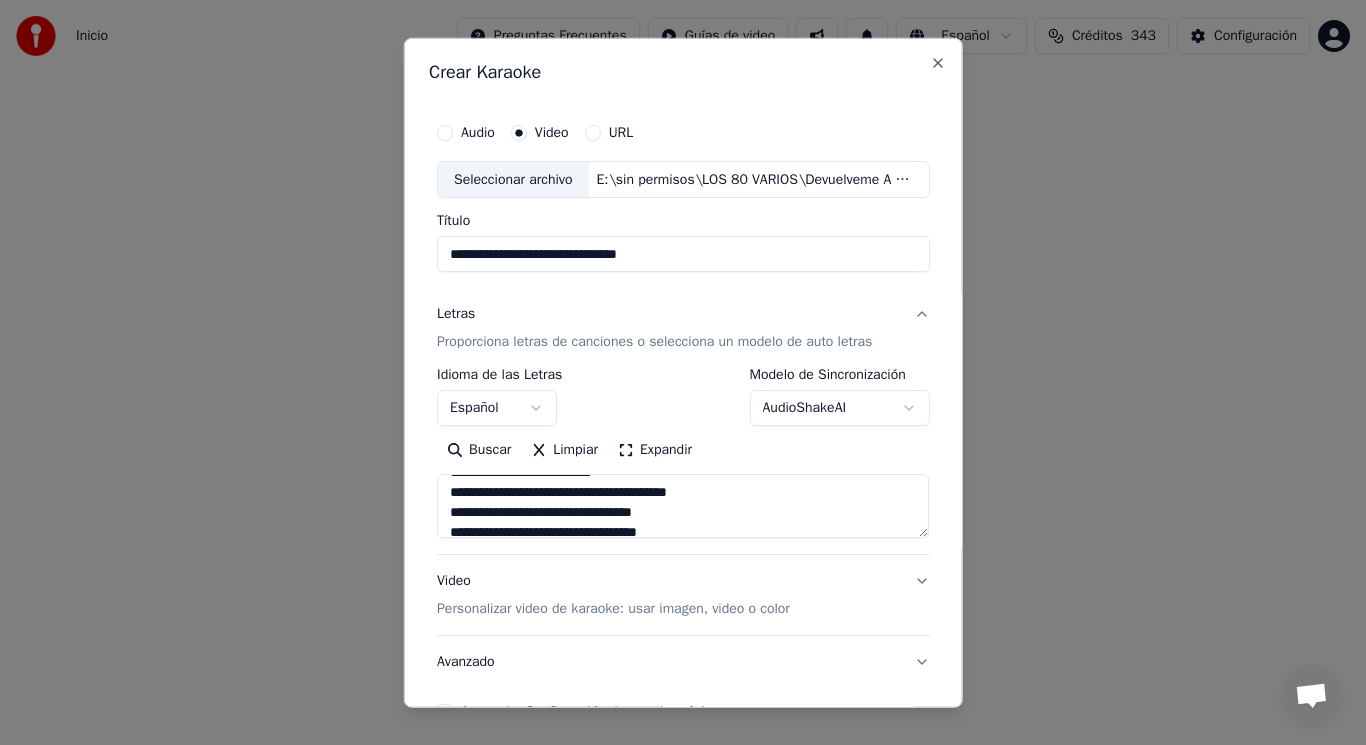 scroll, scrollTop: 200, scrollLeft: 0, axis: vertical 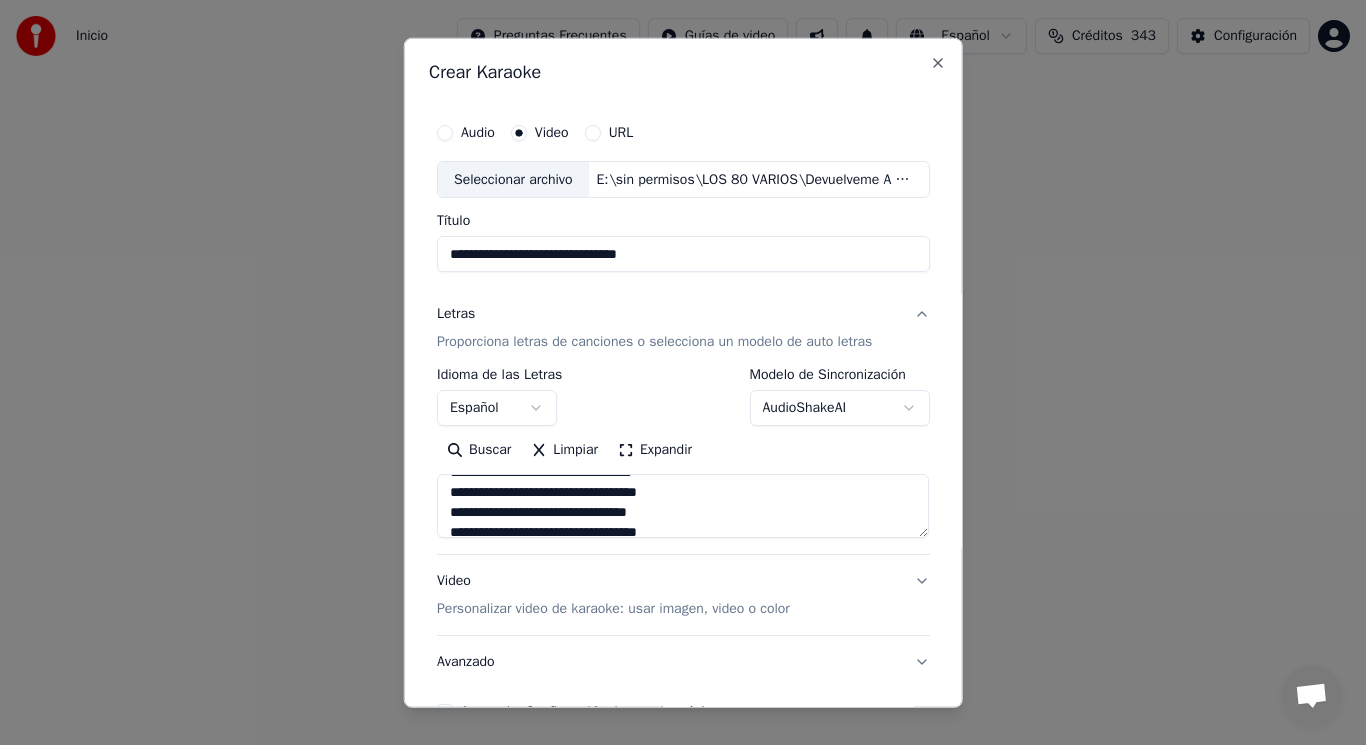 click on "**********" at bounding box center [683, 506] 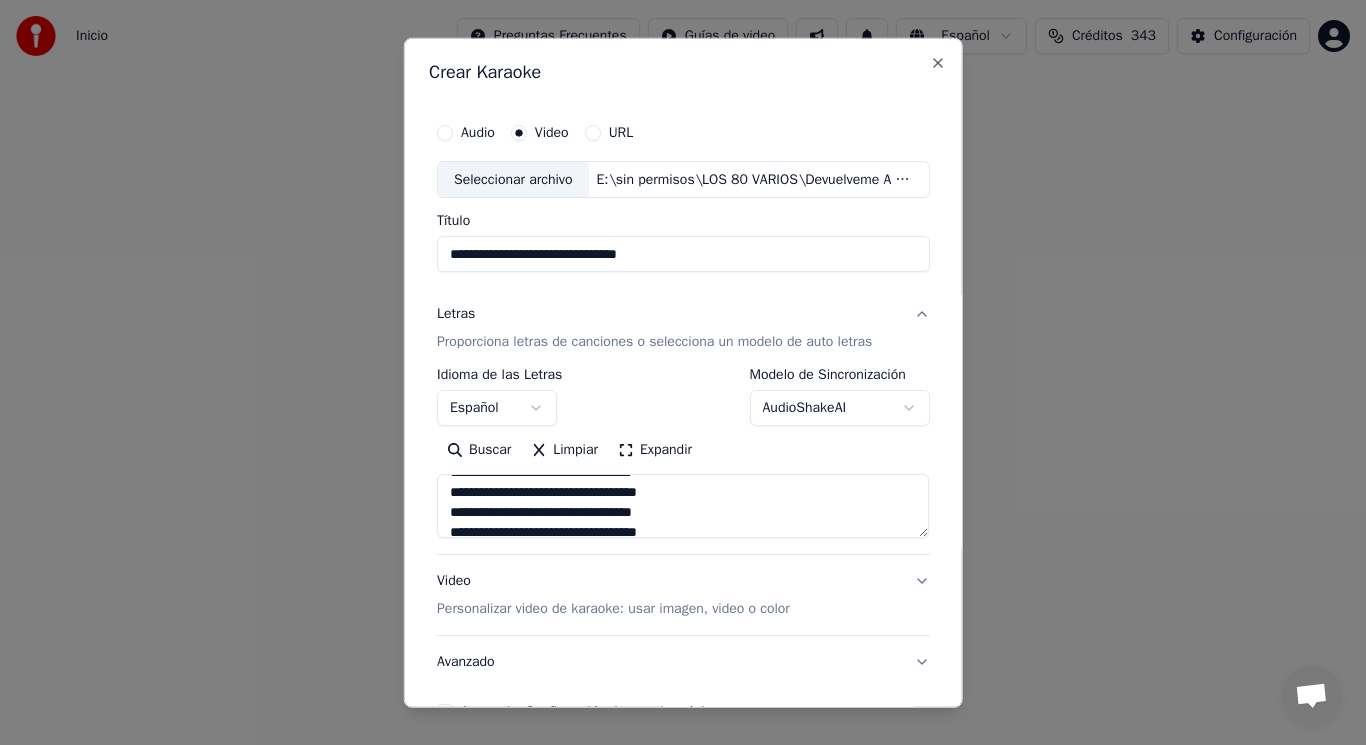 click on "**********" at bounding box center (683, 506) 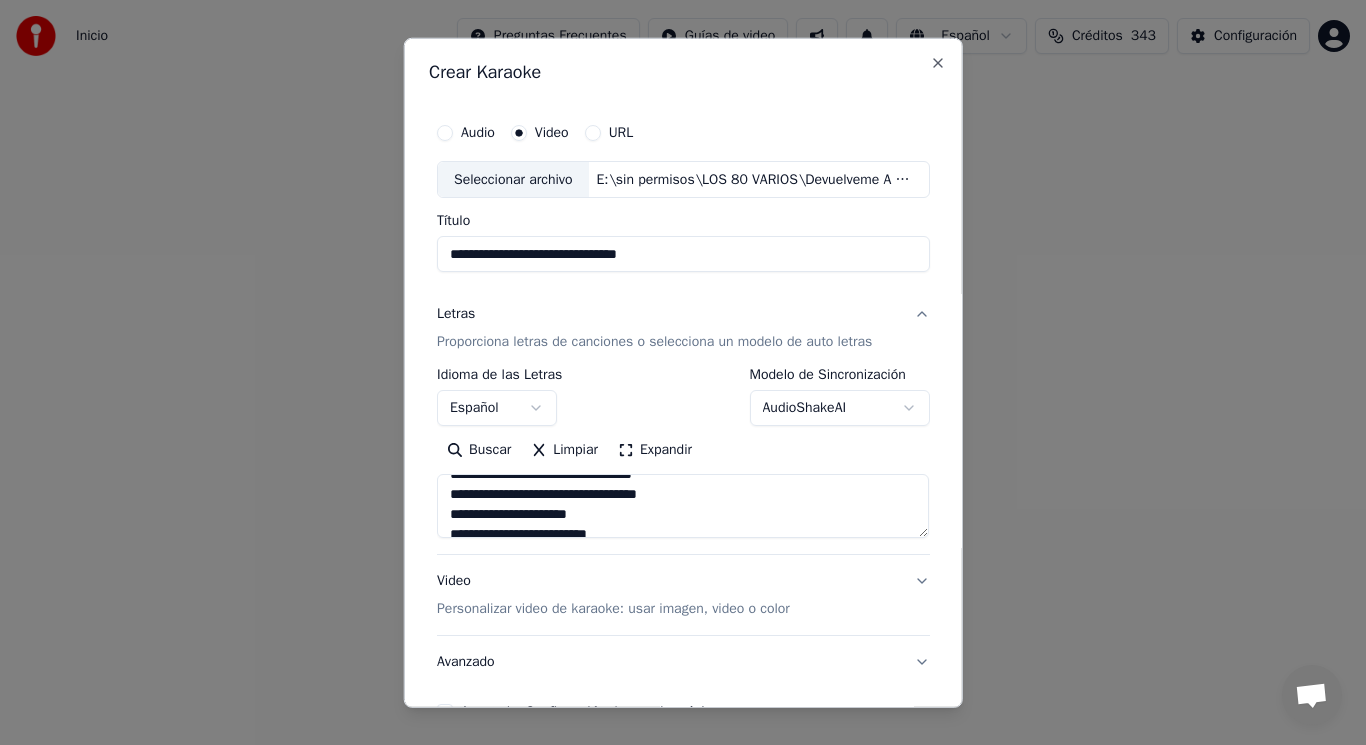 scroll, scrollTop: 240, scrollLeft: 0, axis: vertical 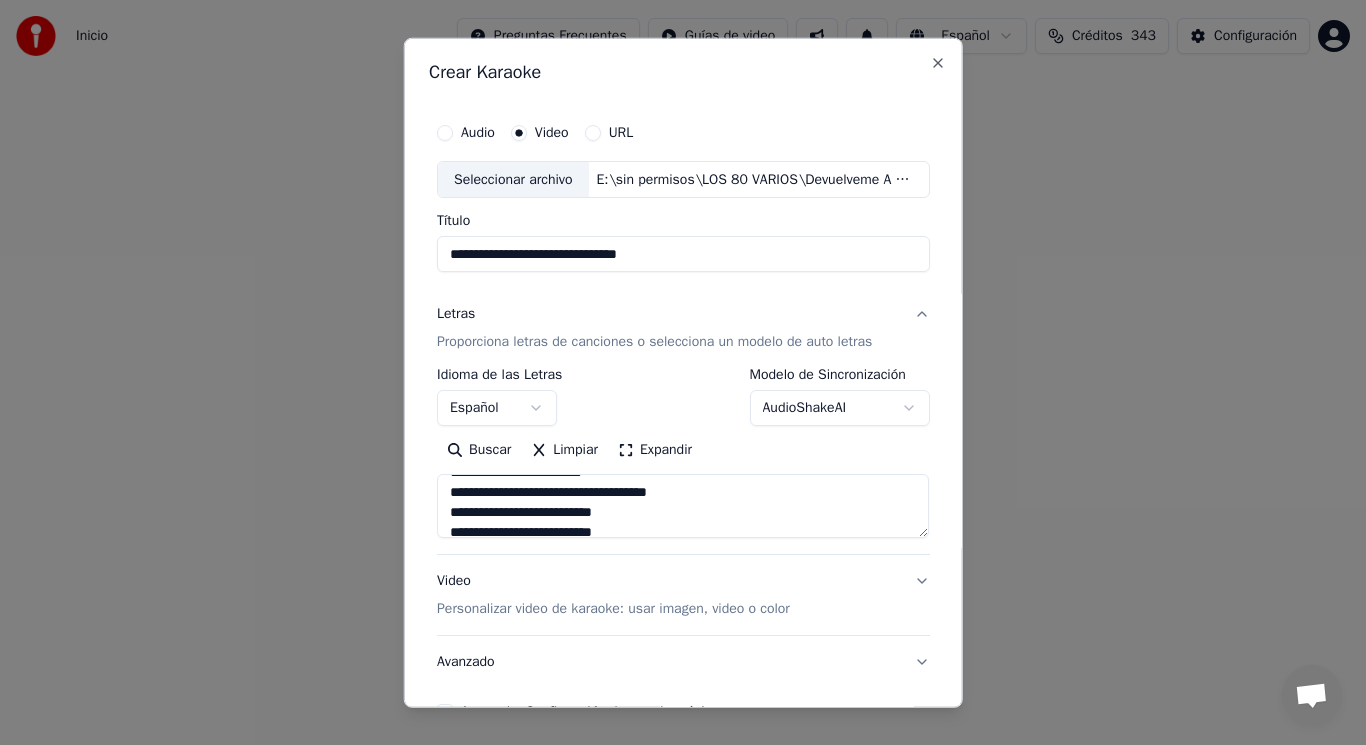 click on "**********" at bounding box center (683, 506) 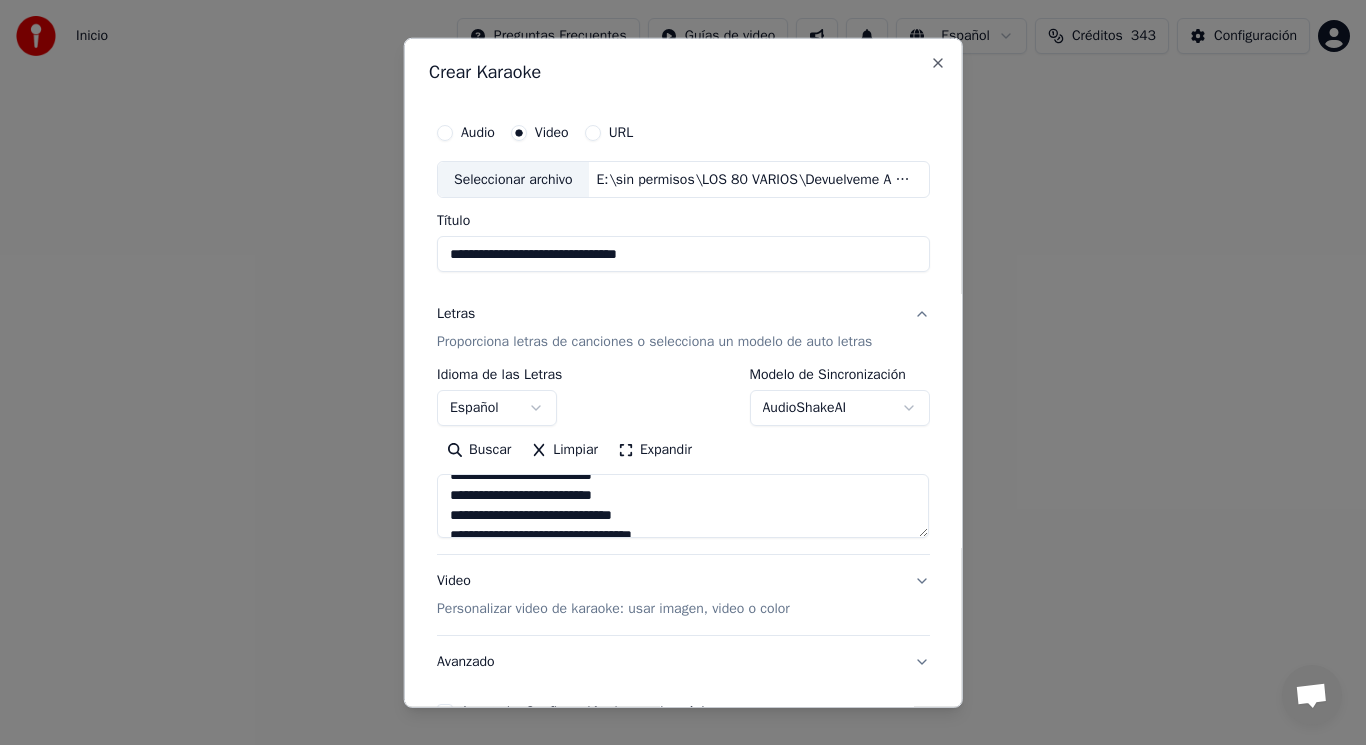 scroll, scrollTop: 360, scrollLeft: 0, axis: vertical 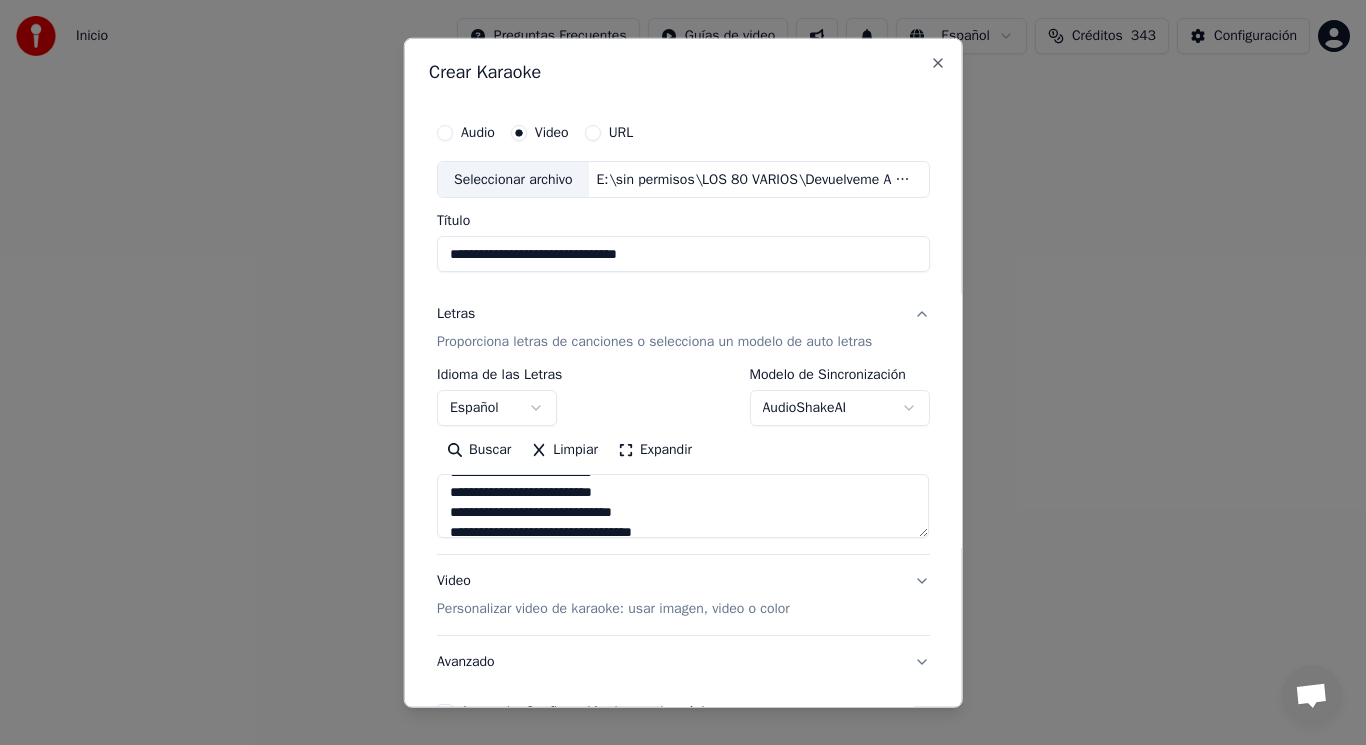 click on "**********" at bounding box center (683, 506) 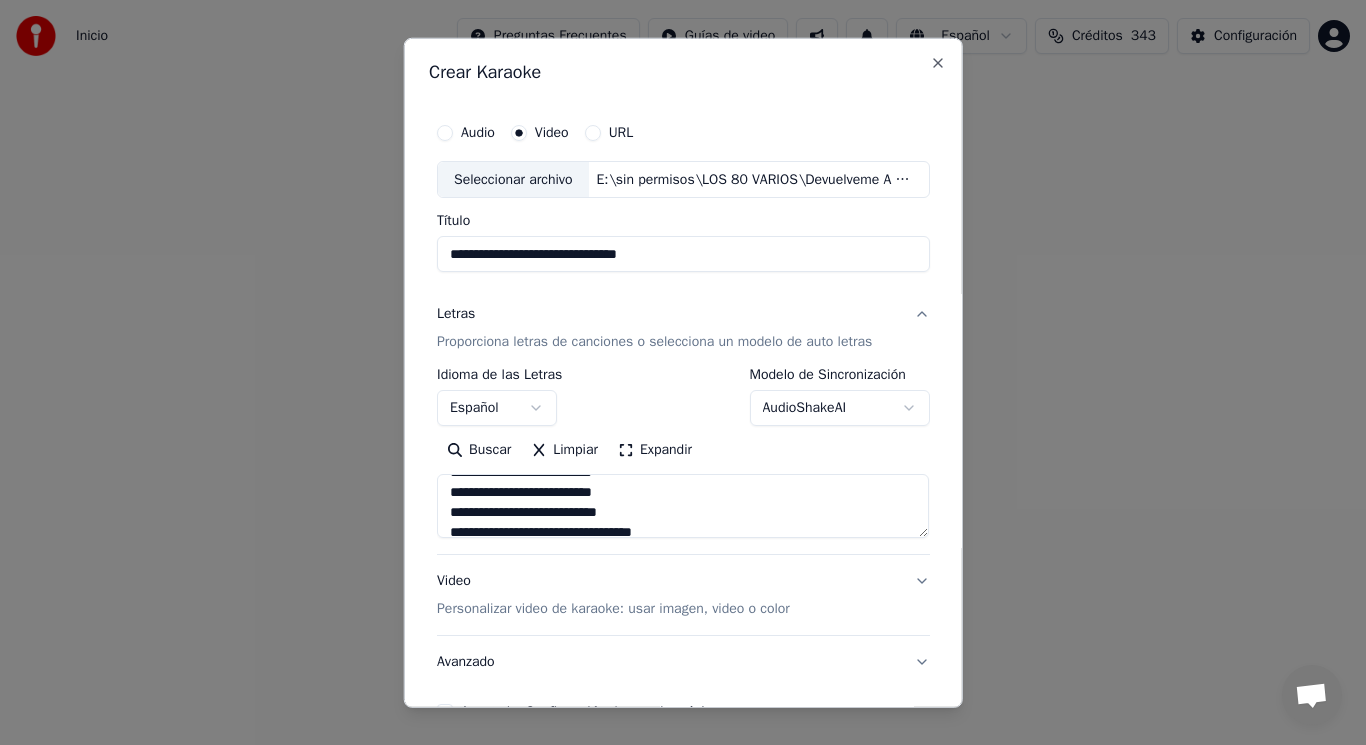 scroll, scrollTop: 400, scrollLeft: 0, axis: vertical 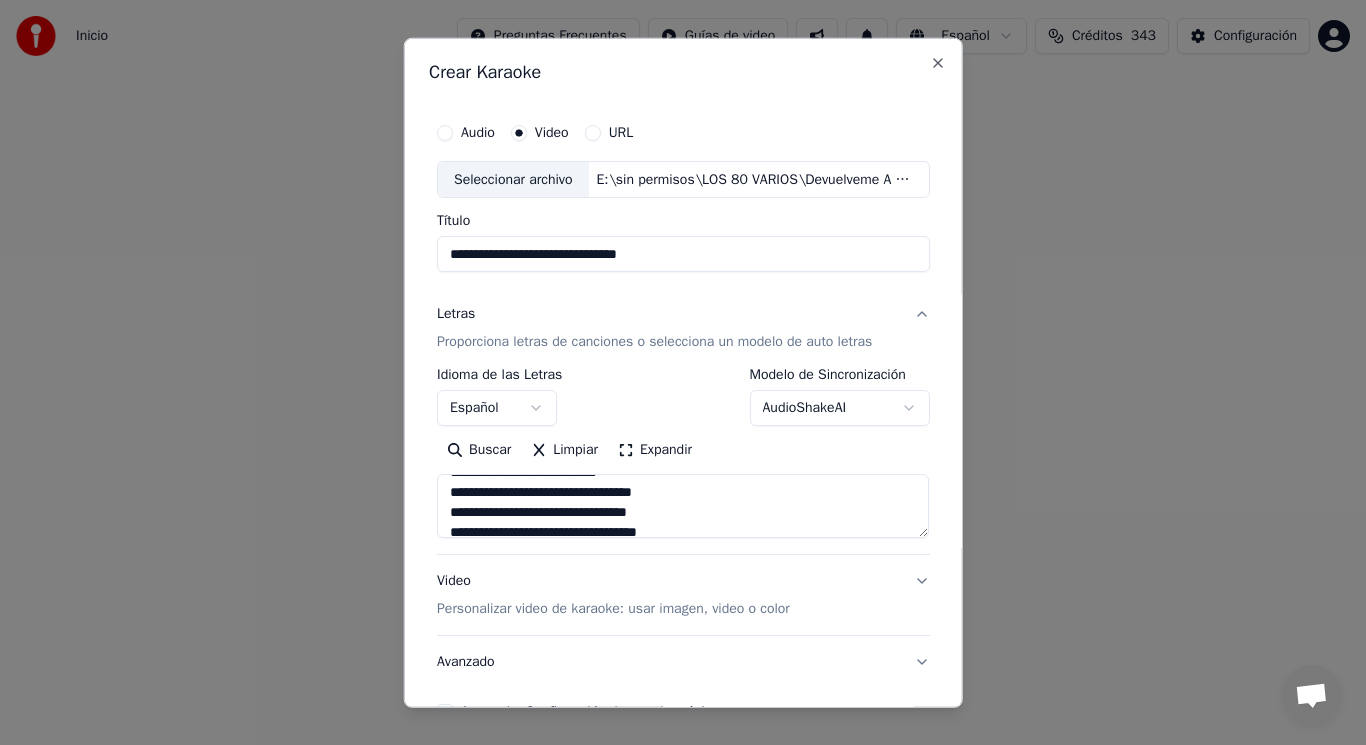 click on "**********" at bounding box center (683, 506) 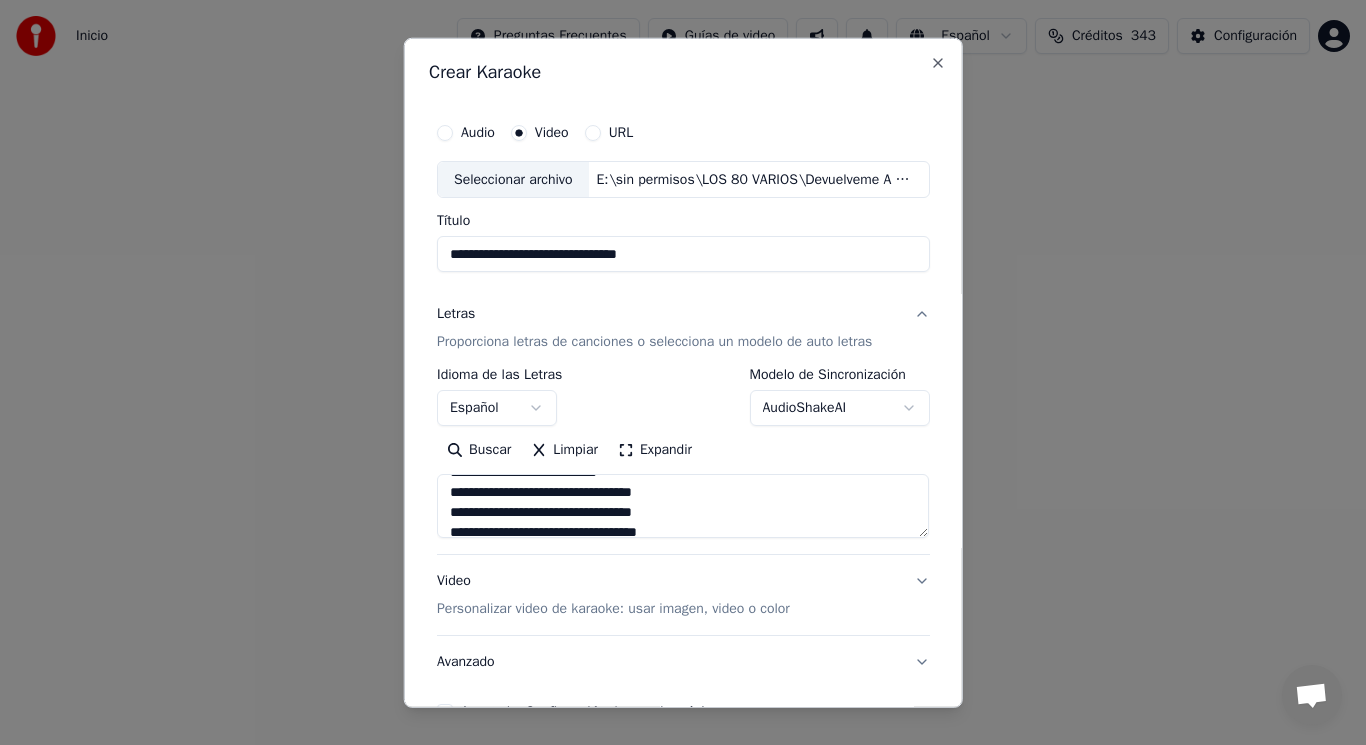 click on "**********" at bounding box center [683, 506] 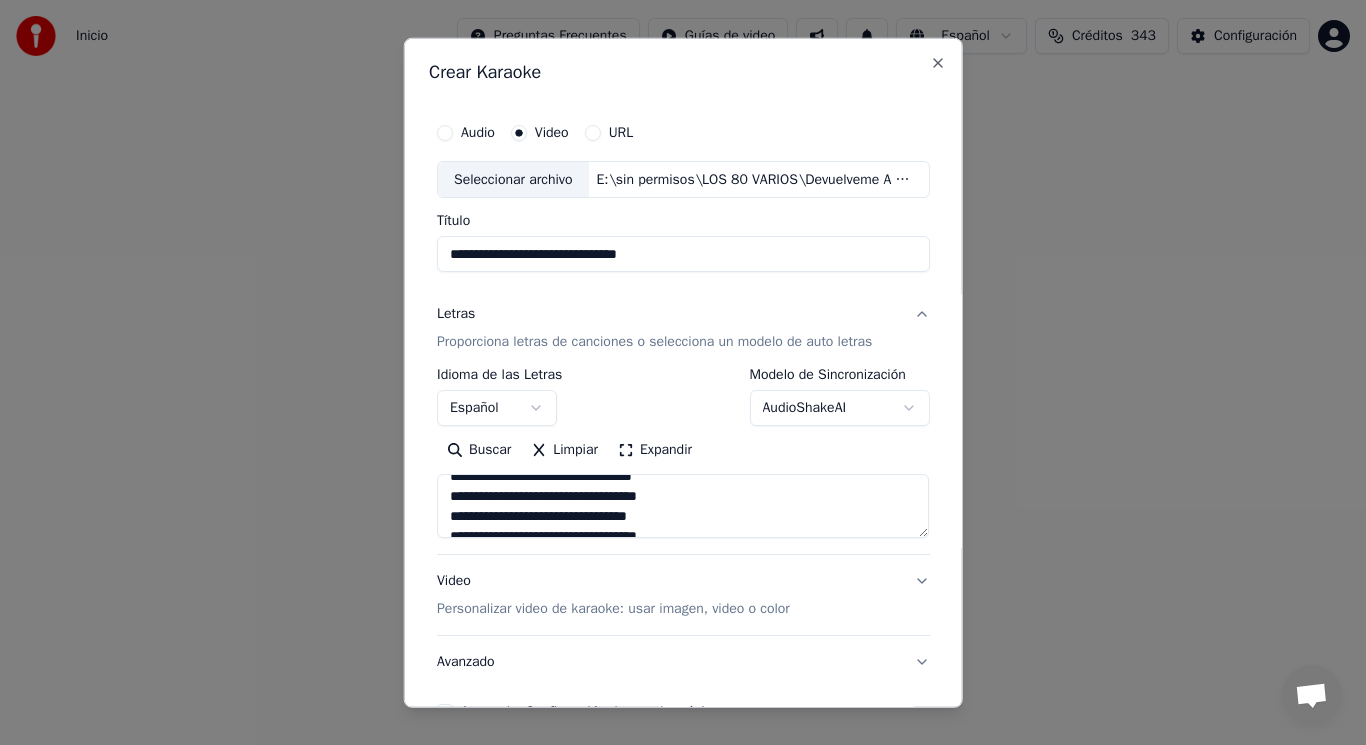 scroll, scrollTop: 440, scrollLeft: 0, axis: vertical 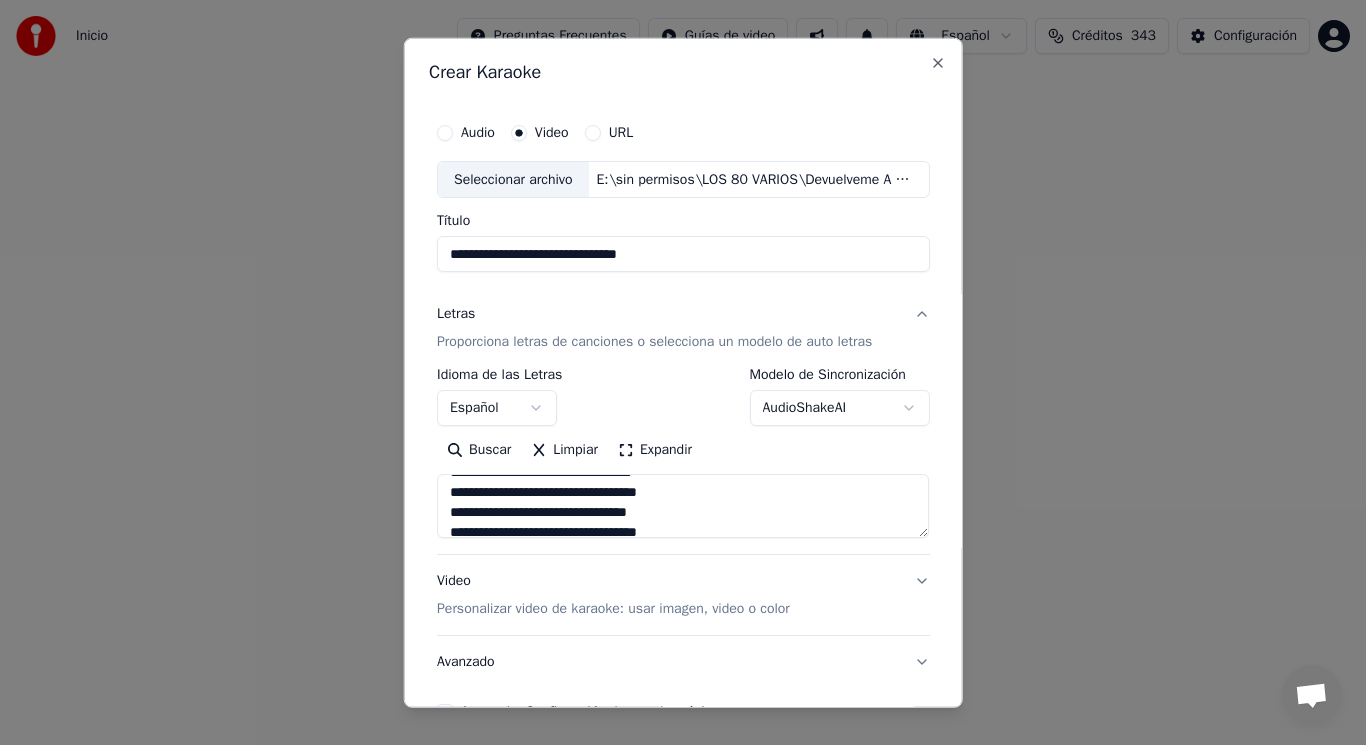 click on "**********" at bounding box center (683, 506) 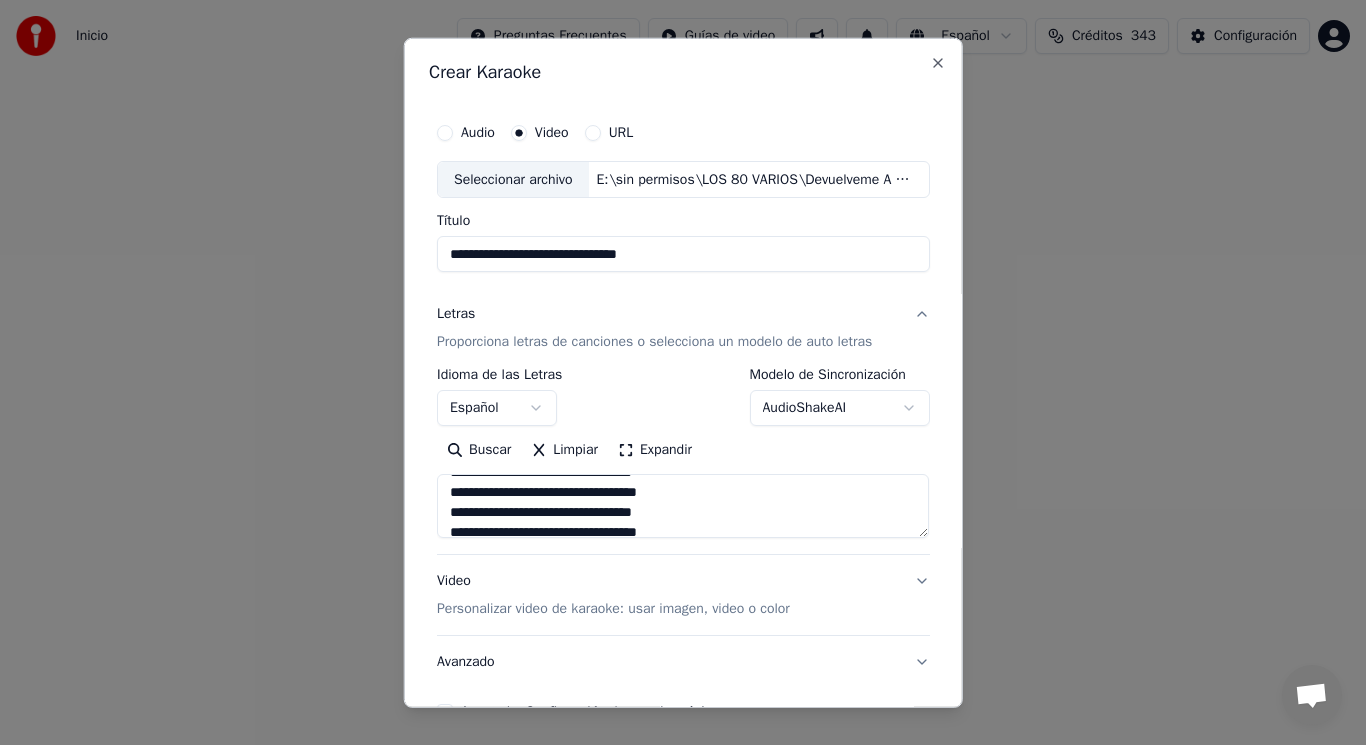 click on "**********" at bounding box center [683, 506] 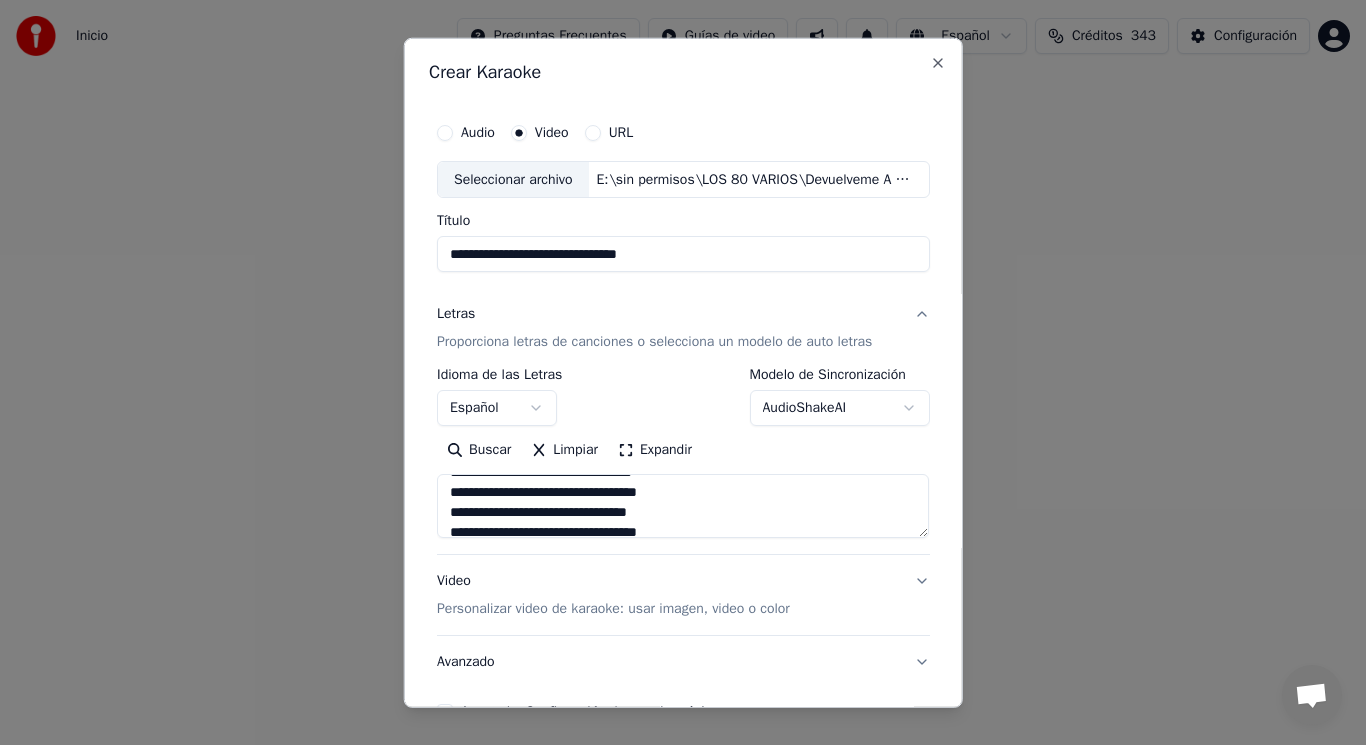 click on "**********" at bounding box center [683, 506] 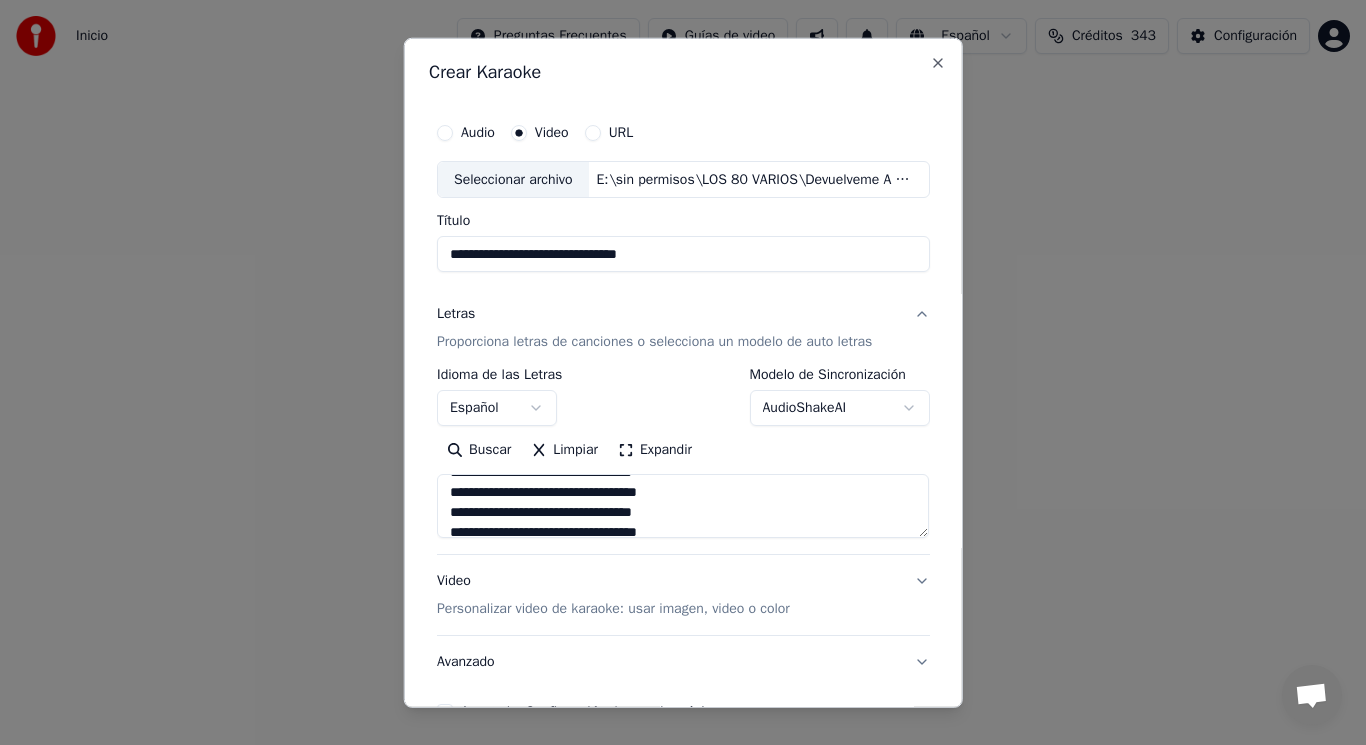 click on "**********" at bounding box center [683, 506] 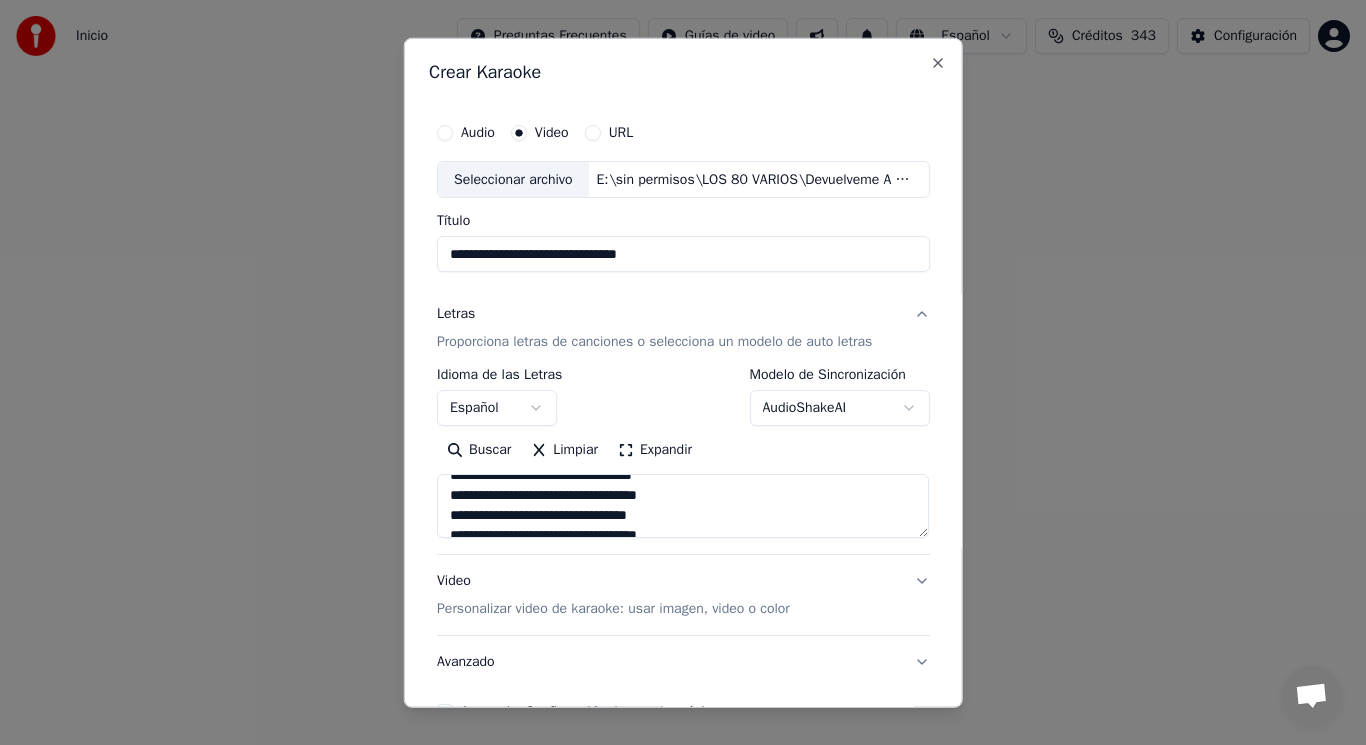 scroll, scrollTop: 520, scrollLeft: 0, axis: vertical 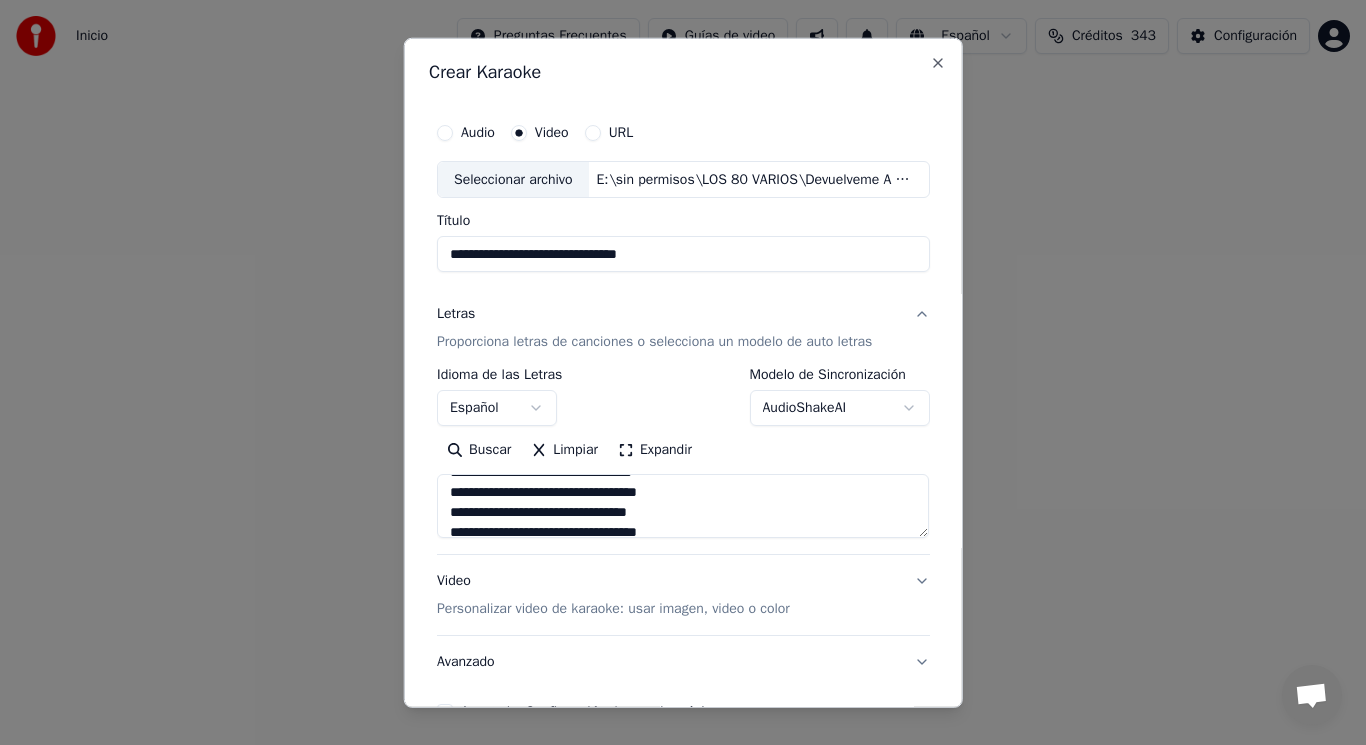 click on "**********" at bounding box center (683, 506) 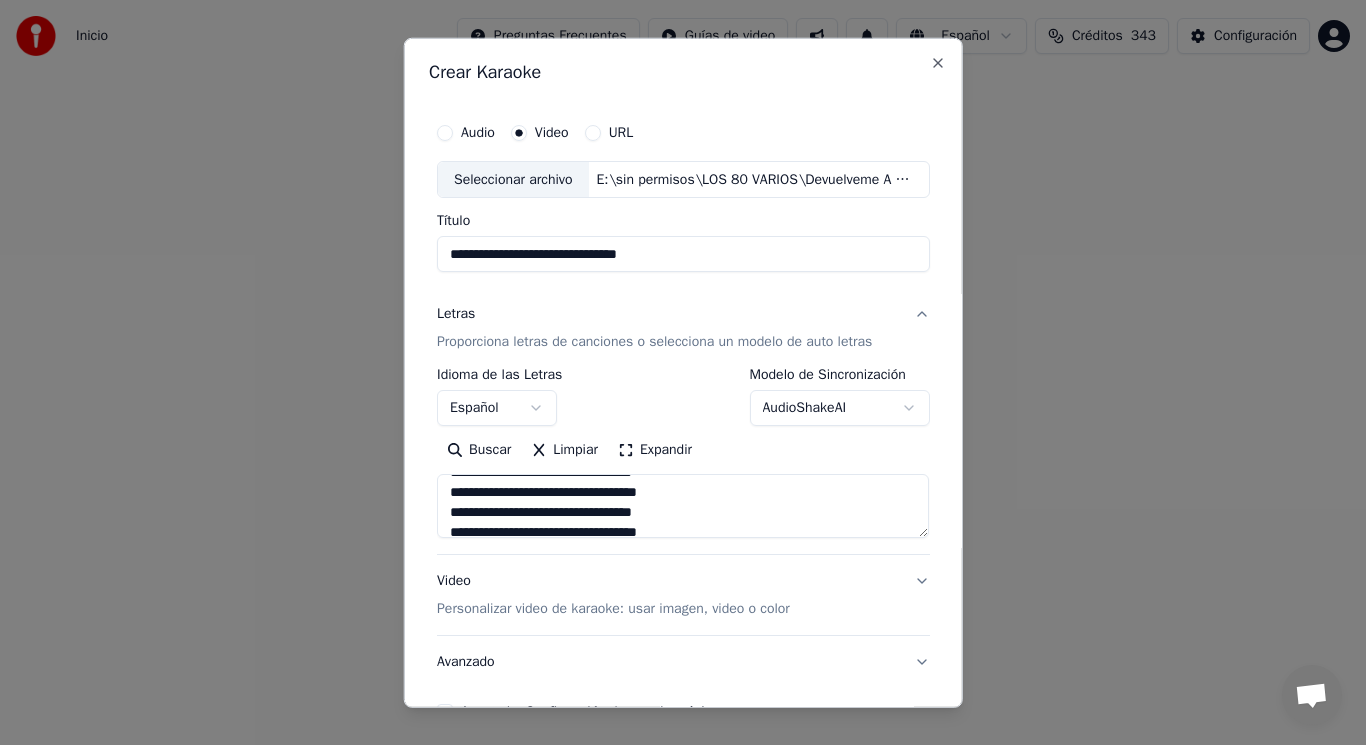 click on "**********" at bounding box center [683, 506] 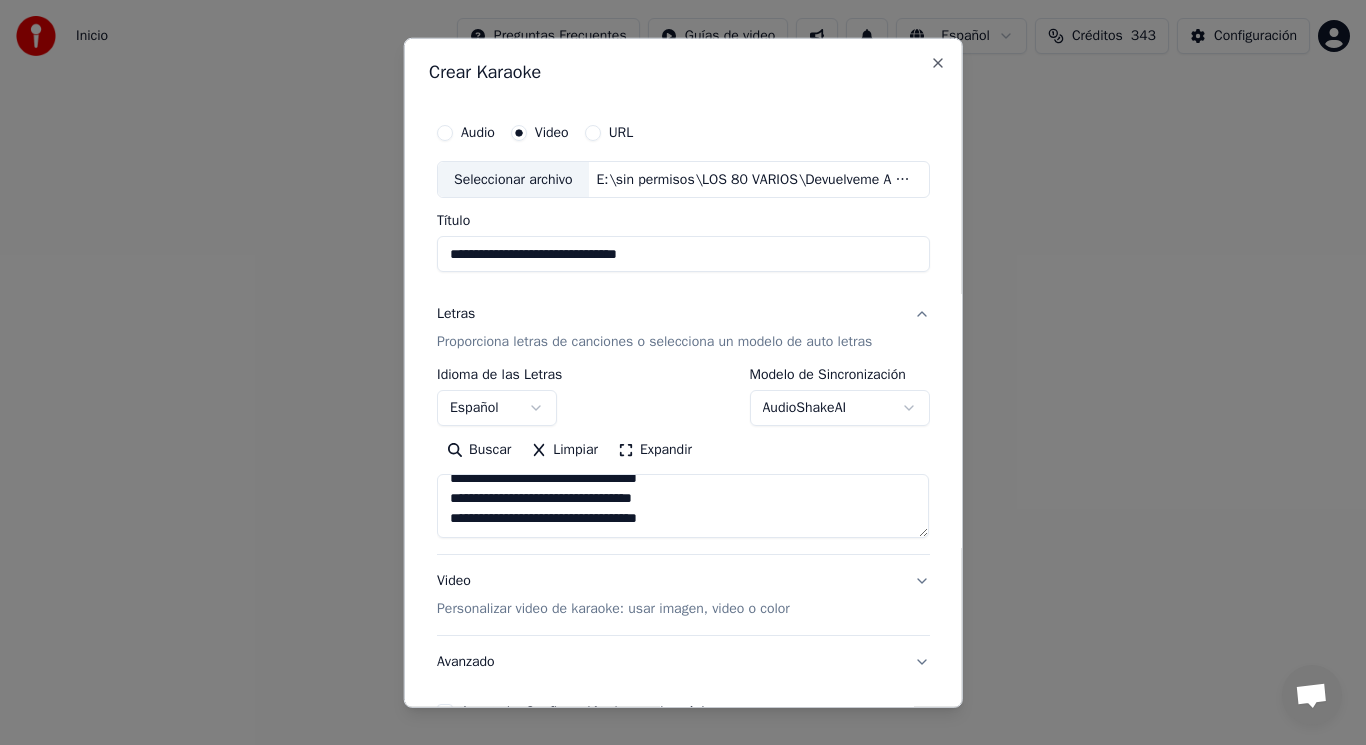 type on "**********" 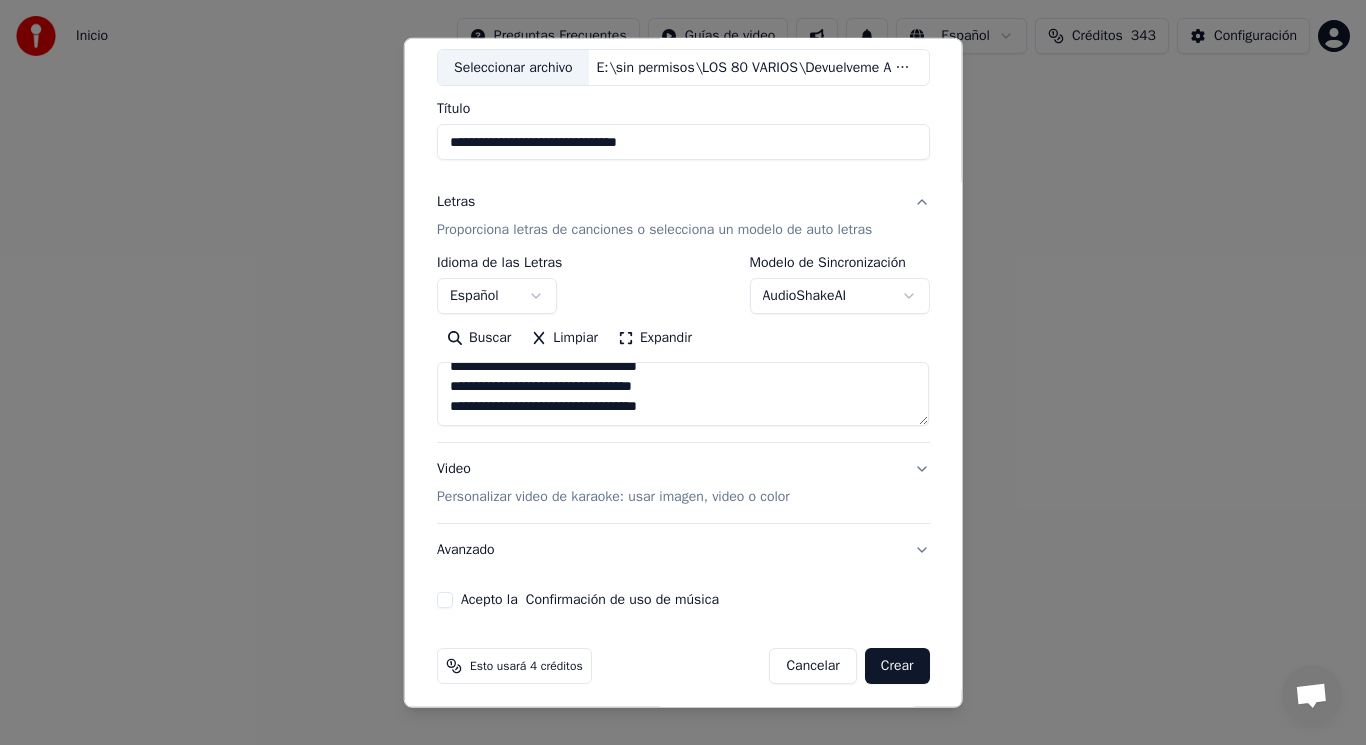 scroll, scrollTop: 121, scrollLeft: 0, axis: vertical 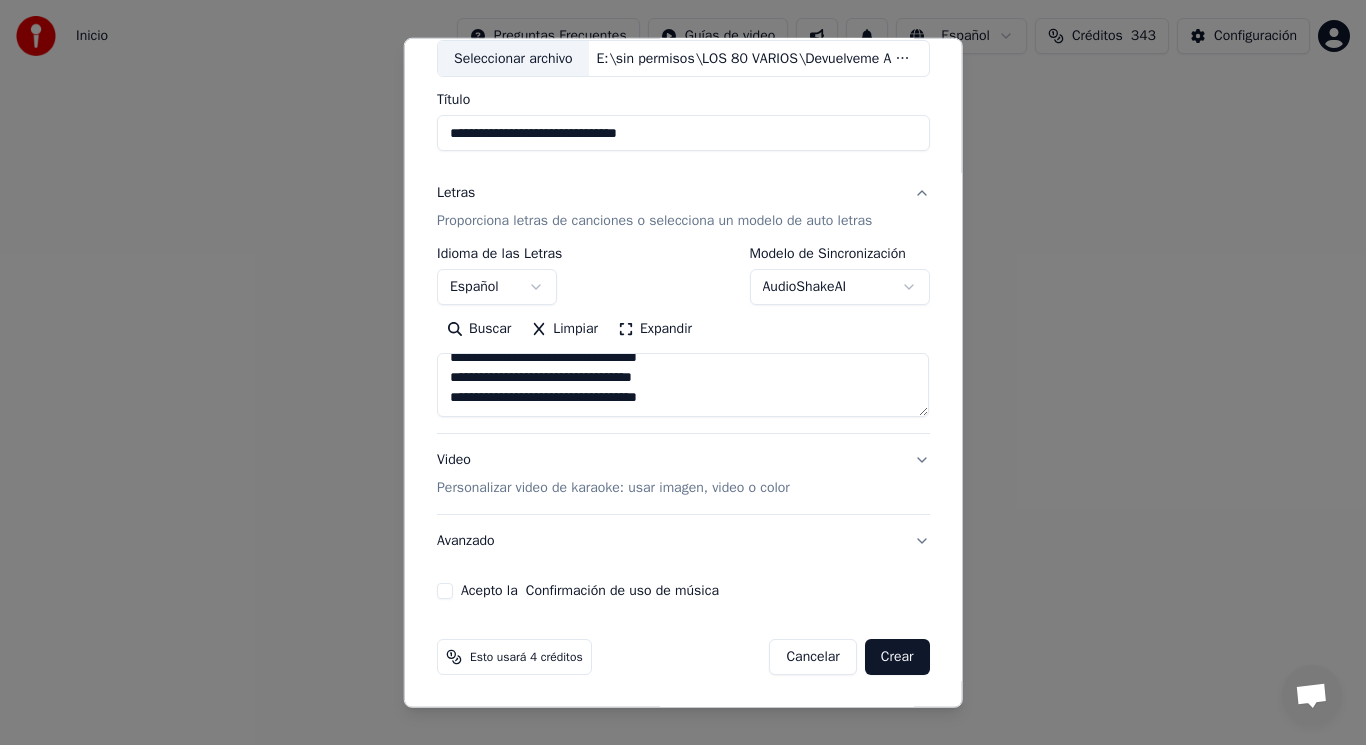click on "Acepto la   Confirmación de uso de música" at bounding box center (445, 591) 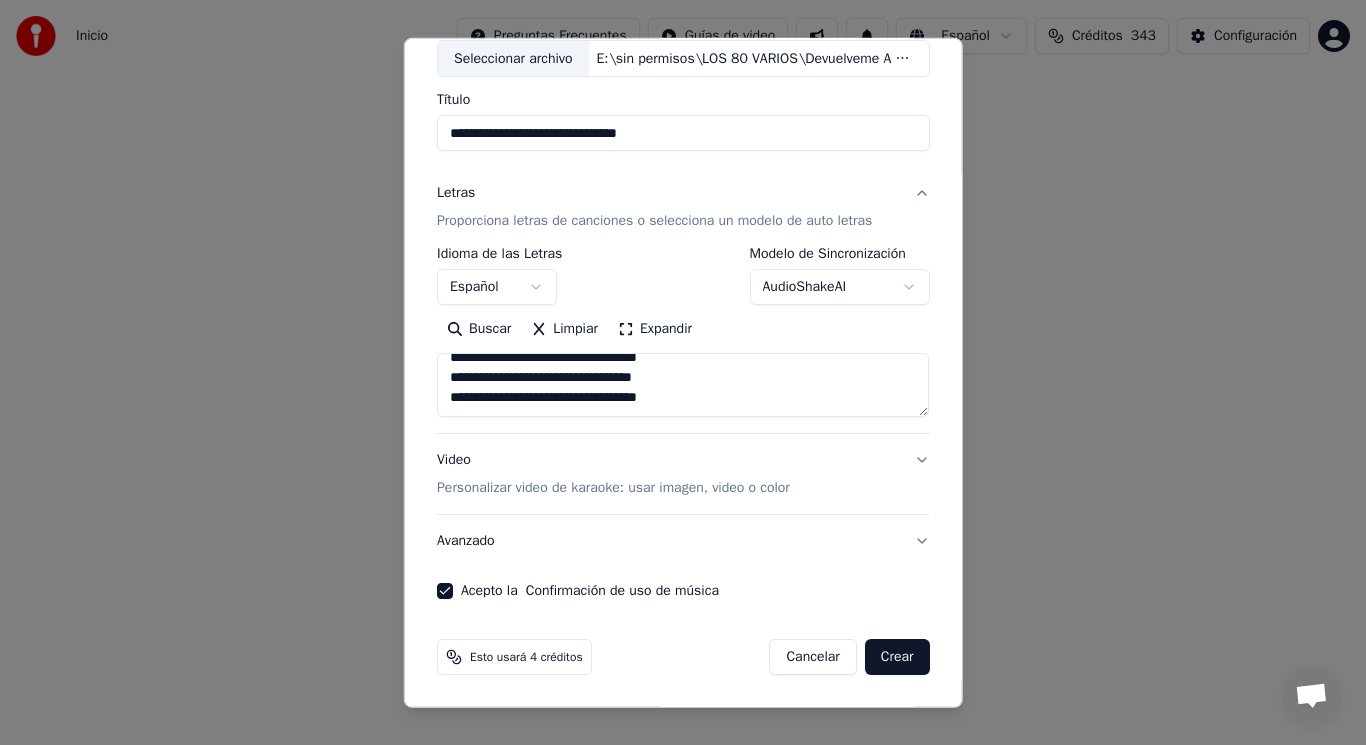 click on "Crear" at bounding box center [897, 657] 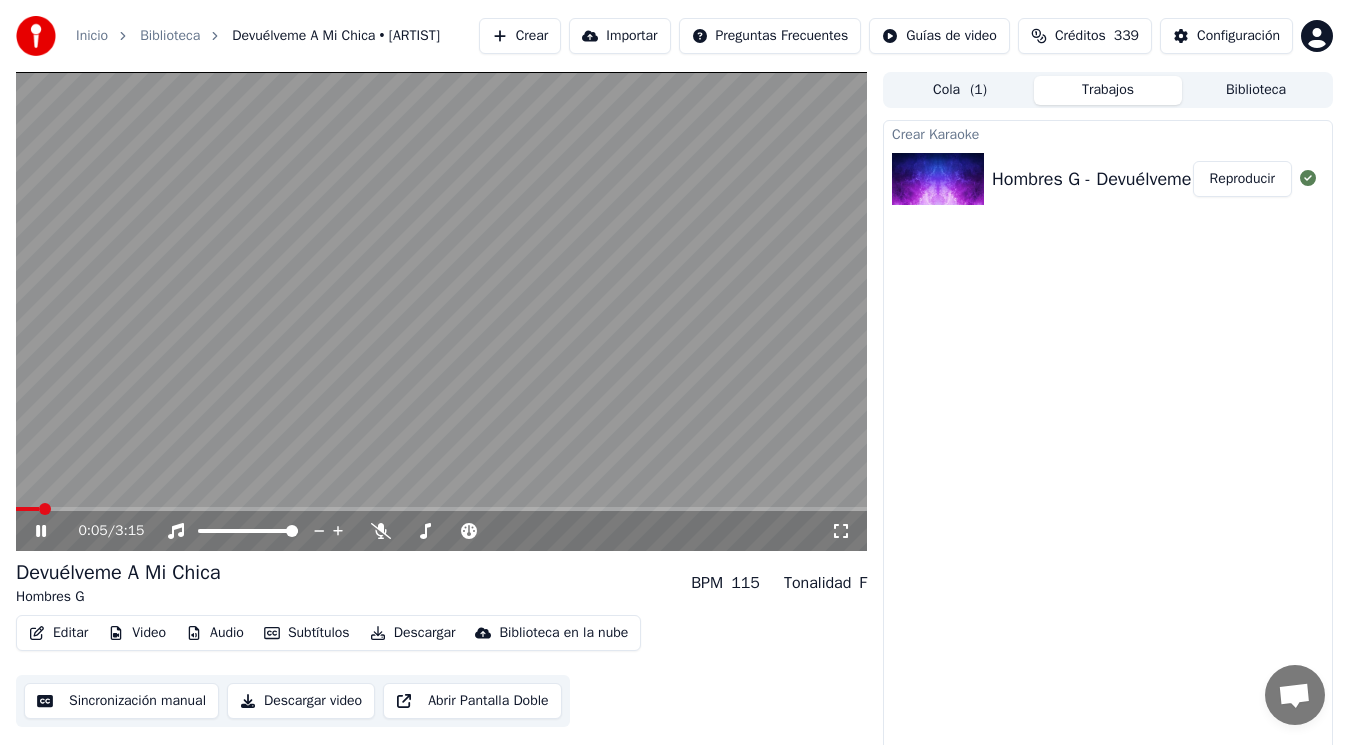 click 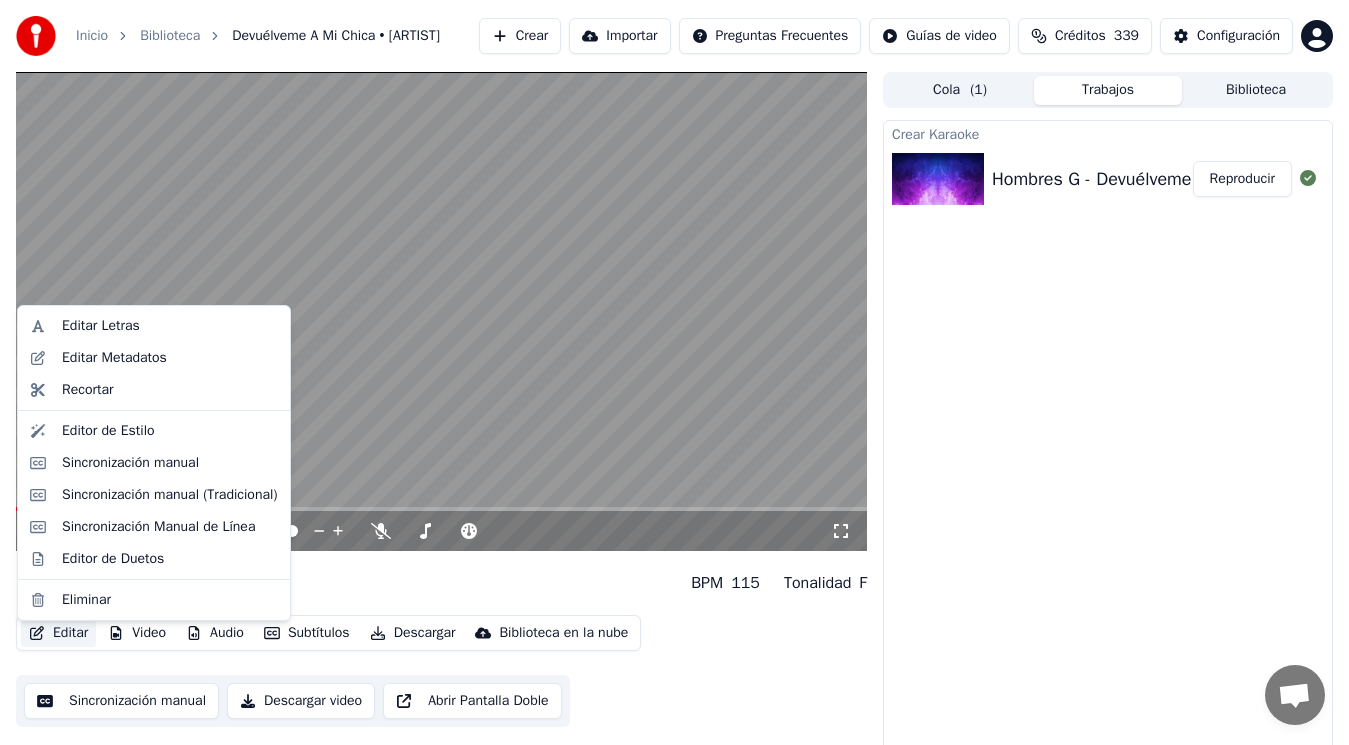 click on "Editar" at bounding box center [58, 633] 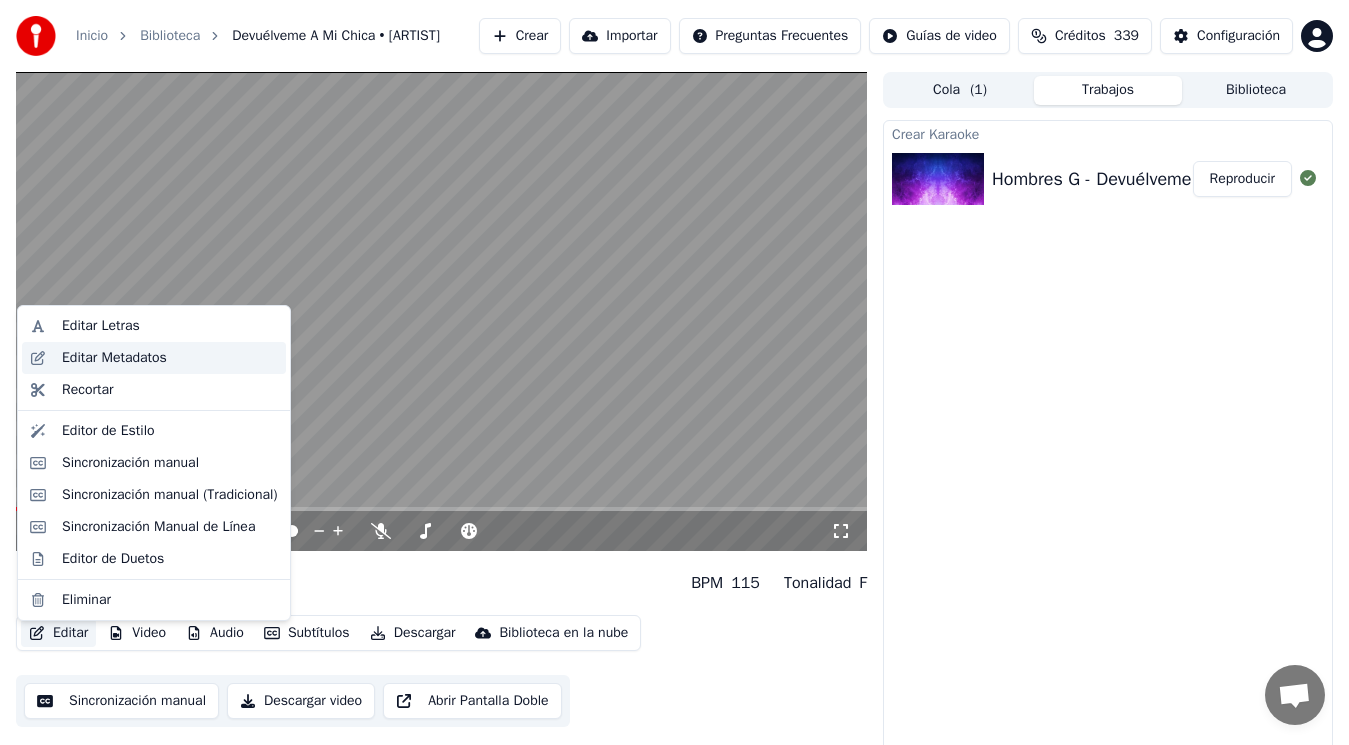 click on "Editar Metadatos" at bounding box center (114, 358) 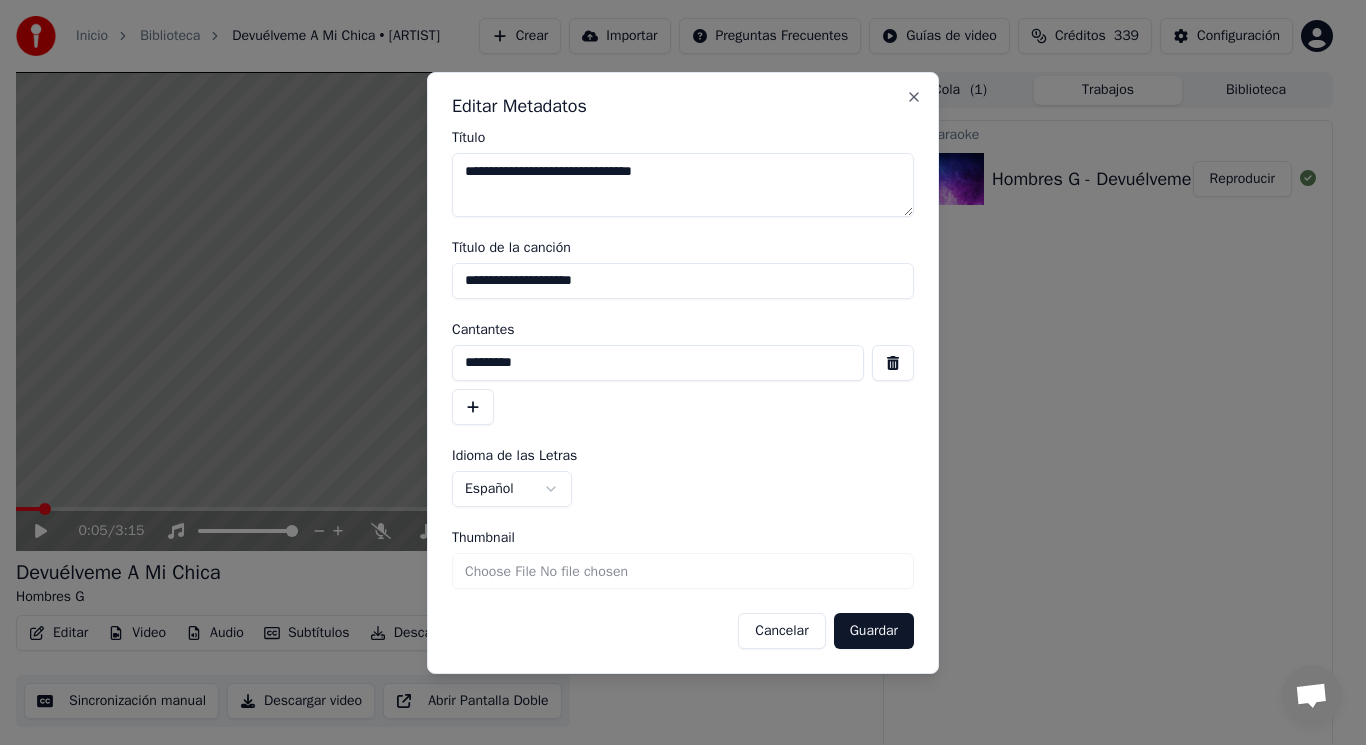 click at bounding box center [893, 363] 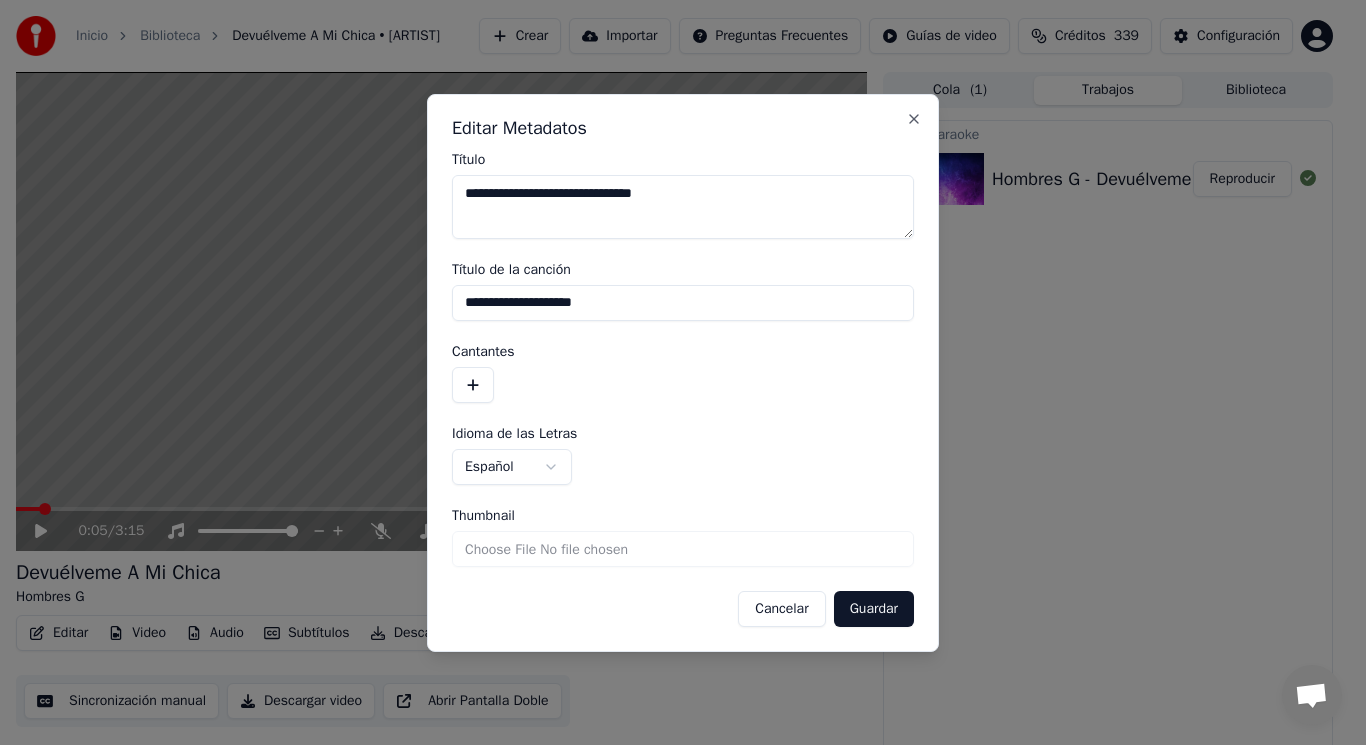 drag, startPoint x: 624, startPoint y: 302, endPoint x: 414, endPoint y: 311, distance: 210.19276 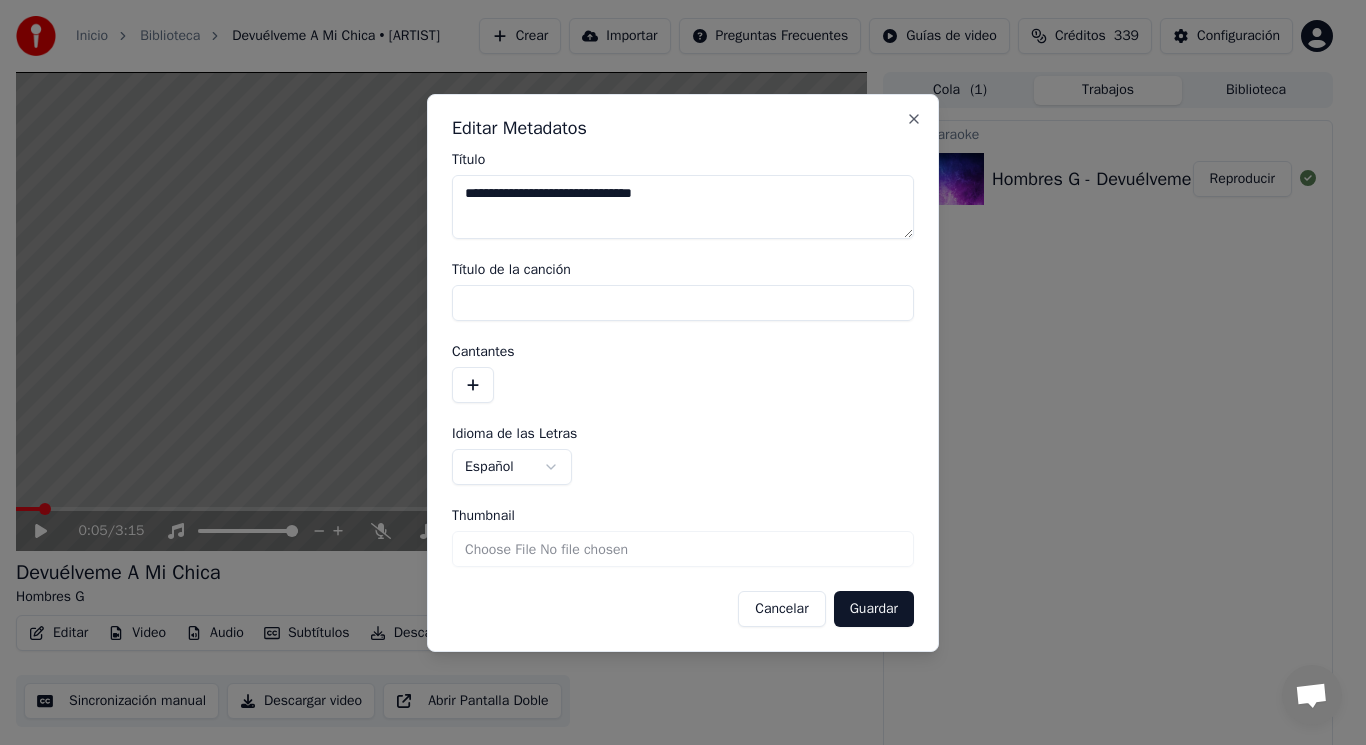 type 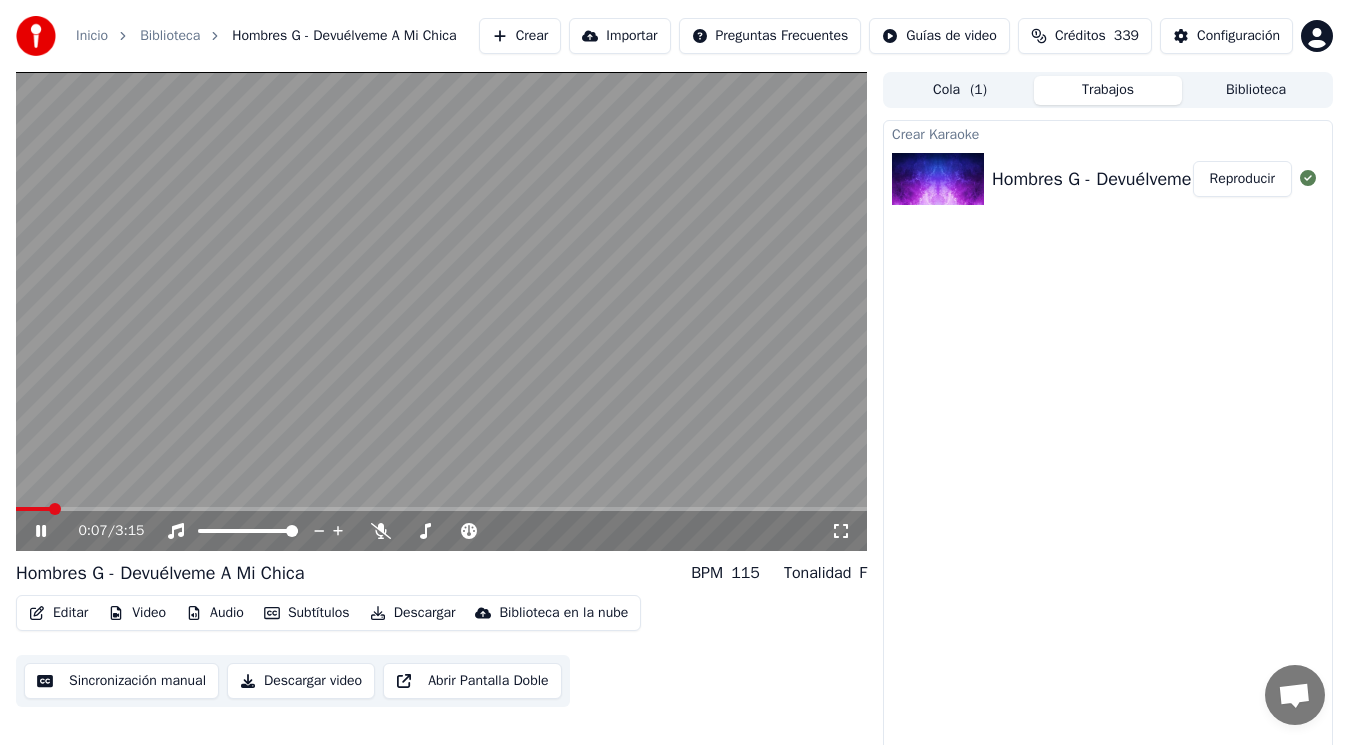 click 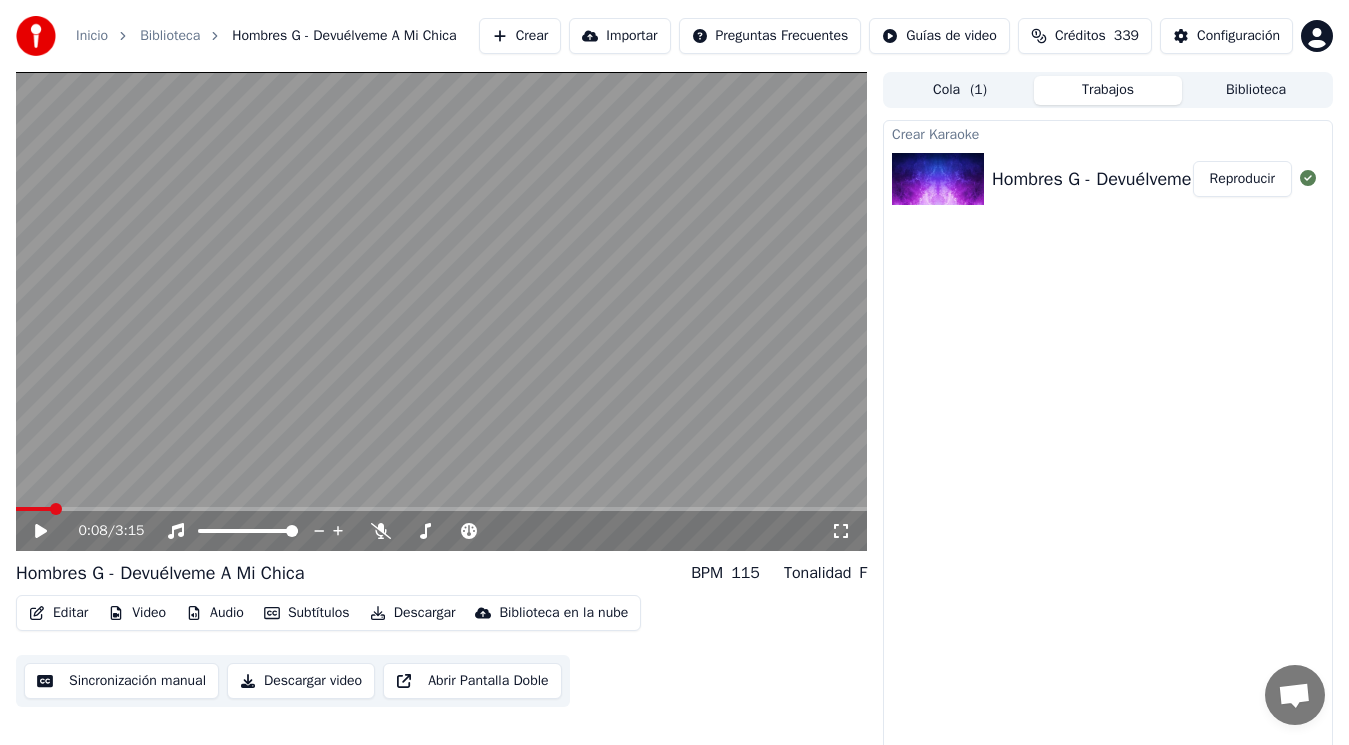 click on "Editar" at bounding box center [58, 613] 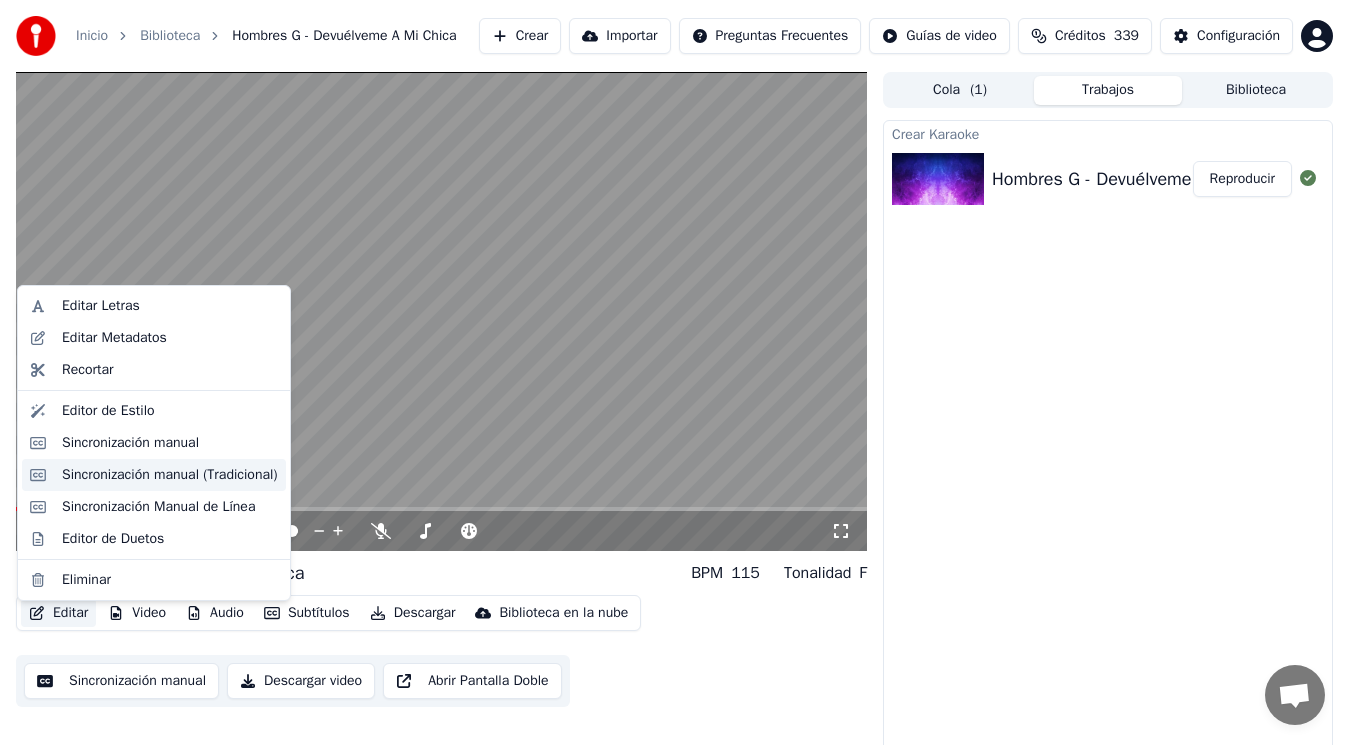 click on "Sincronización manual (Tradicional)" at bounding box center [170, 475] 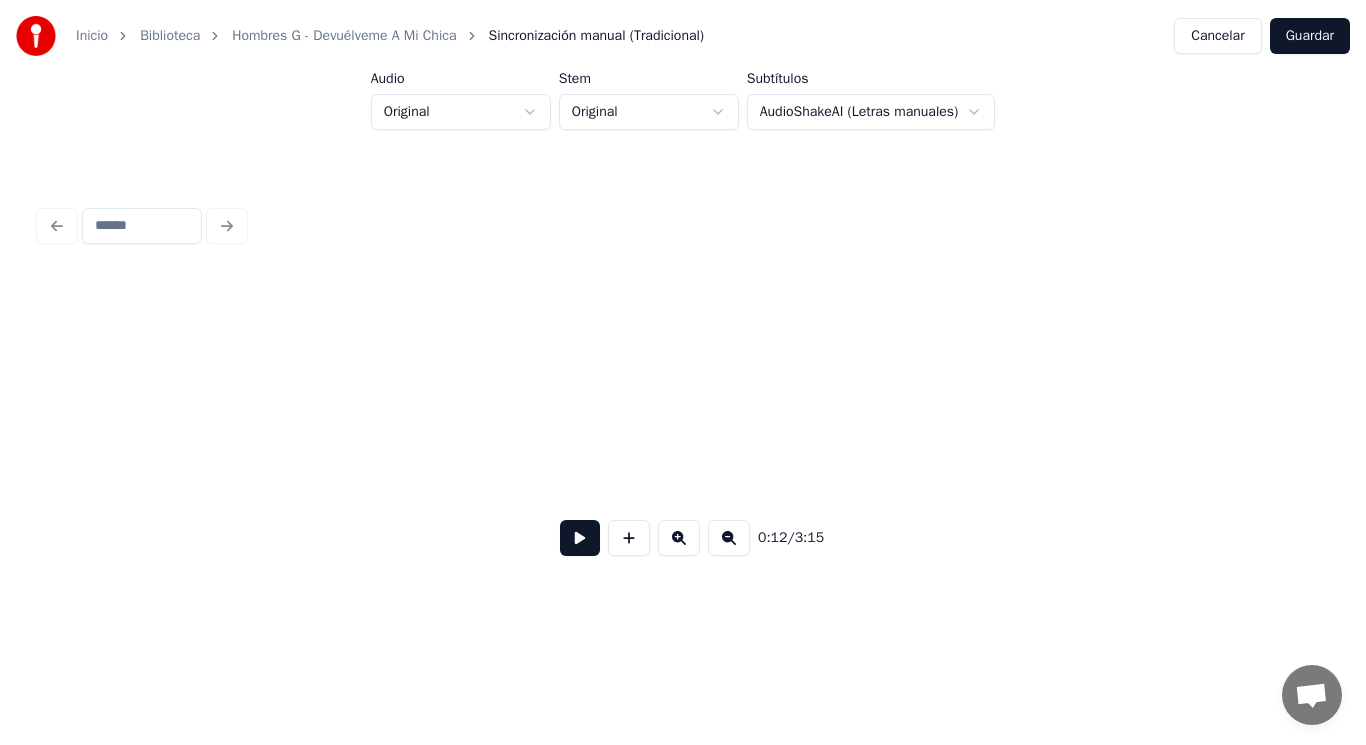 scroll, scrollTop: 0, scrollLeft: 17023, axis: horizontal 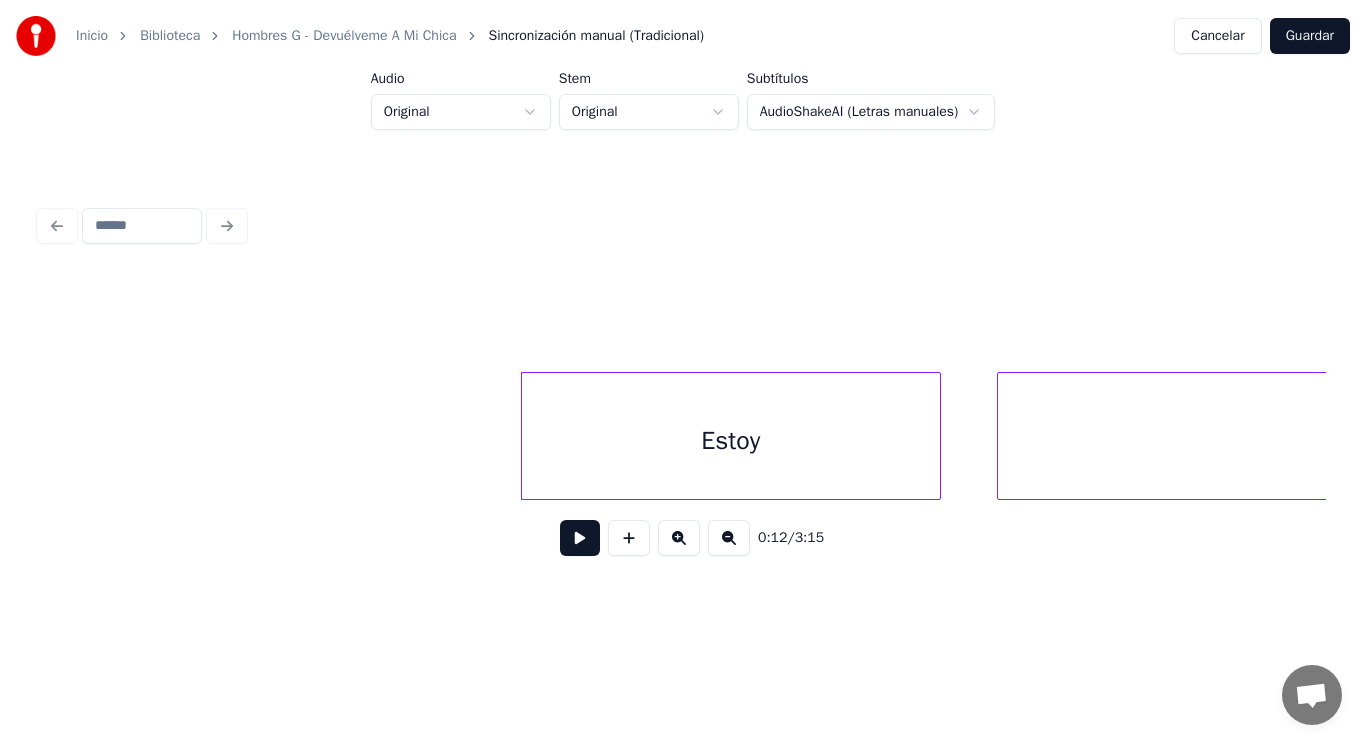 click on "Estoy llorando" at bounding box center [120584, 436] 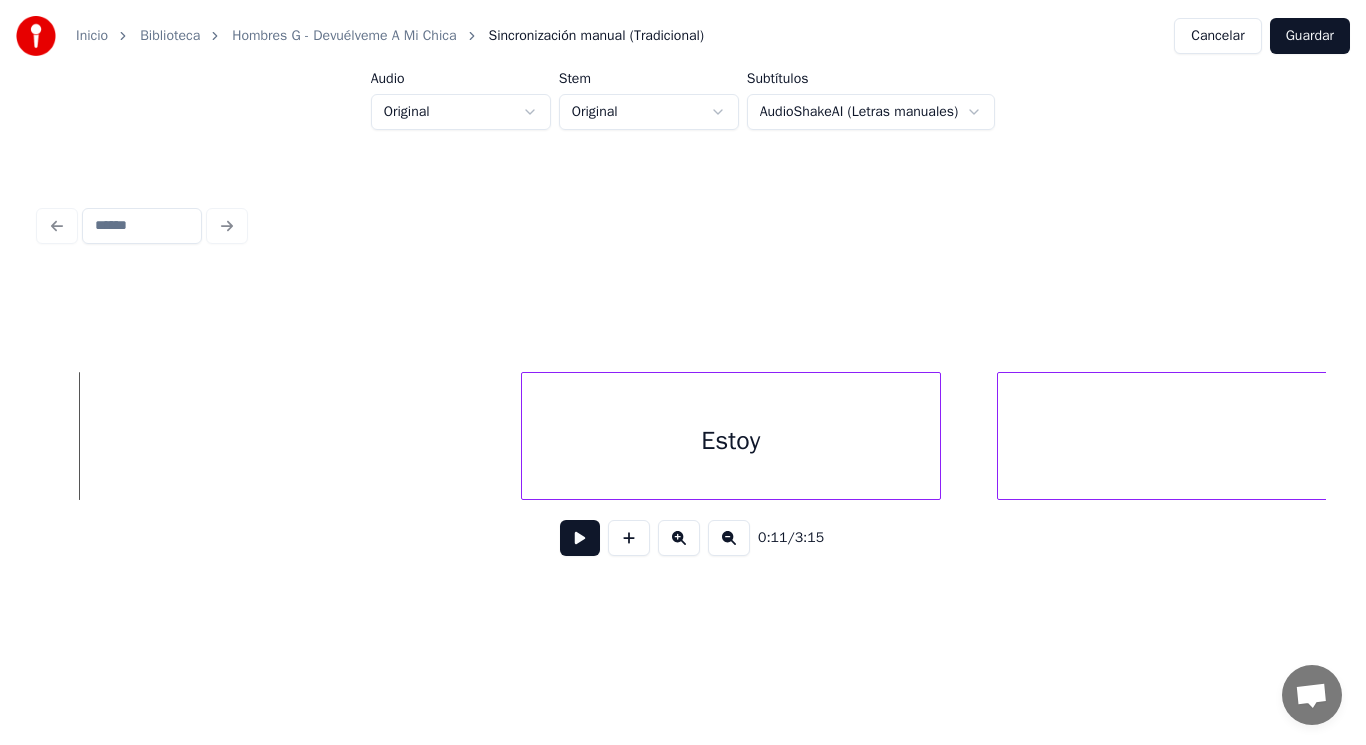 click at bounding box center (580, 538) 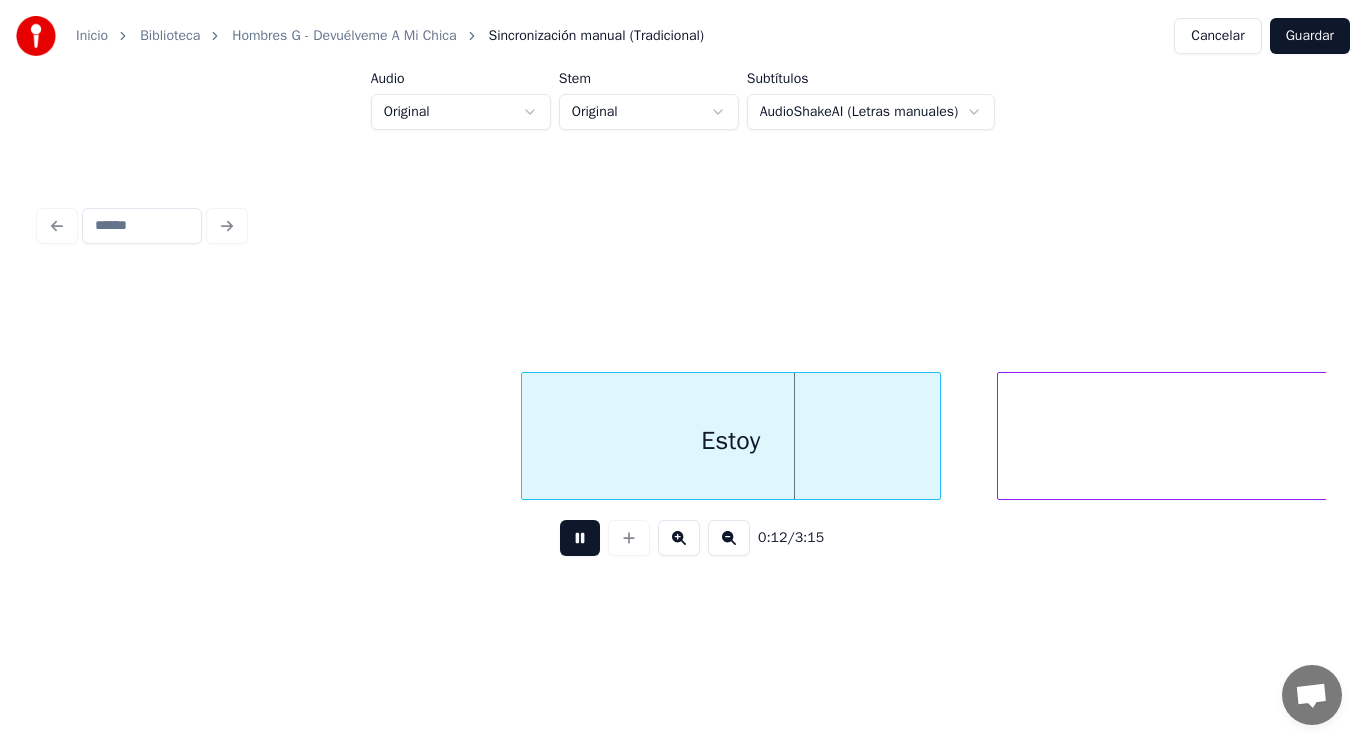 click at bounding box center (580, 538) 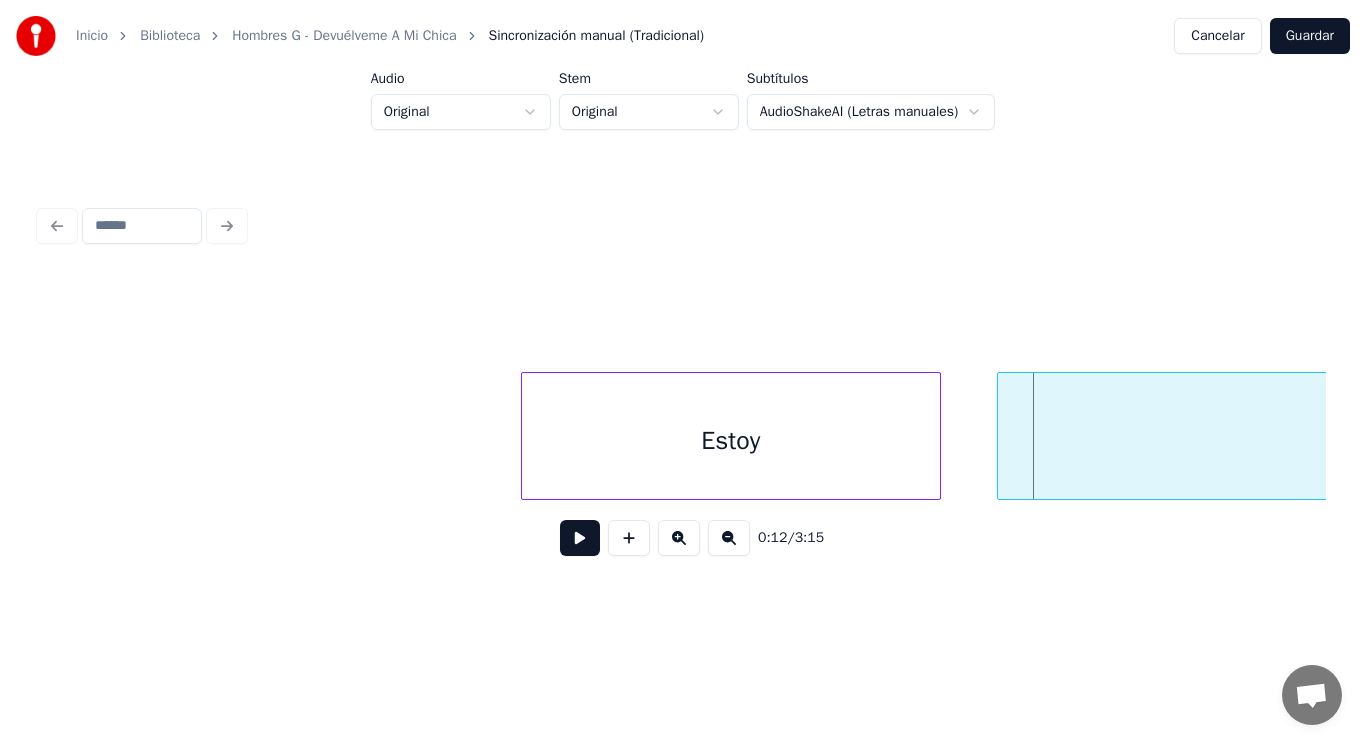 click on "Estoy" at bounding box center (731, 441) 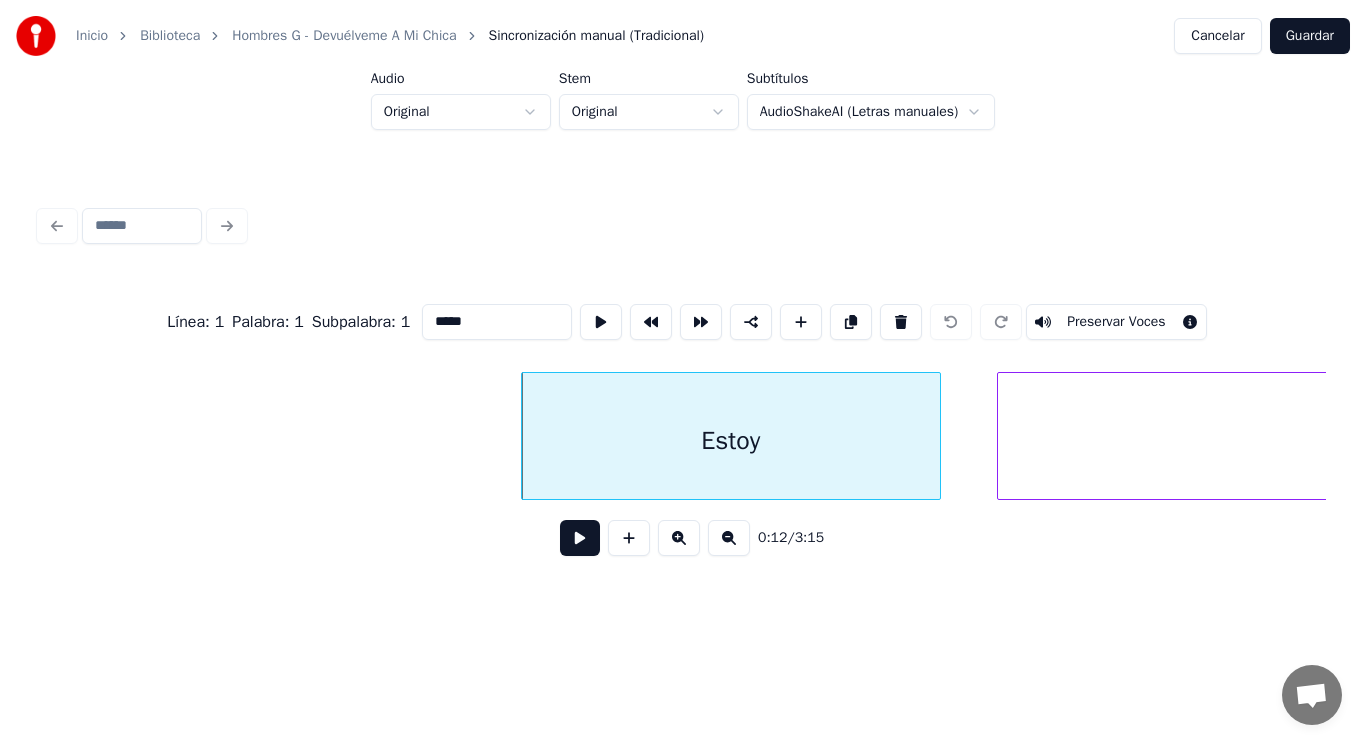 click at bounding box center [580, 538] 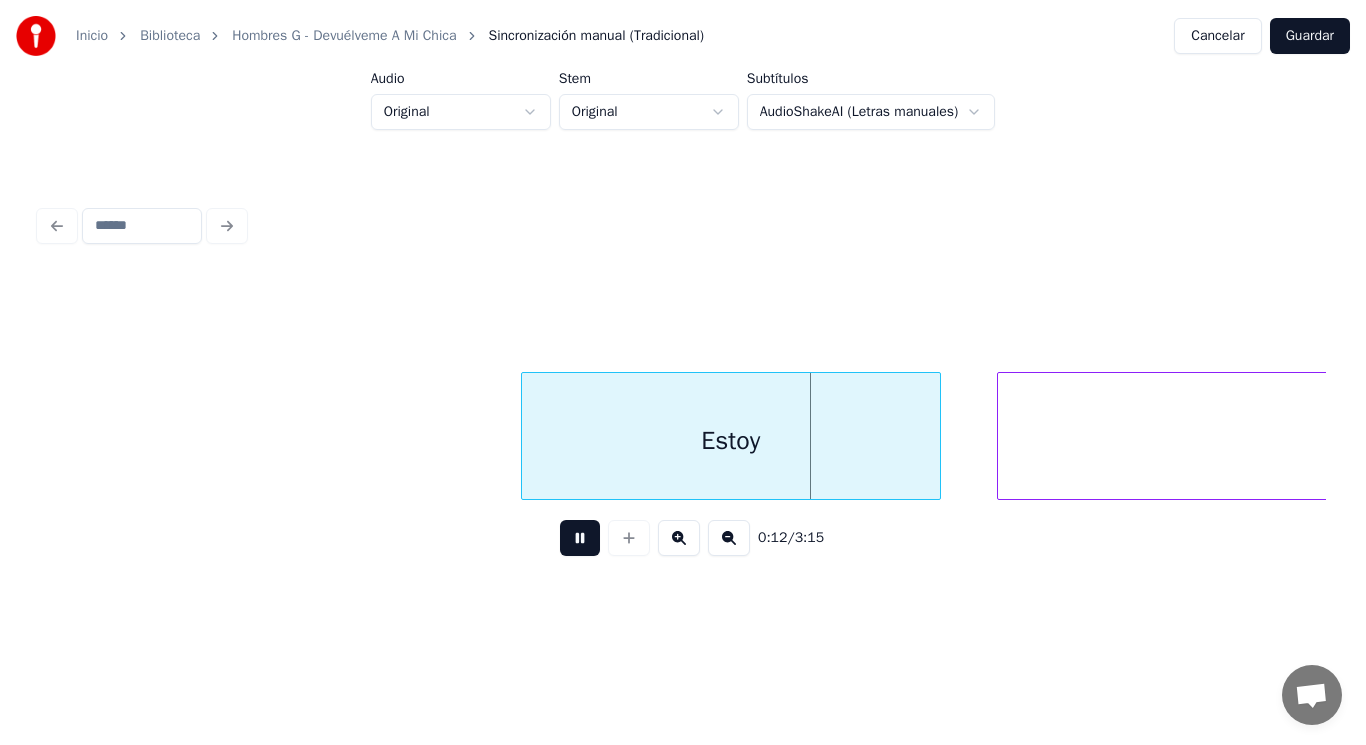 click at bounding box center (580, 538) 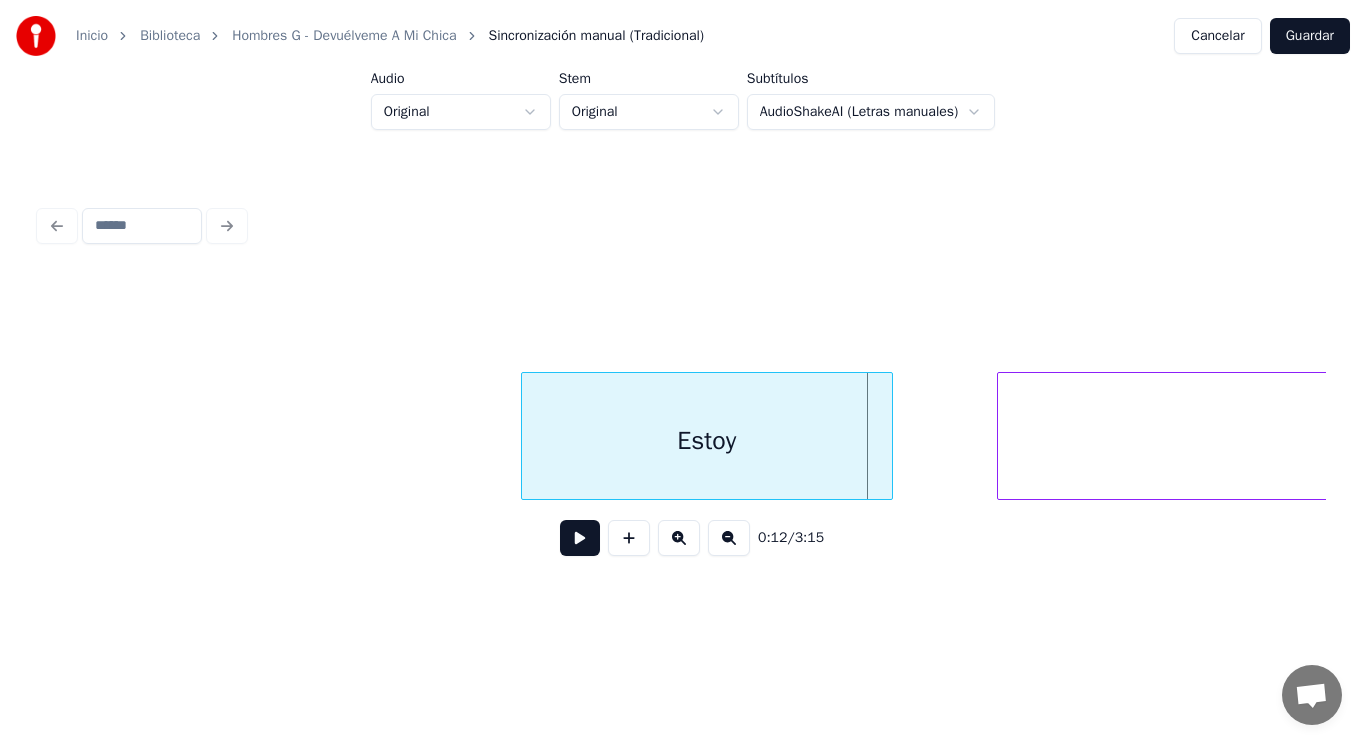 click at bounding box center (889, 436) 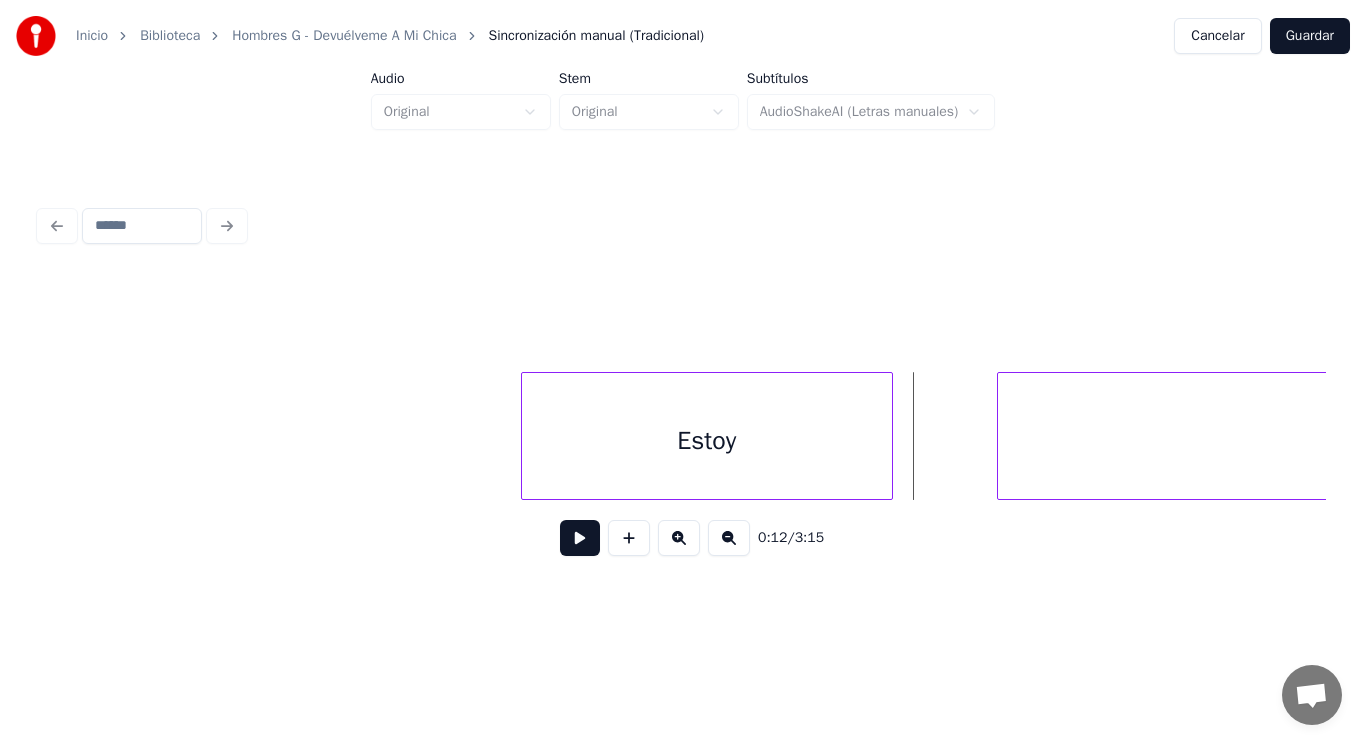 click at bounding box center (580, 538) 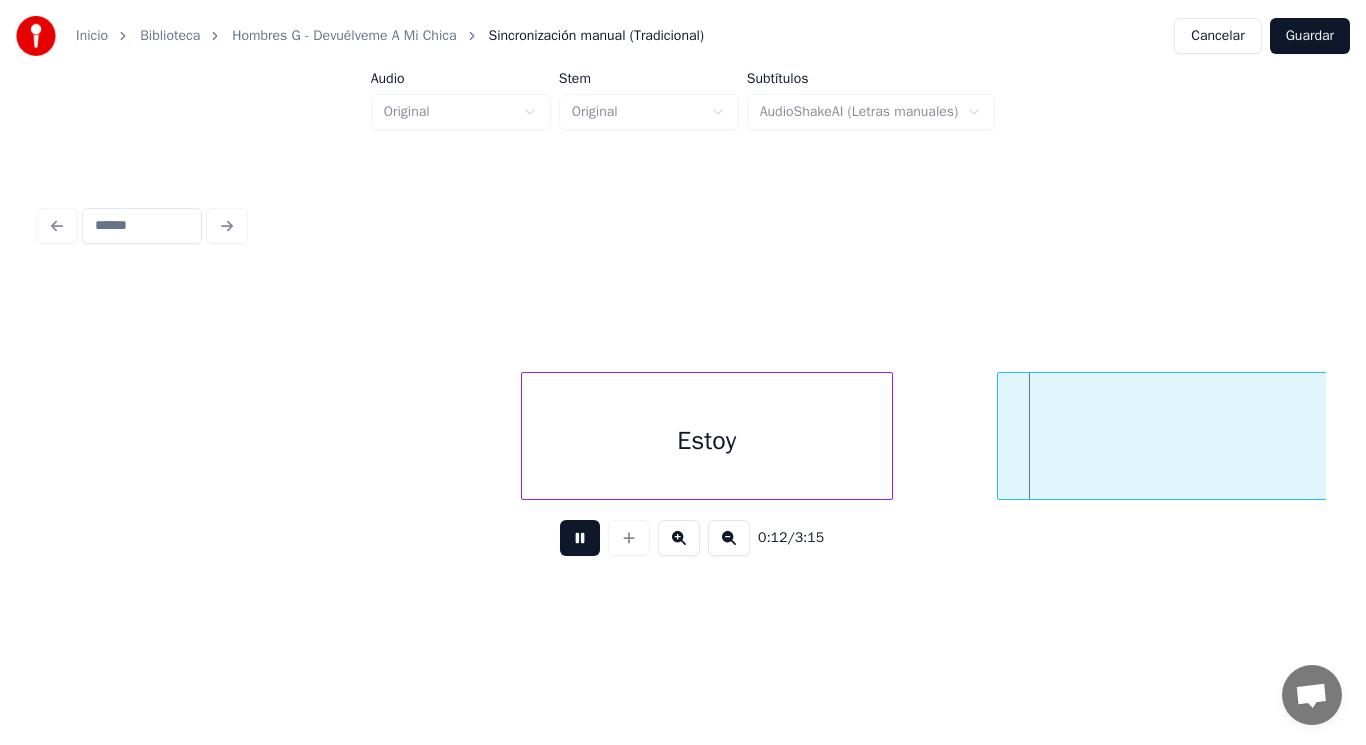 click at bounding box center (580, 538) 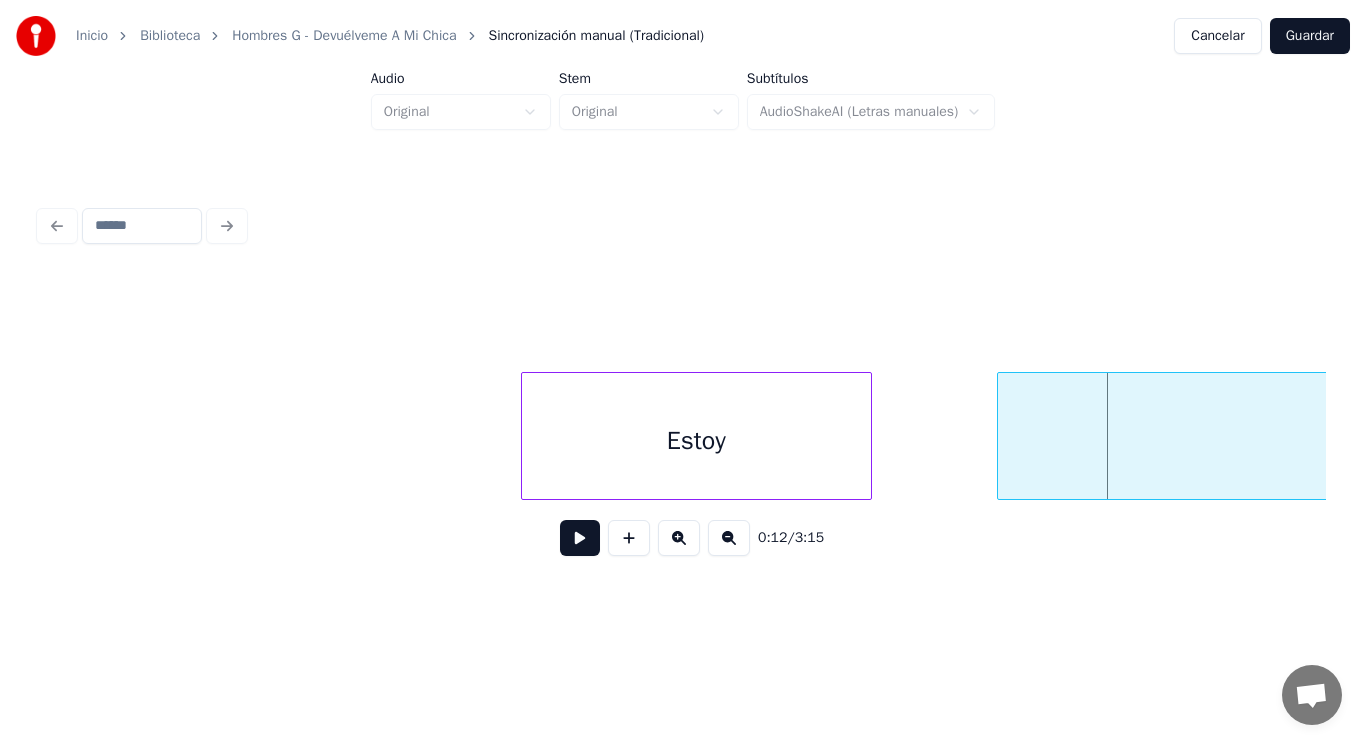 click at bounding box center (868, 436) 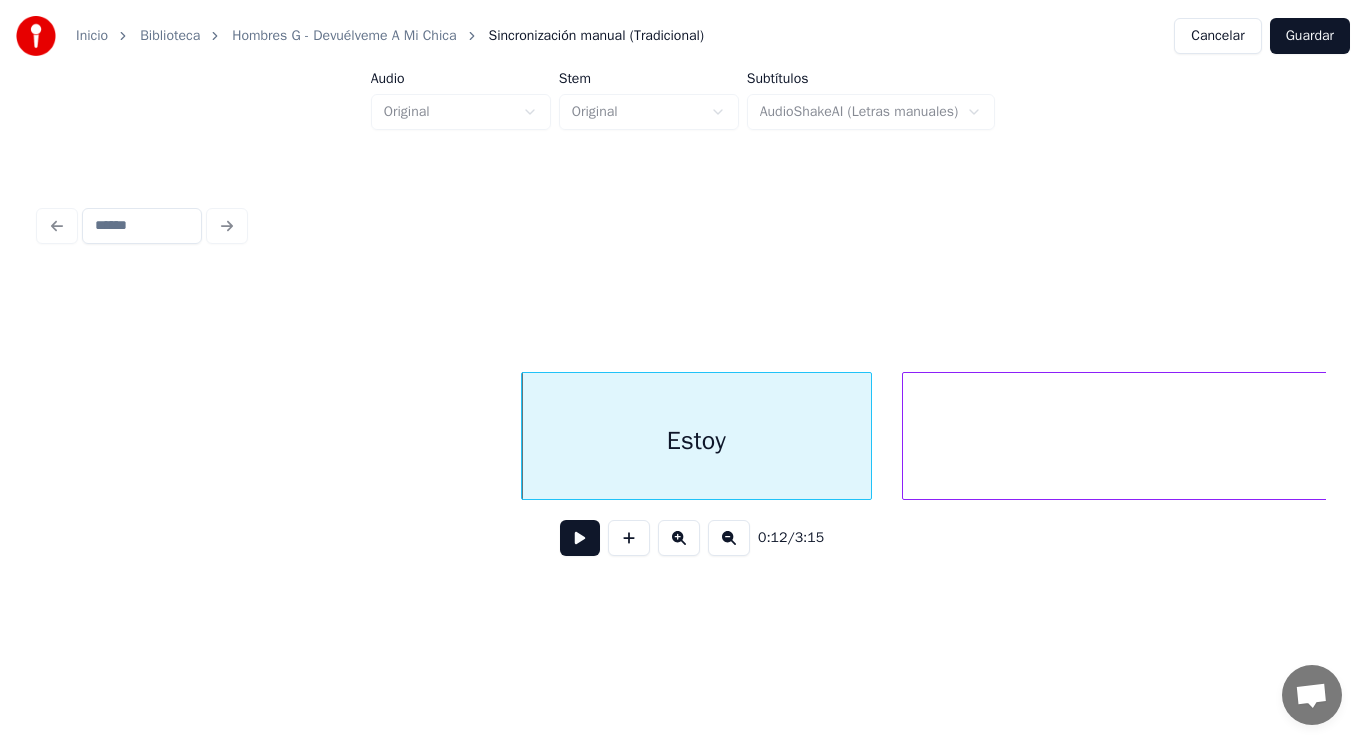 click at bounding box center [906, 436] 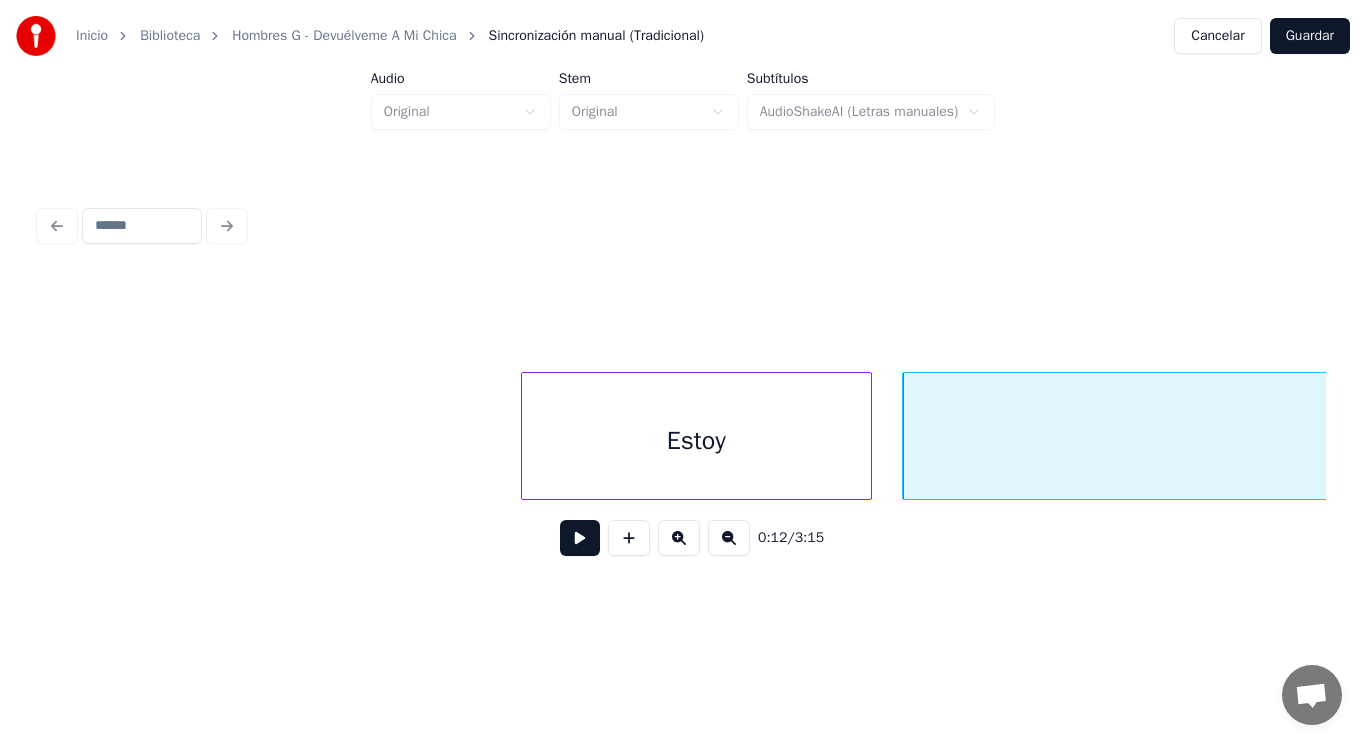 click at bounding box center (580, 538) 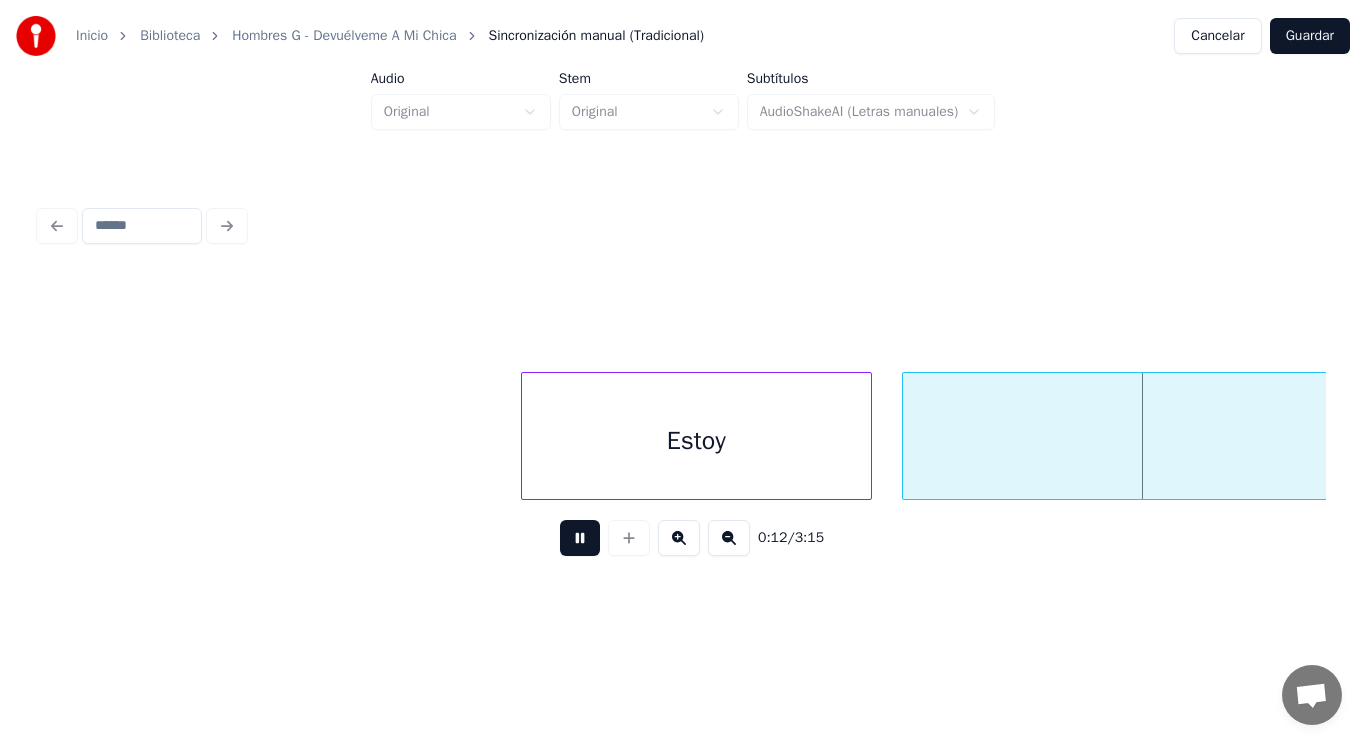 click at bounding box center [580, 538] 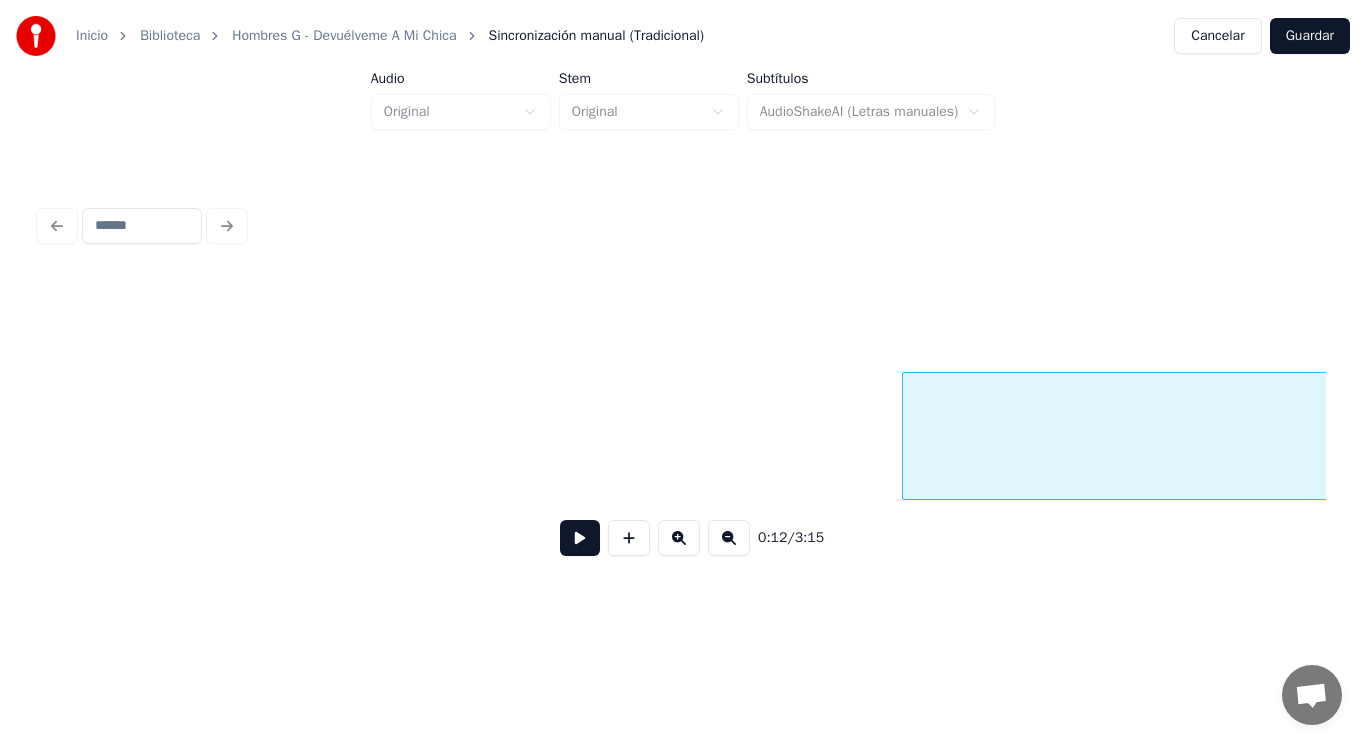 scroll, scrollTop: 0, scrollLeft: 17830, axis: horizontal 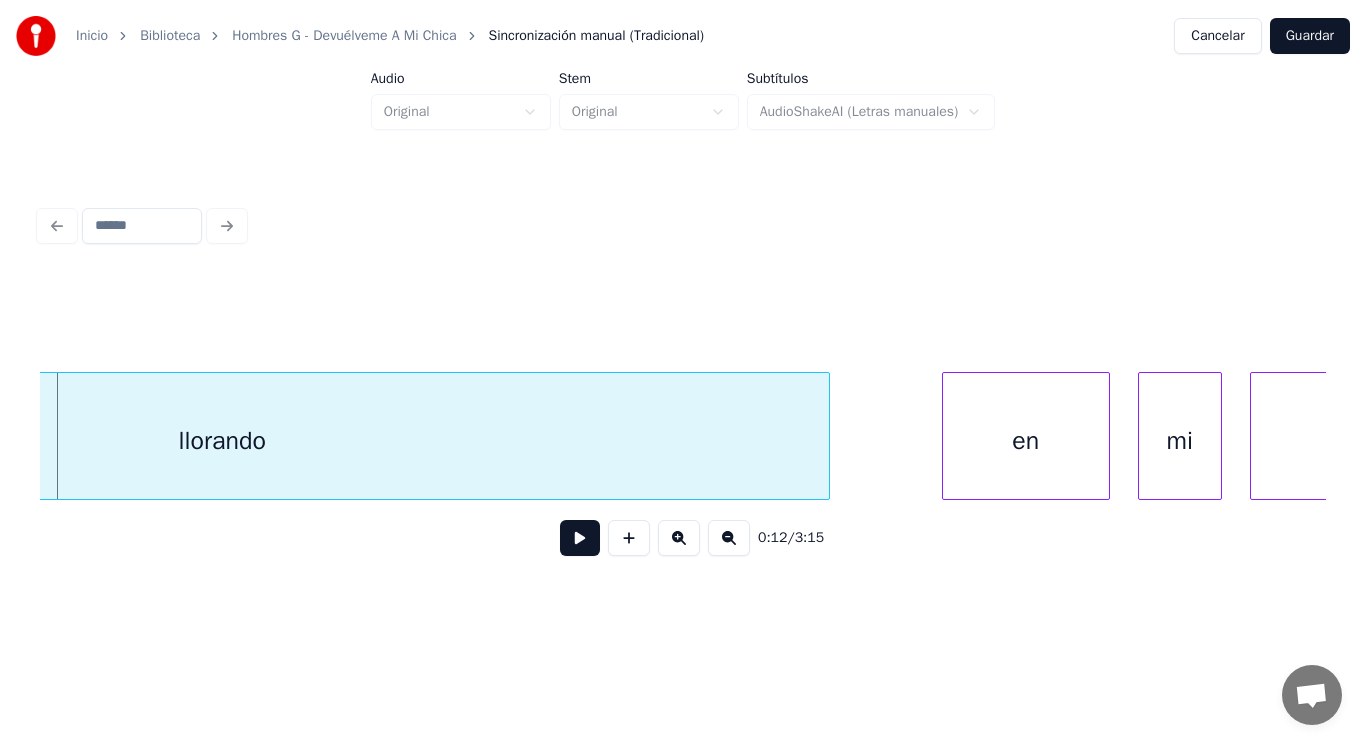 click on "llorando" at bounding box center [222, 441] 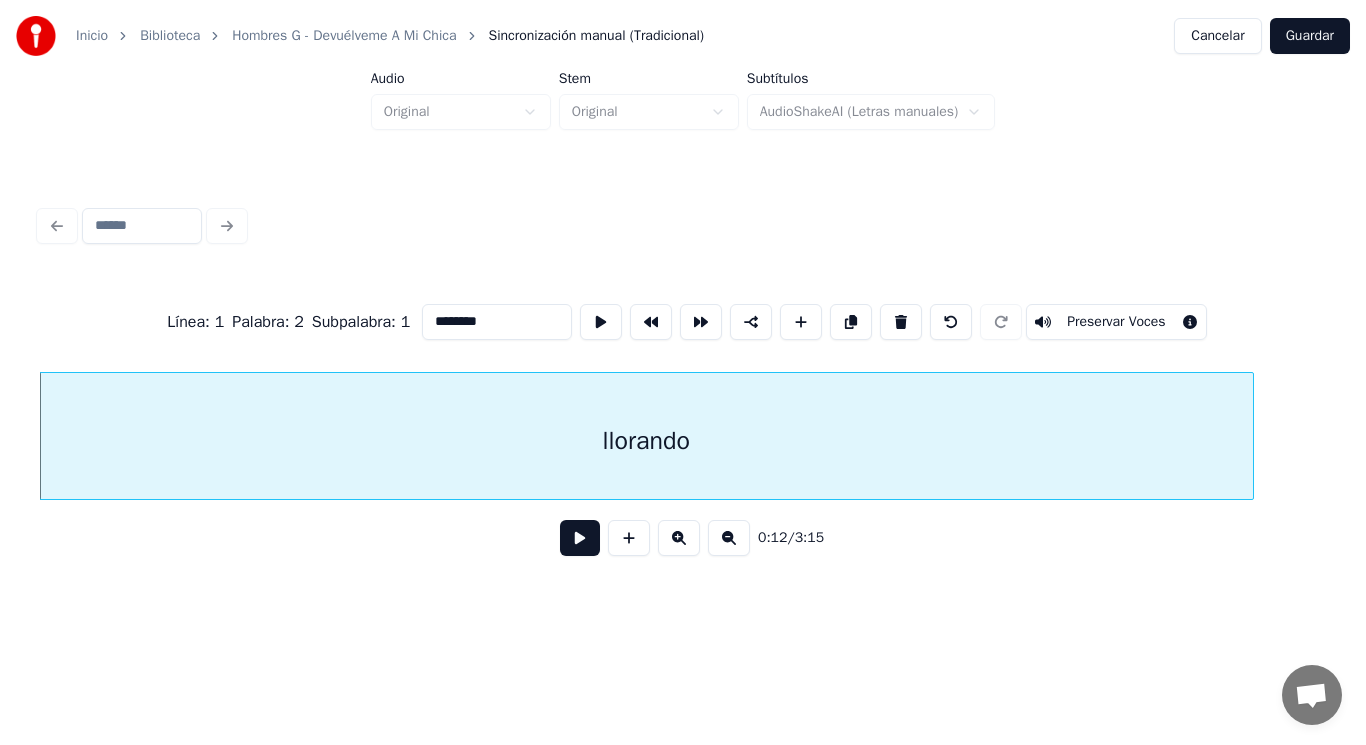 click at bounding box center (580, 538) 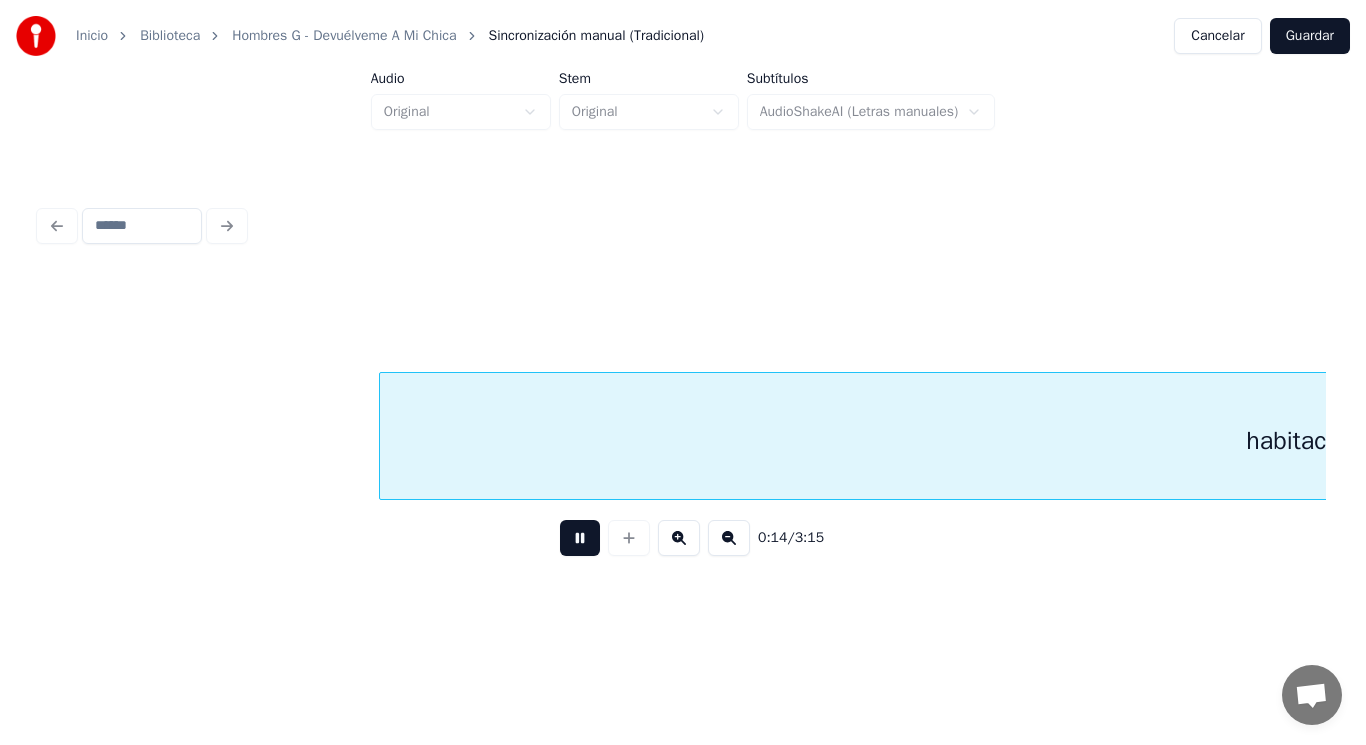 scroll, scrollTop: 0, scrollLeft: 20009, axis: horizontal 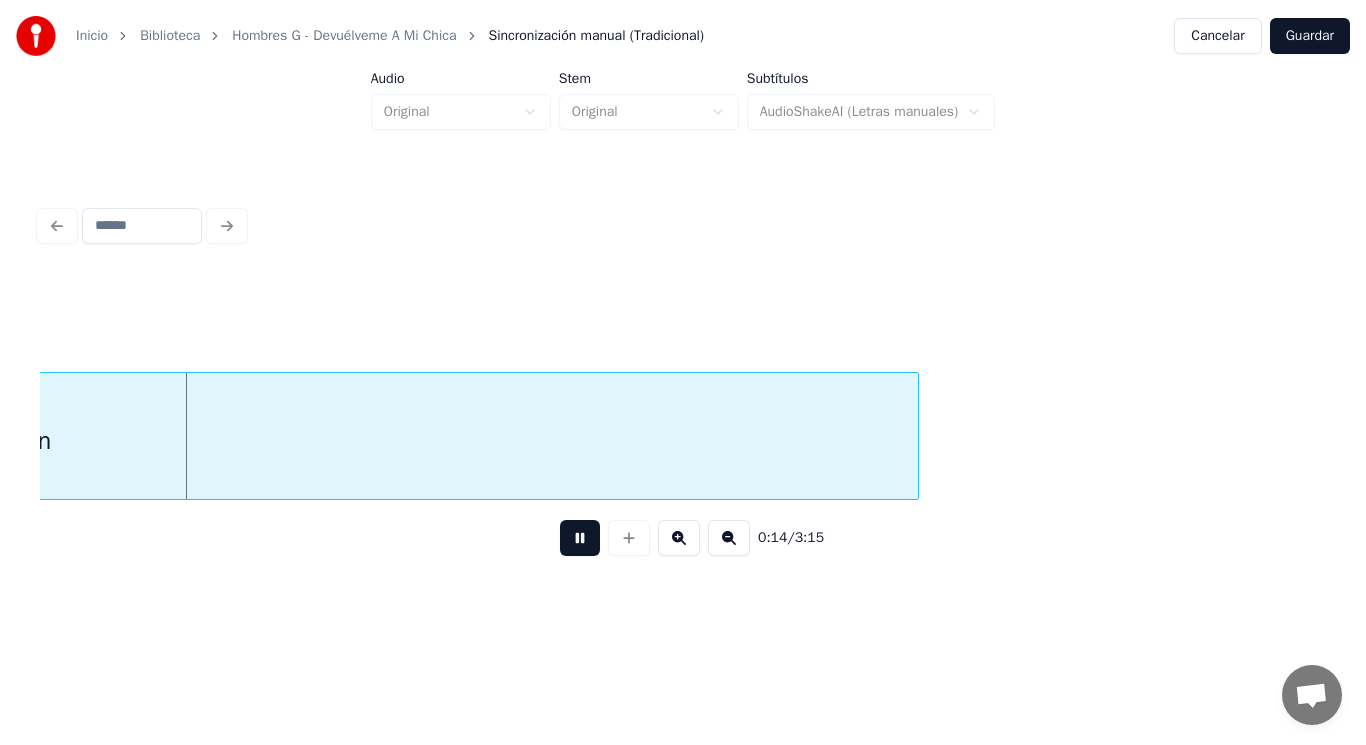 click at bounding box center [580, 538] 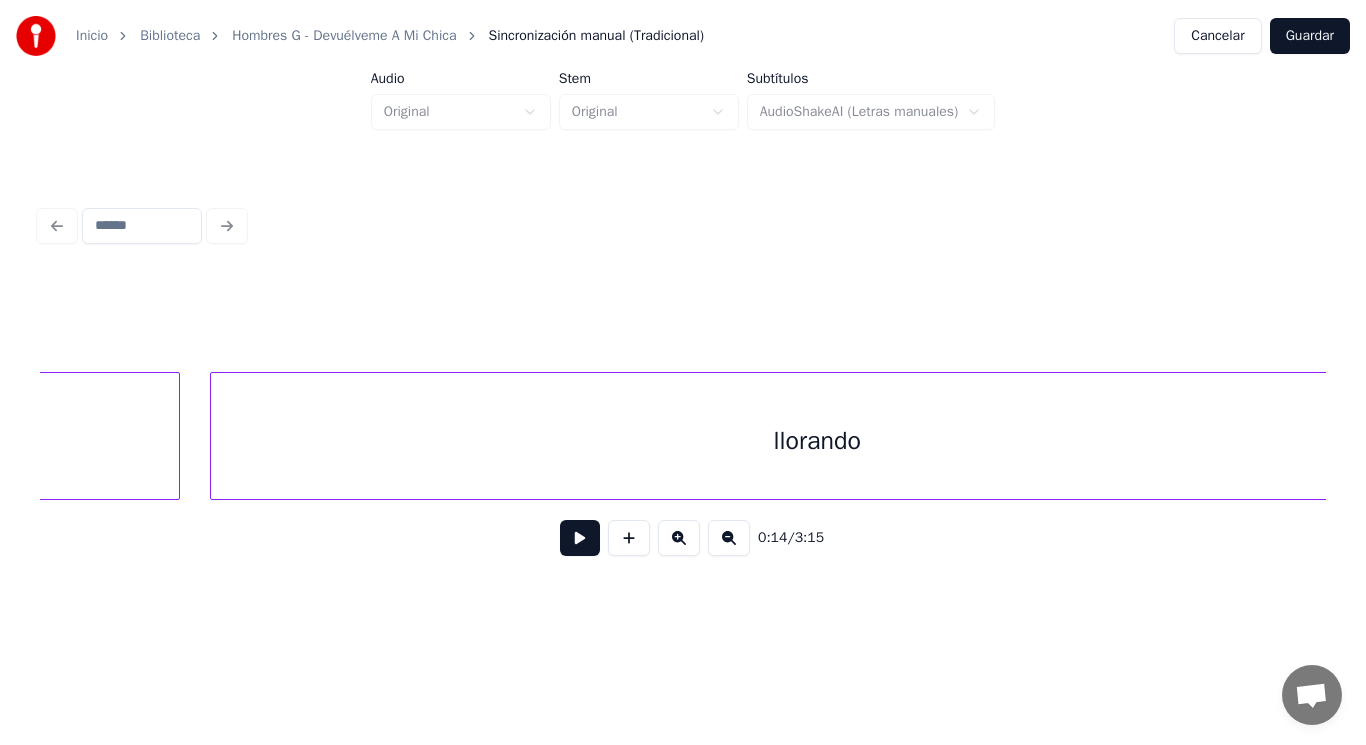 scroll, scrollTop: 0, scrollLeft: 16793, axis: horizontal 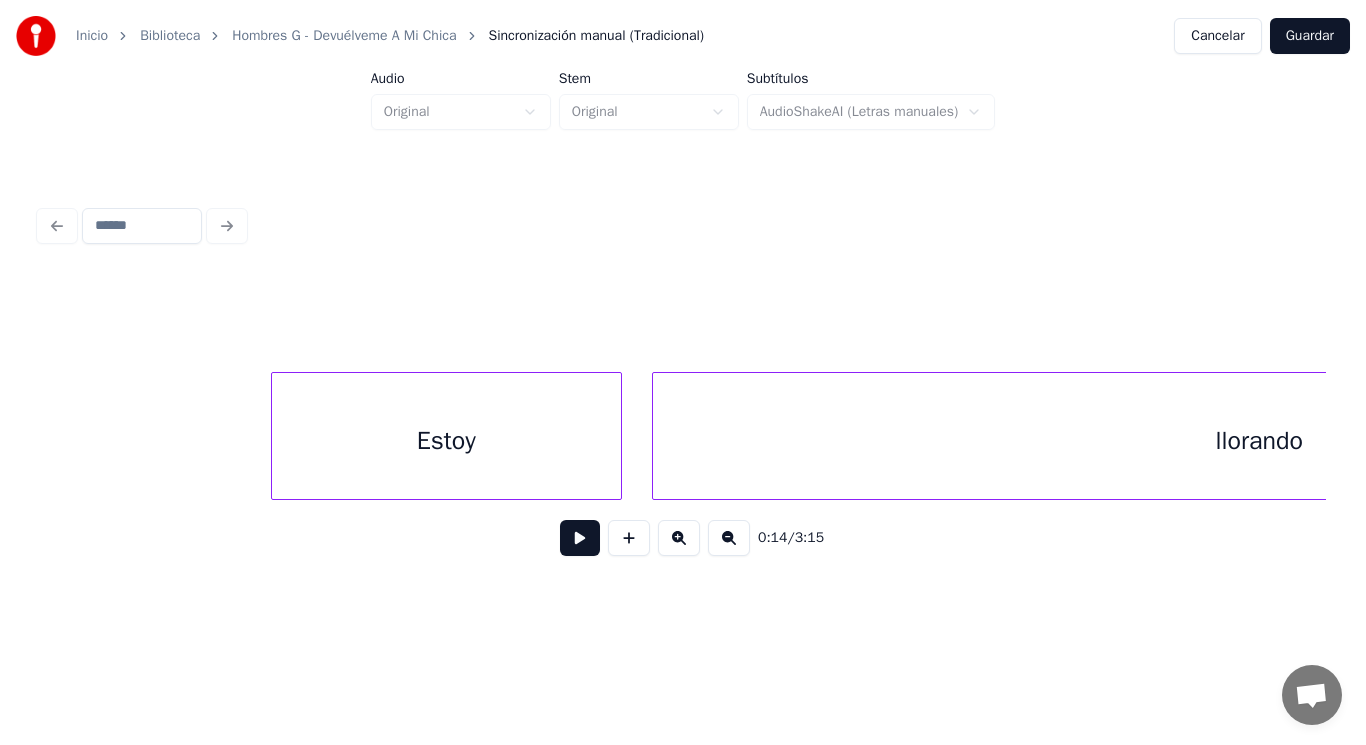 click on "Estoy" at bounding box center [446, 441] 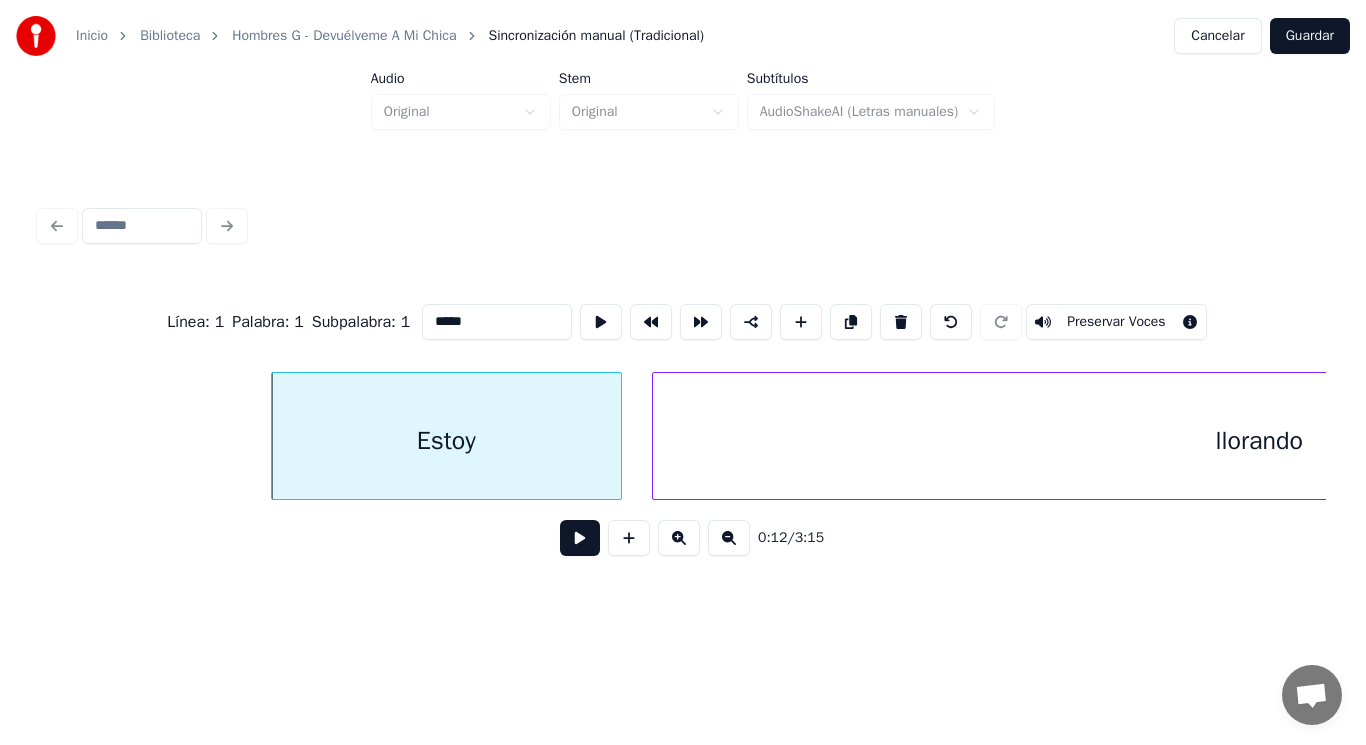 click at bounding box center (580, 538) 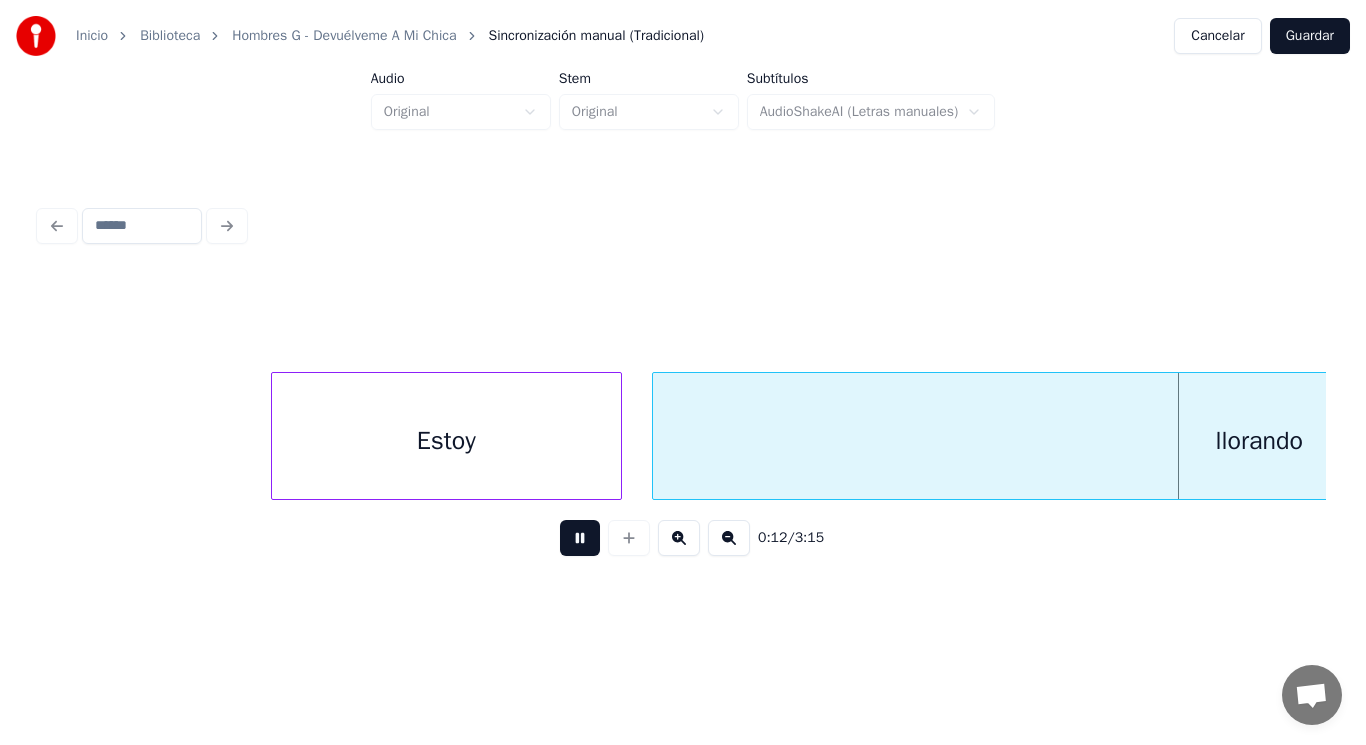 scroll, scrollTop: 0, scrollLeft: 18079, axis: horizontal 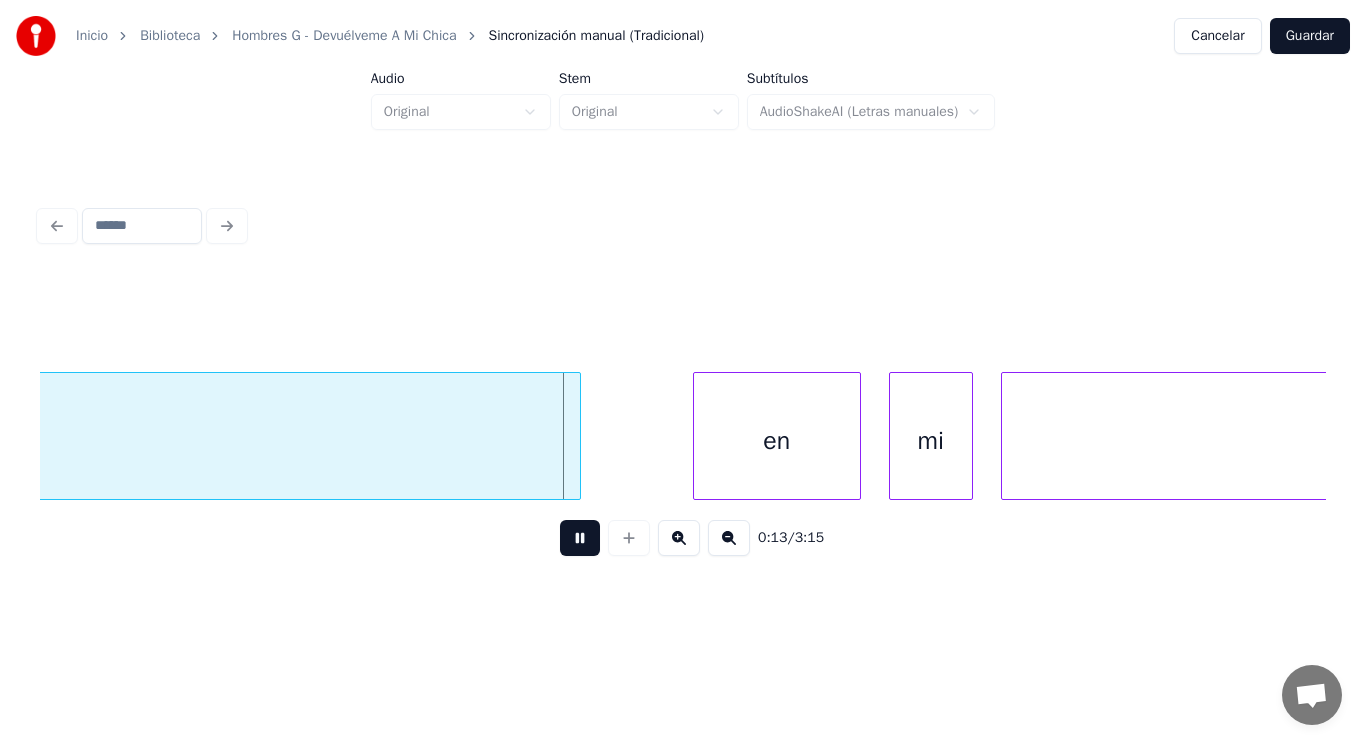 click at bounding box center (580, 538) 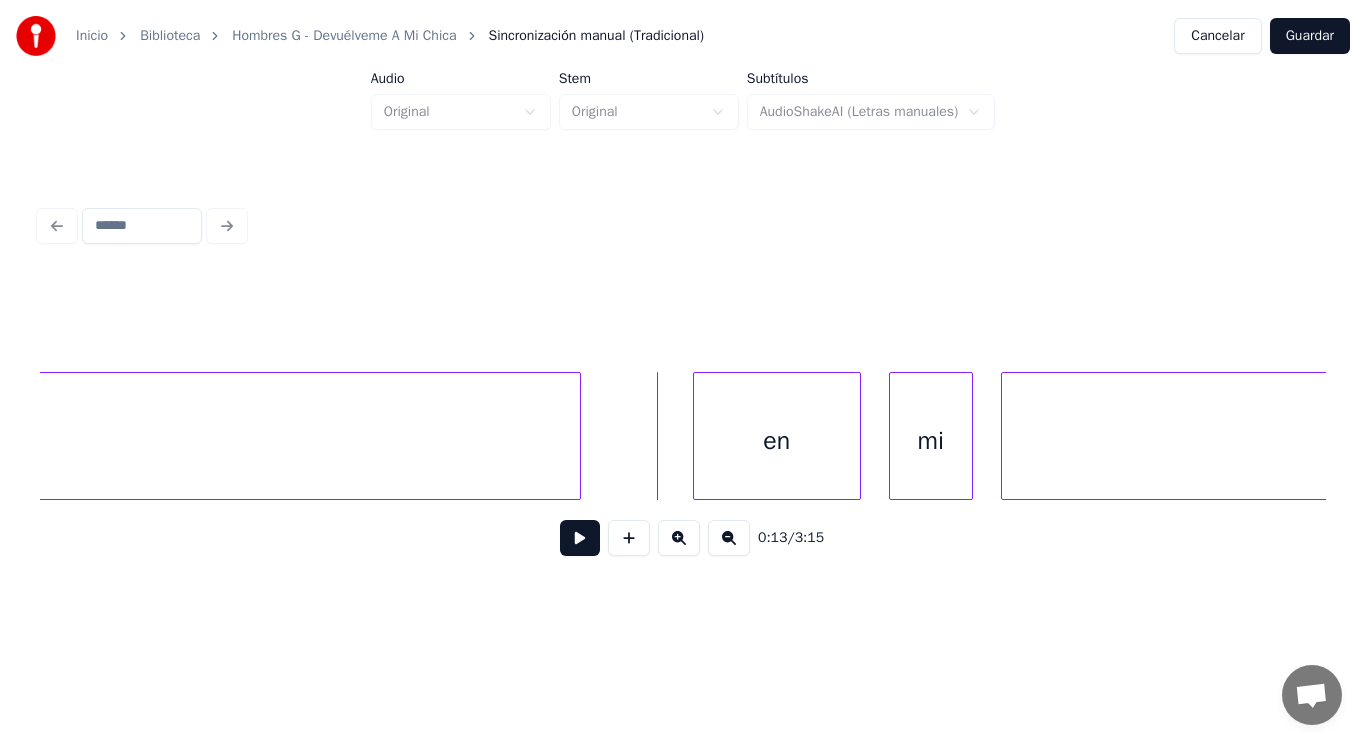 click on "llorando" at bounding box center (-27, 441) 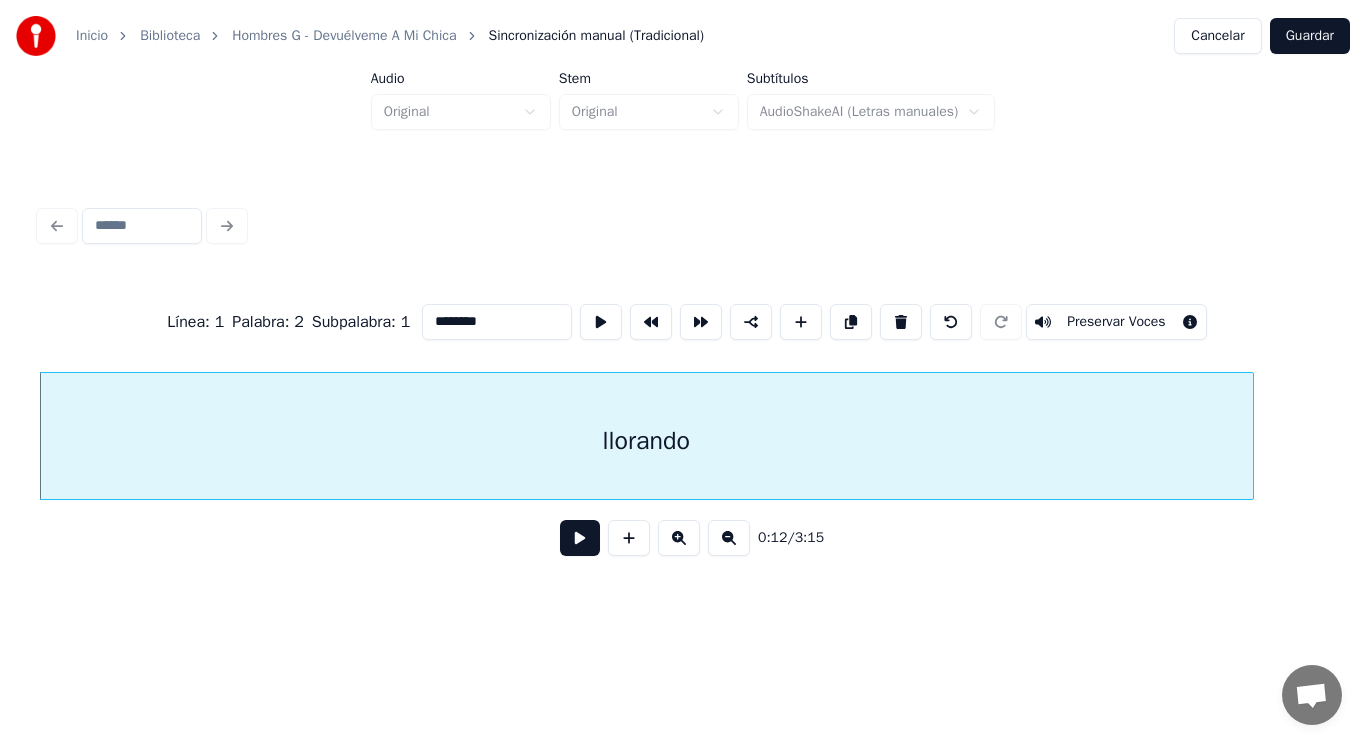 click at bounding box center [580, 538] 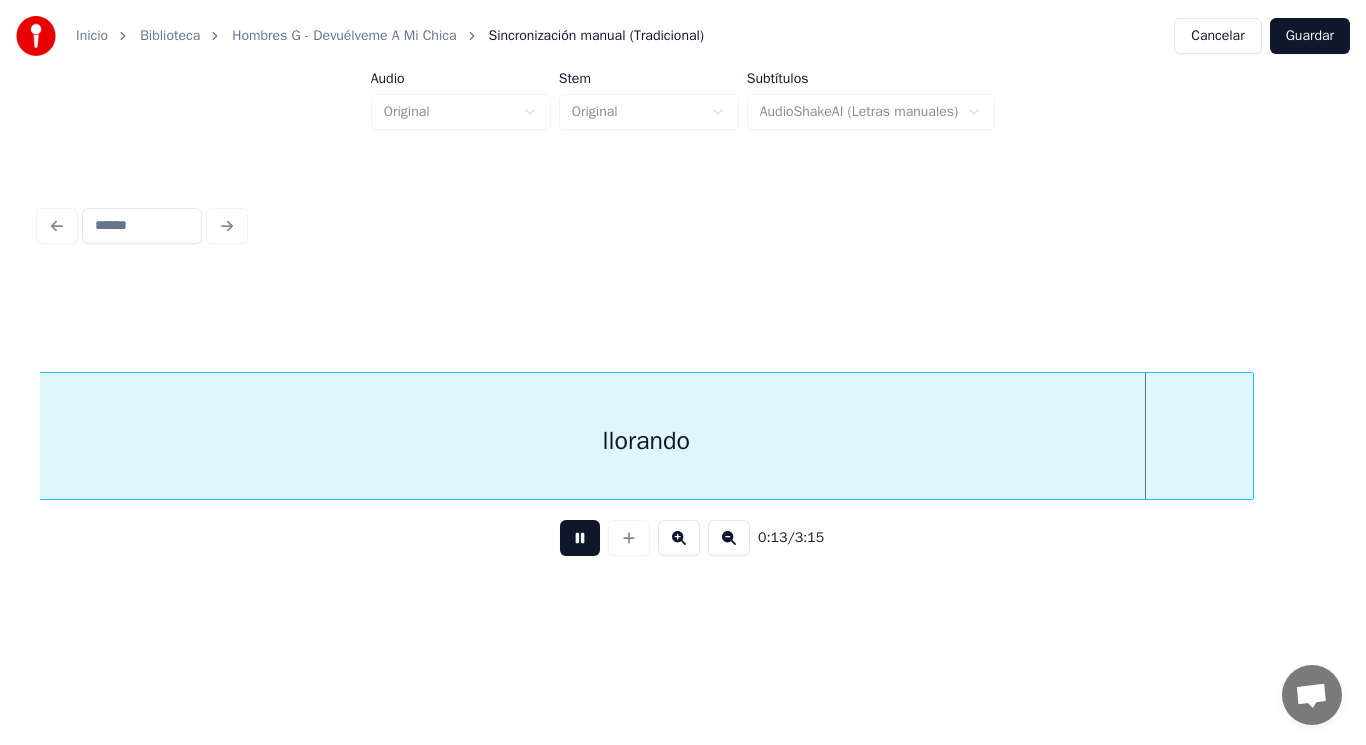 click at bounding box center (580, 538) 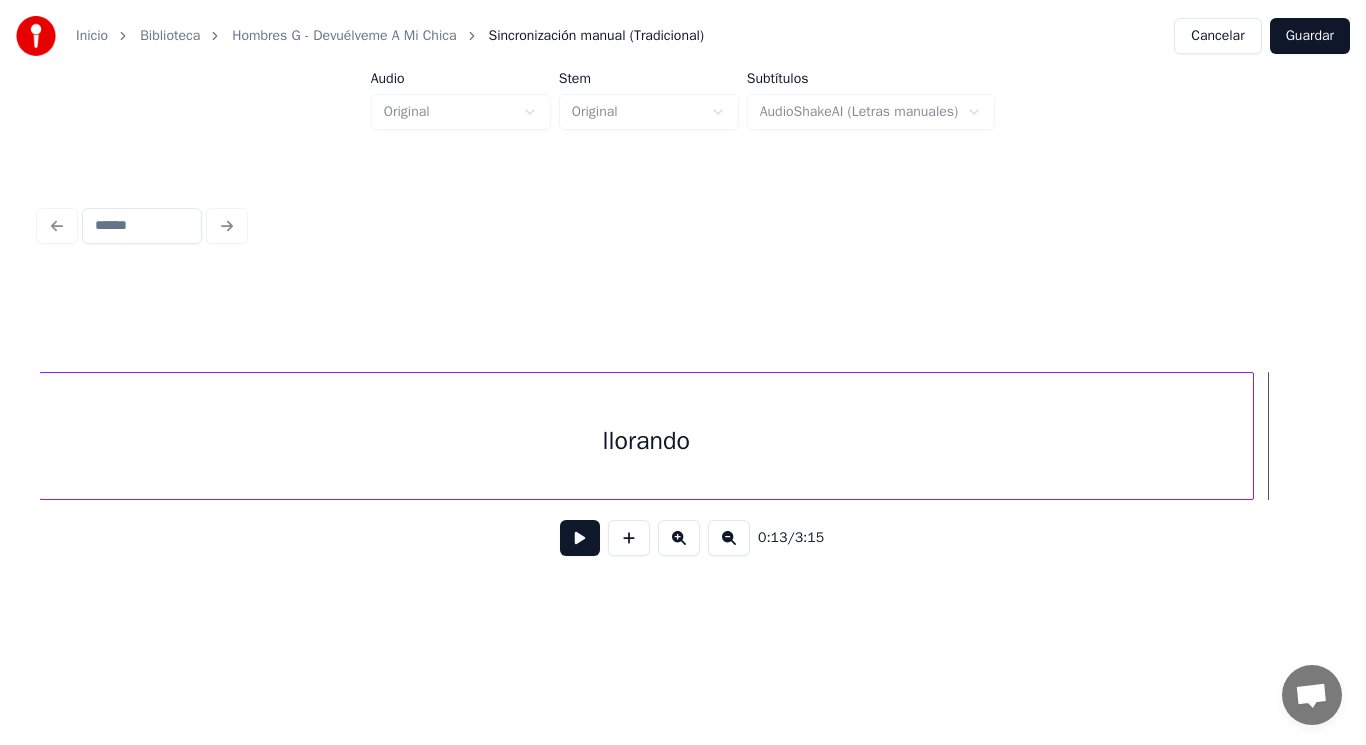 click on "llorando" at bounding box center (646, 441) 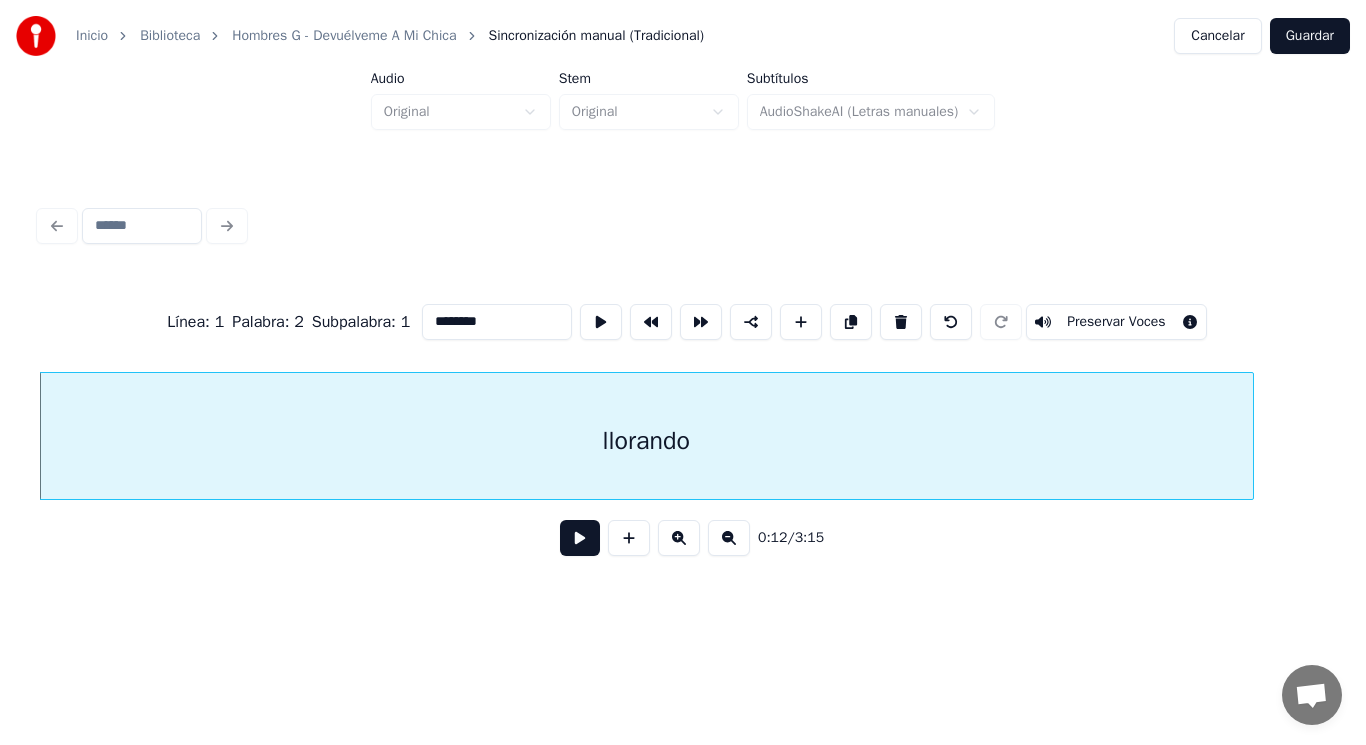 click at bounding box center (580, 538) 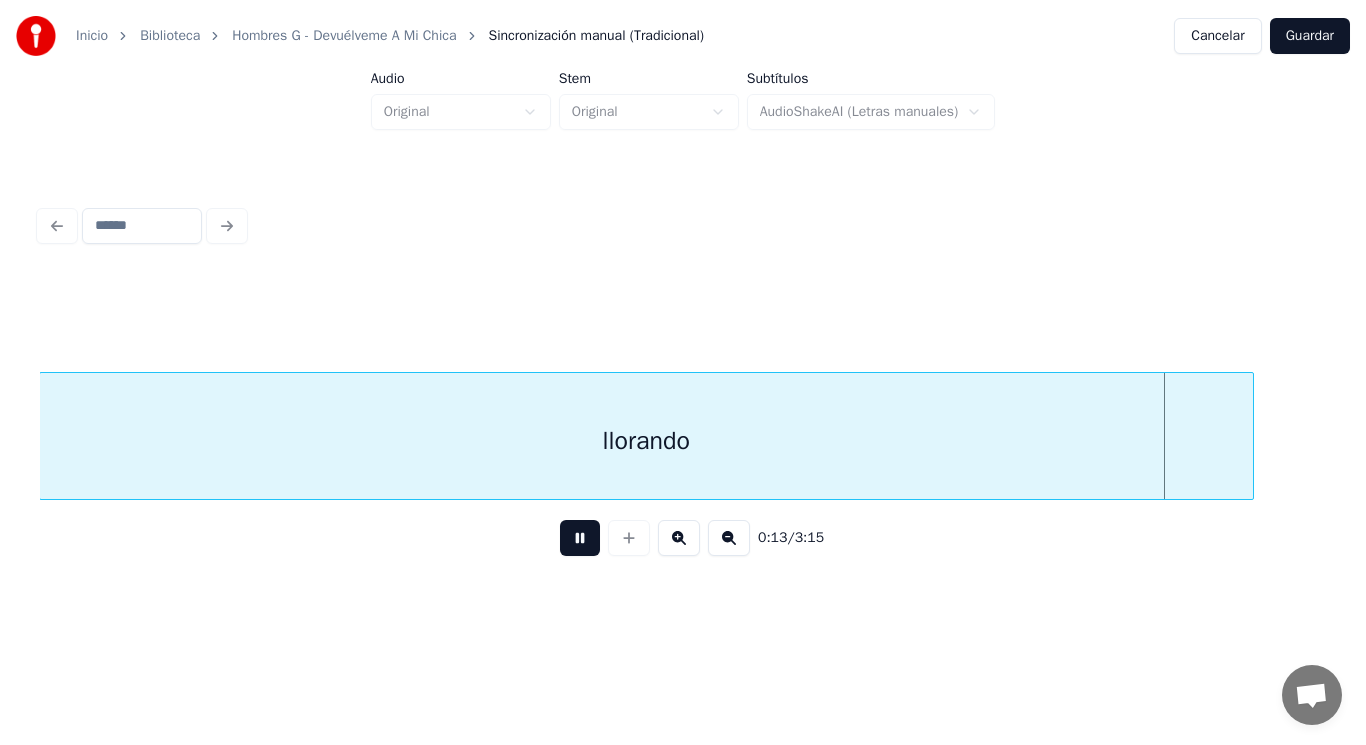 click at bounding box center [580, 538] 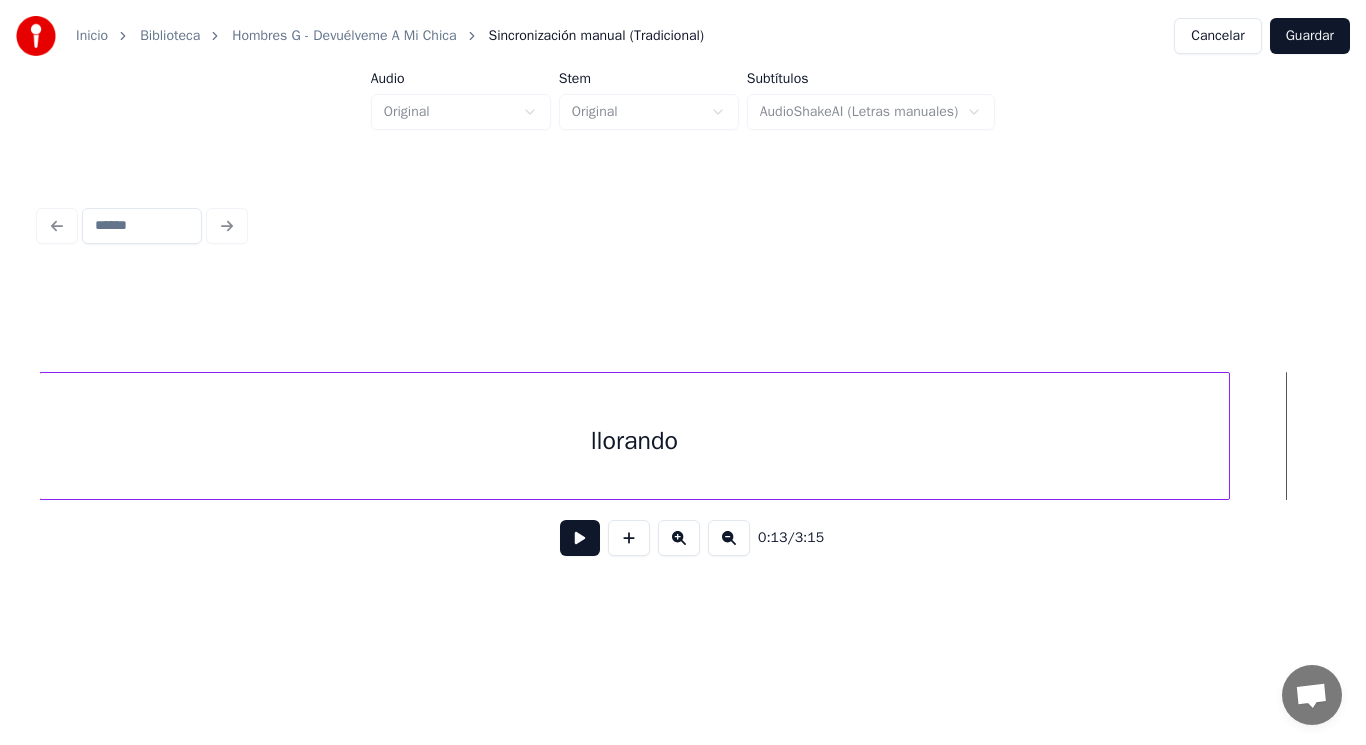 click at bounding box center (1226, 436) 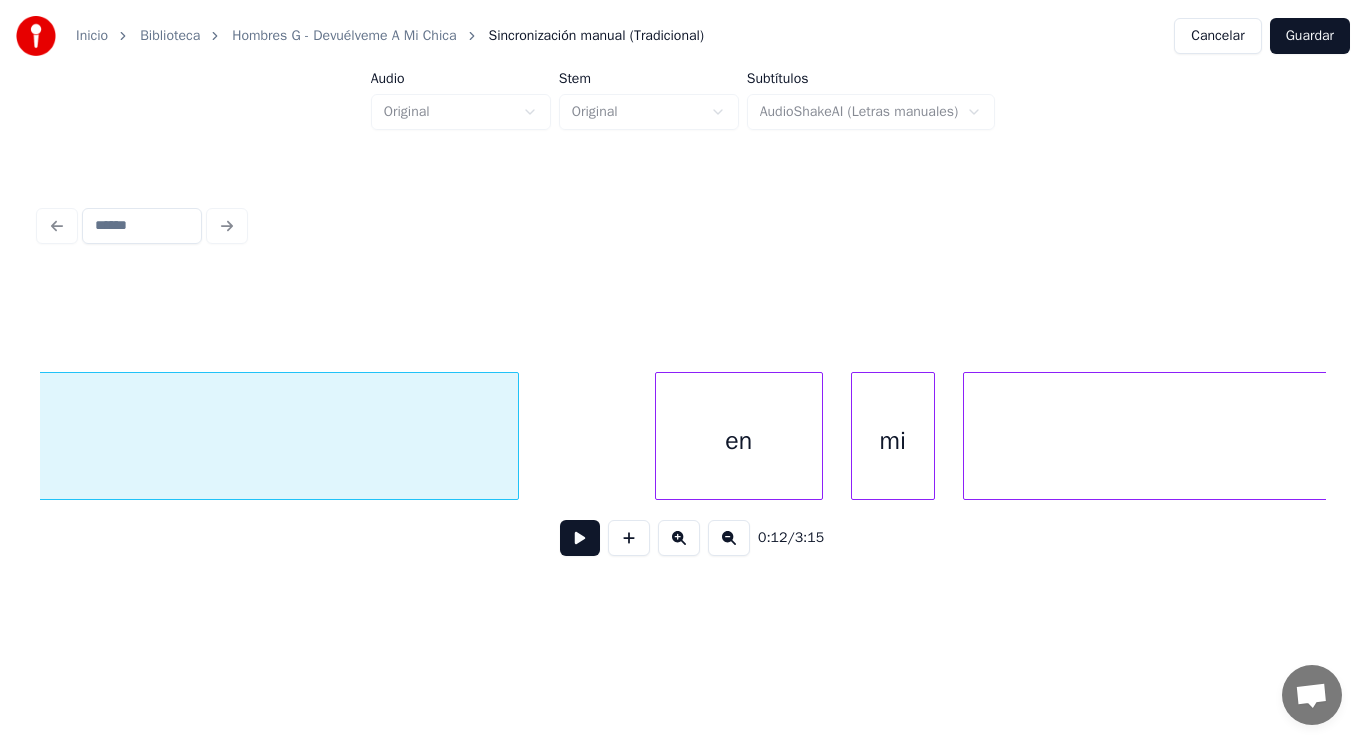 scroll, scrollTop: 0, scrollLeft: 18126, axis: horizontal 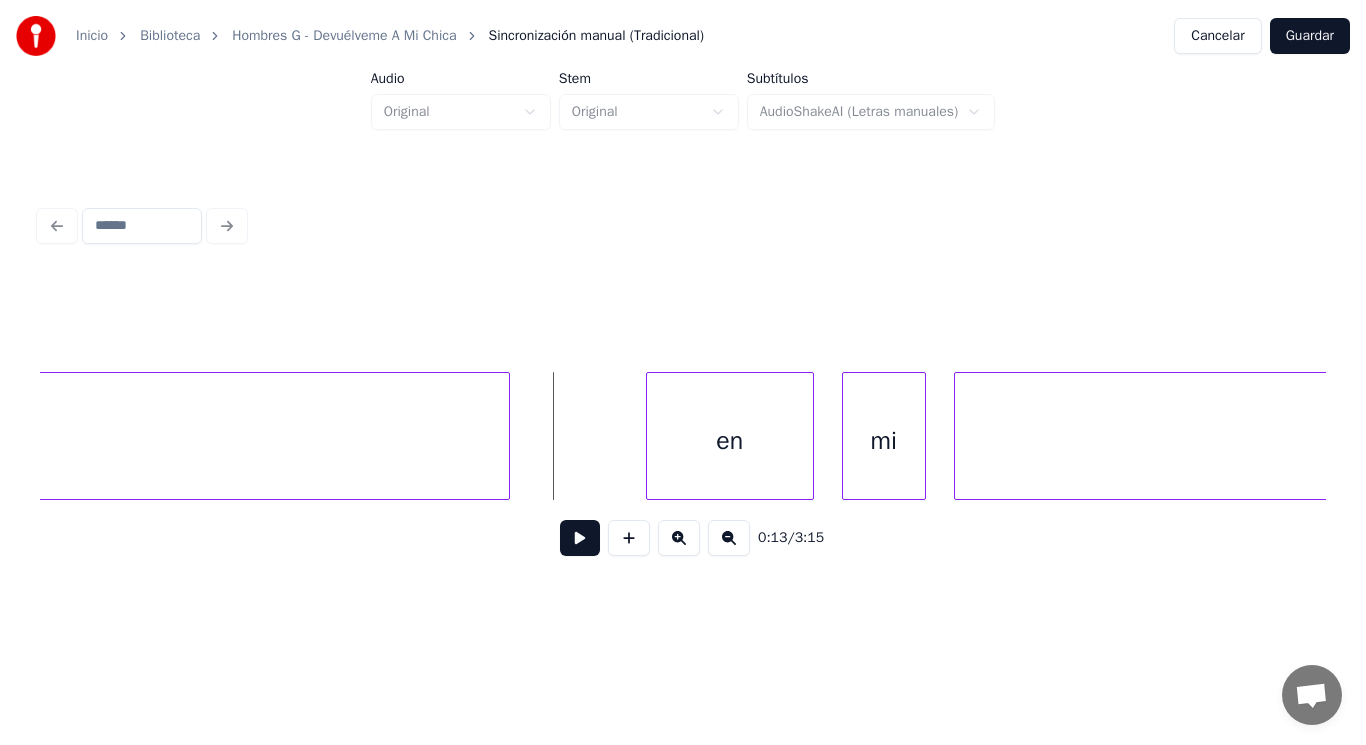 click at bounding box center [580, 538] 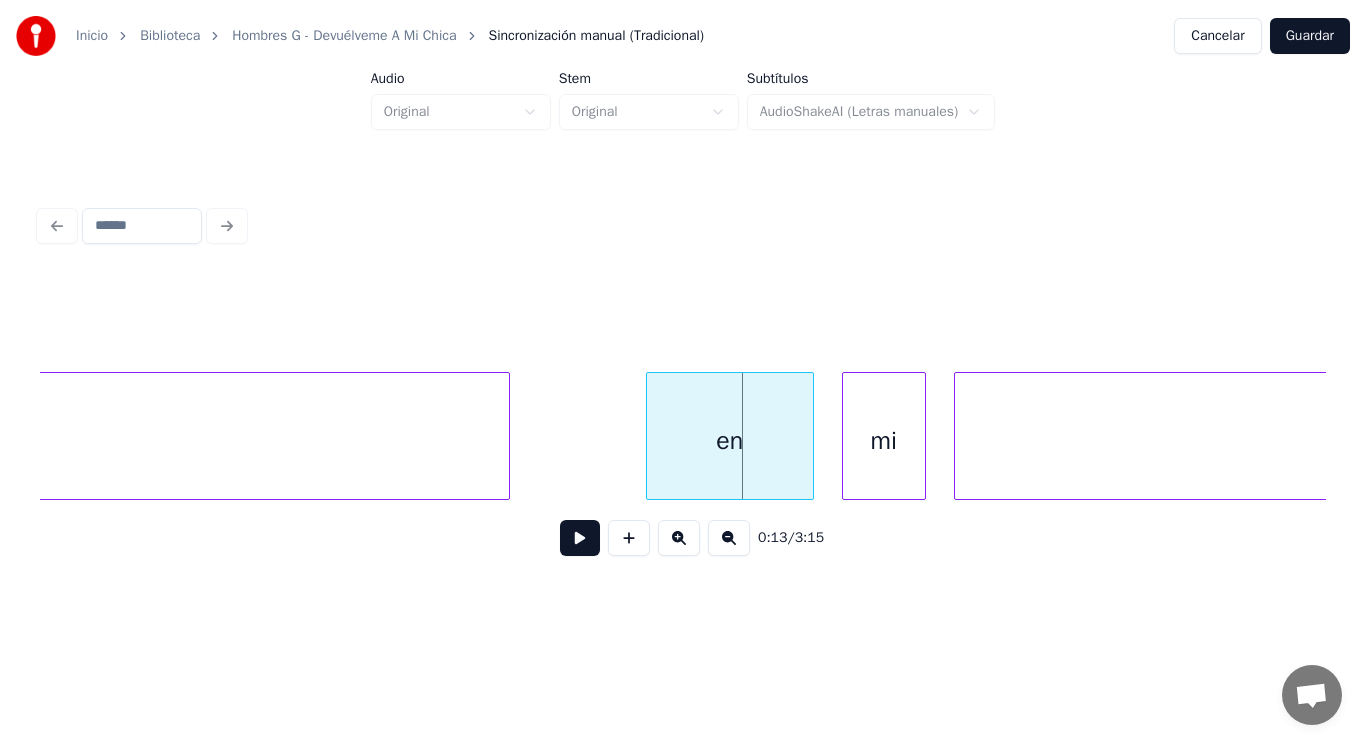 click on "llorando en mi habitación" at bounding box center [119001, 436] 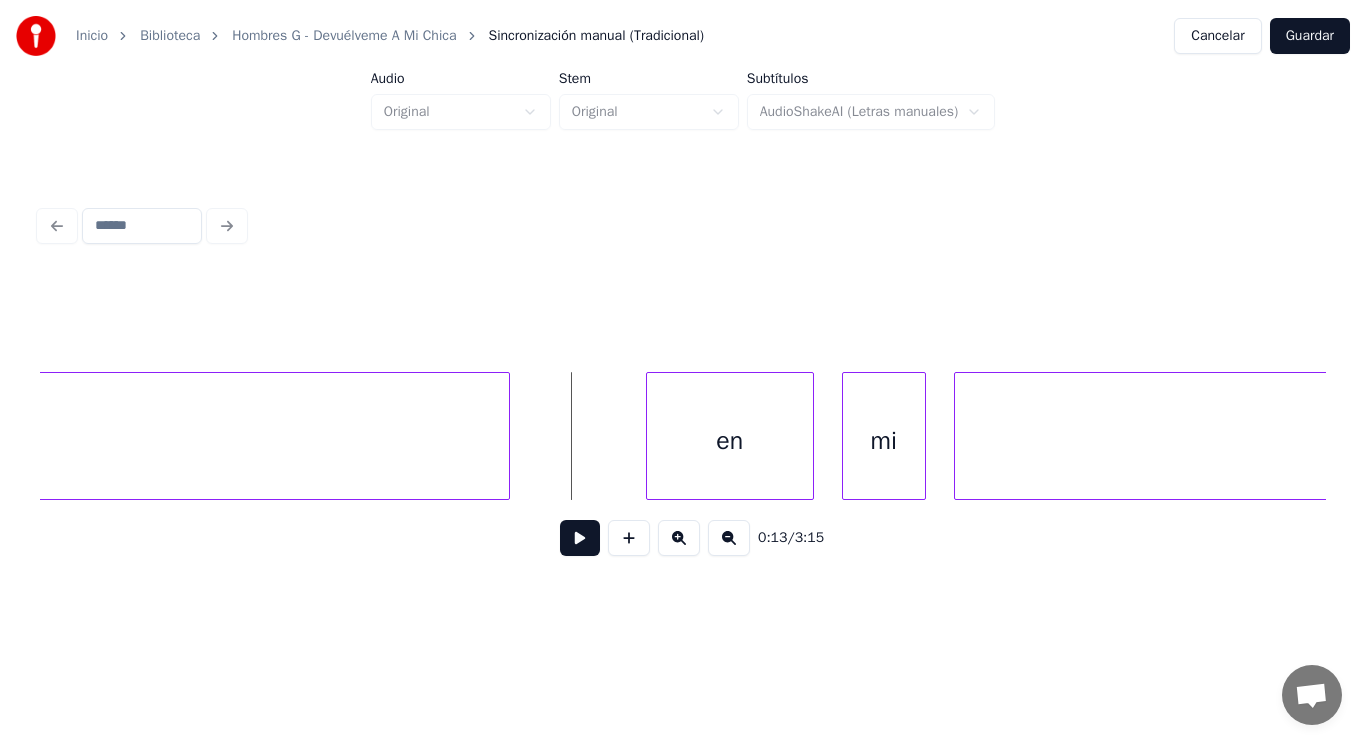 click at bounding box center (580, 538) 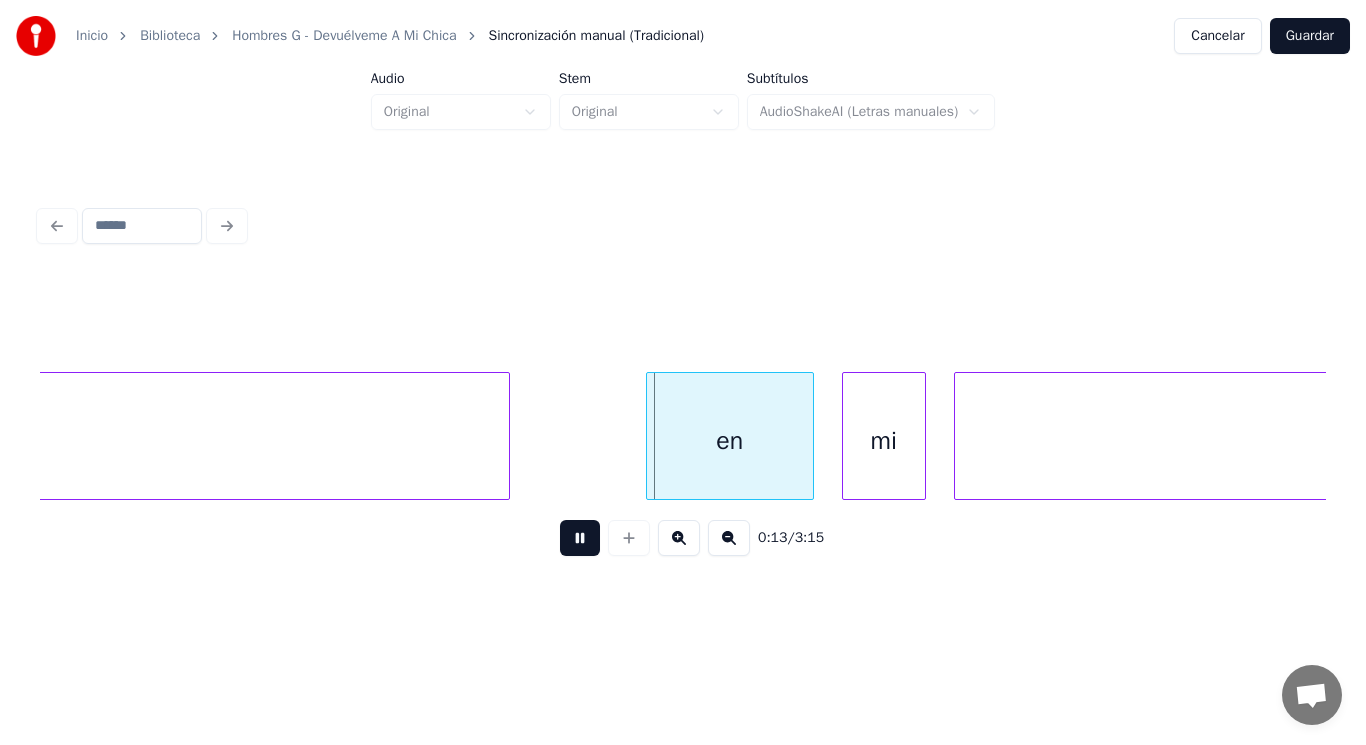 click at bounding box center [580, 538] 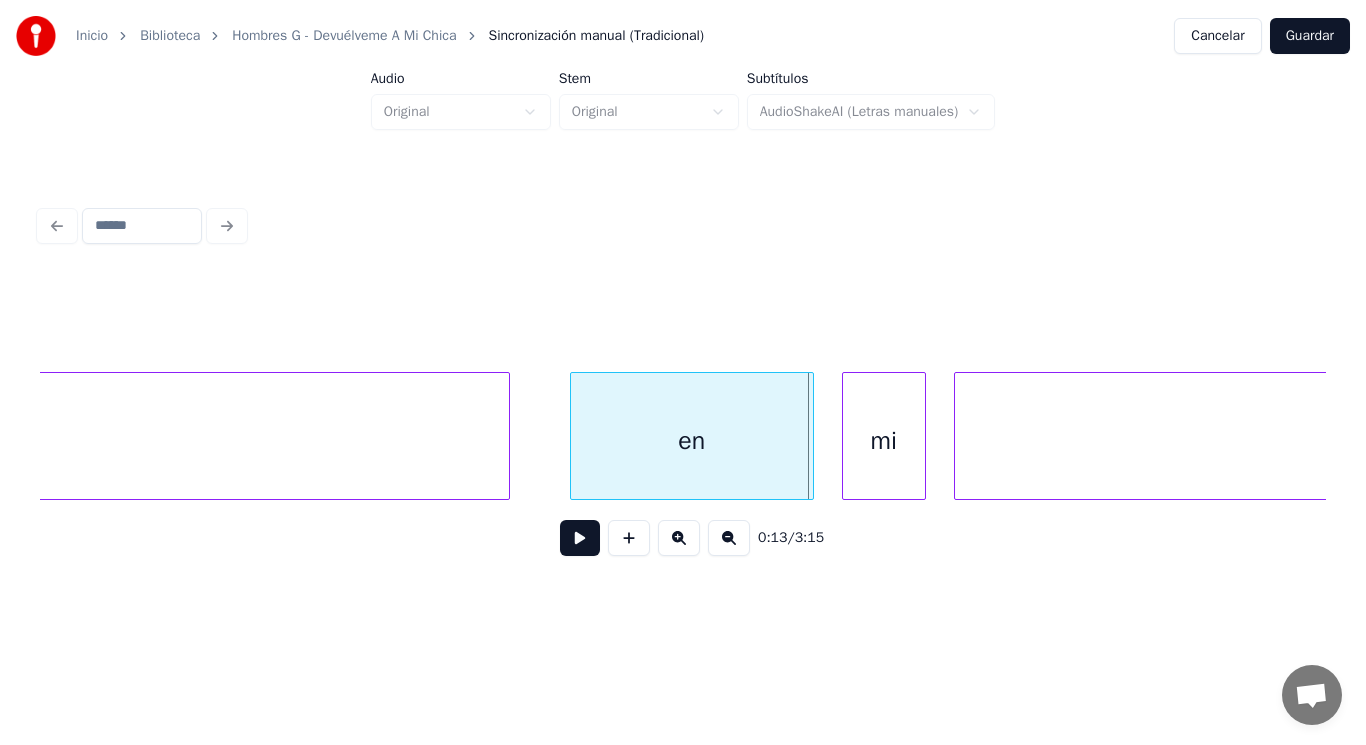 click at bounding box center [574, 436] 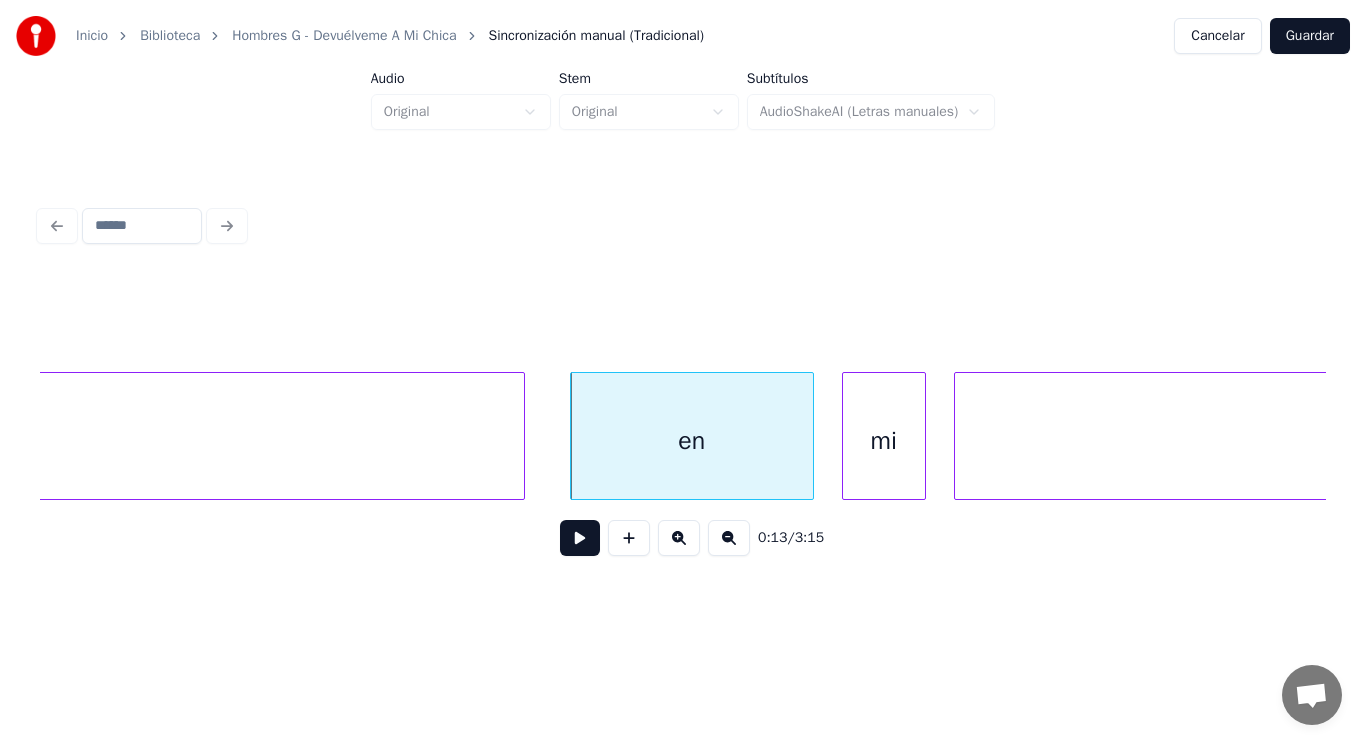 click at bounding box center [521, 436] 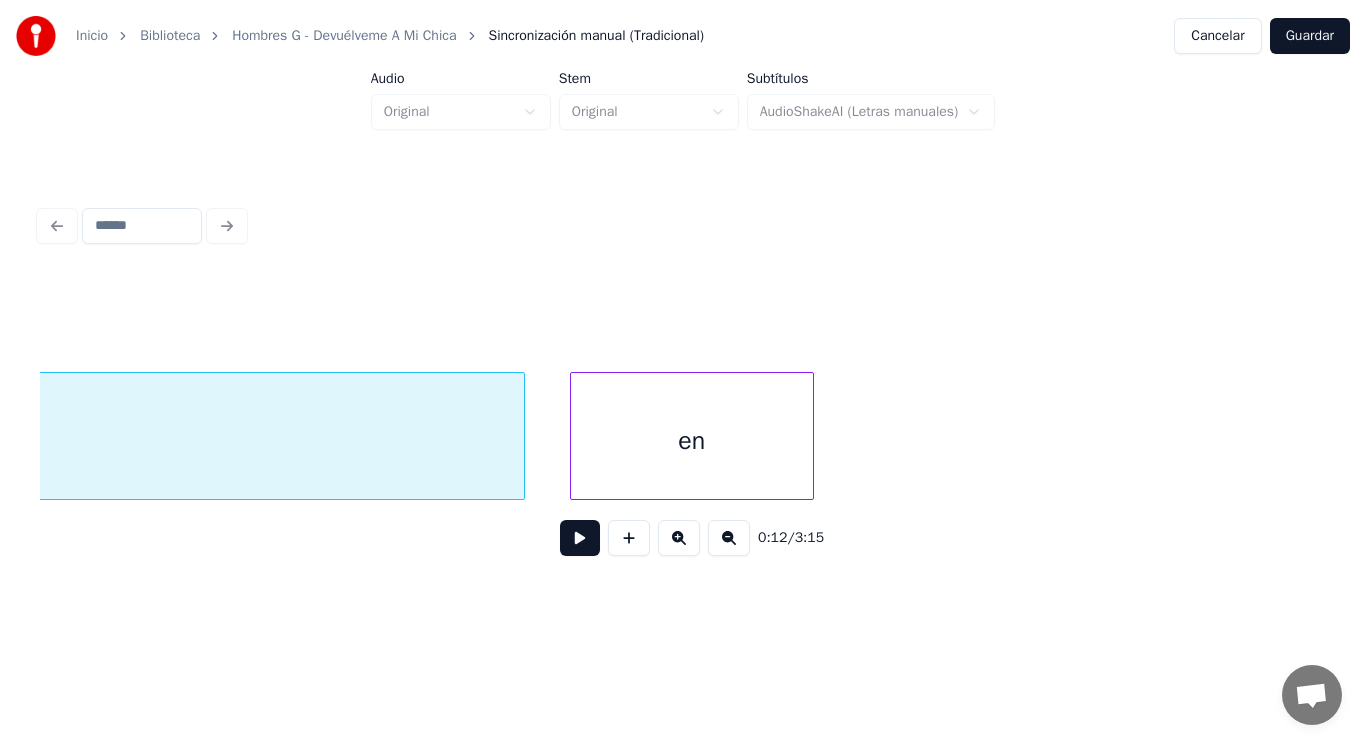 scroll, scrollTop: 0, scrollLeft: 17406, axis: horizontal 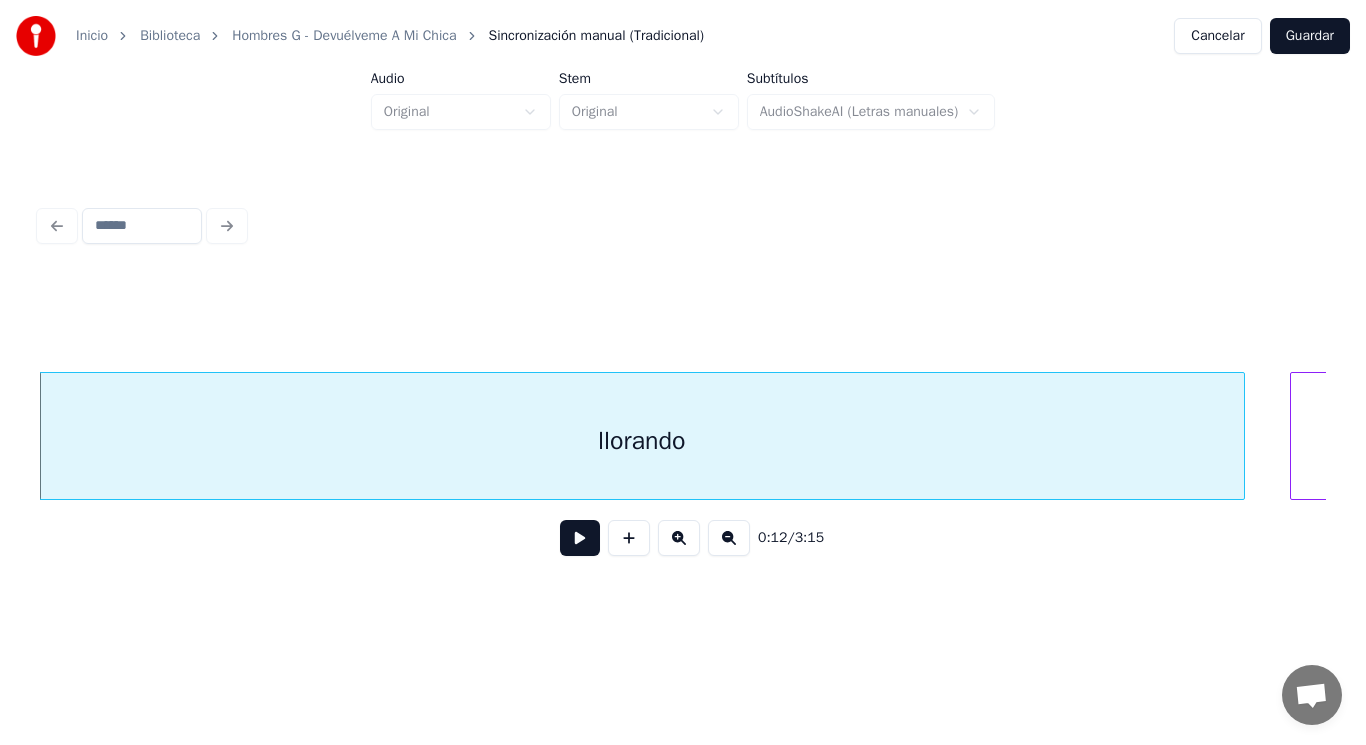 click at bounding box center [580, 538] 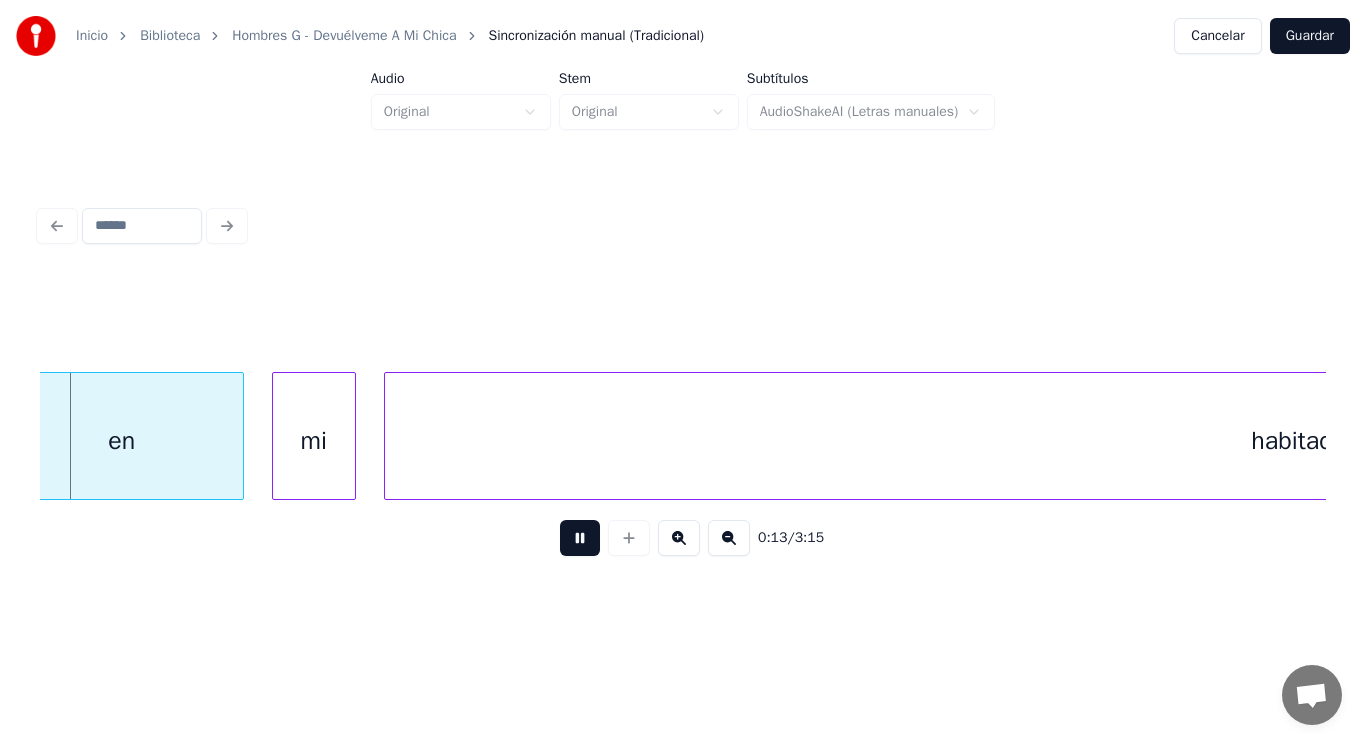 click at bounding box center [580, 538] 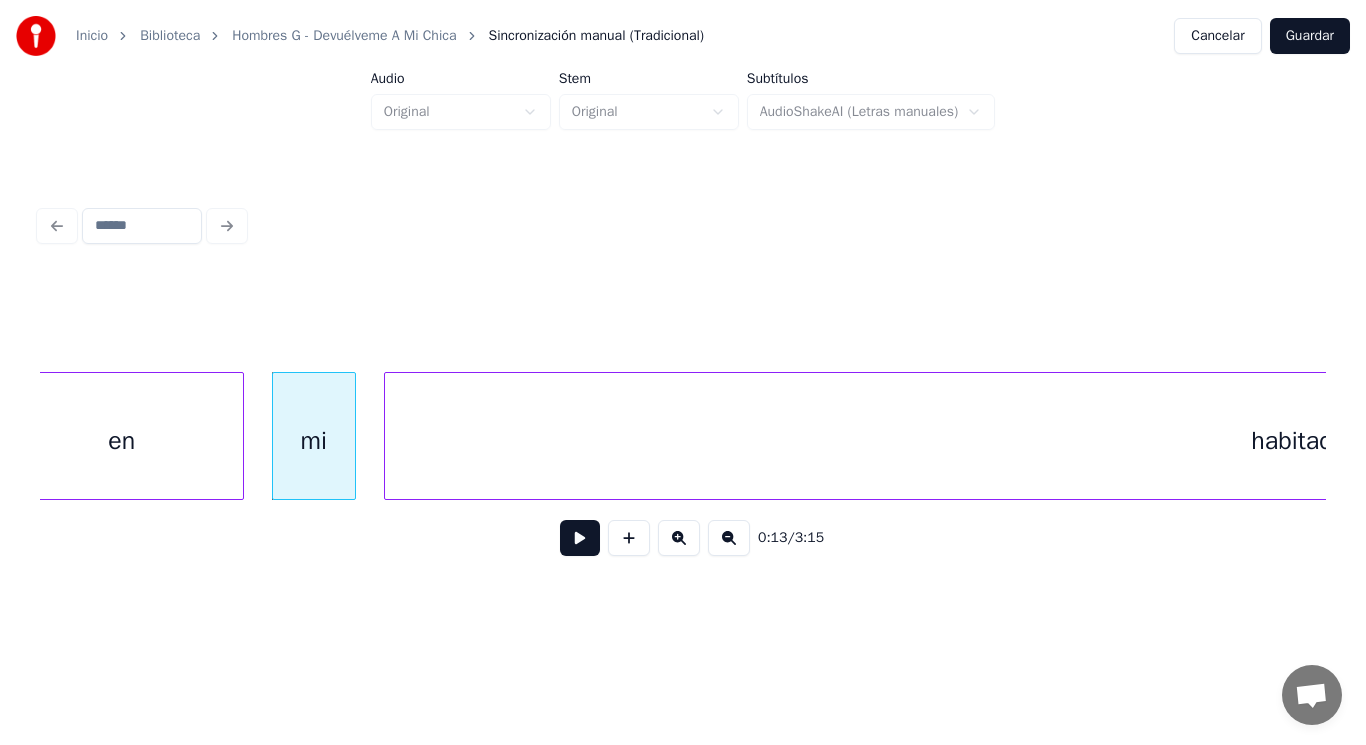 click on "en" at bounding box center [122, 441] 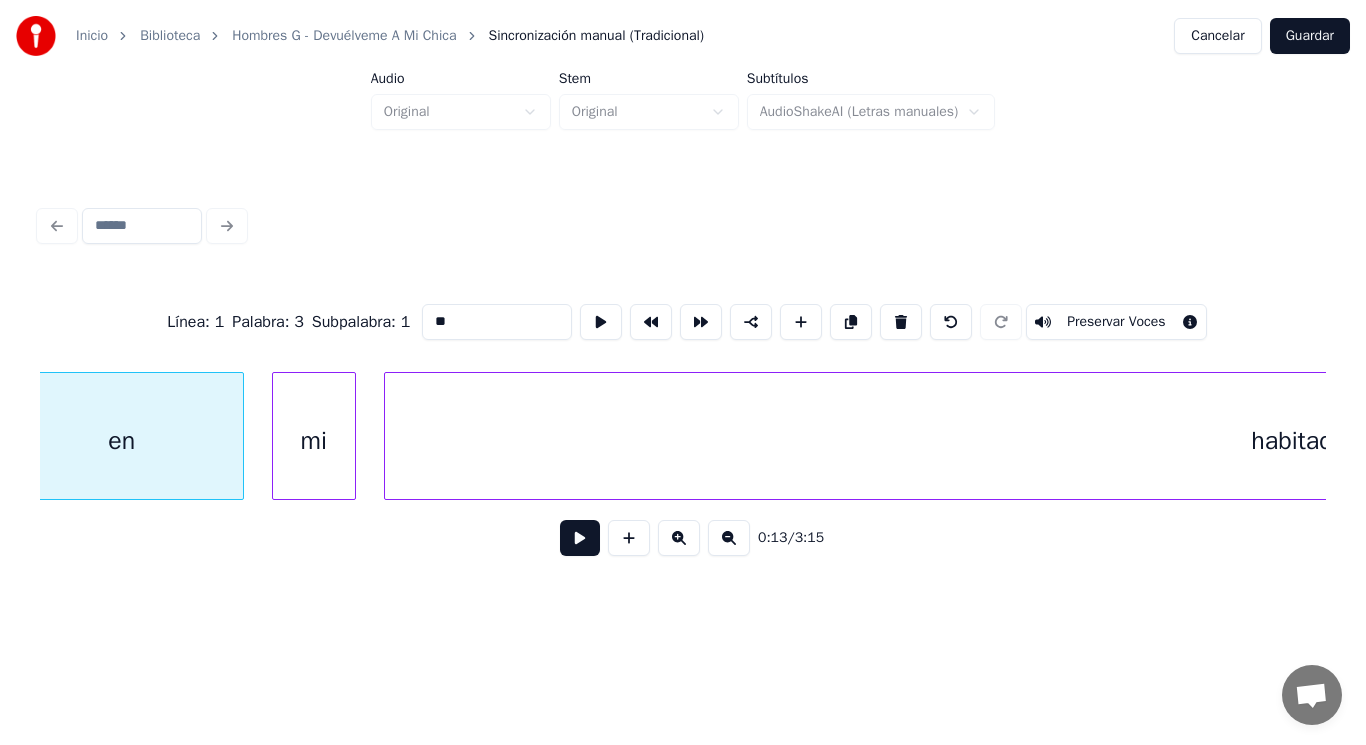 scroll, scrollTop: 0, scrollLeft: 18657, axis: horizontal 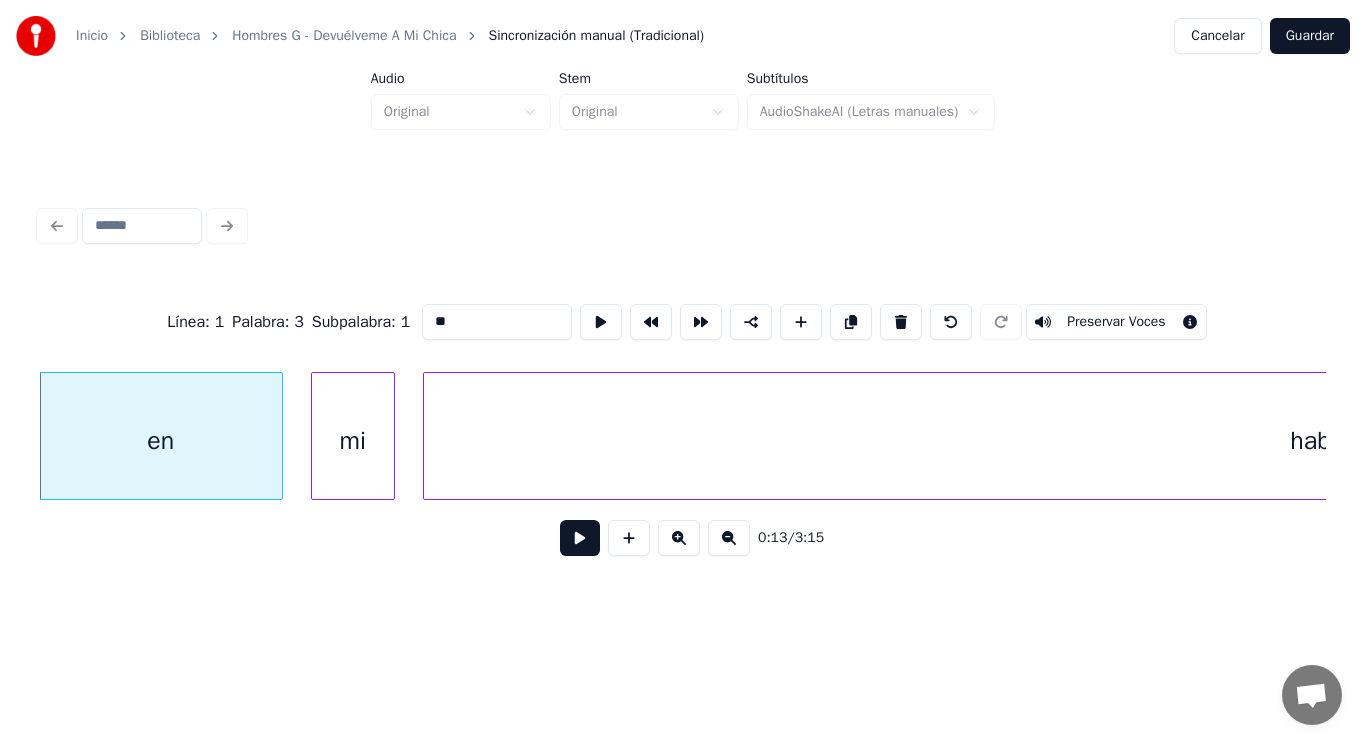 click at bounding box center (580, 538) 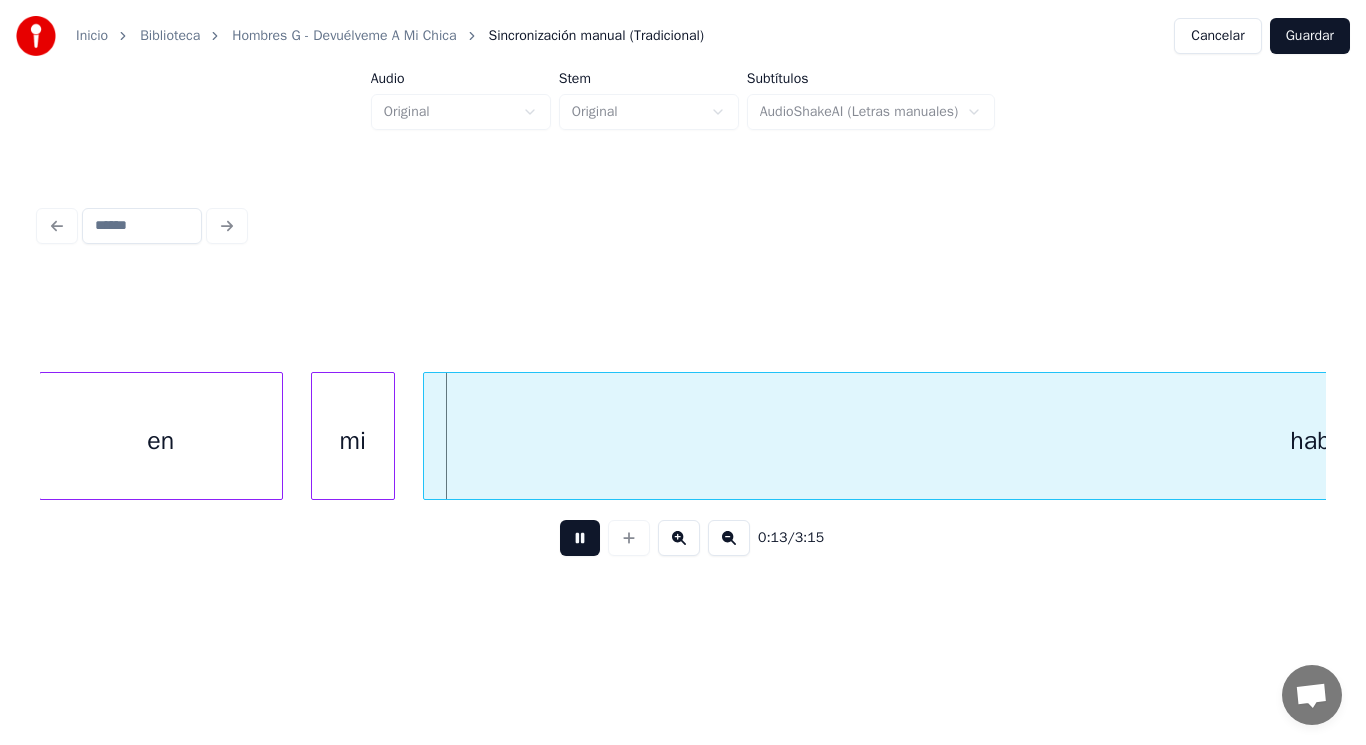 click at bounding box center (580, 538) 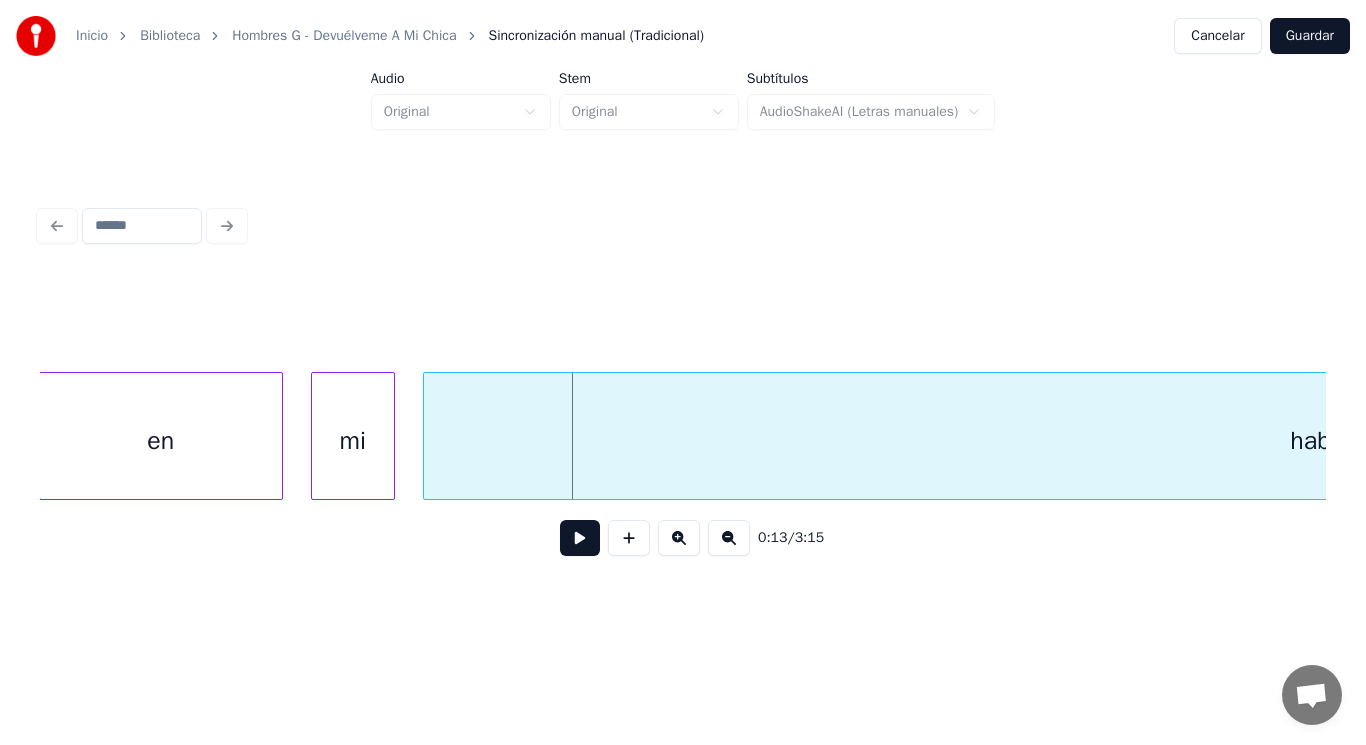click on "habitación" at bounding box center (1347, 441) 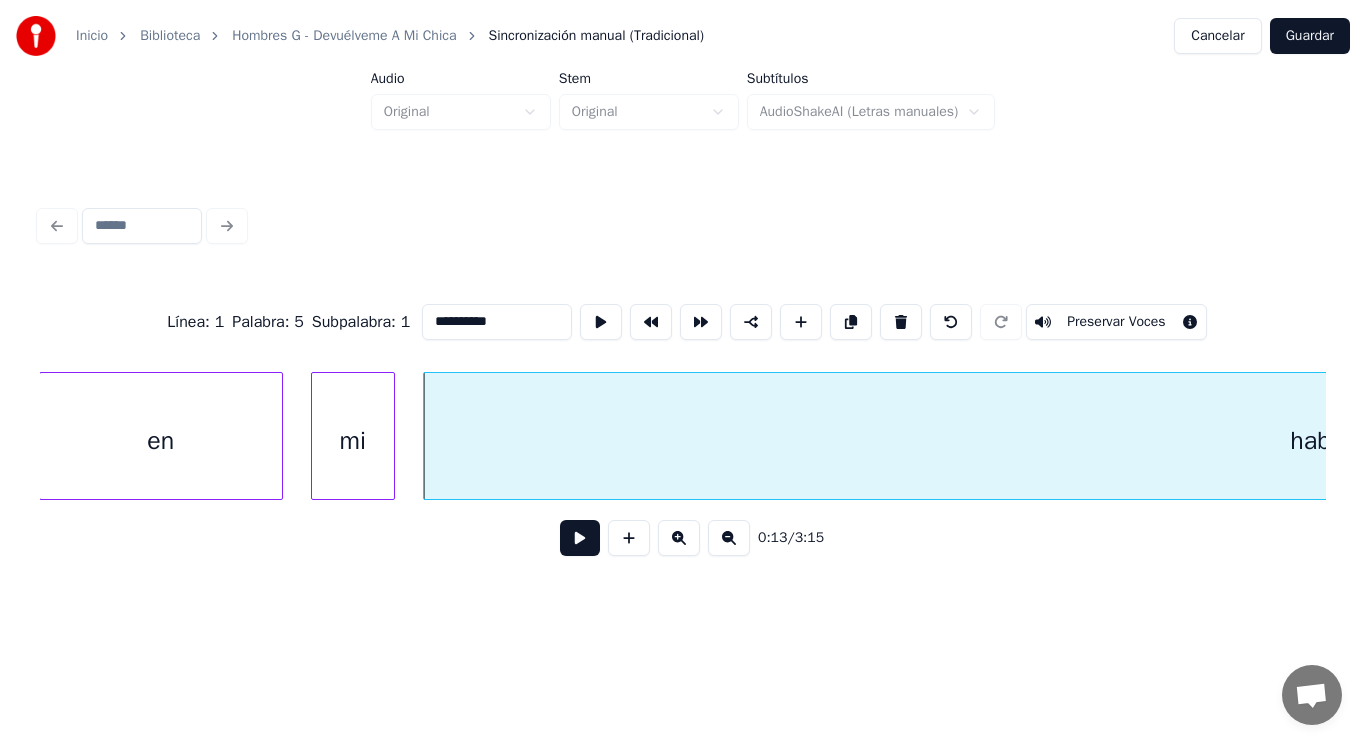 click at bounding box center (580, 538) 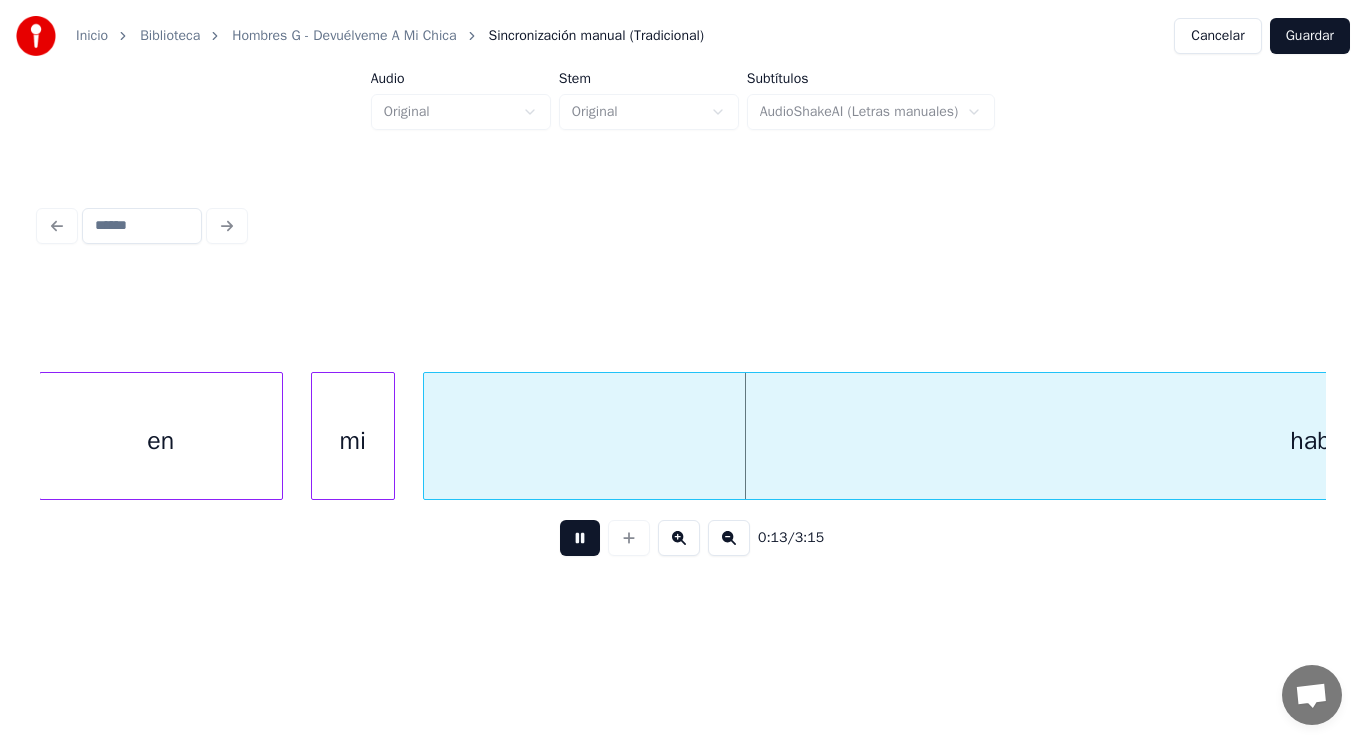 click at bounding box center [580, 538] 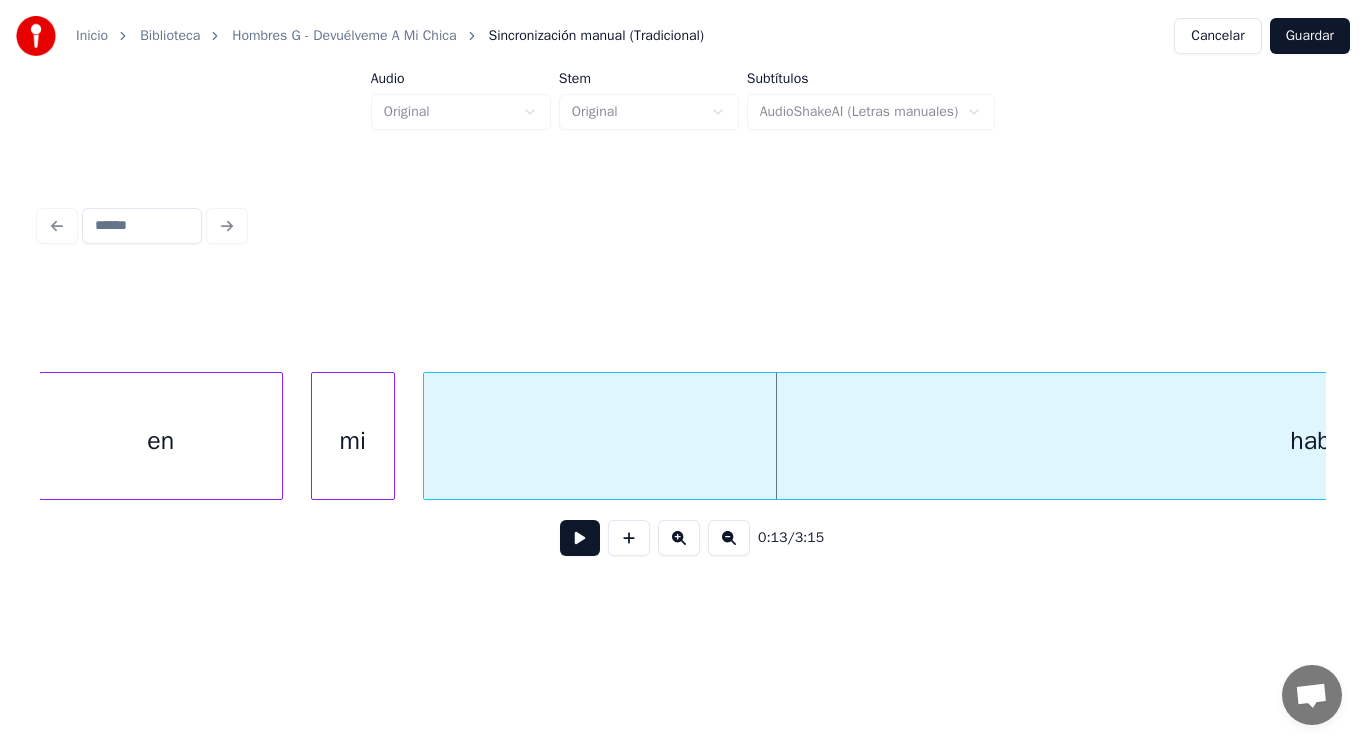 click on "mi" at bounding box center [353, 441] 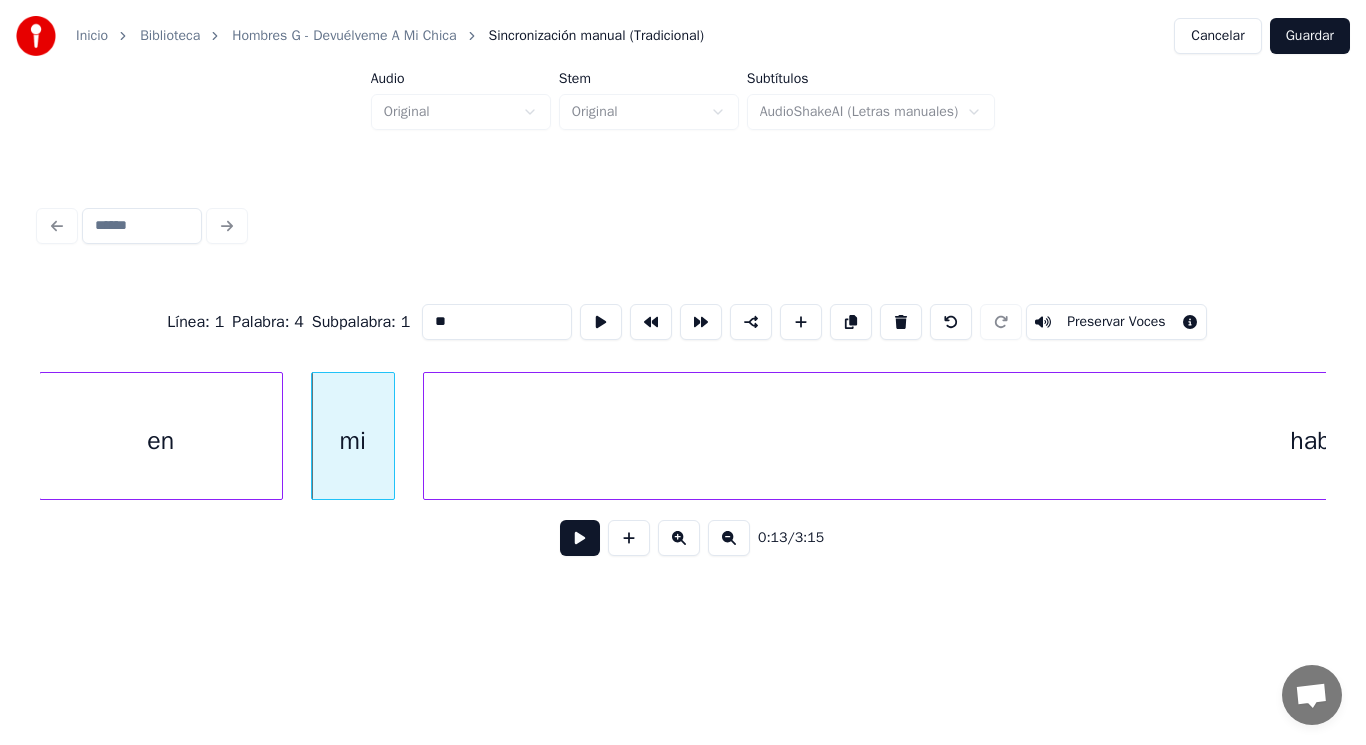 click at bounding box center (580, 538) 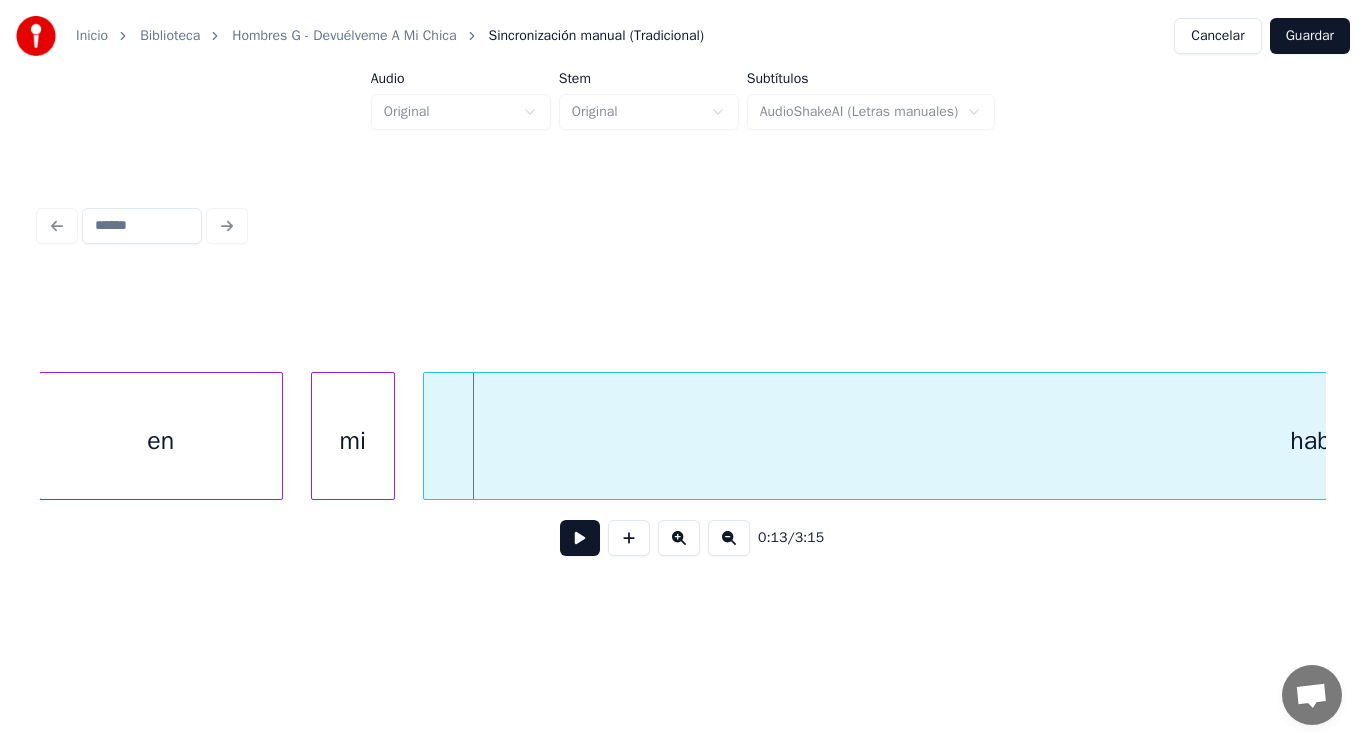 click on "mi" at bounding box center (353, 441) 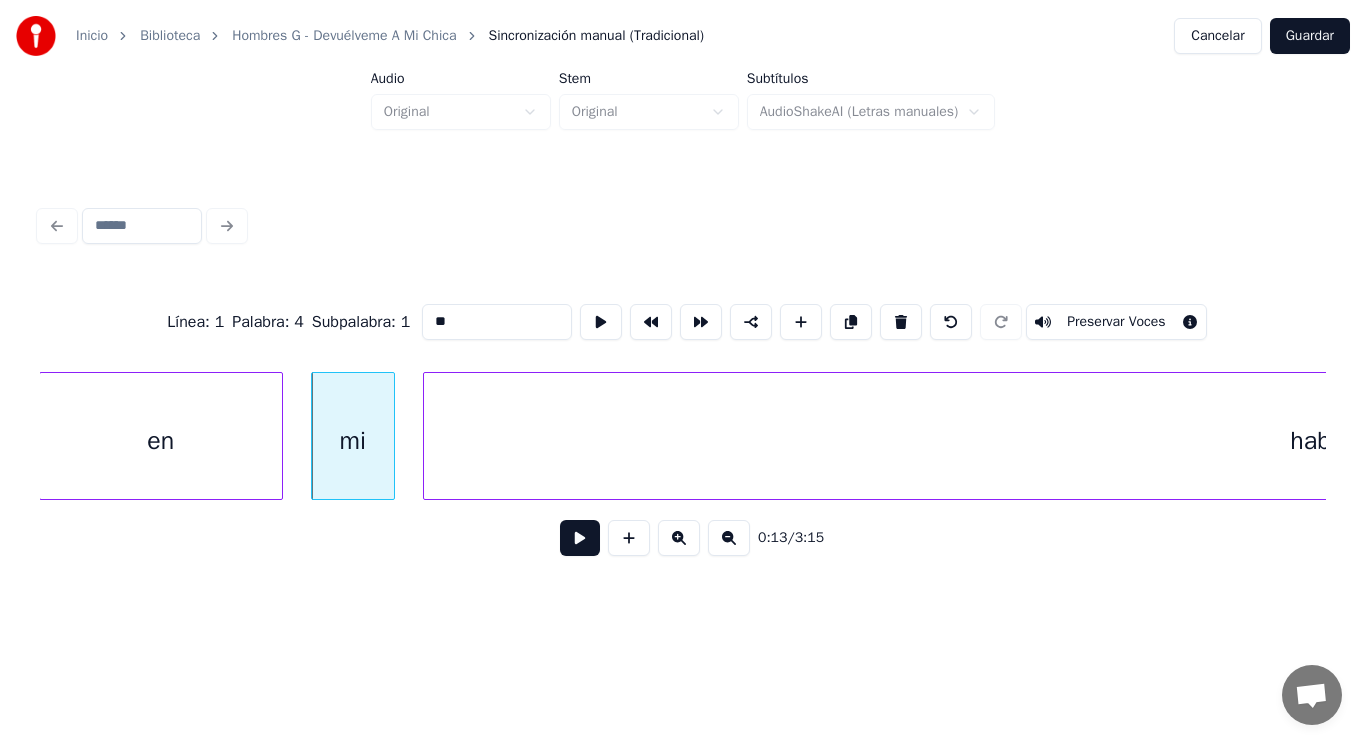 click at bounding box center [580, 538] 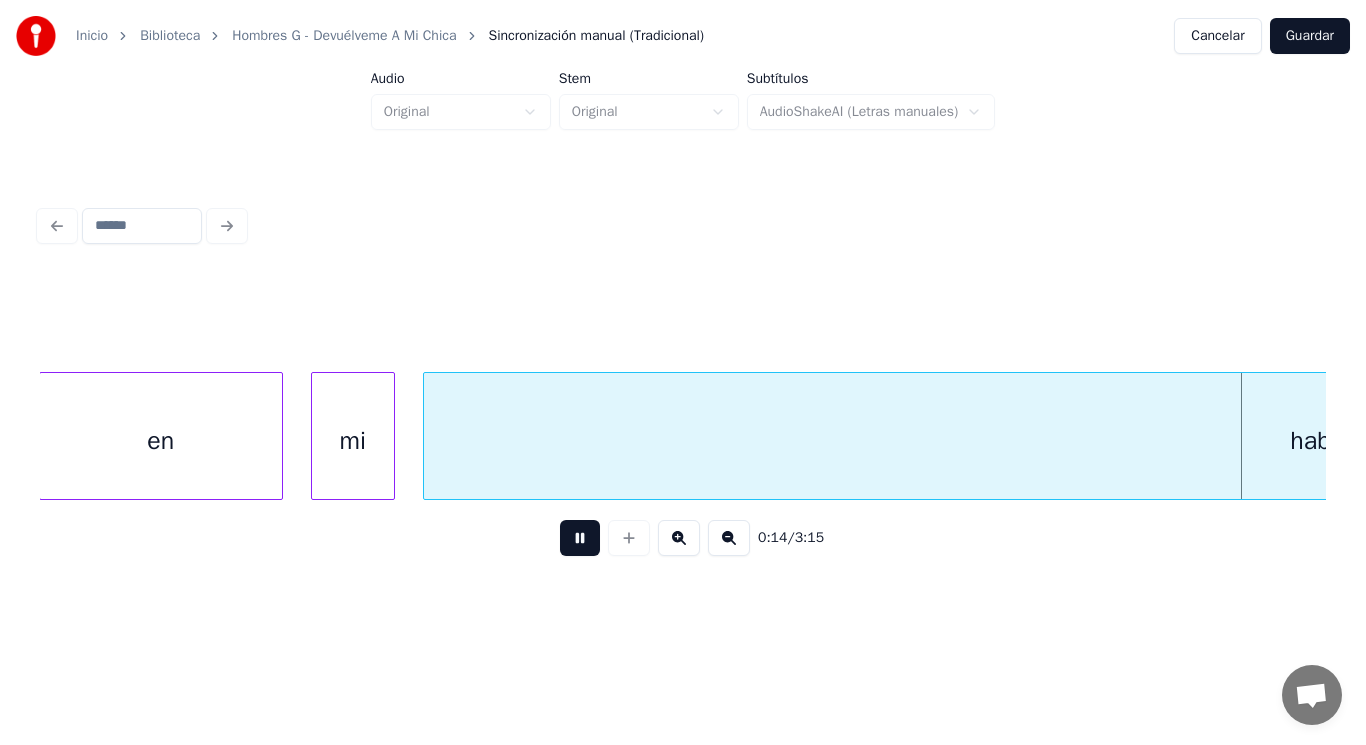 scroll, scrollTop: 0, scrollLeft: 19948, axis: horizontal 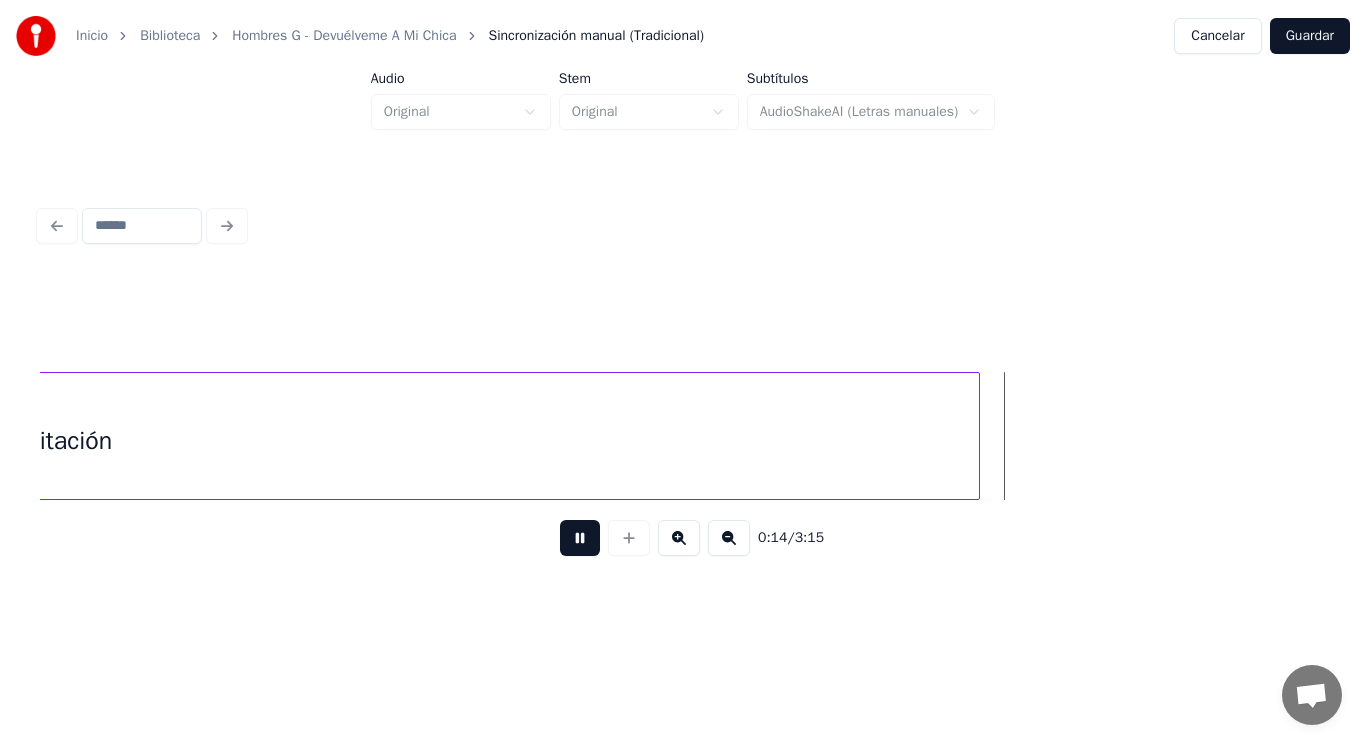 click at bounding box center [580, 538] 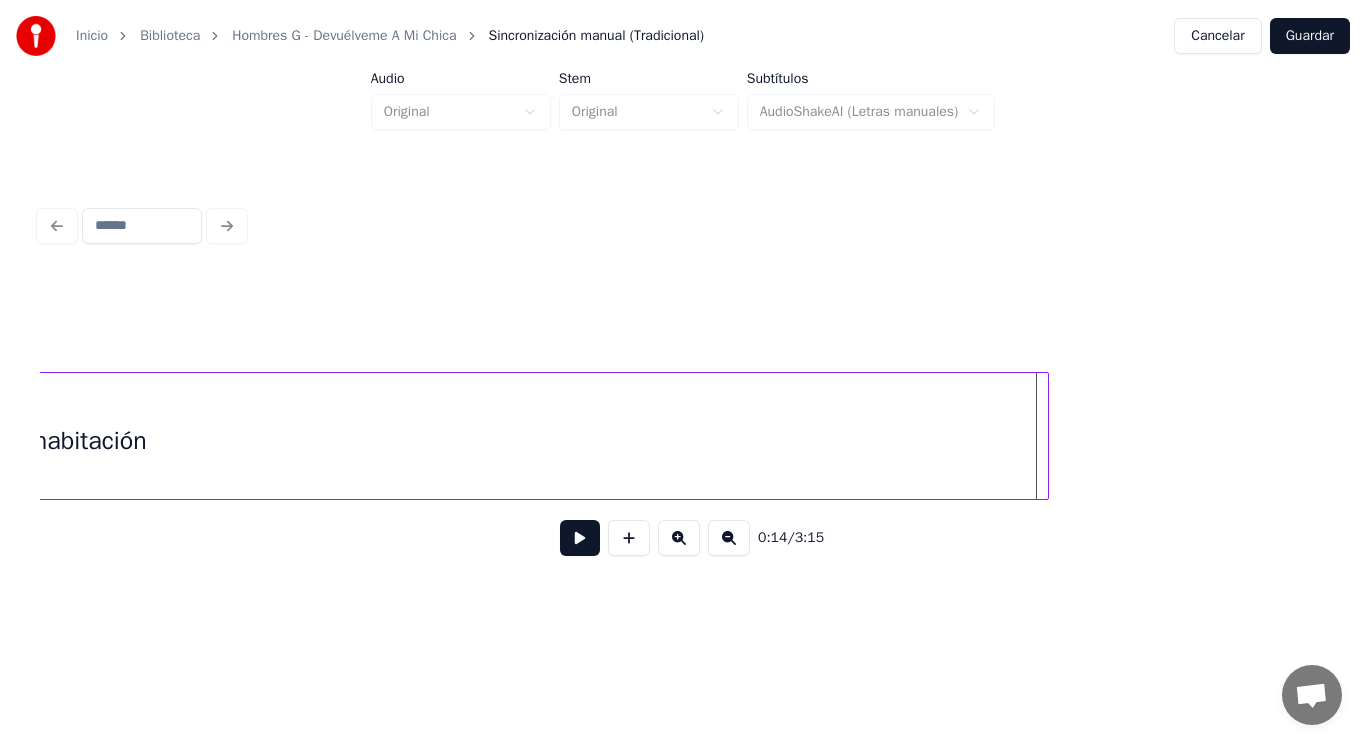click at bounding box center [1045, 436] 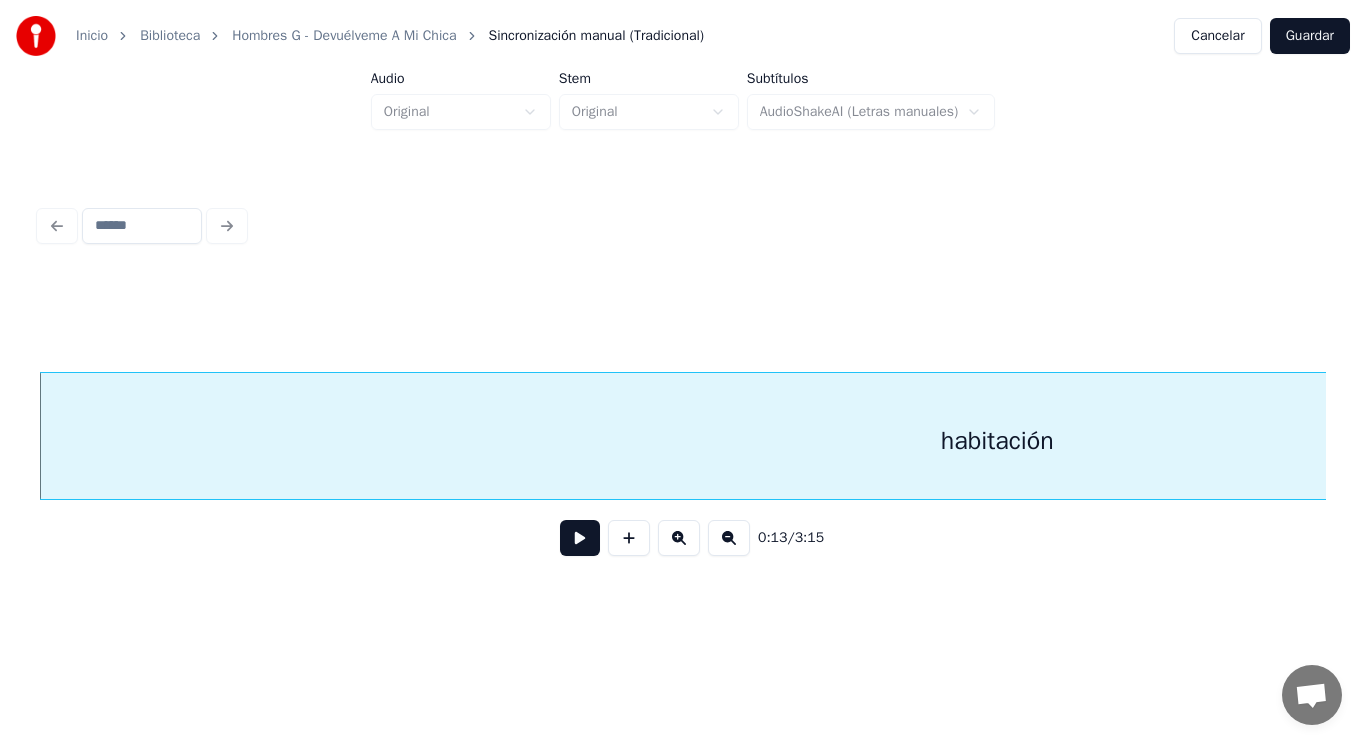 click at bounding box center (580, 538) 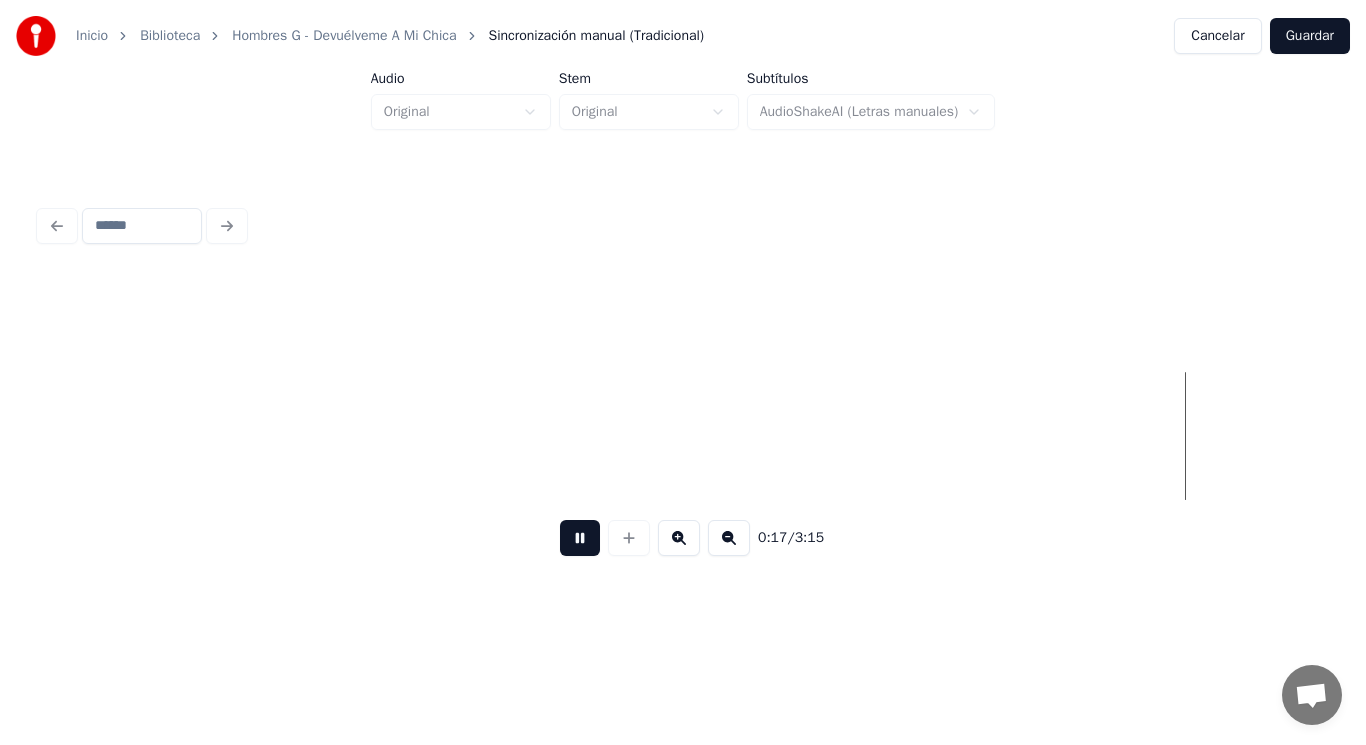 scroll, scrollTop: 0, scrollLeft: 24242, axis: horizontal 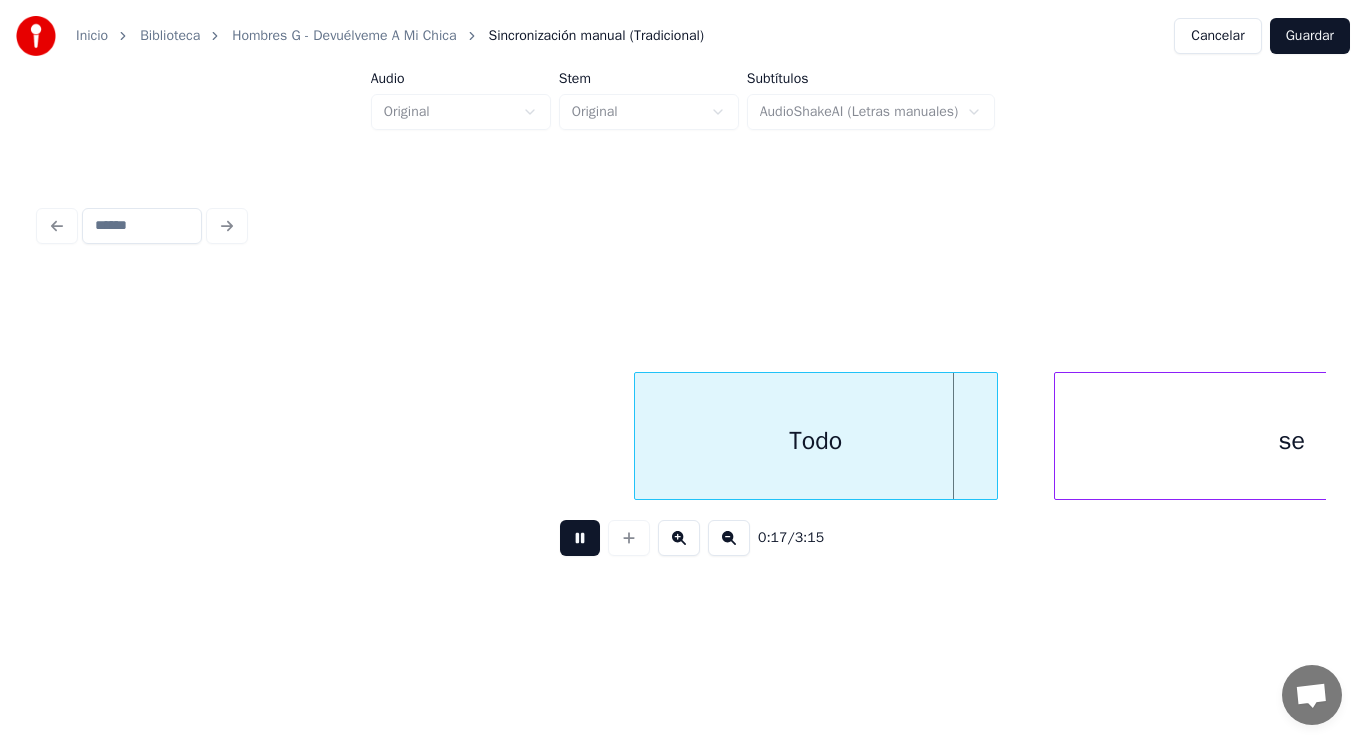 click at bounding box center (580, 538) 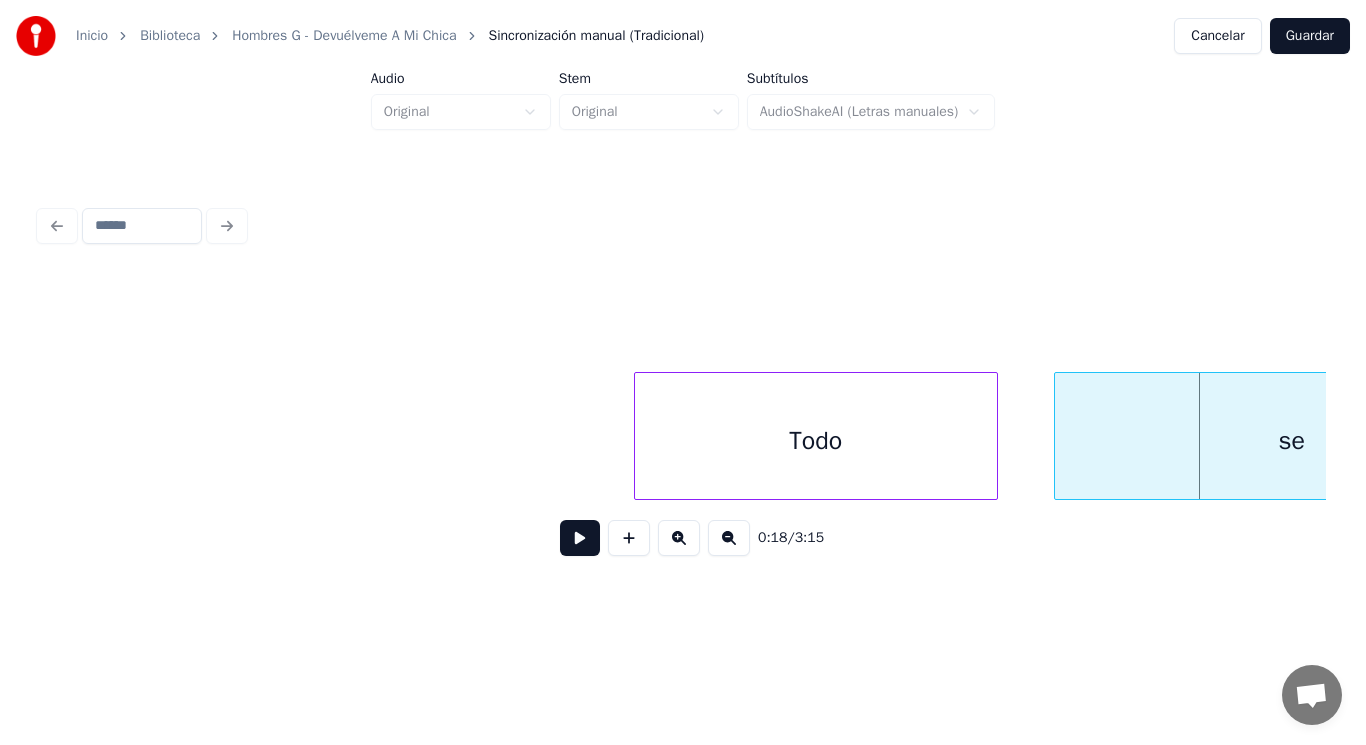 click on "Todo" at bounding box center (816, 441) 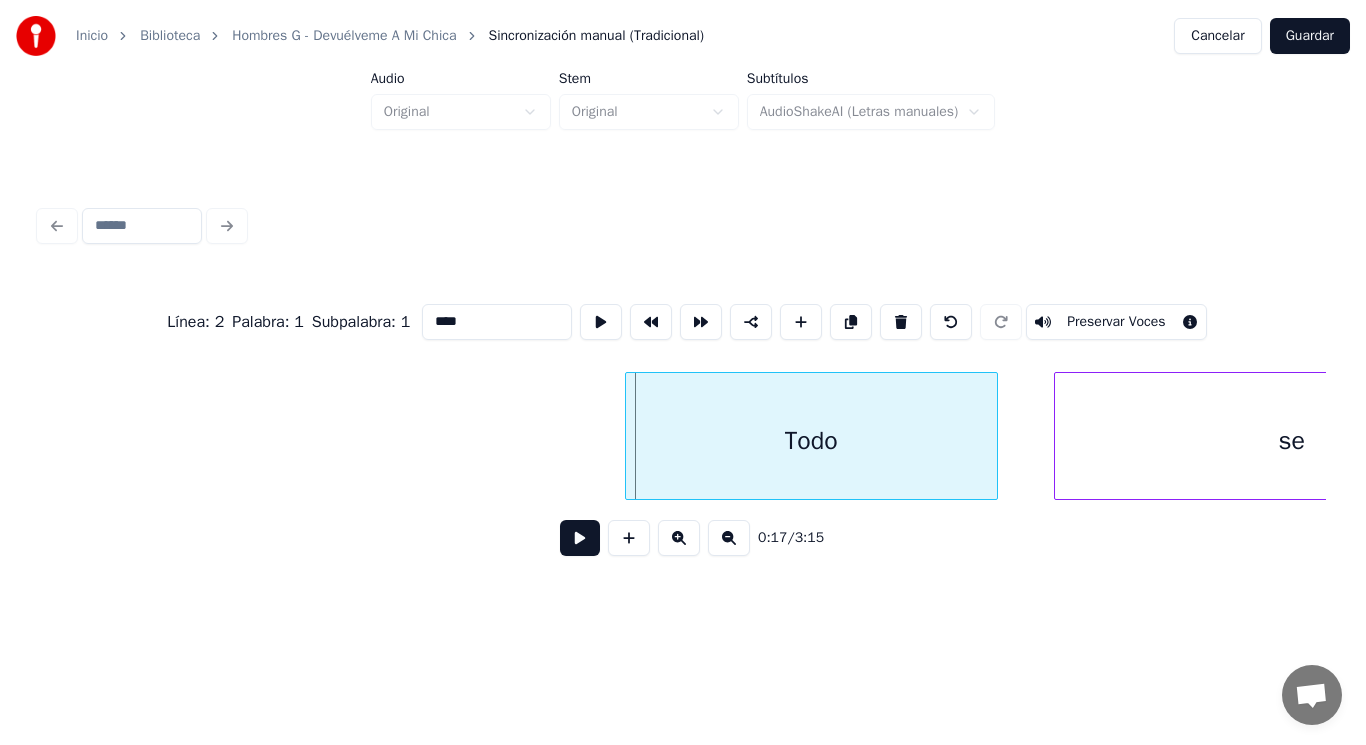 click at bounding box center (629, 436) 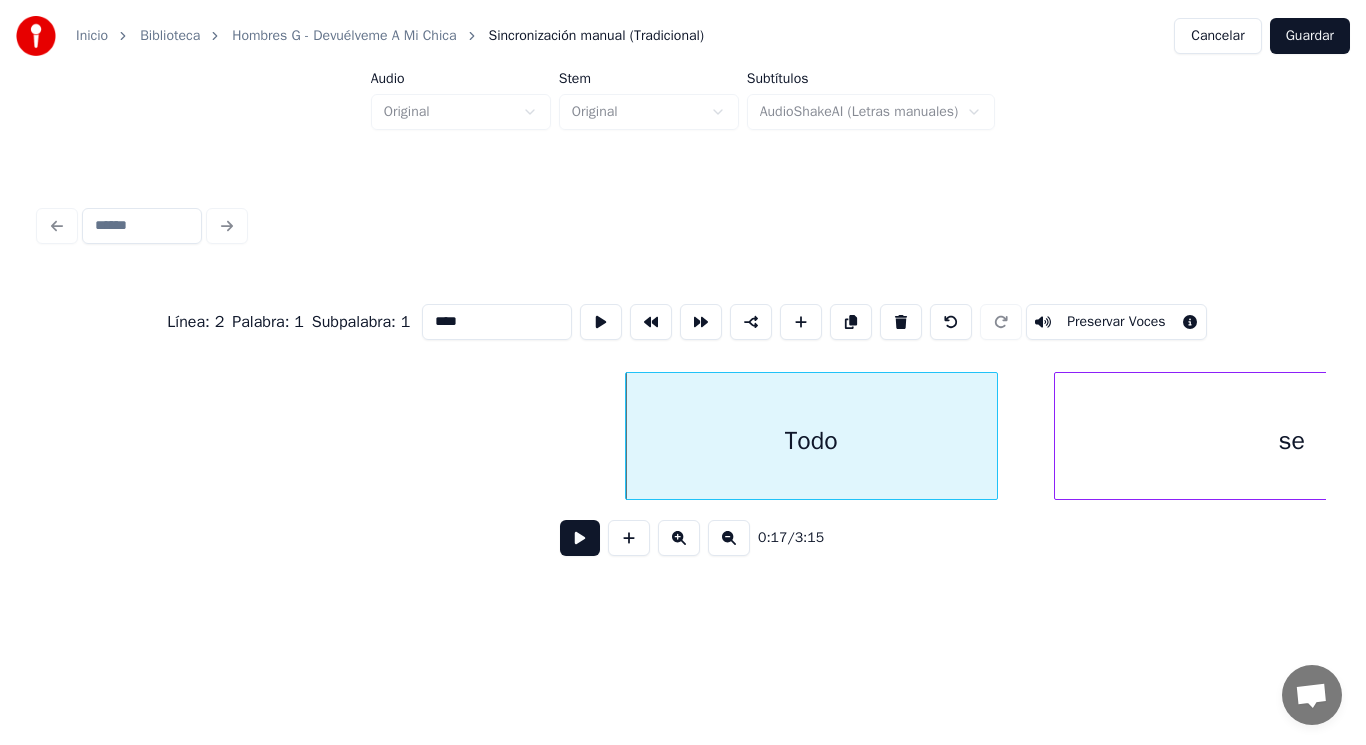 click at bounding box center [580, 538] 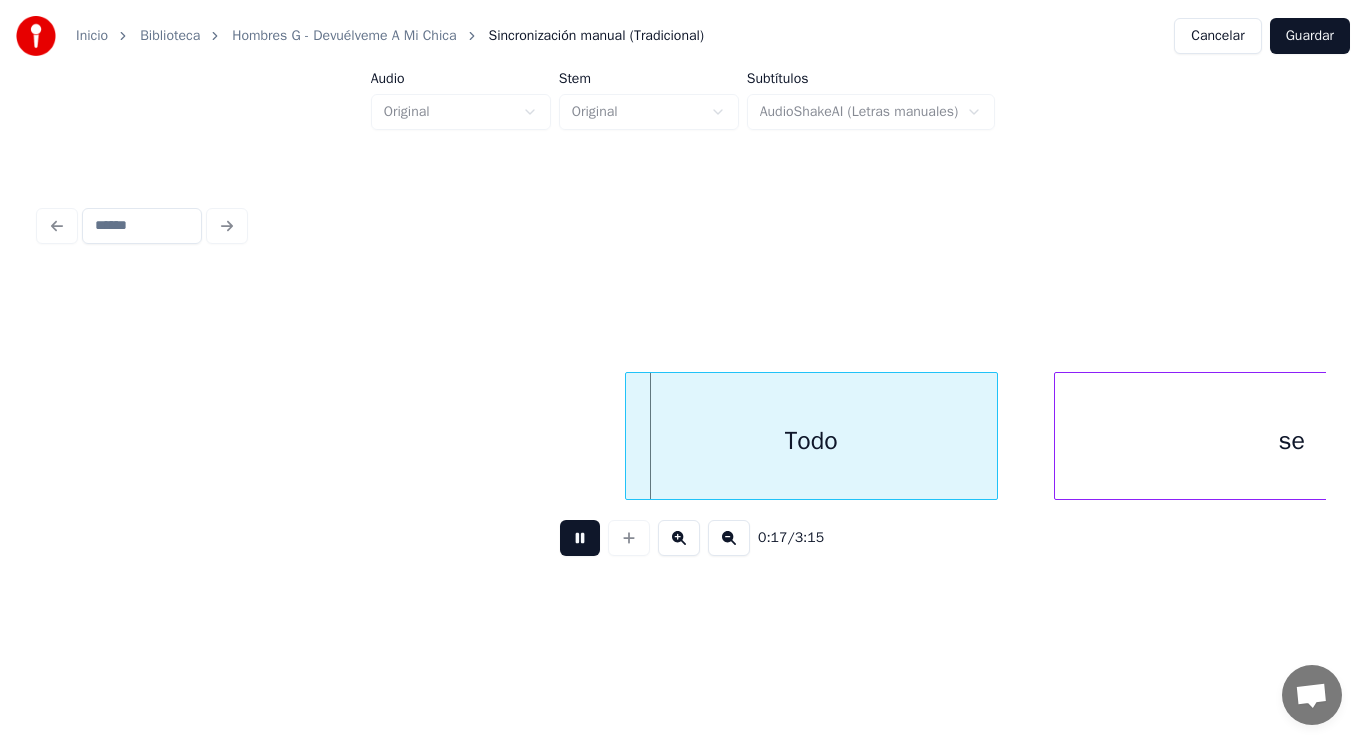 click at bounding box center (580, 538) 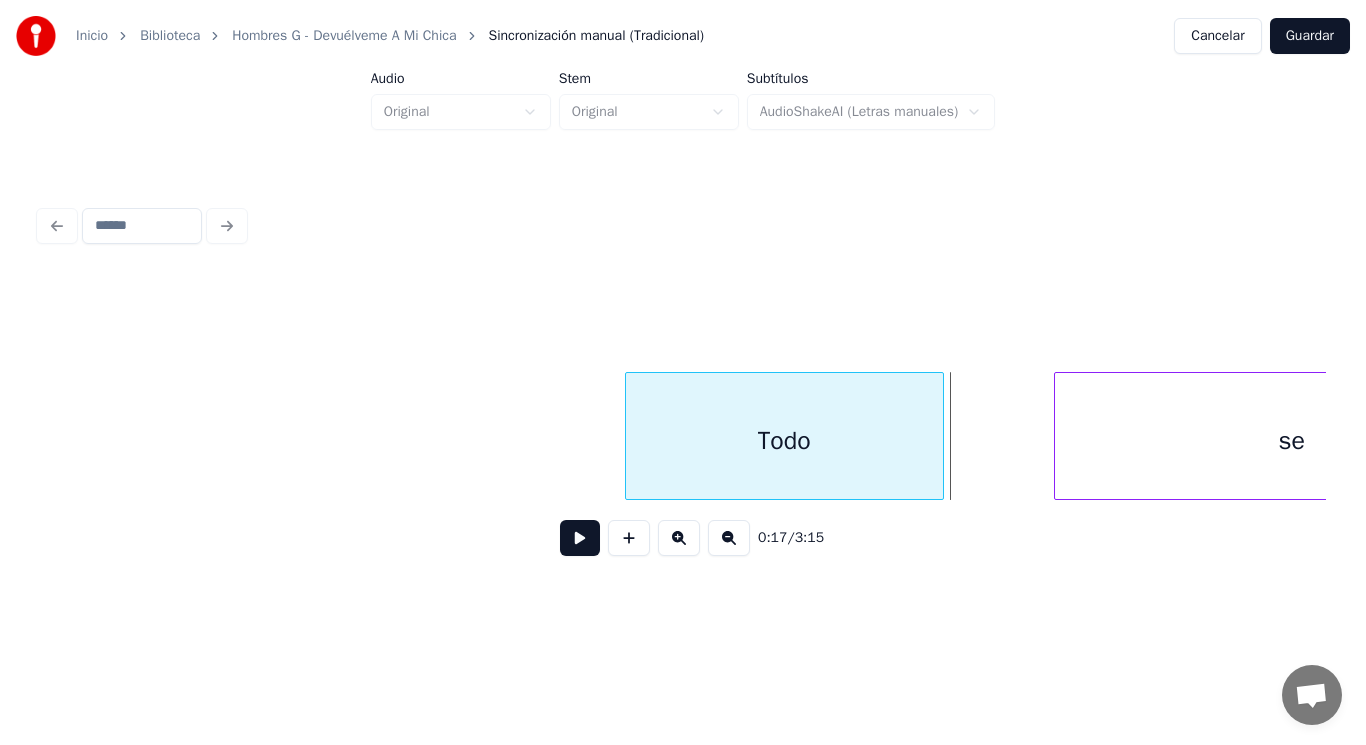 click at bounding box center (940, 436) 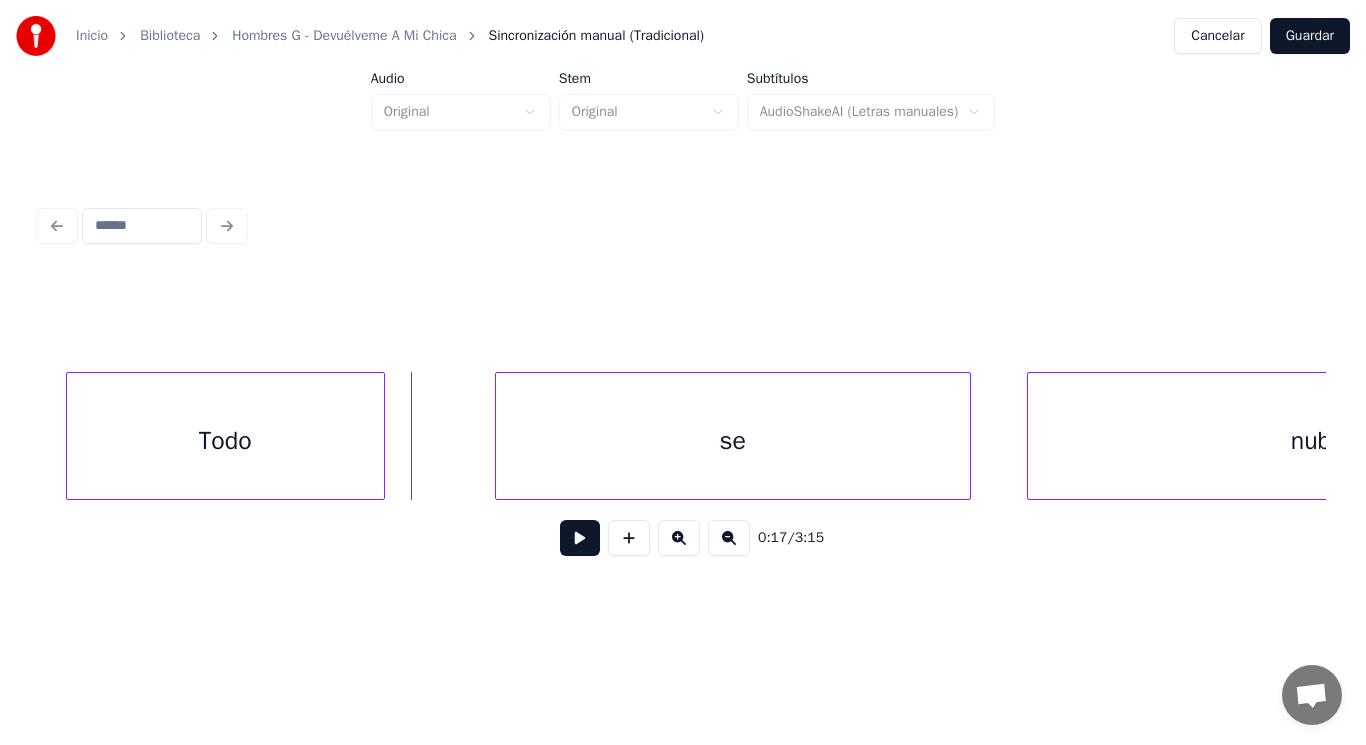 scroll, scrollTop: 0, scrollLeft: 24802, axis: horizontal 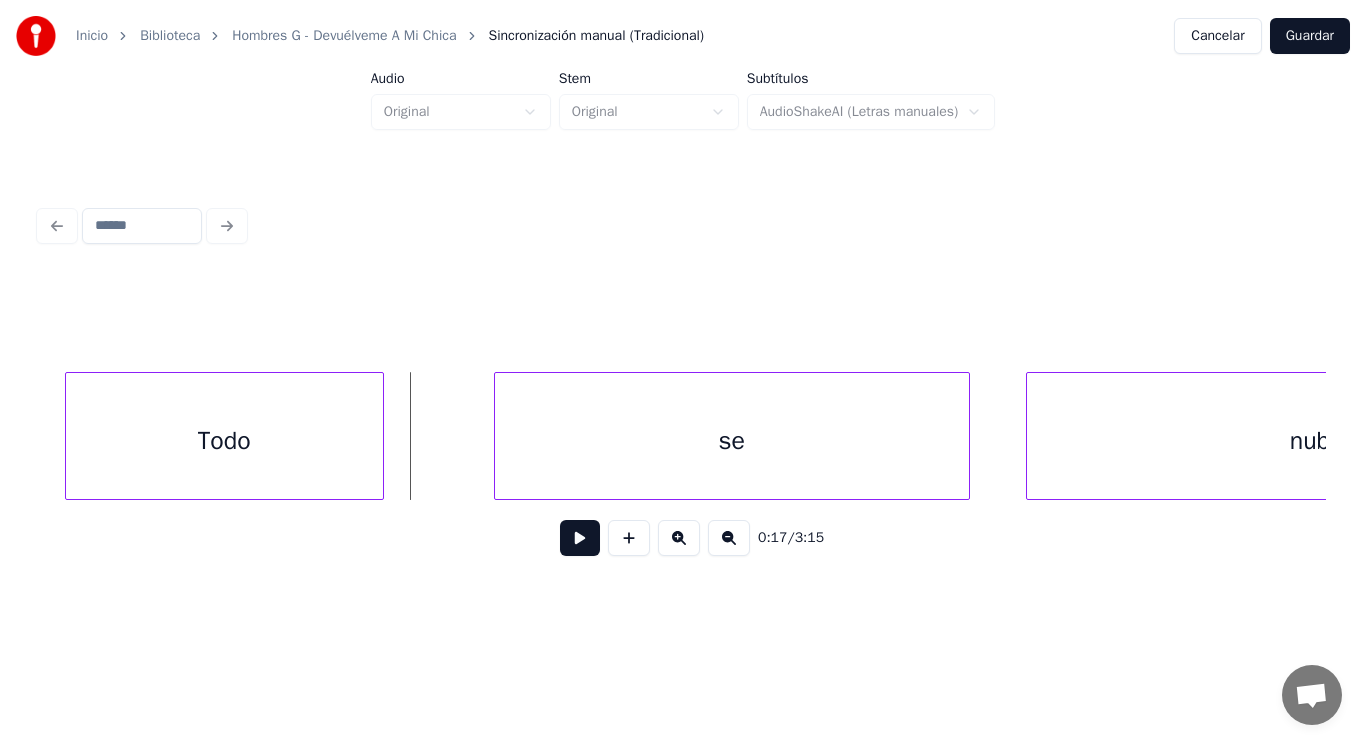 click at bounding box center (580, 538) 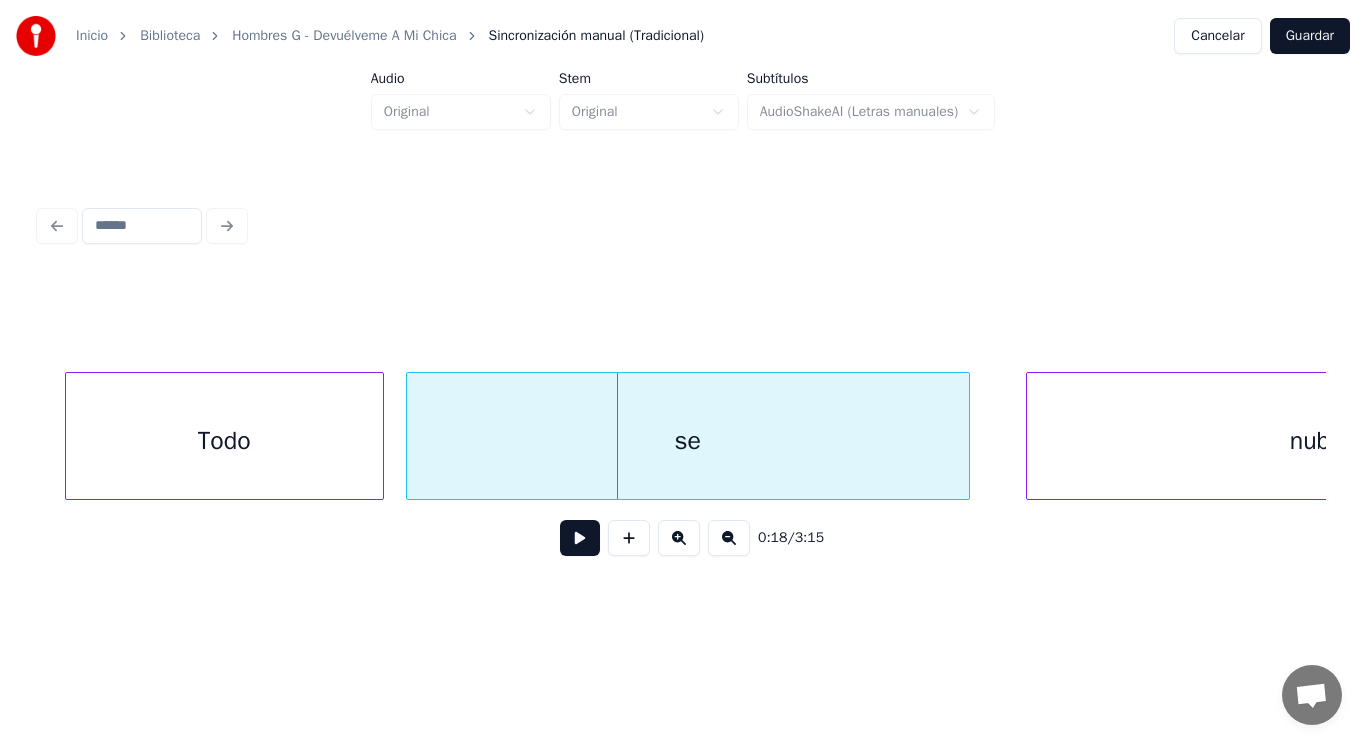 click at bounding box center [410, 436] 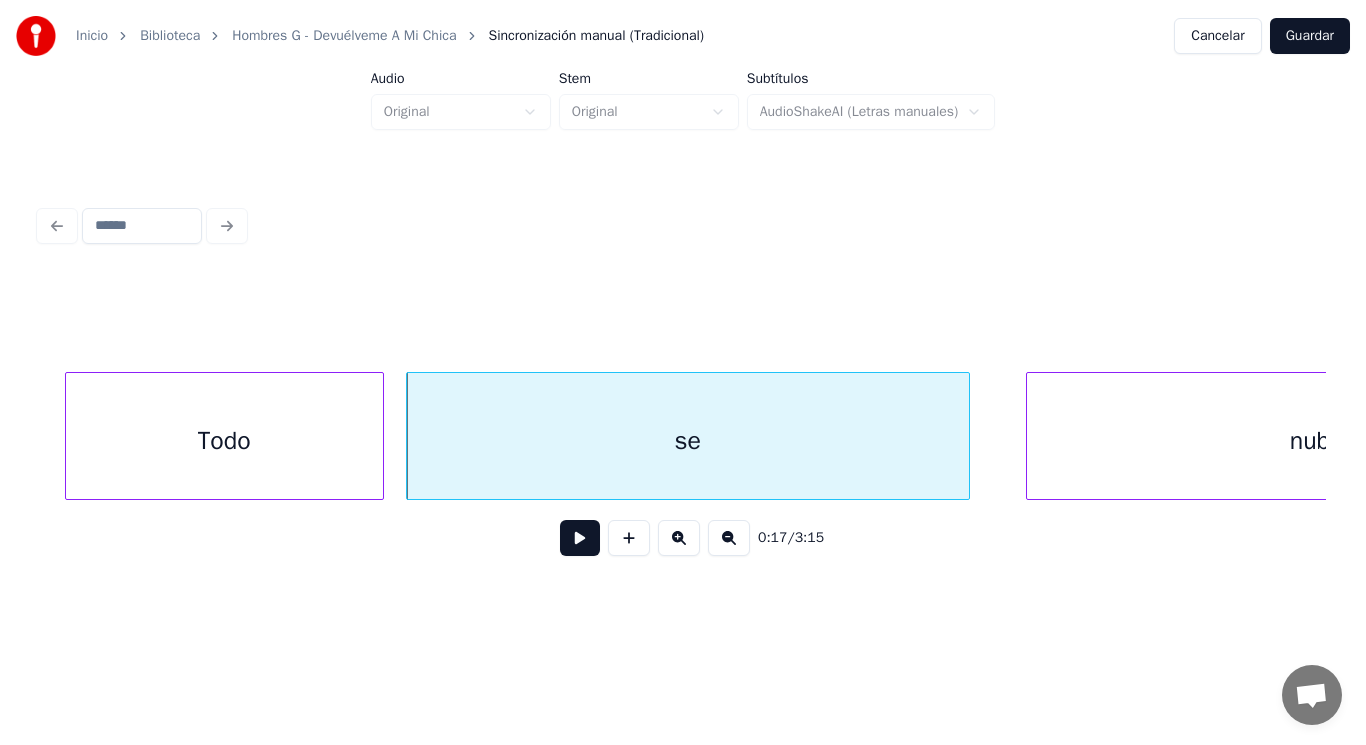 click at bounding box center [580, 538] 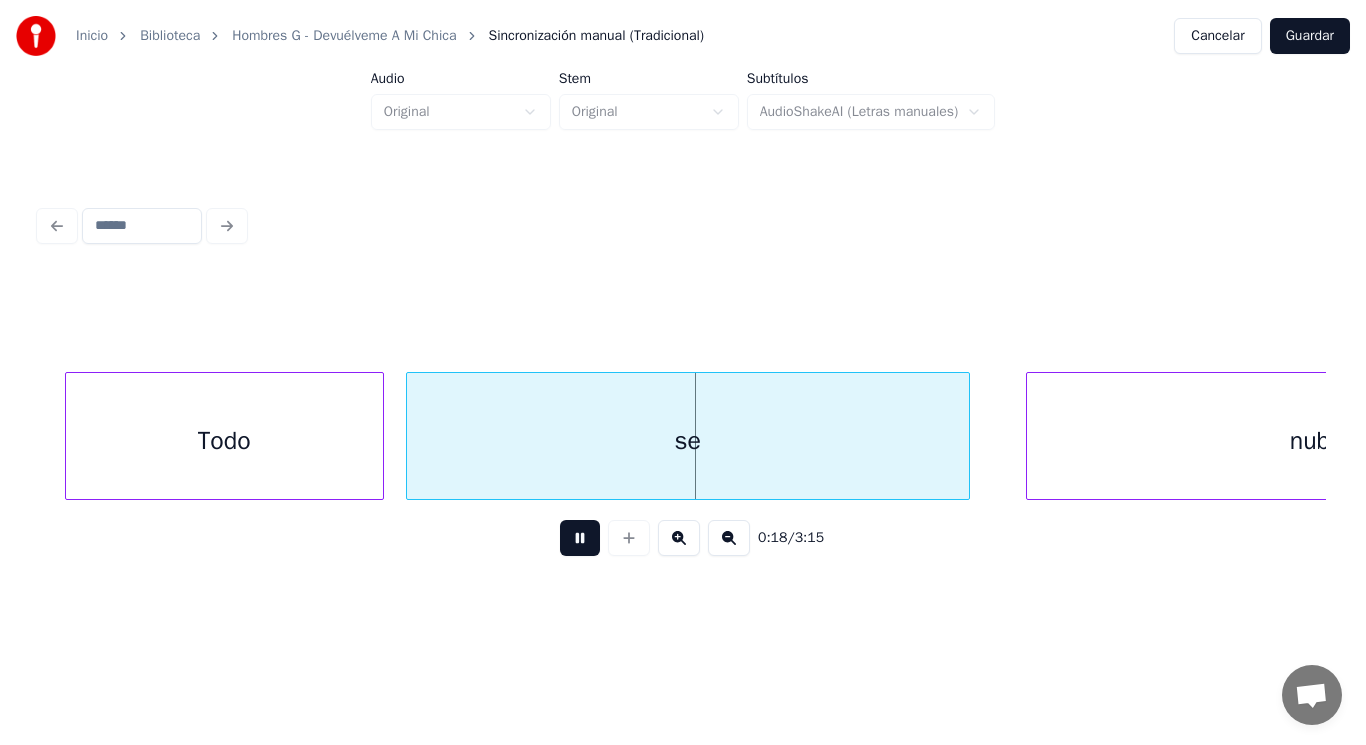 click at bounding box center [580, 538] 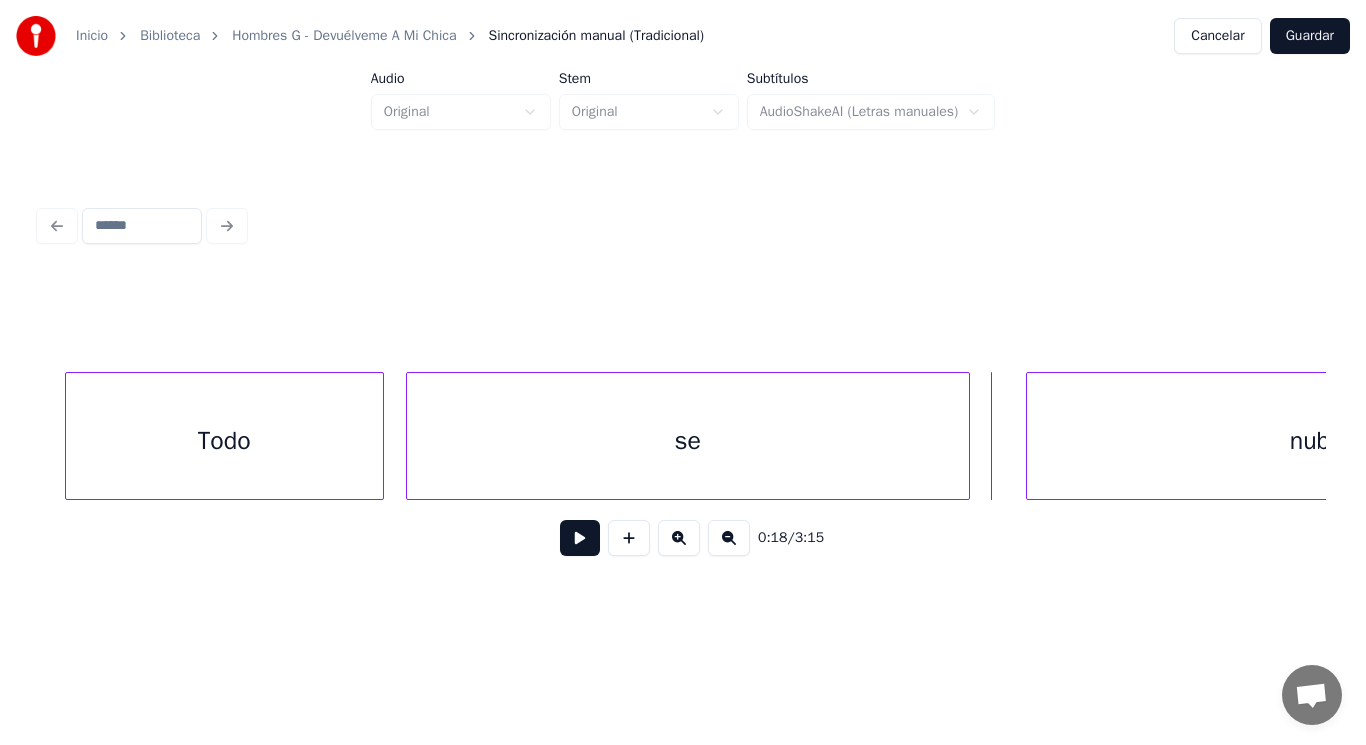 click on "se" at bounding box center (688, 436) 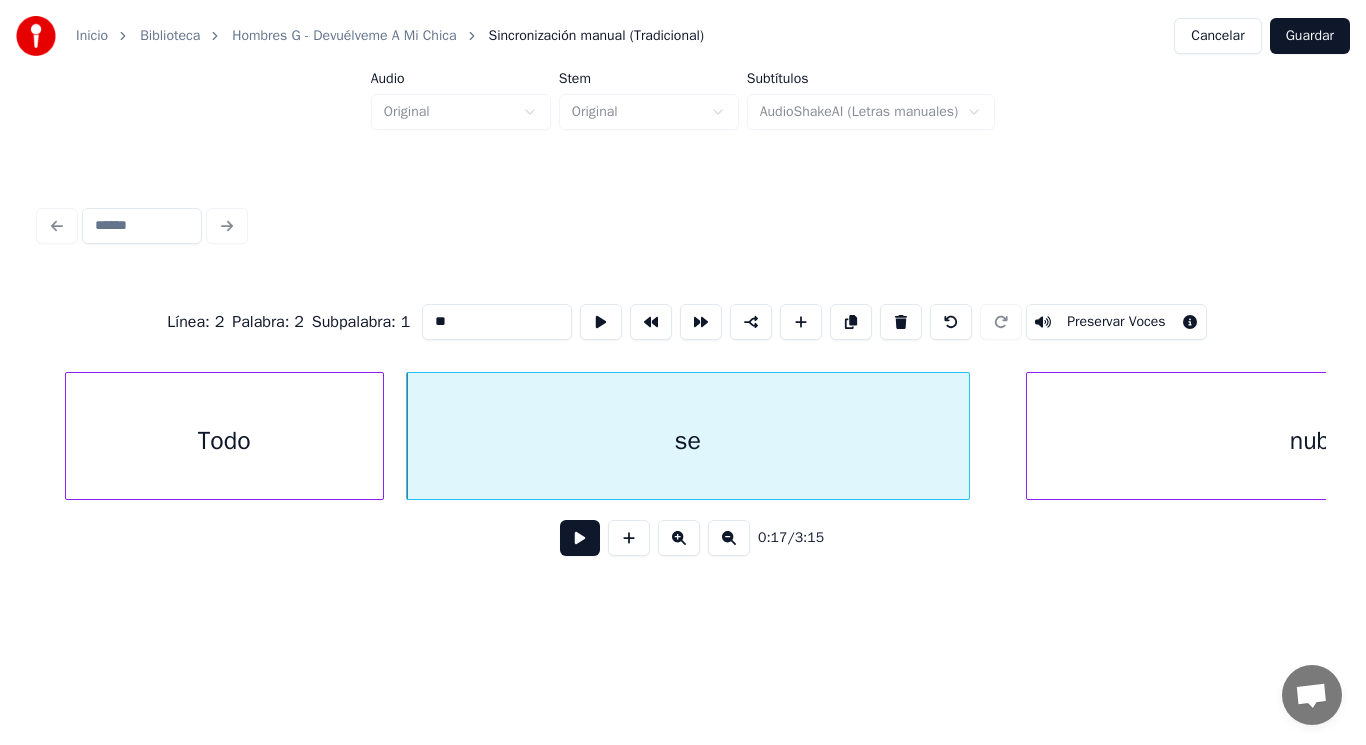 click at bounding box center [580, 538] 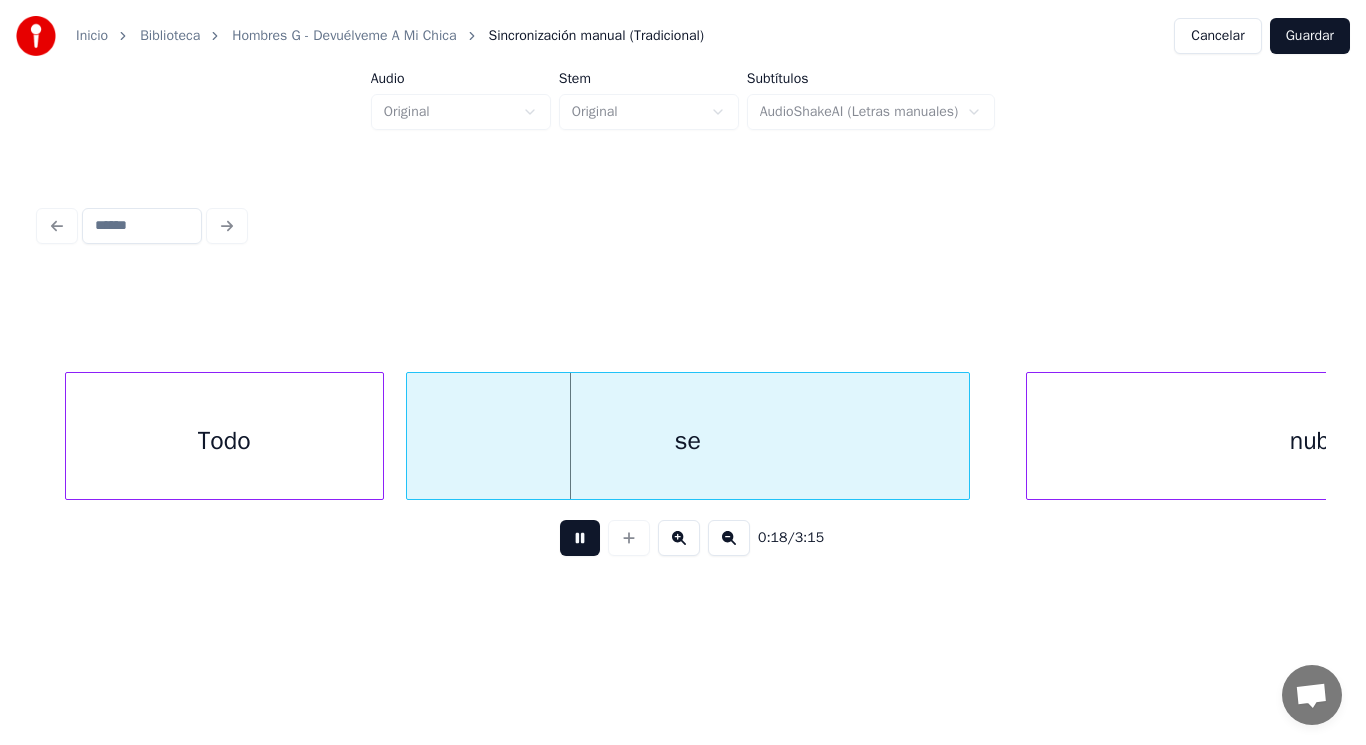 click at bounding box center (580, 538) 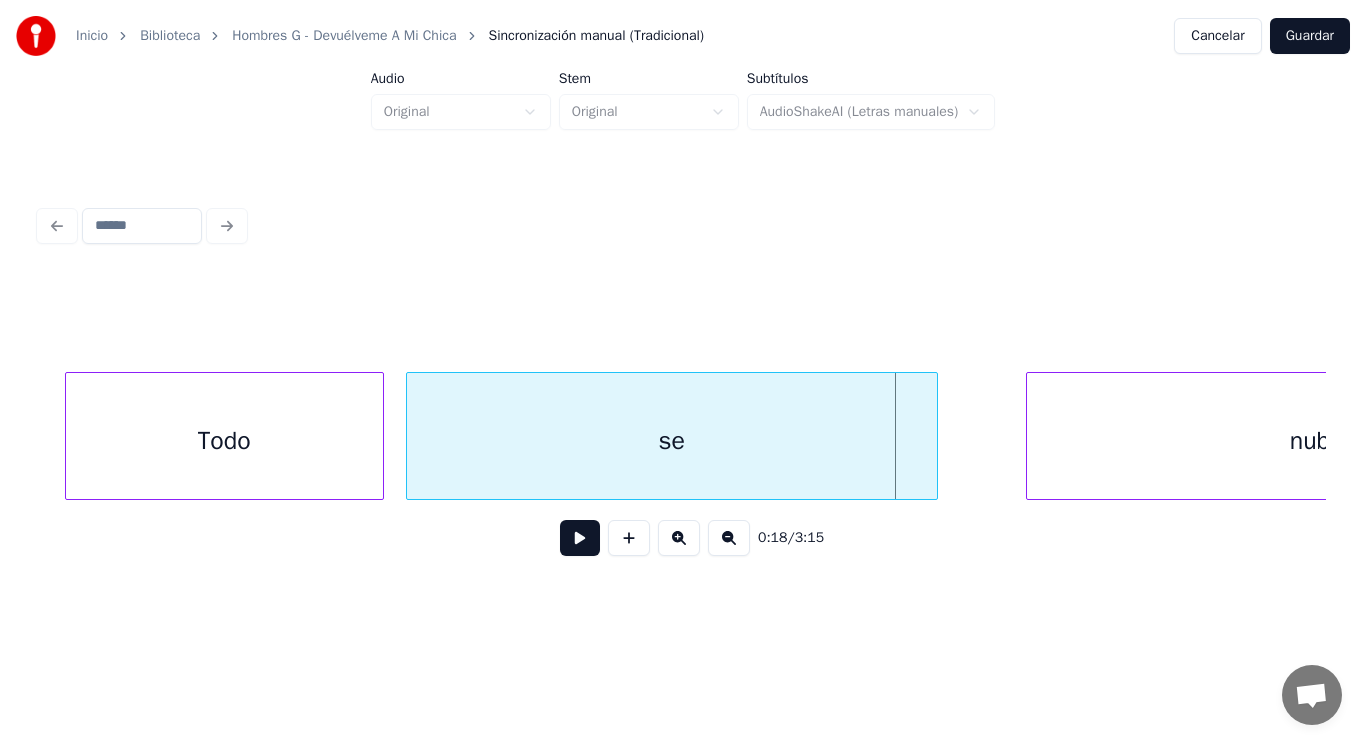 click at bounding box center [934, 436] 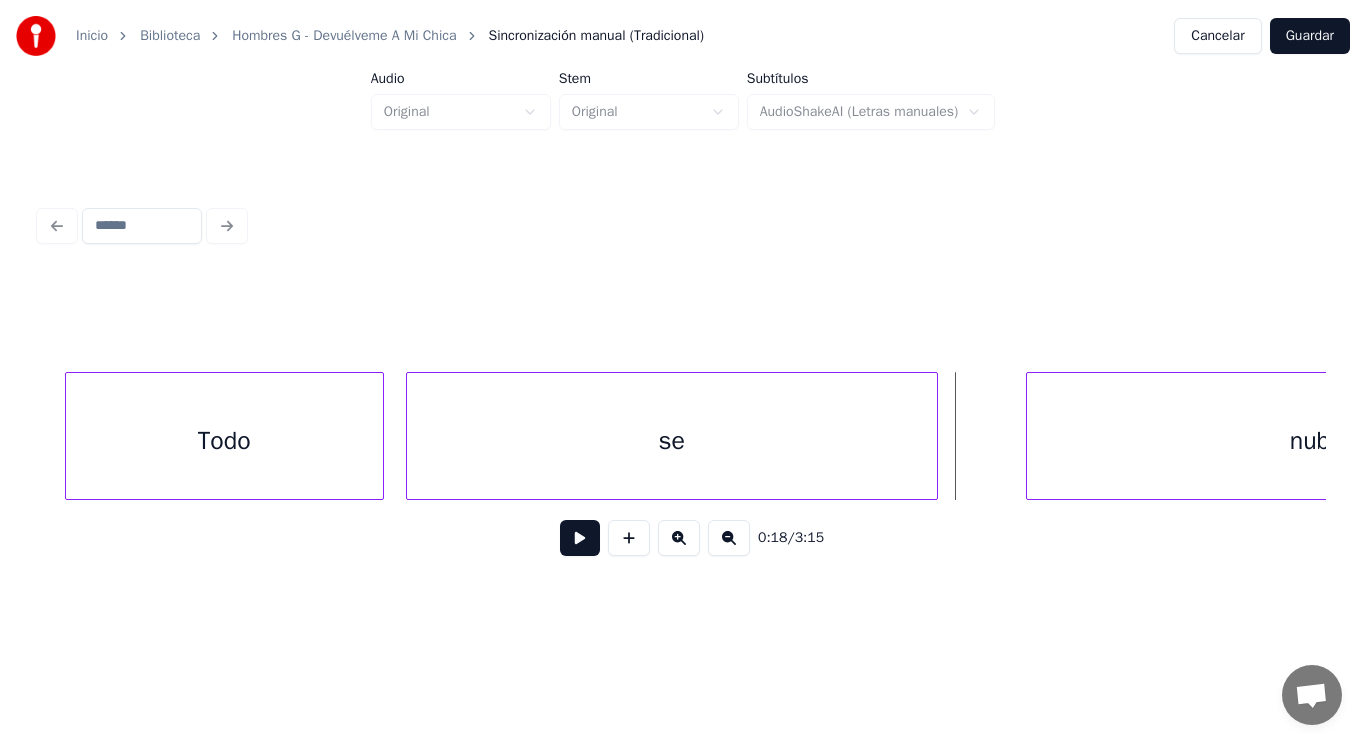 click at bounding box center [580, 538] 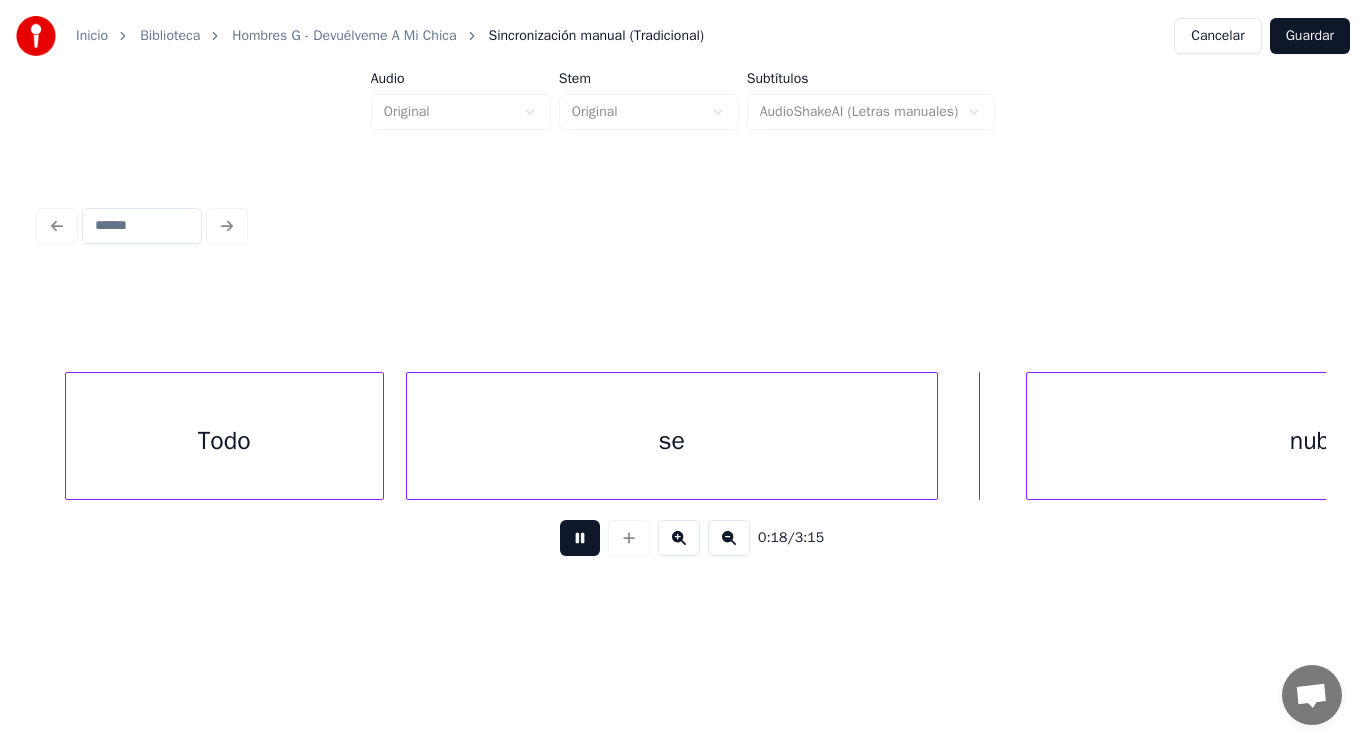 click at bounding box center [580, 538] 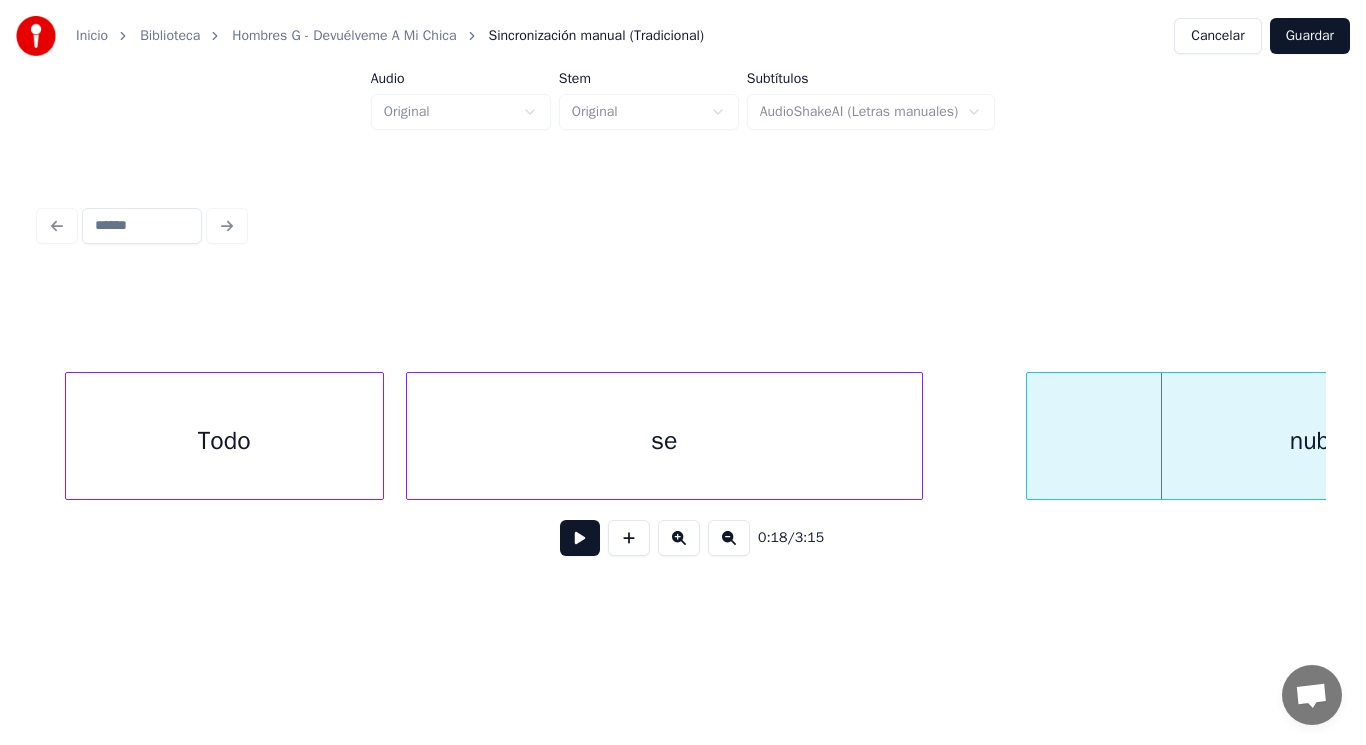 click at bounding box center [919, 436] 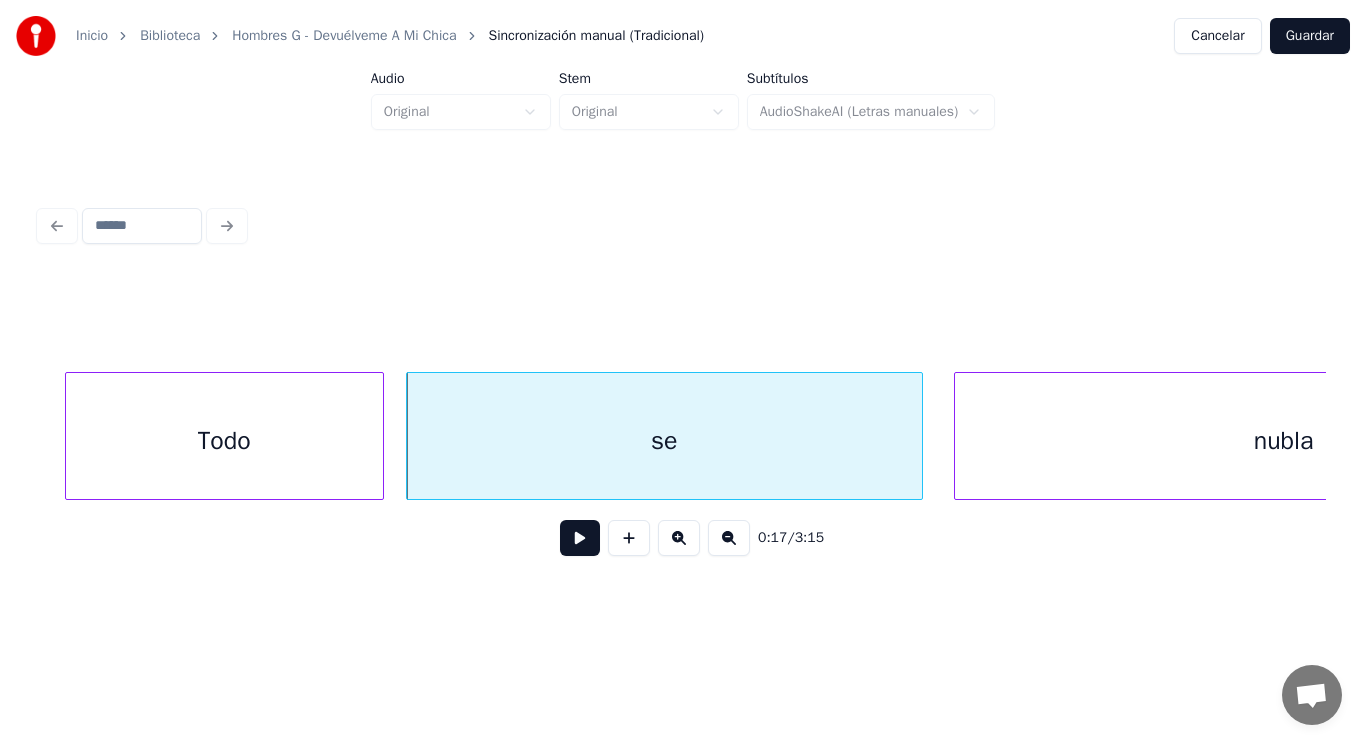 click at bounding box center [958, 436] 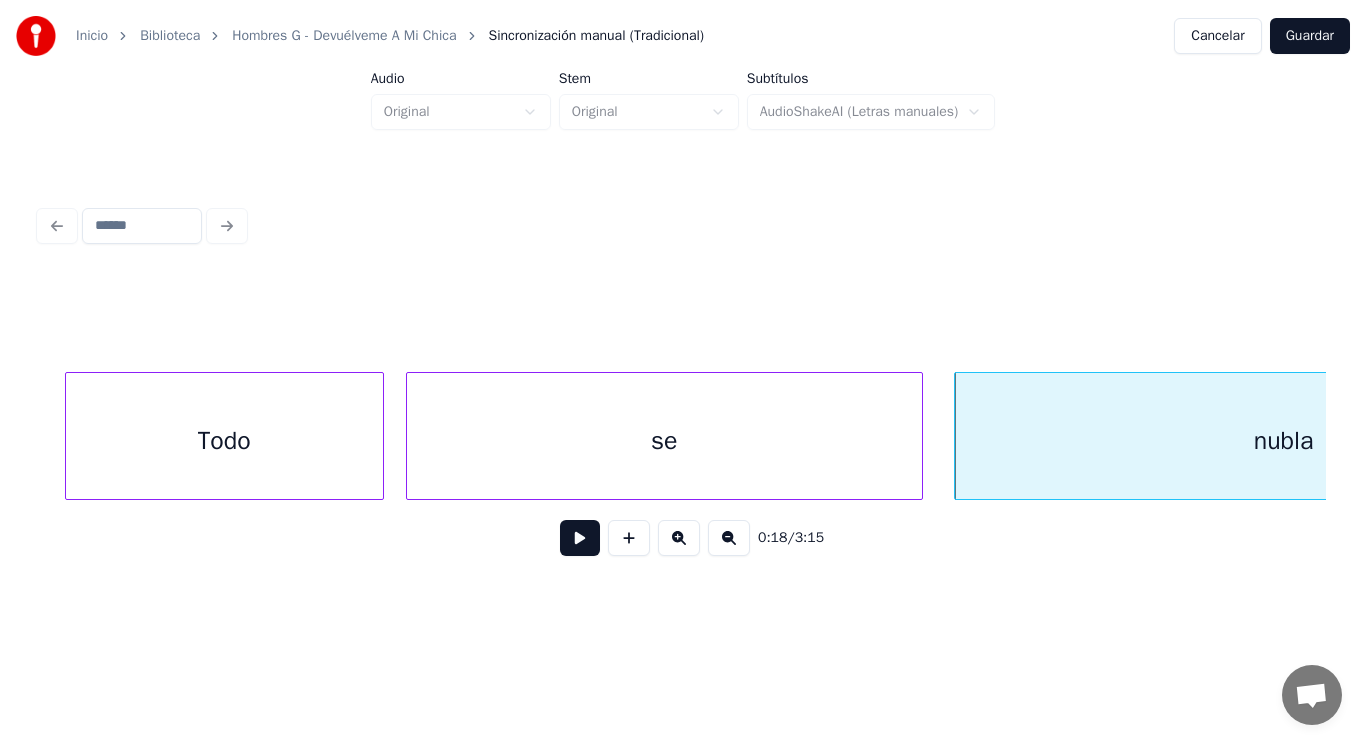 click at bounding box center (580, 538) 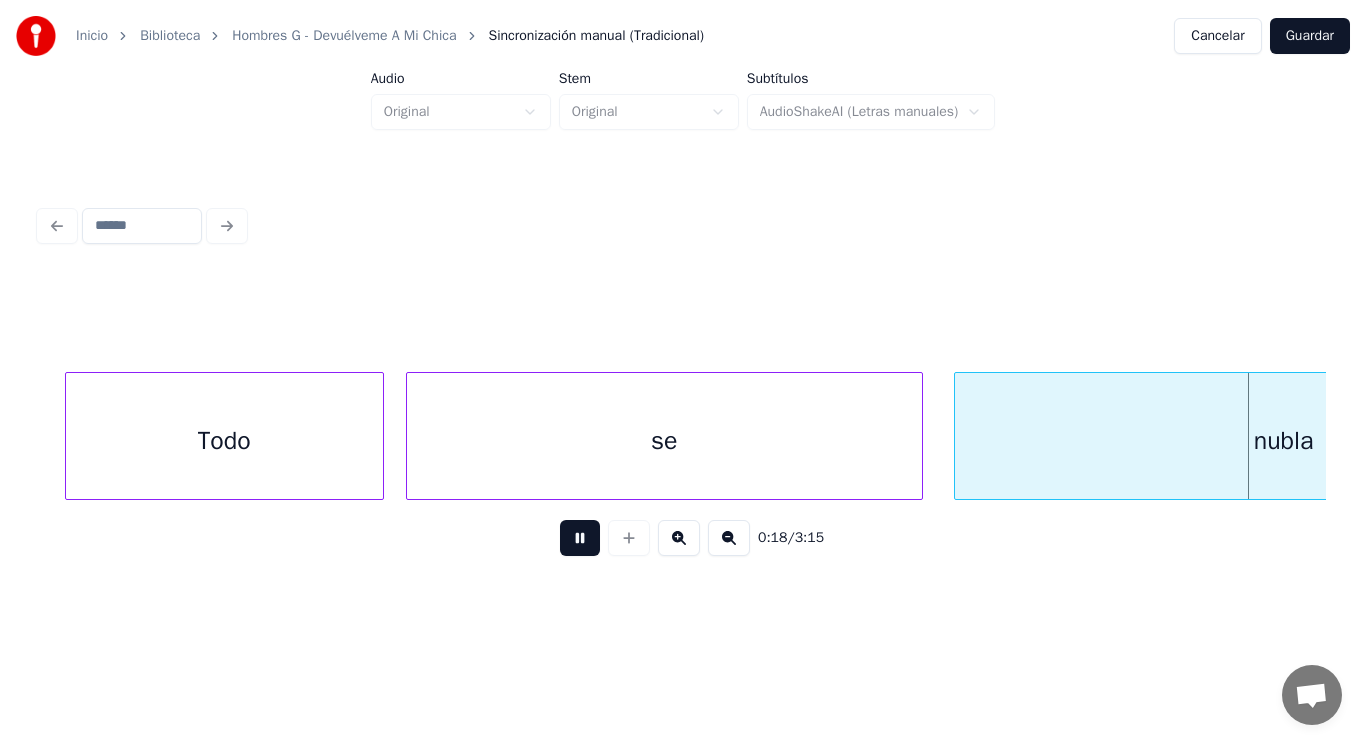 scroll, scrollTop: 0, scrollLeft: 26105, axis: horizontal 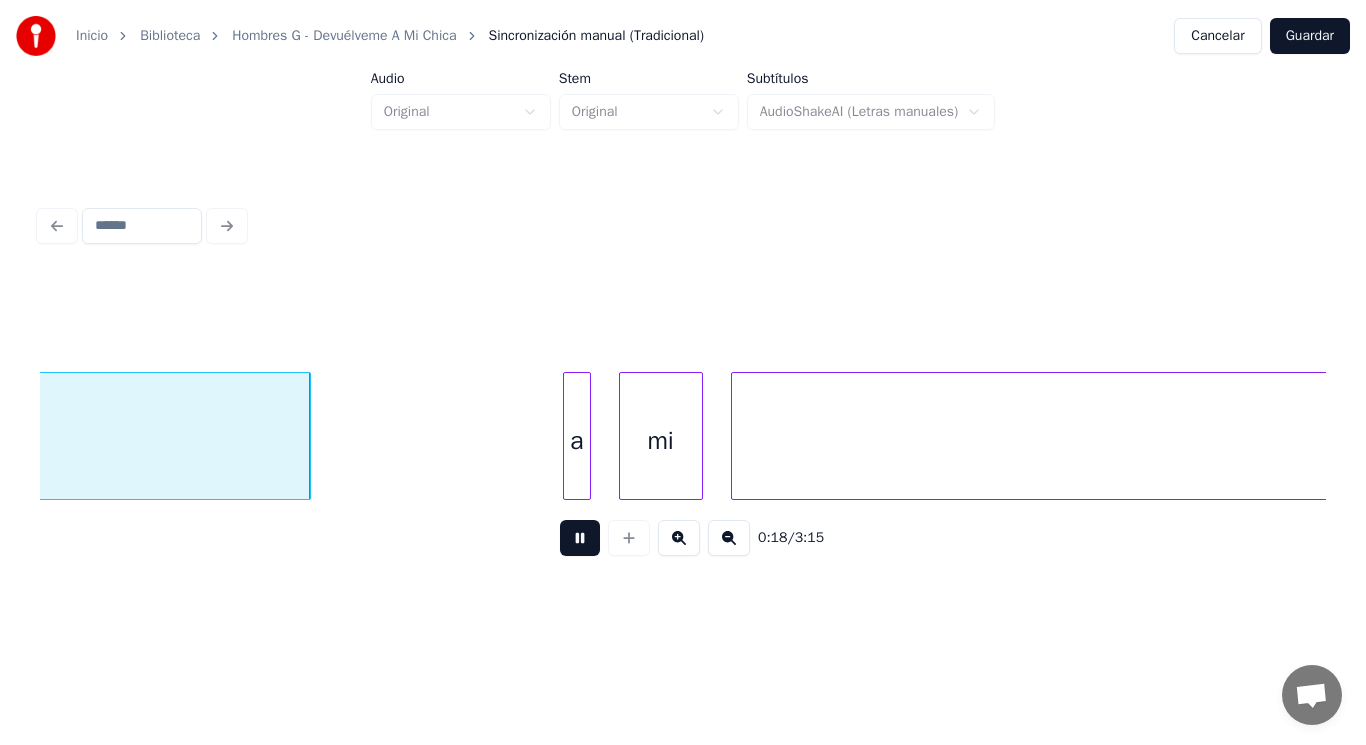 click at bounding box center (580, 538) 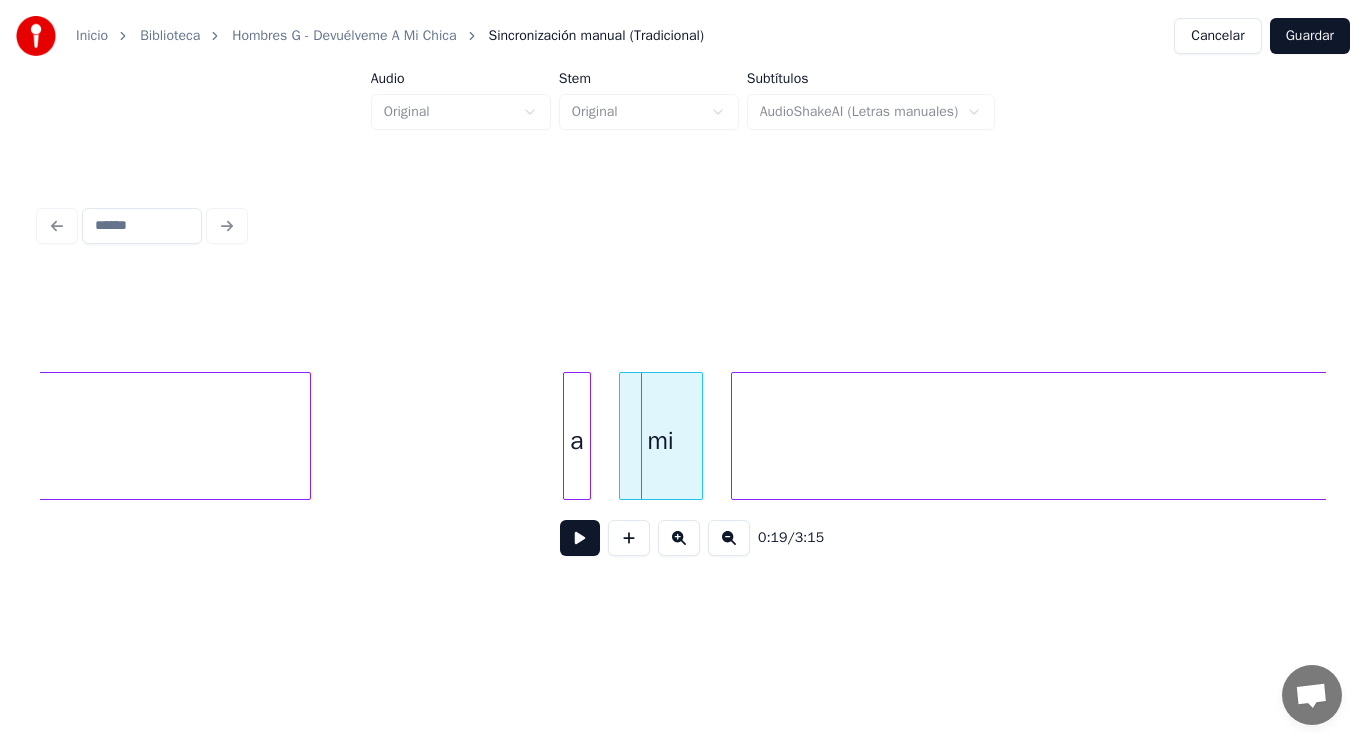 click on "nubla" at bounding box center [-19, 441] 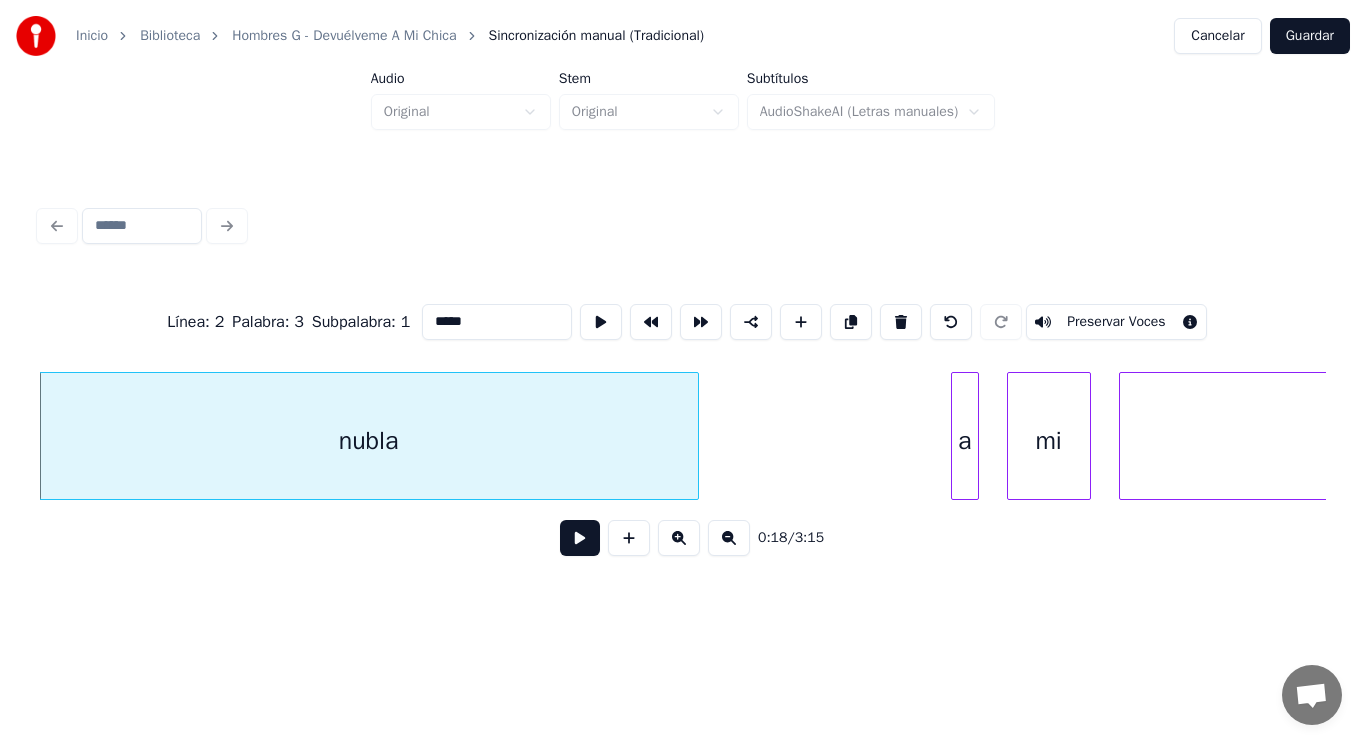 click at bounding box center (580, 538) 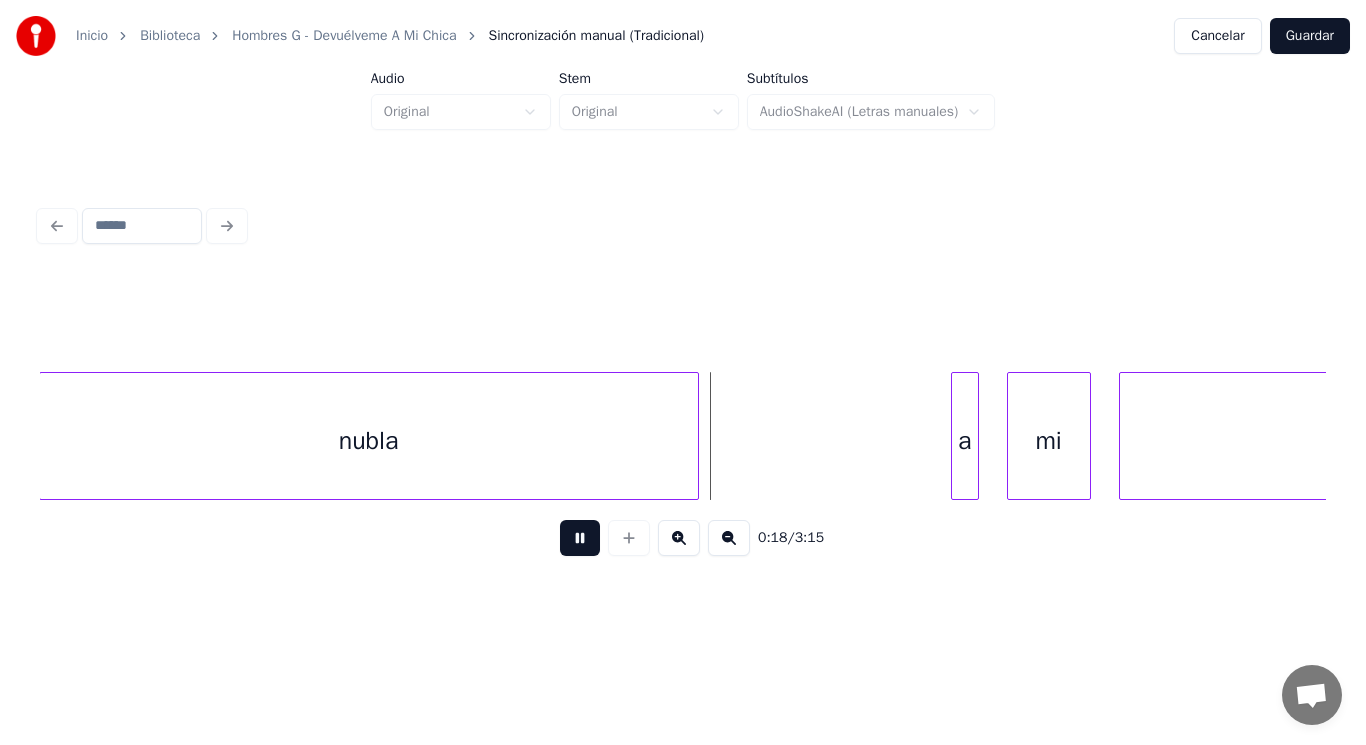 click at bounding box center [580, 538] 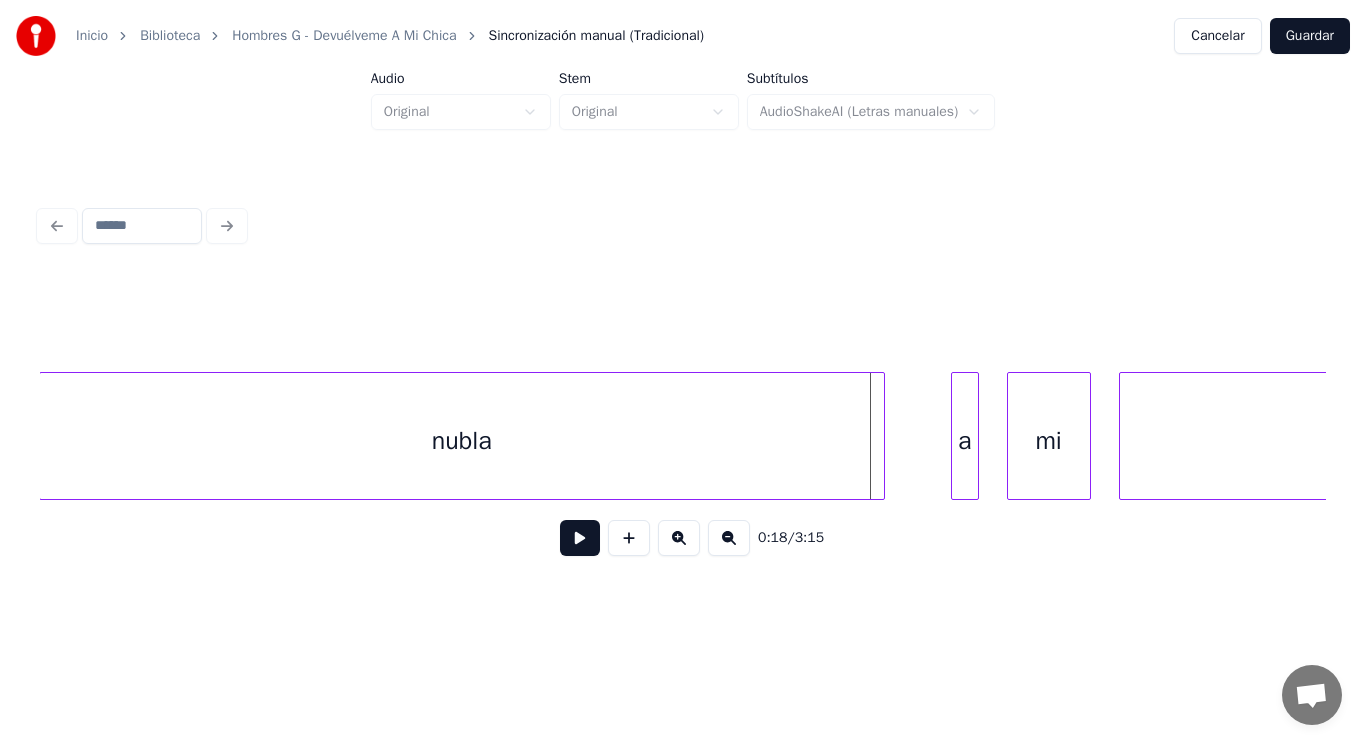 click at bounding box center (881, 436) 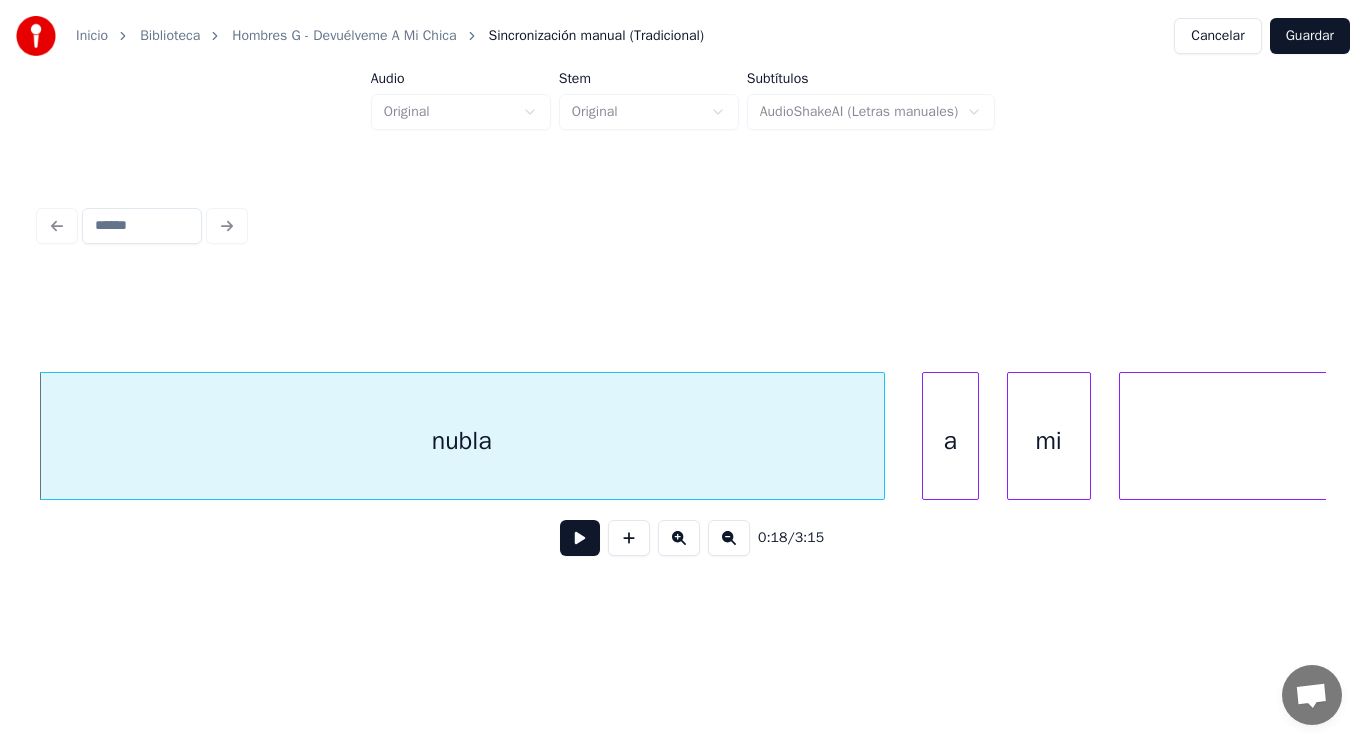 click at bounding box center (926, 436) 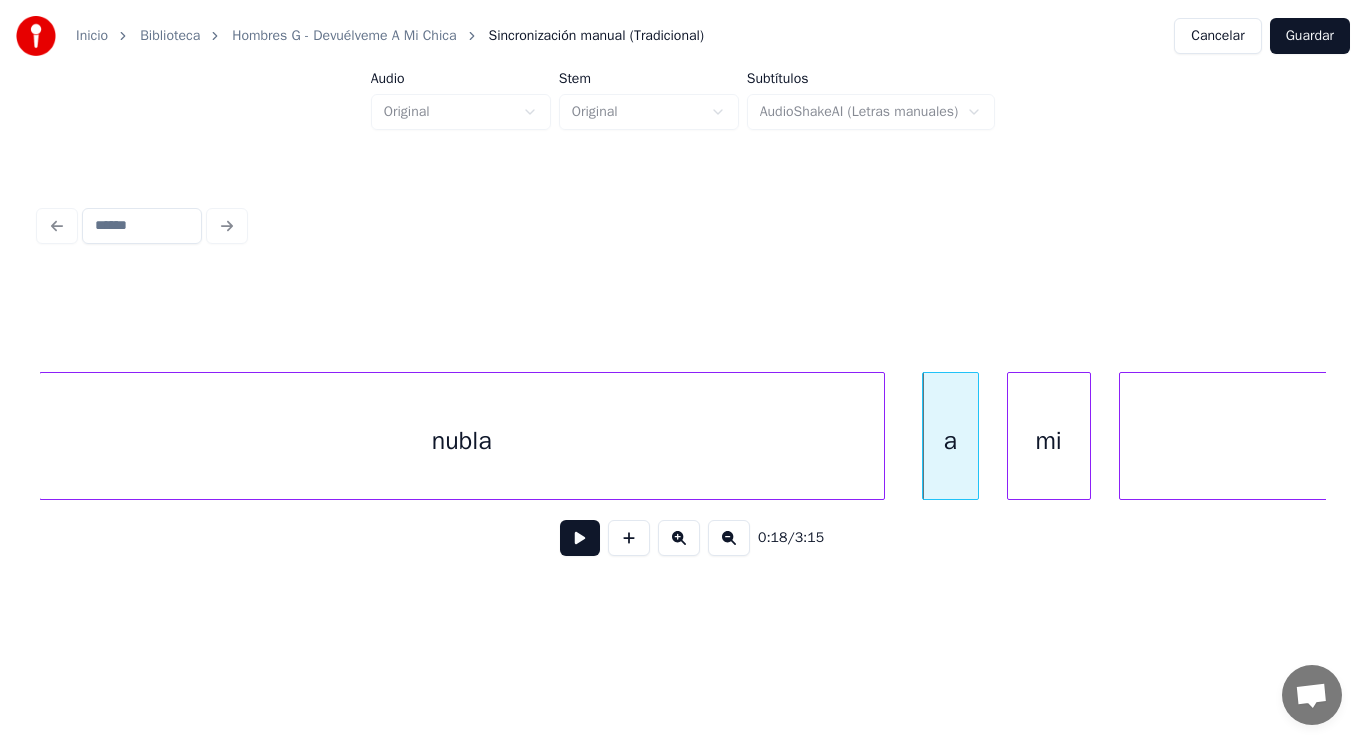 click at bounding box center [580, 538] 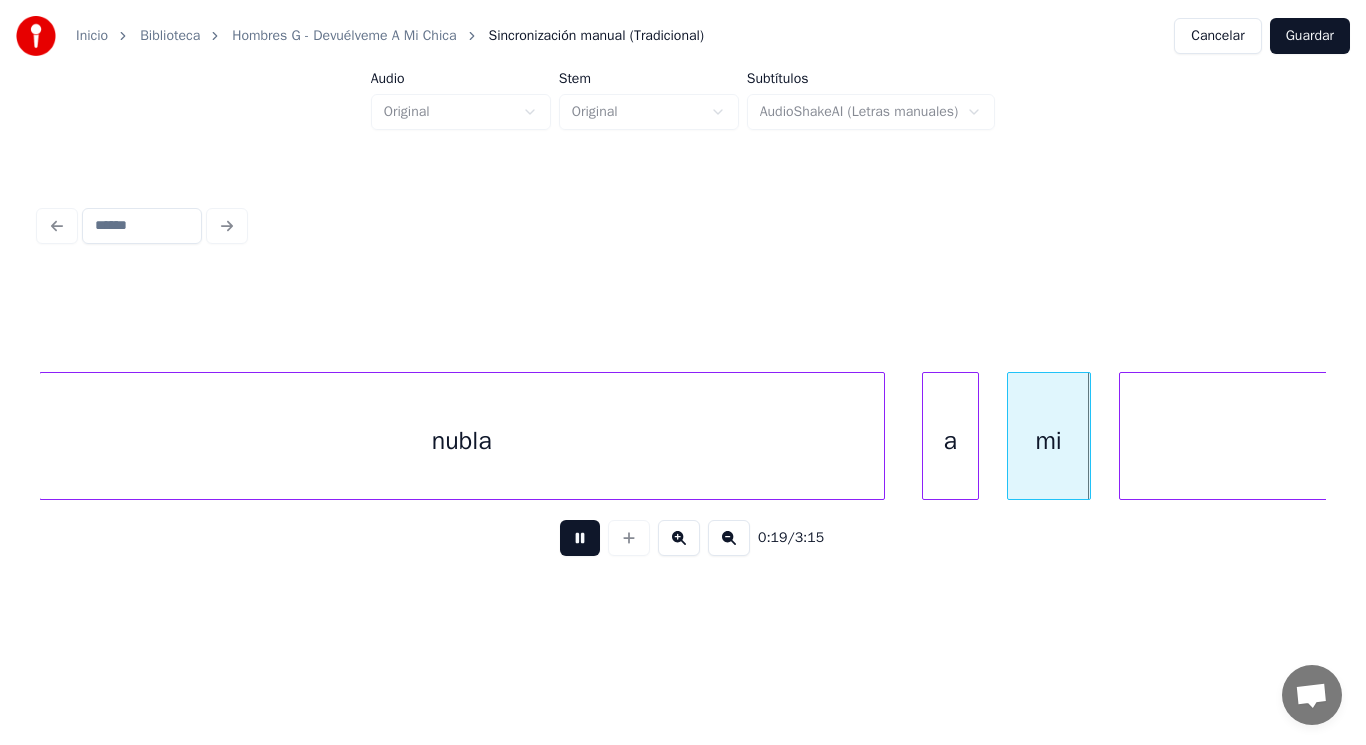 click at bounding box center (580, 538) 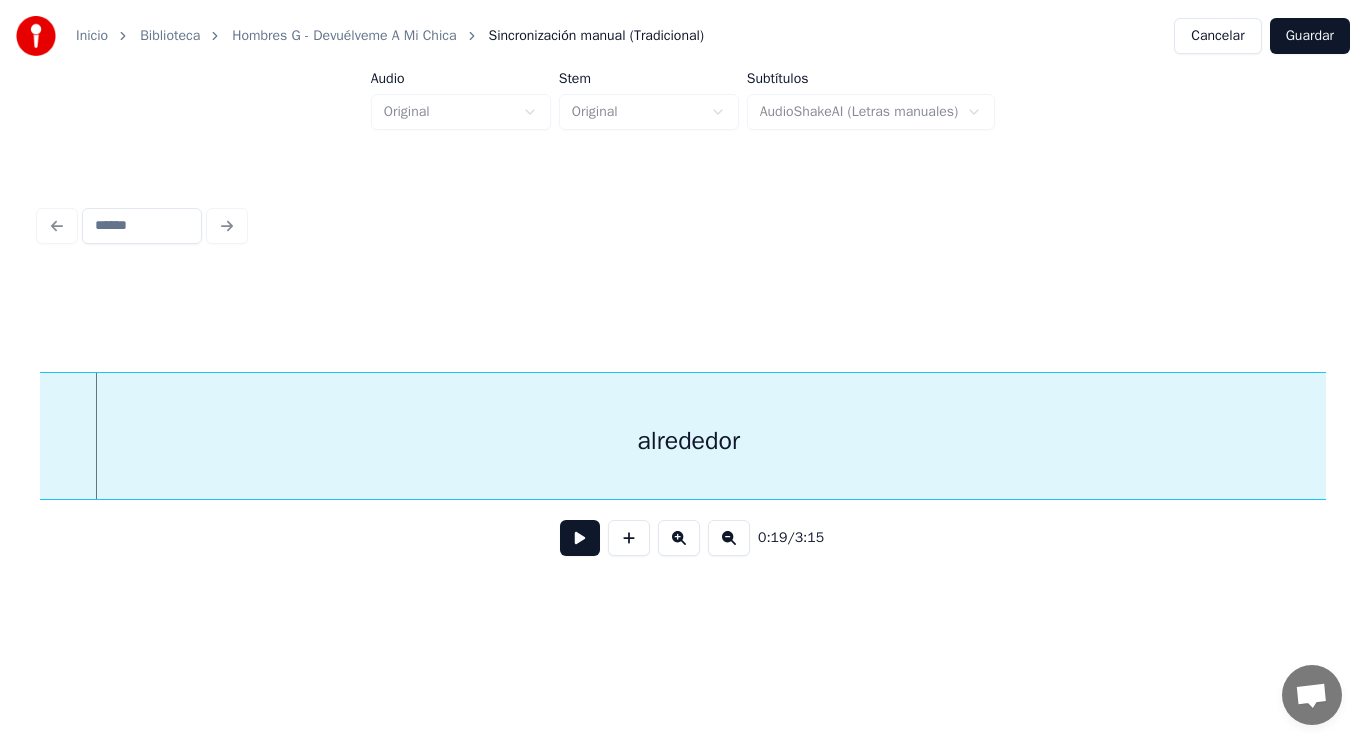 click on "alrededor" at bounding box center [689, 441] 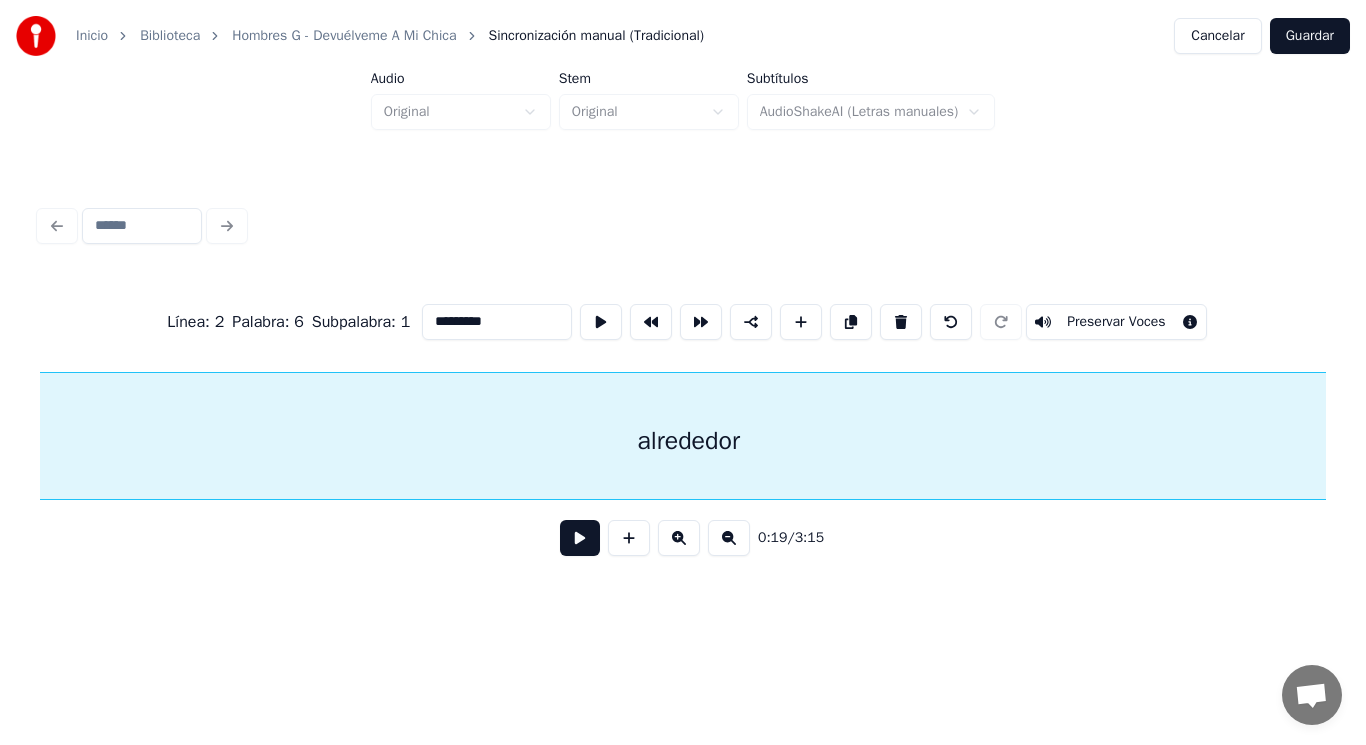 scroll, scrollTop: 0, scrollLeft: 26797, axis: horizontal 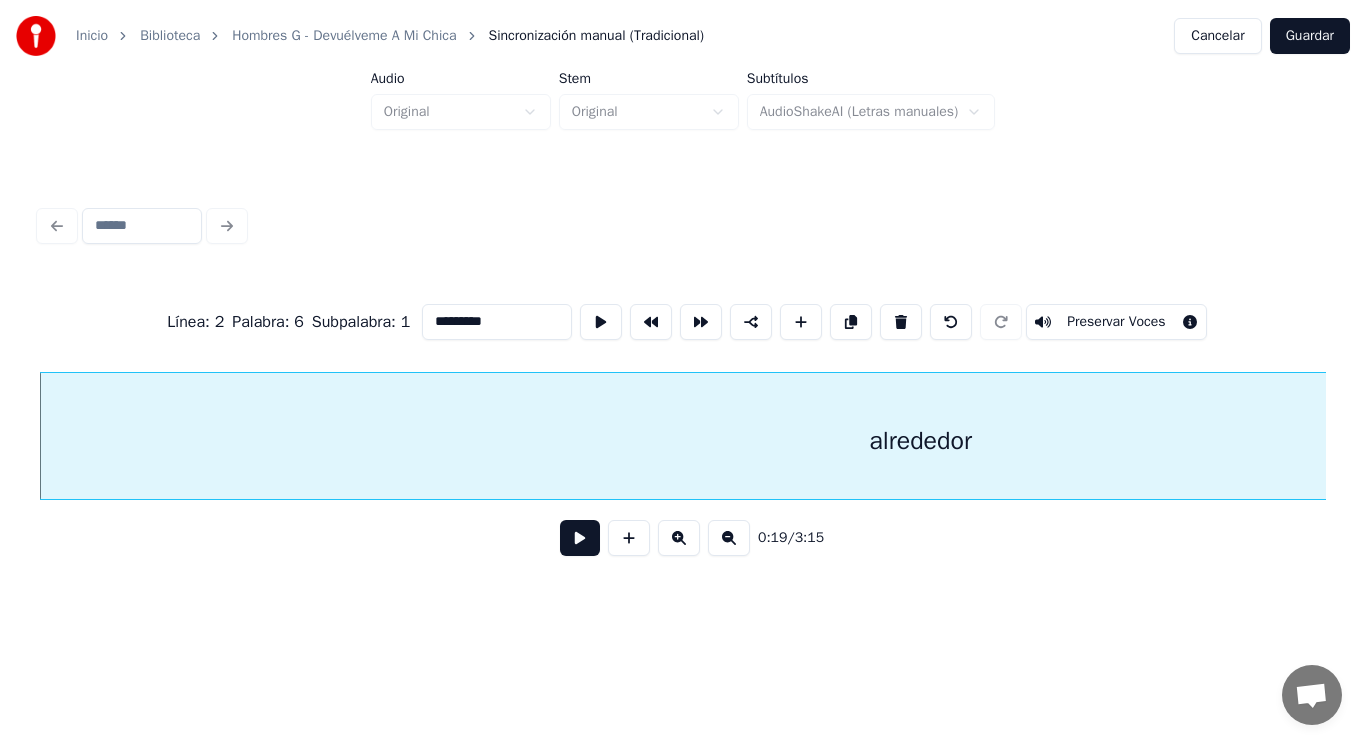 click at bounding box center (580, 538) 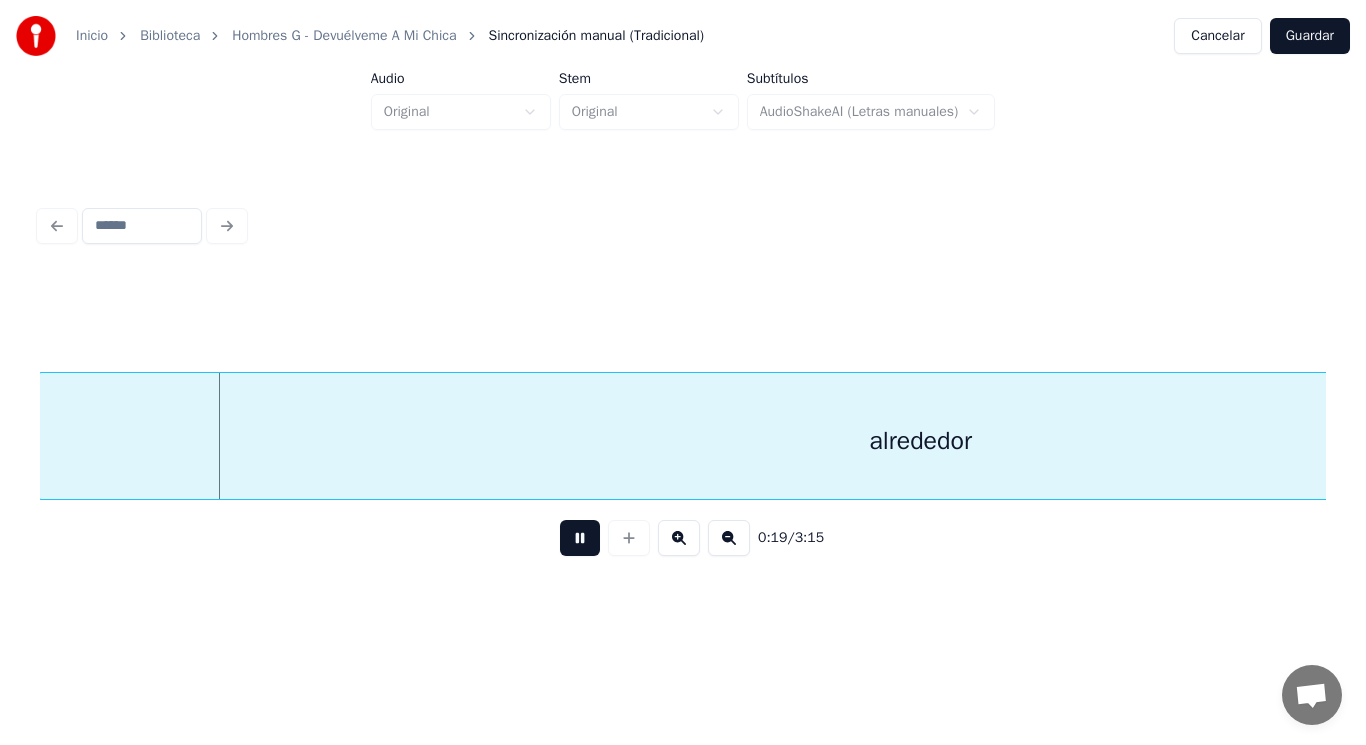 click at bounding box center (580, 538) 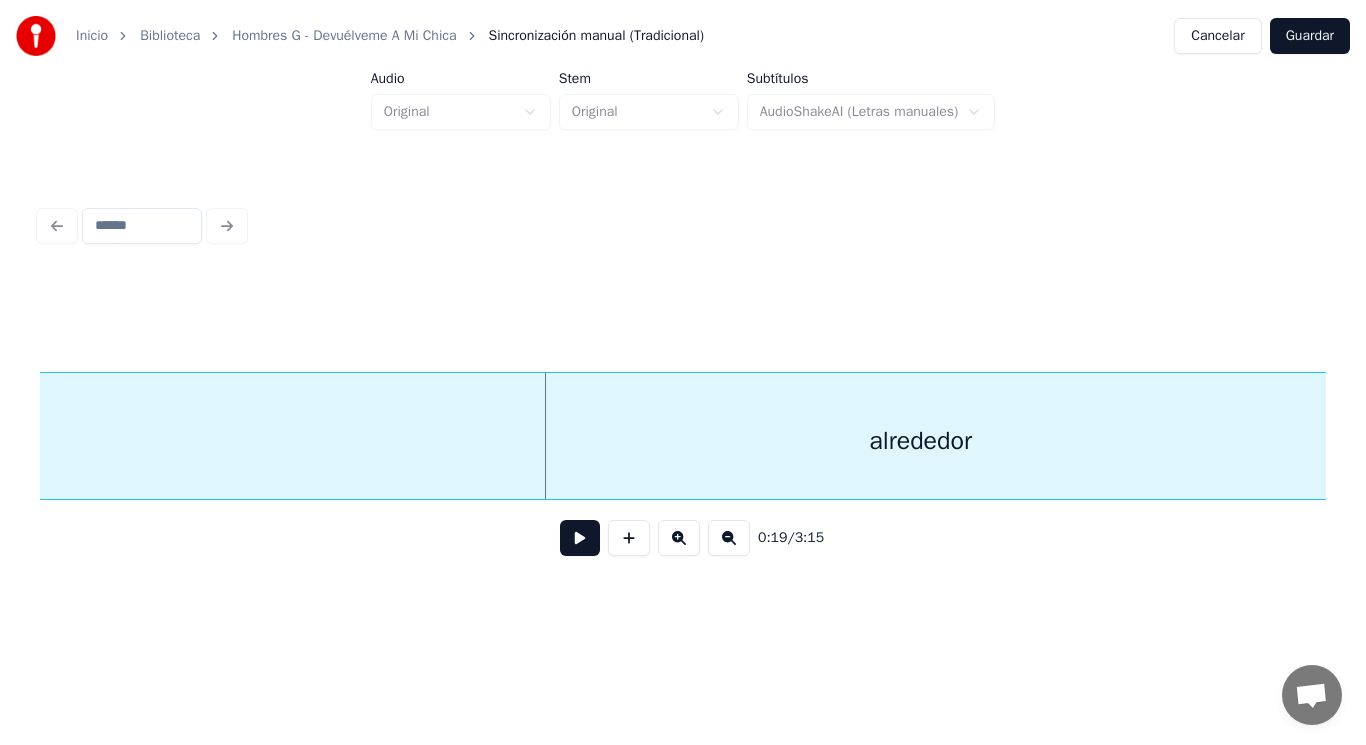 click on "alrededor" at bounding box center [921, 441] 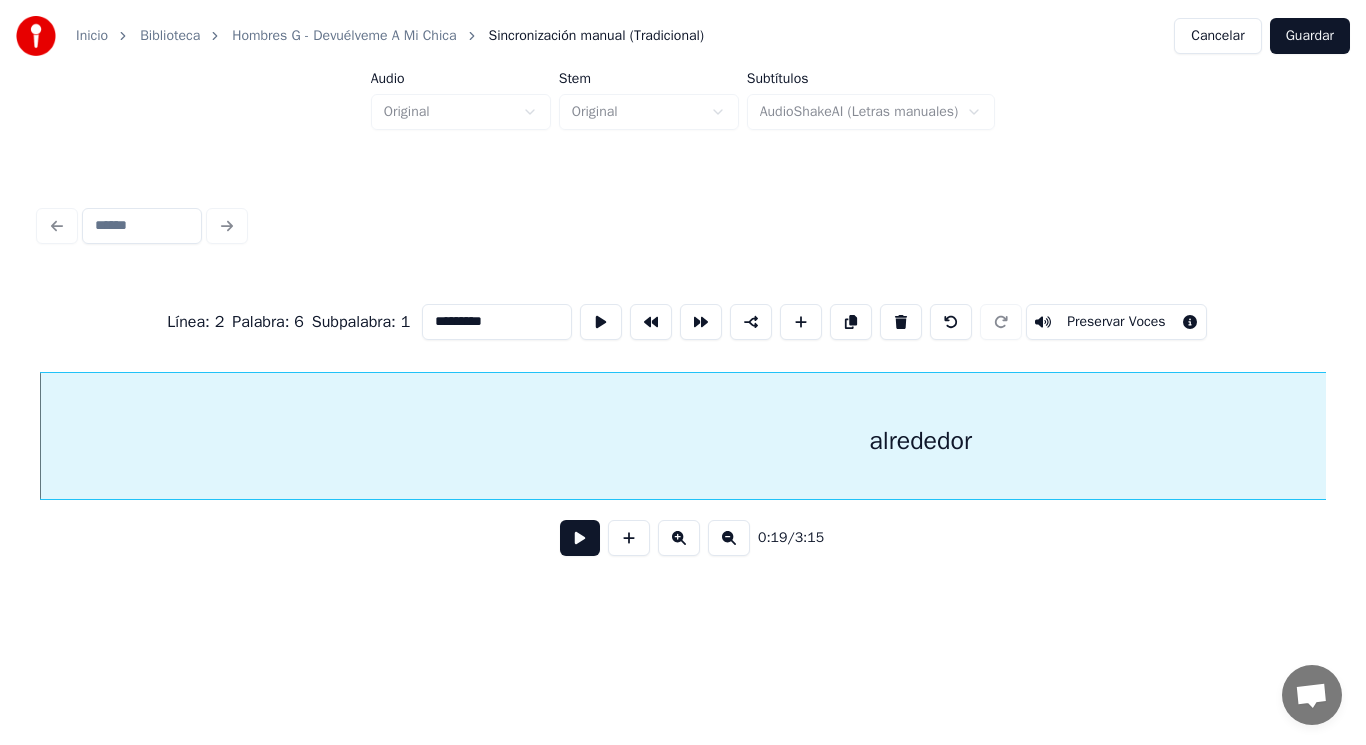 click at bounding box center (580, 538) 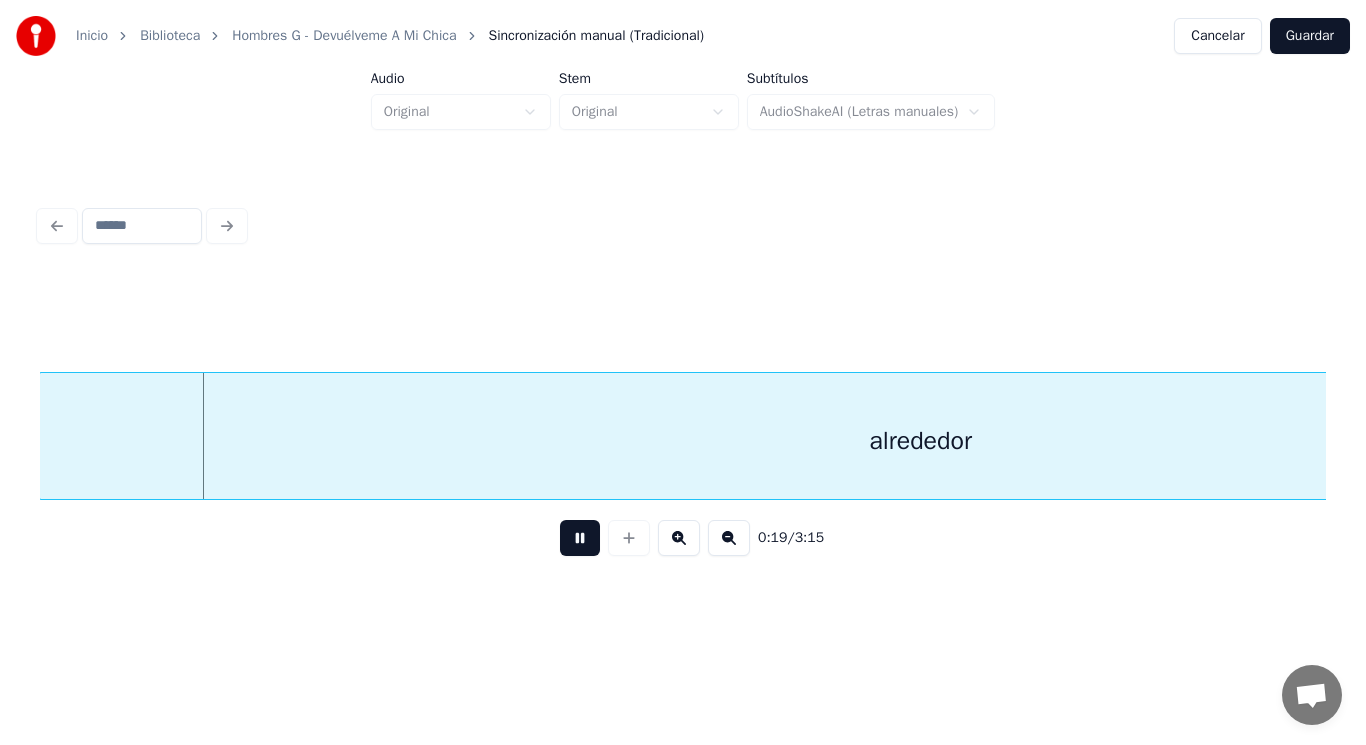 click at bounding box center (580, 538) 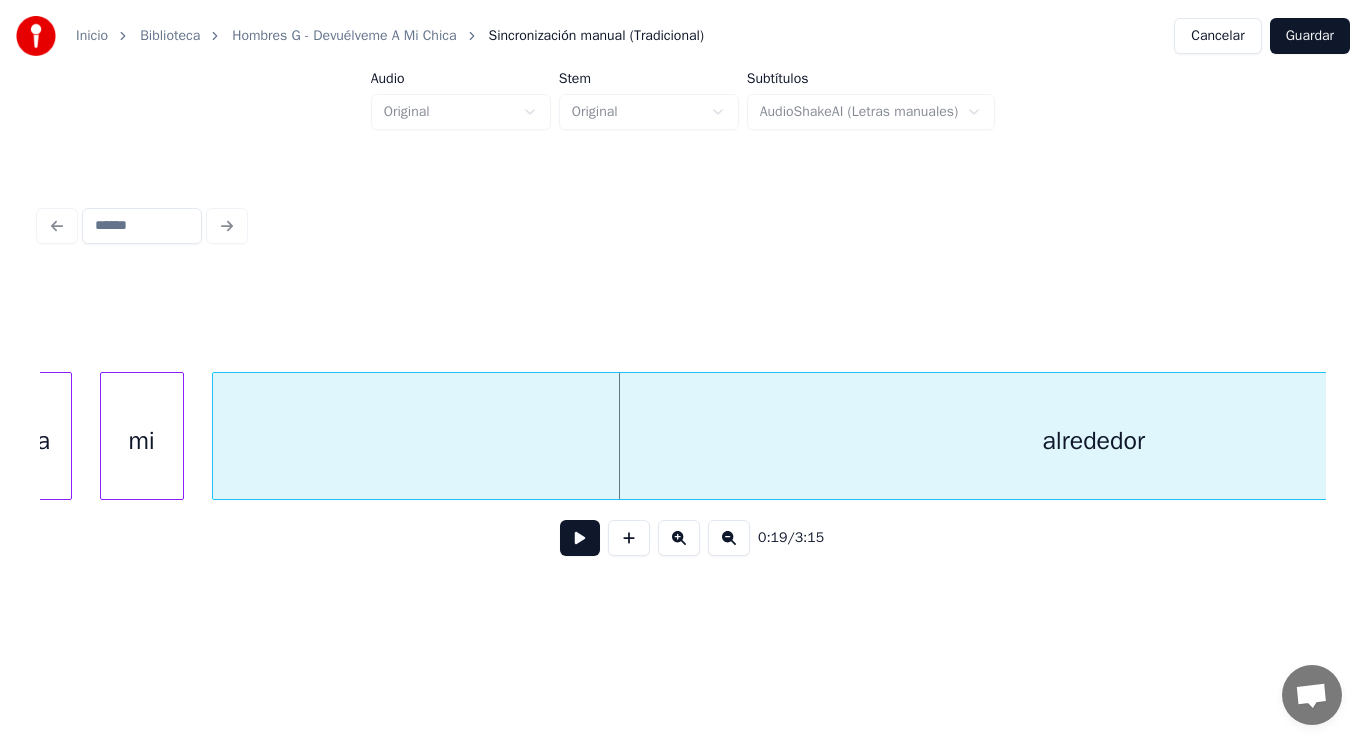 scroll, scrollTop: 0, scrollLeft: 26517, axis: horizontal 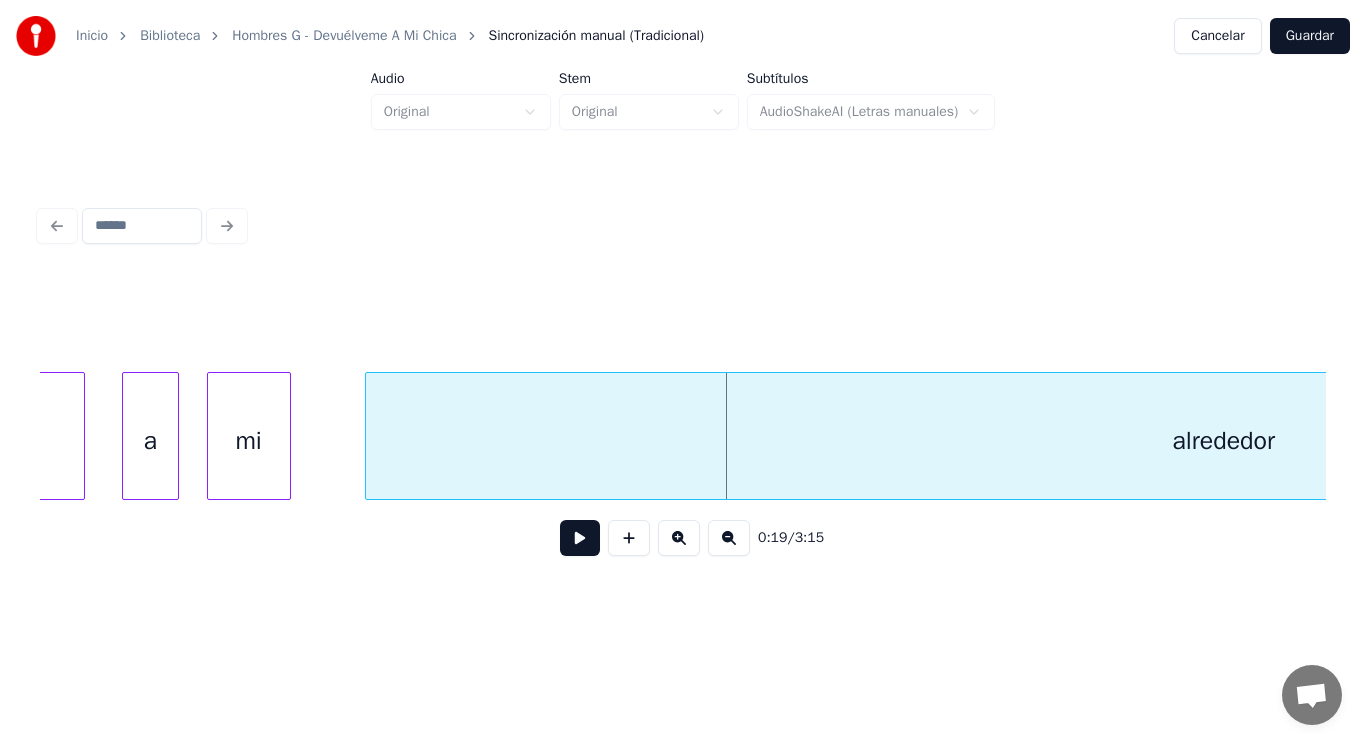 click at bounding box center [369, 436] 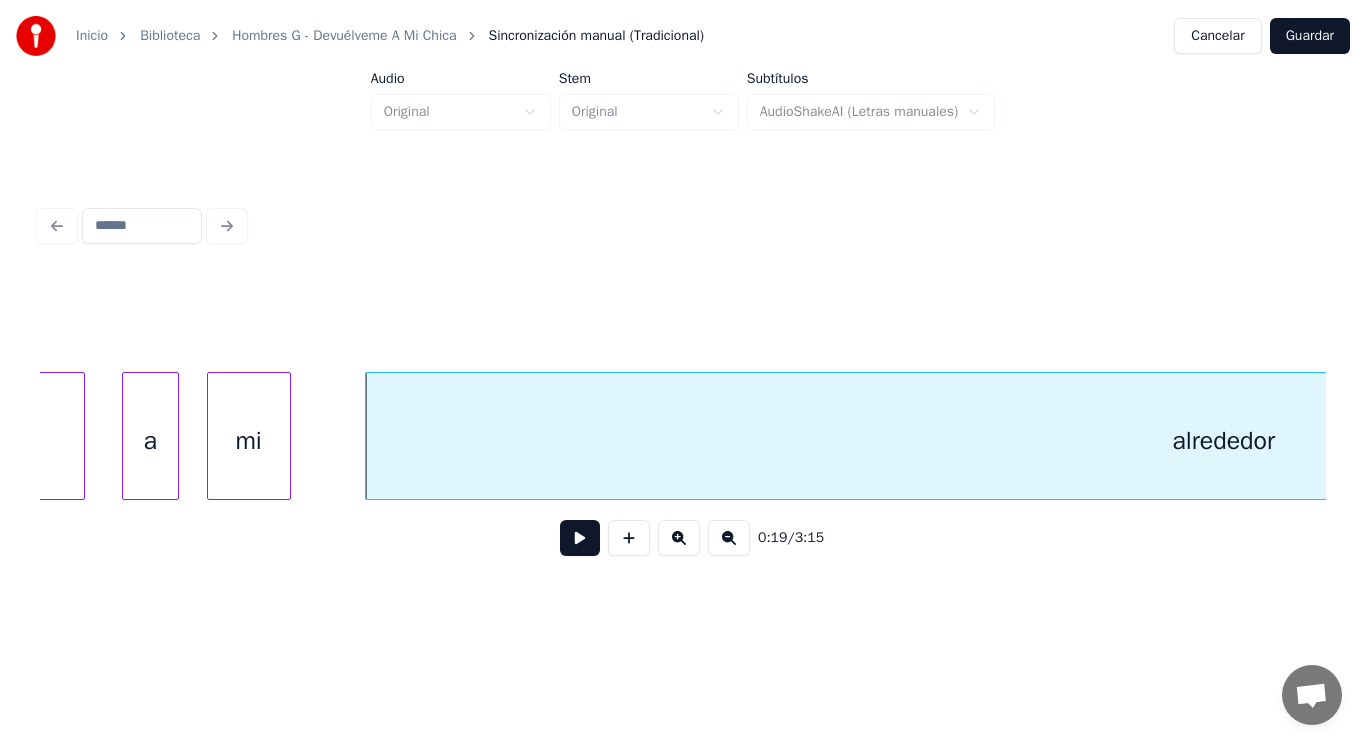 click at bounding box center (580, 538) 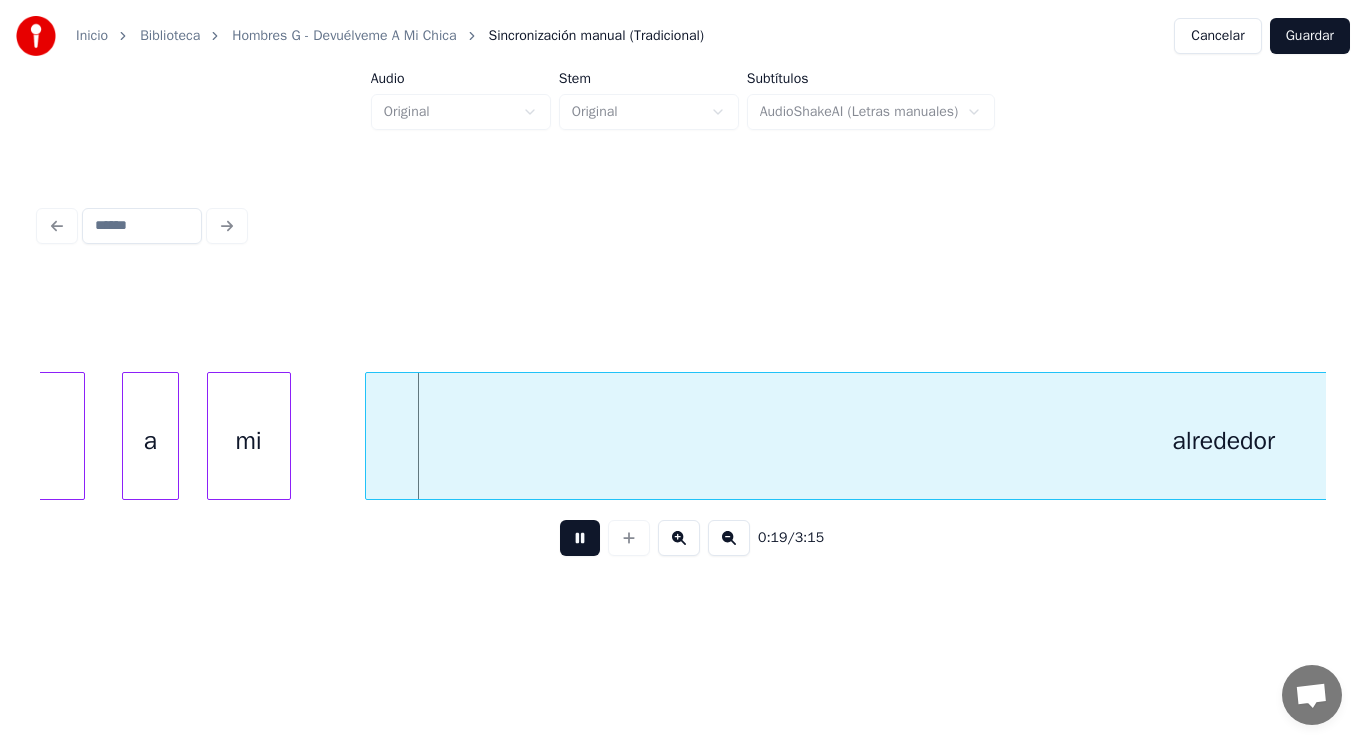 click at bounding box center [580, 538] 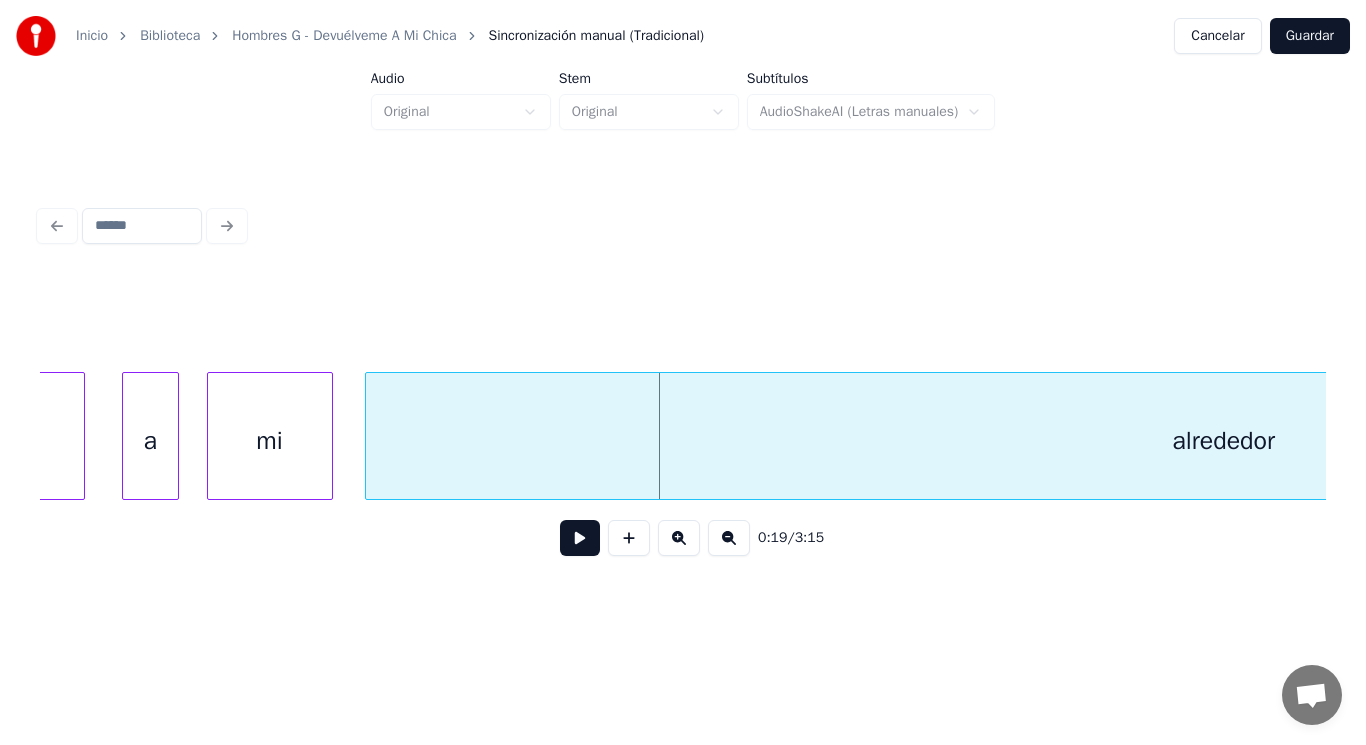 click at bounding box center [329, 436] 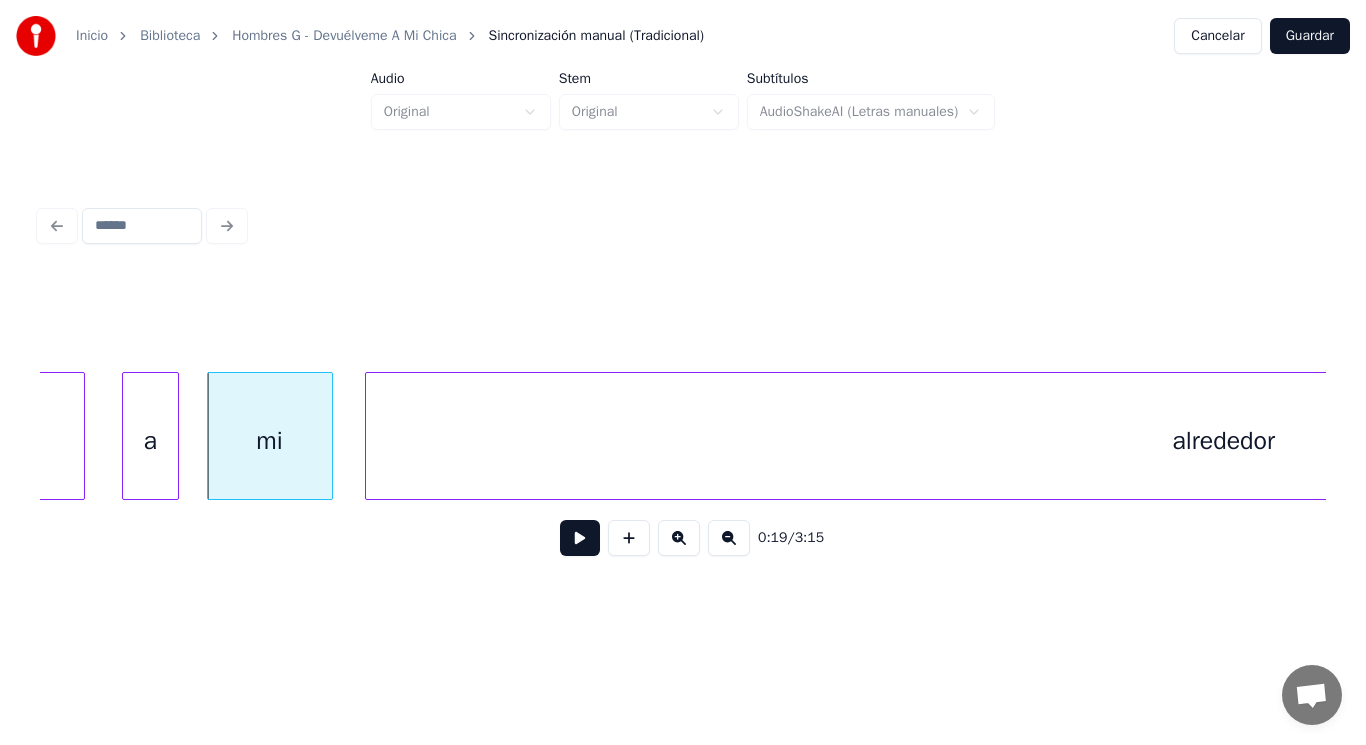 click at bounding box center (580, 538) 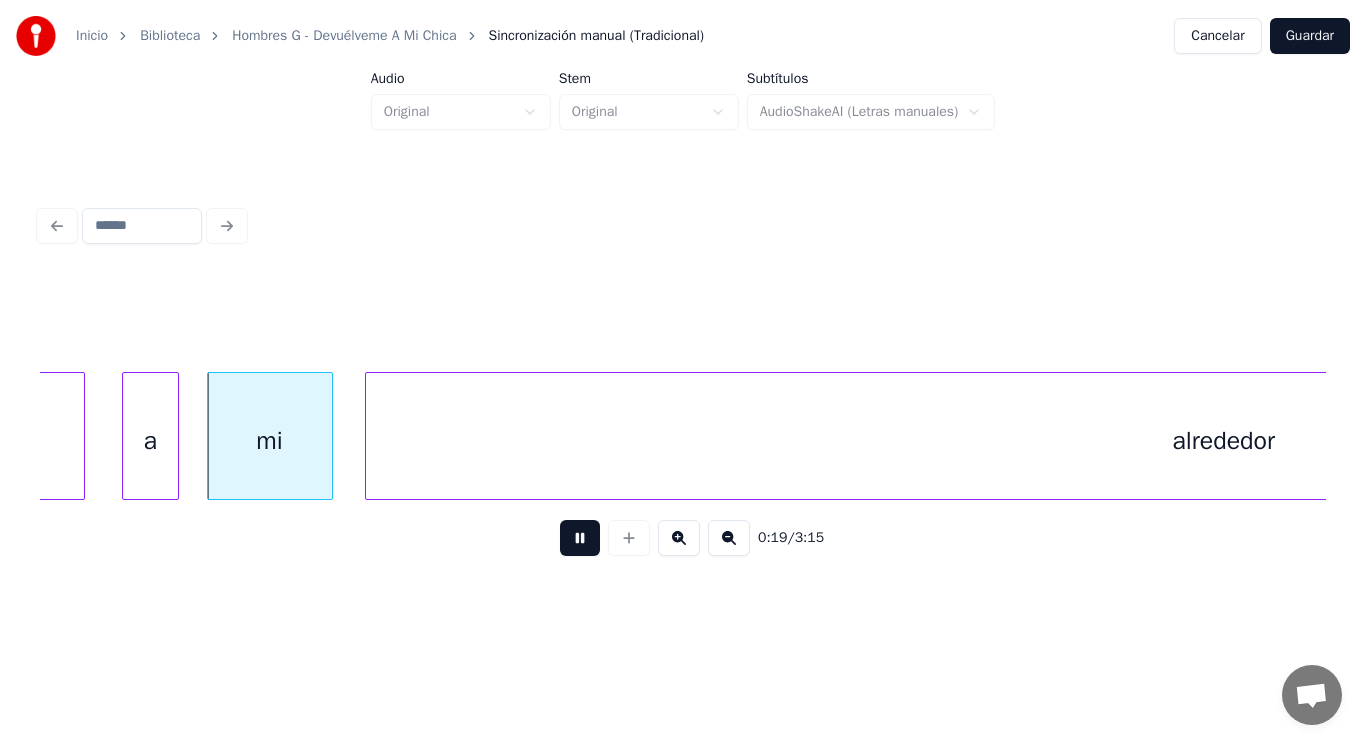 click at bounding box center (580, 538) 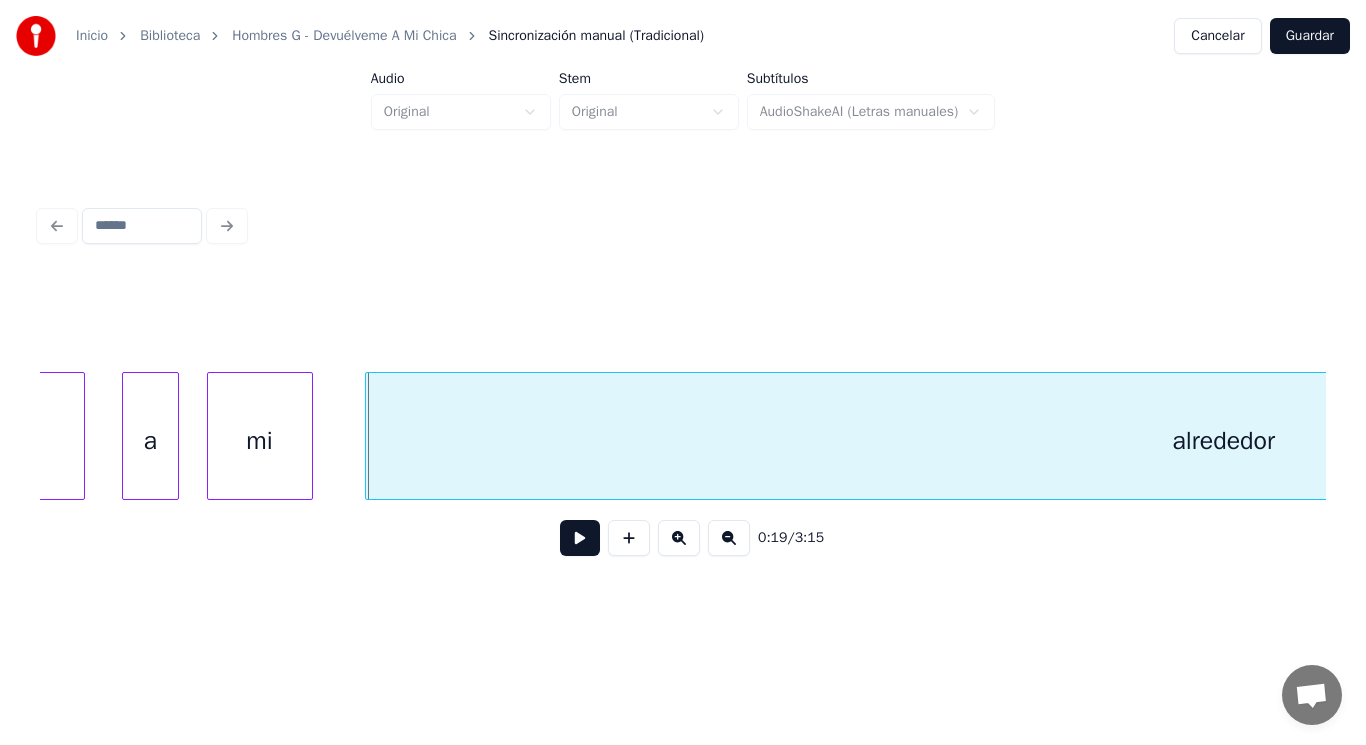 click at bounding box center (309, 436) 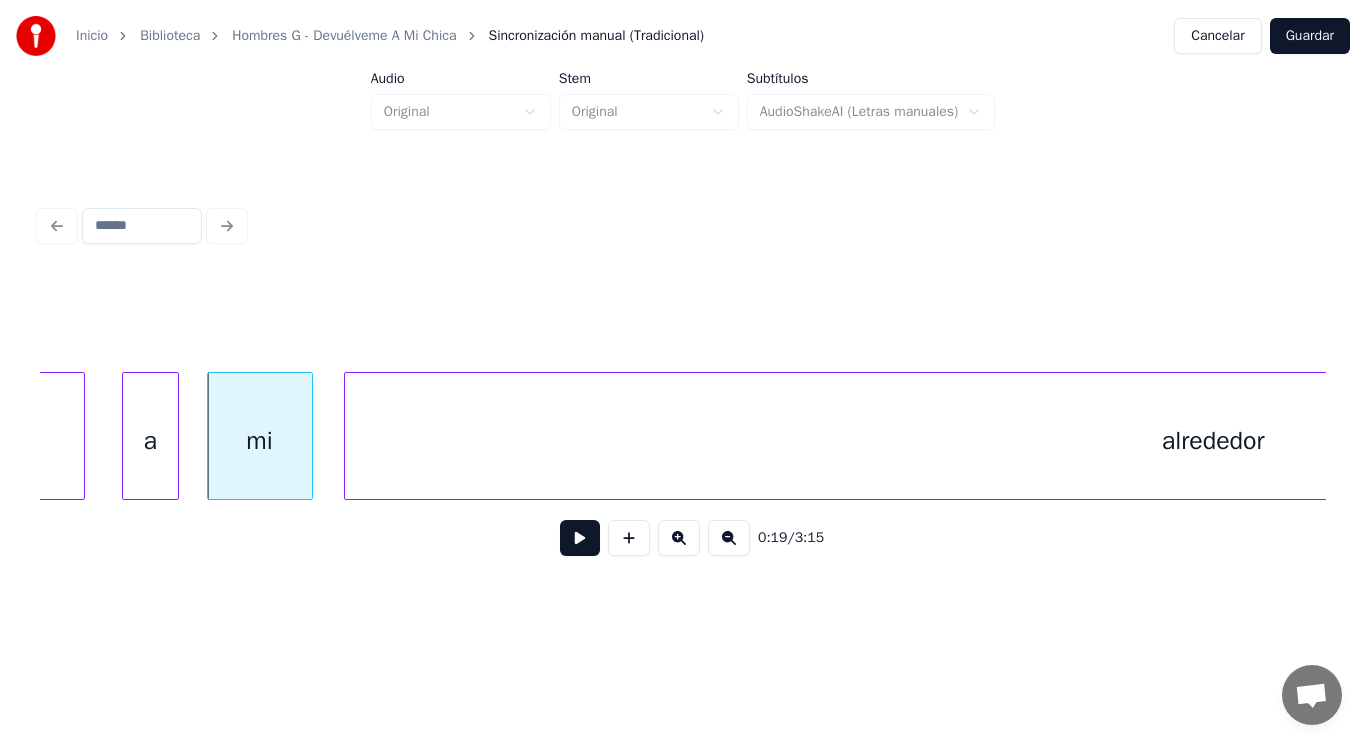 click at bounding box center (348, 436) 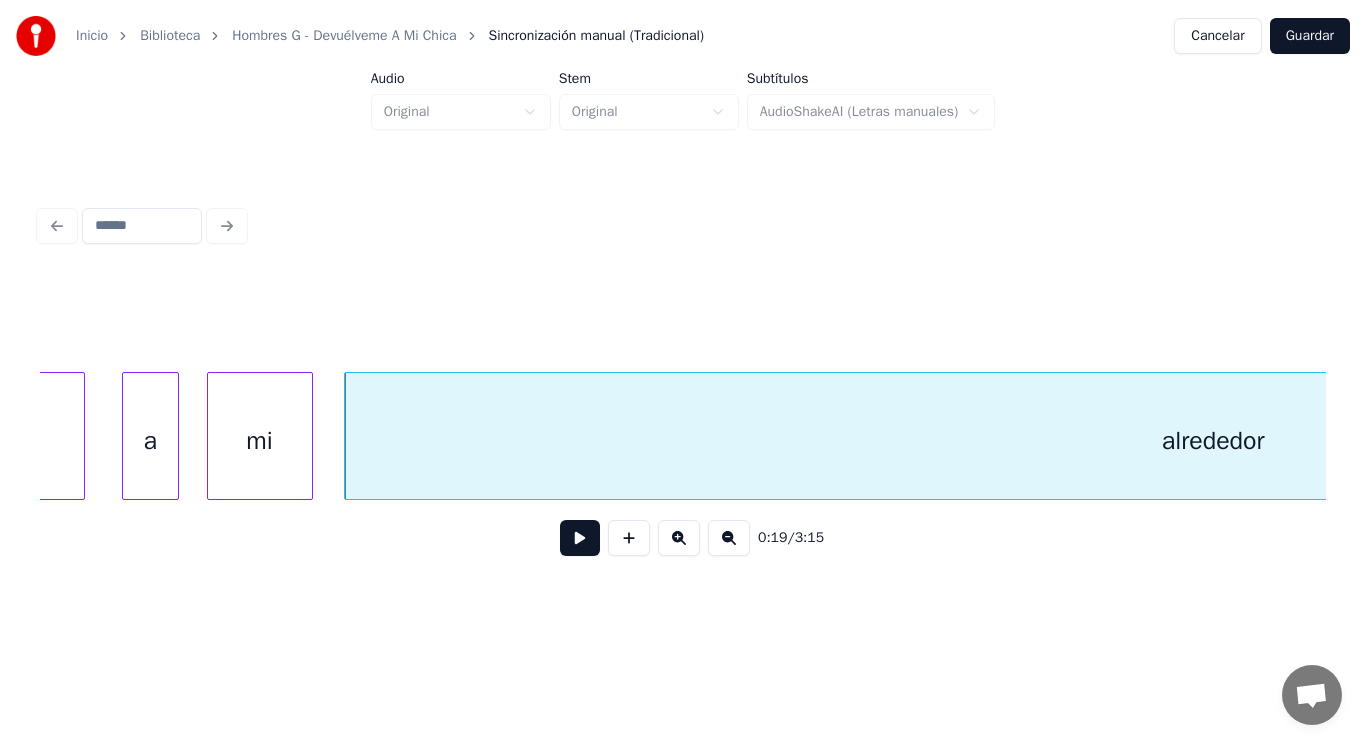click at bounding box center (580, 538) 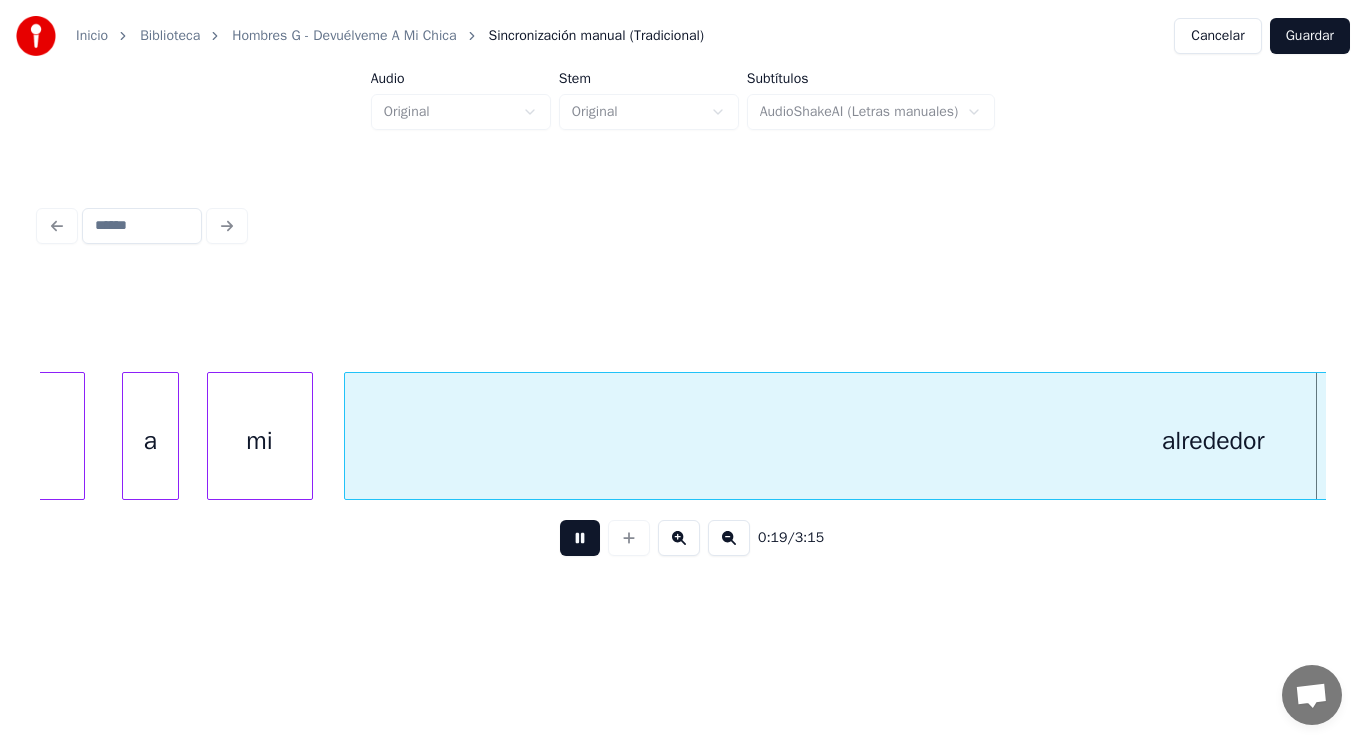 scroll, scrollTop: 0, scrollLeft: 27804, axis: horizontal 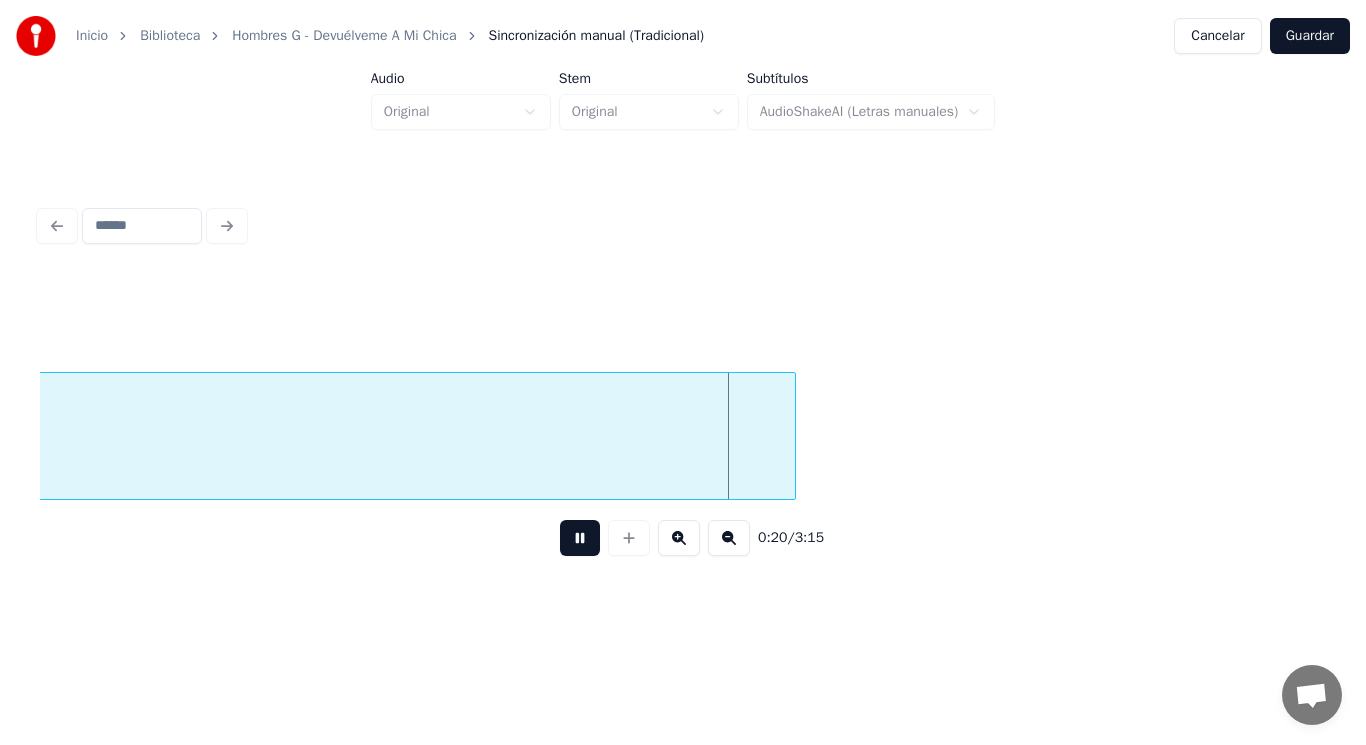 click at bounding box center (580, 538) 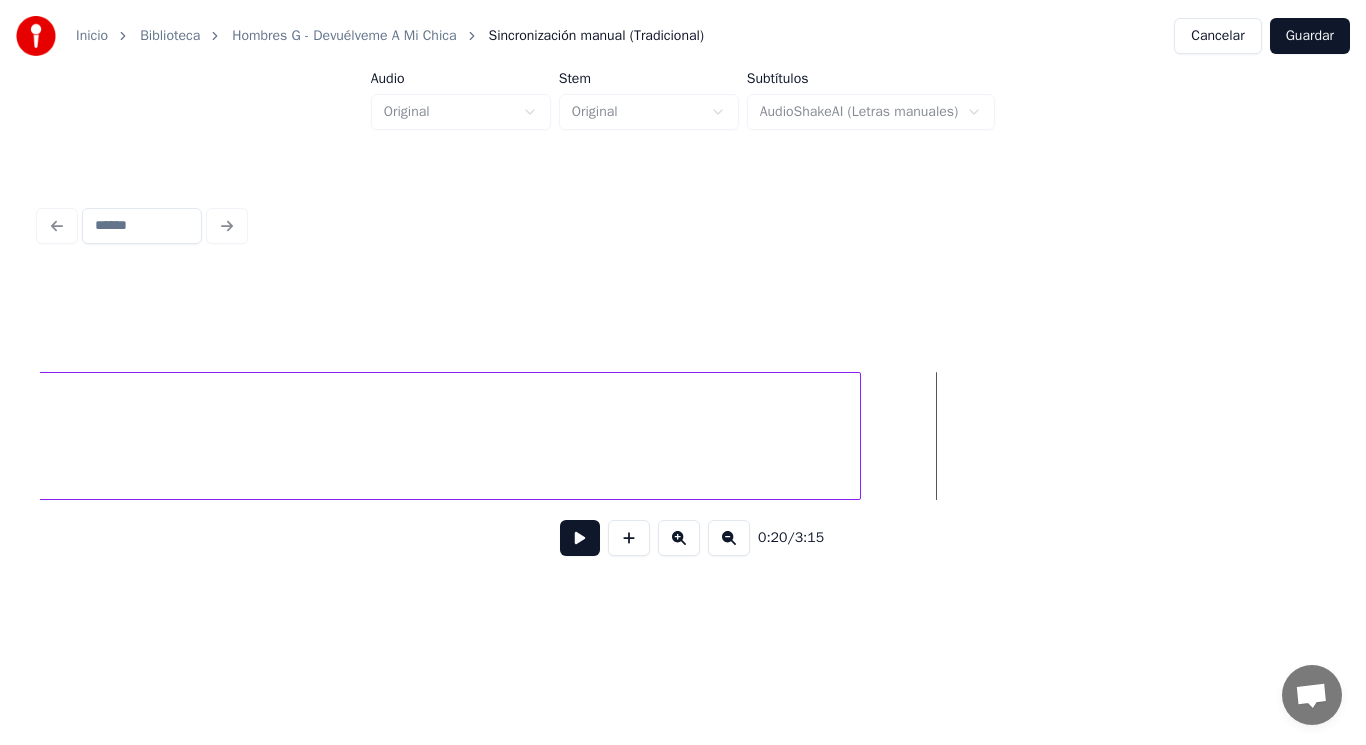 click at bounding box center [857, 436] 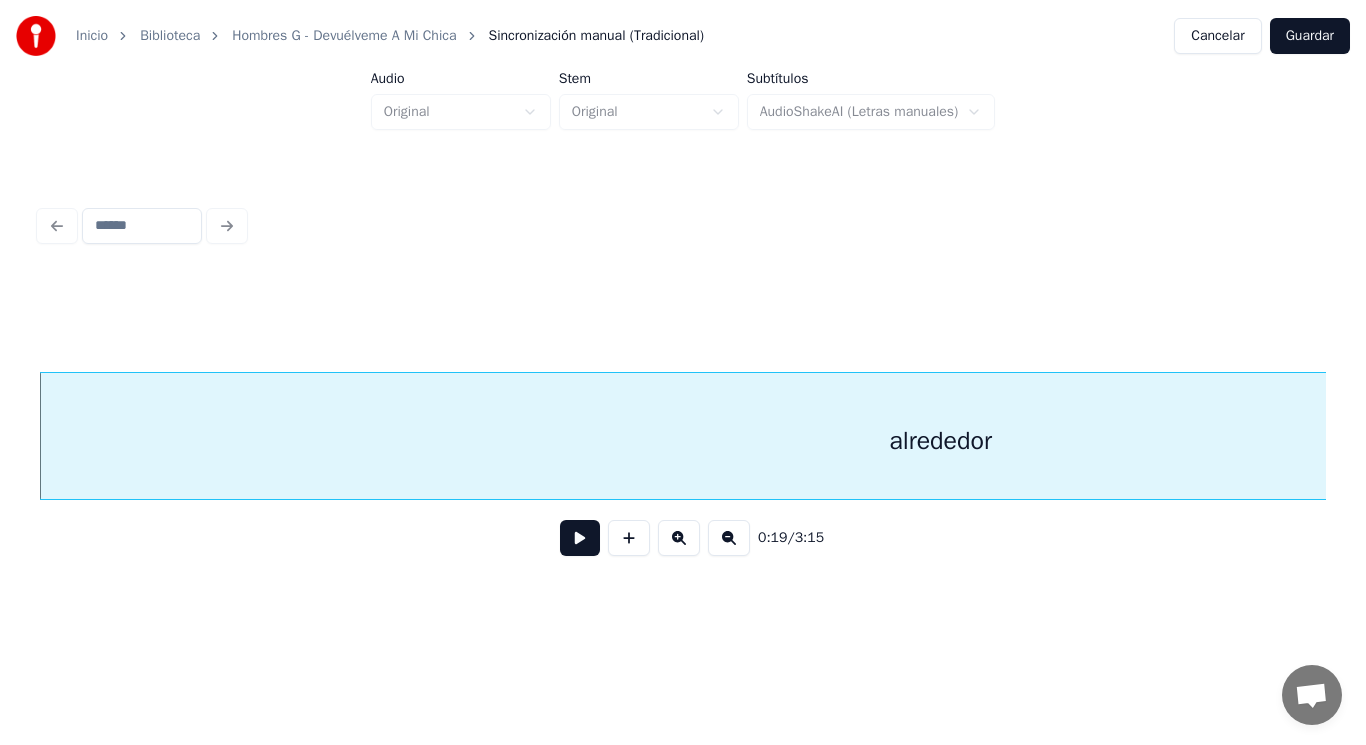 click at bounding box center (580, 538) 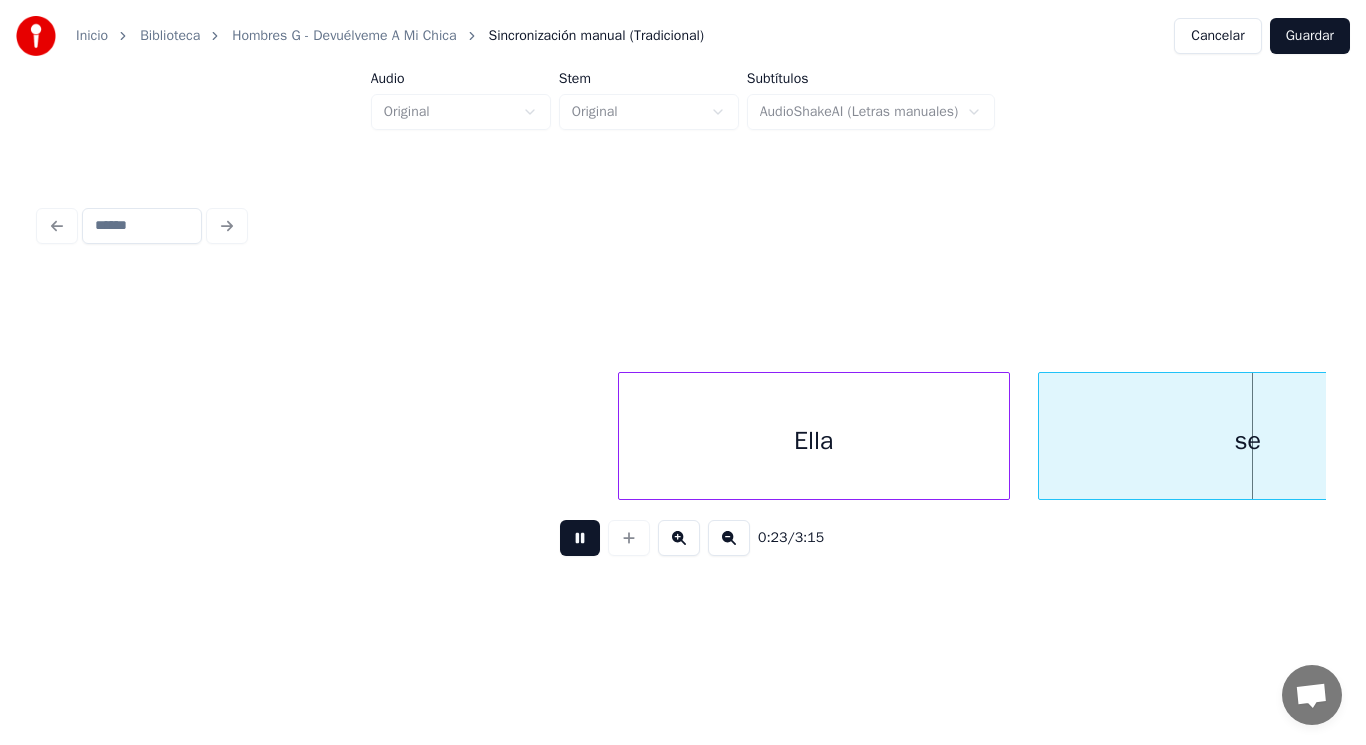 click at bounding box center [580, 538] 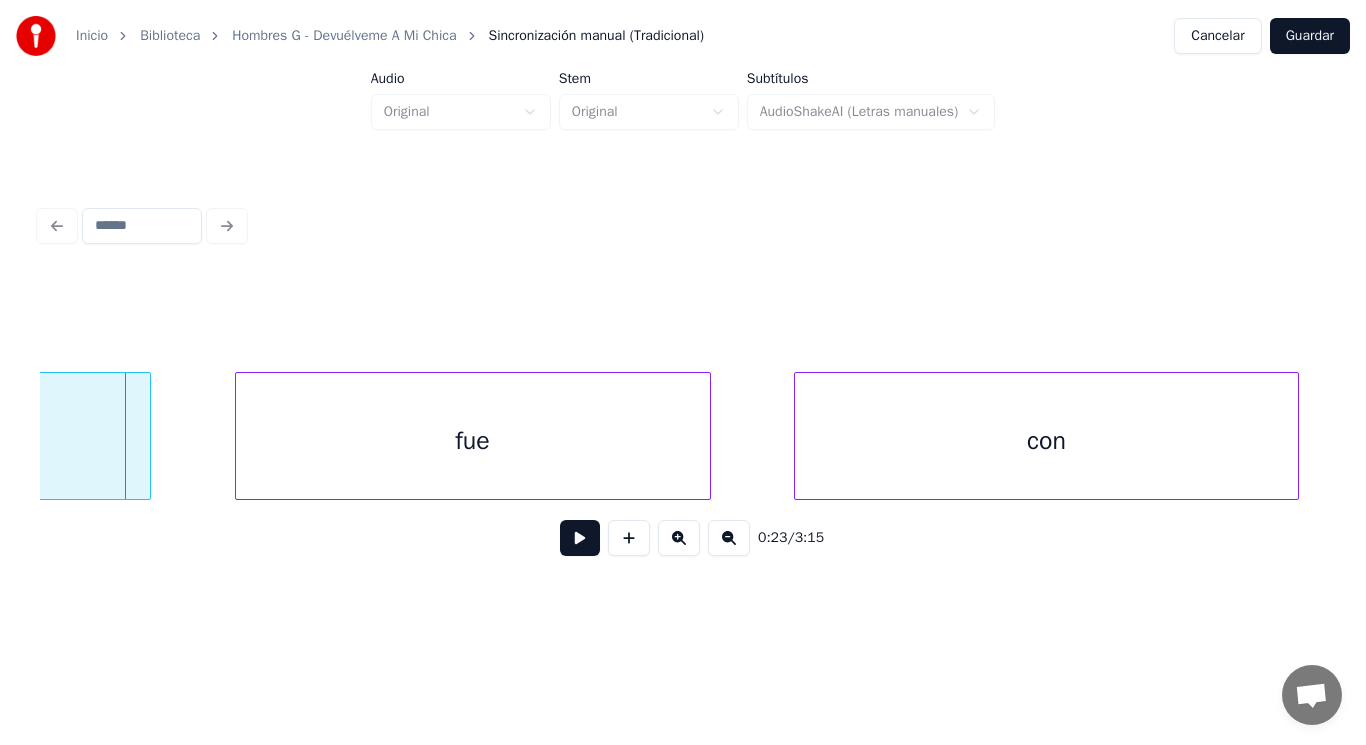 click on "se" at bounding box center [-59, 441] 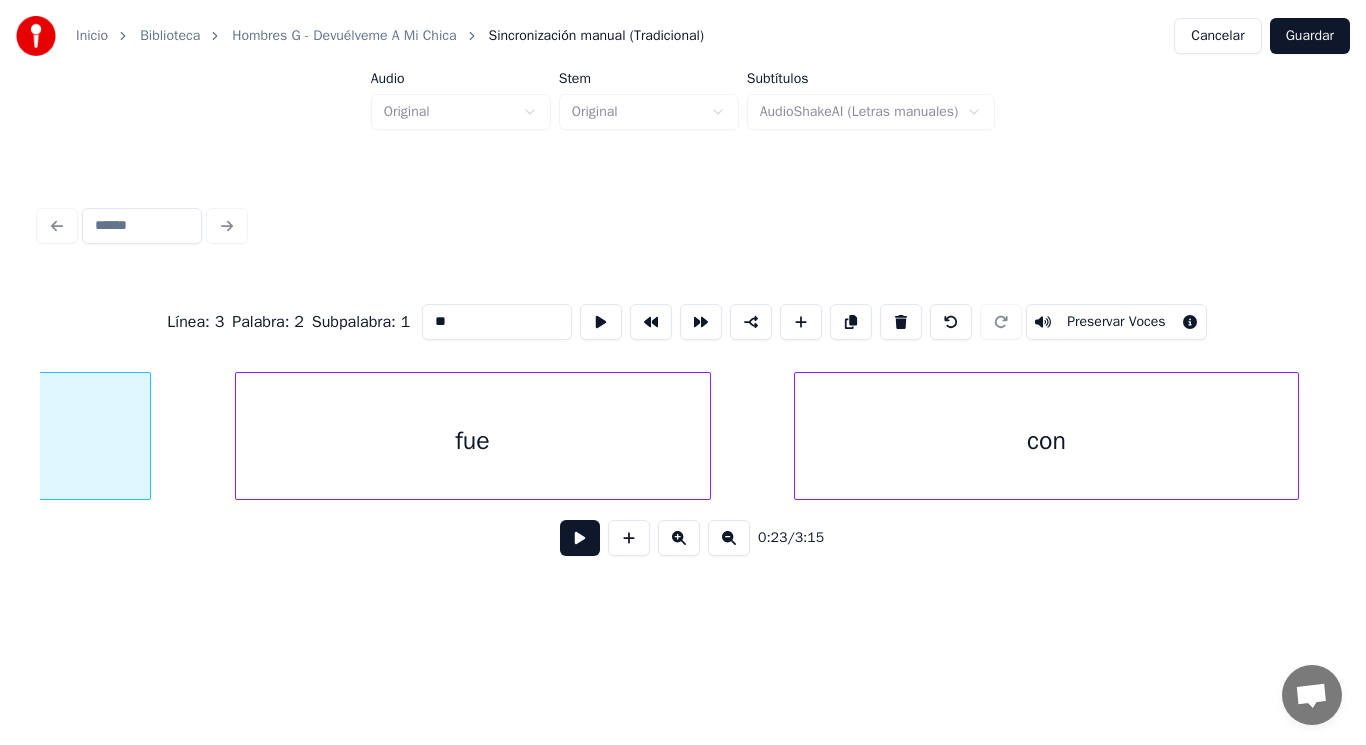 scroll, scrollTop: 0, scrollLeft: 33012, axis: horizontal 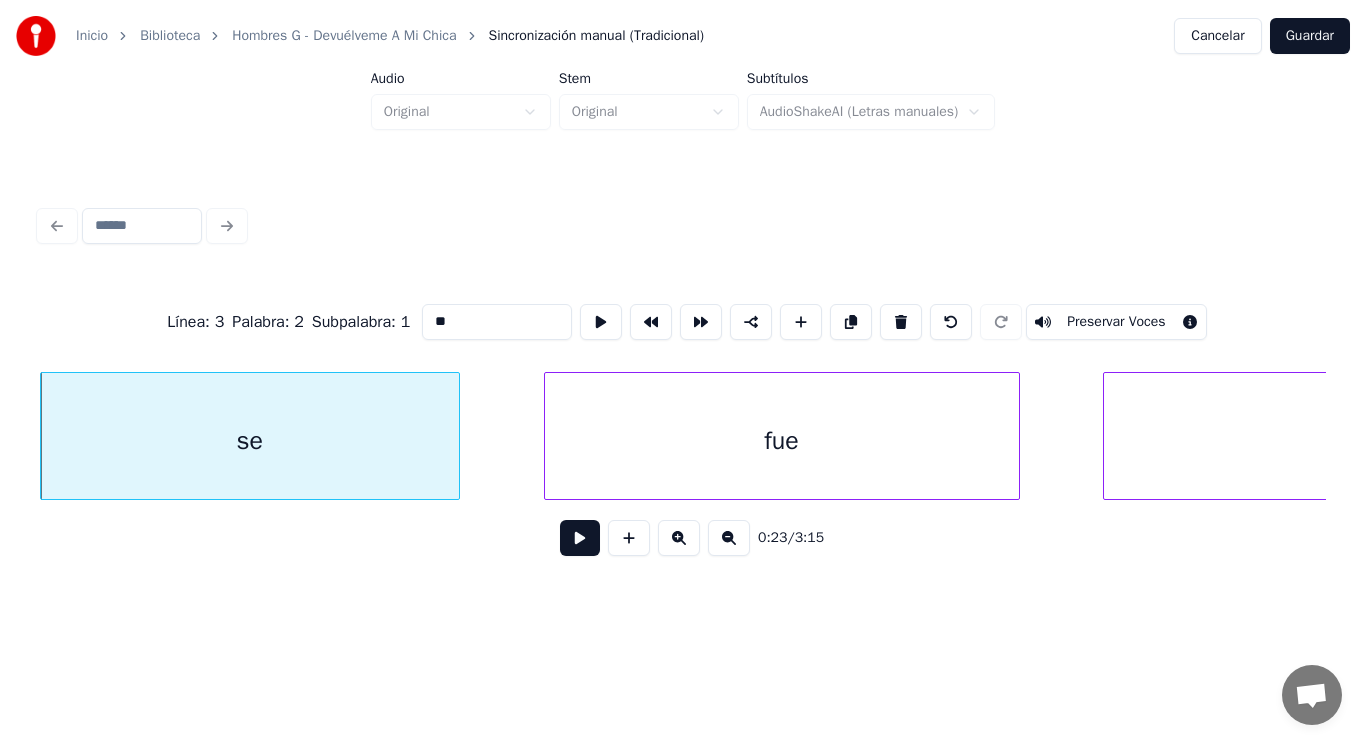 click at bounding box center (580, 538) 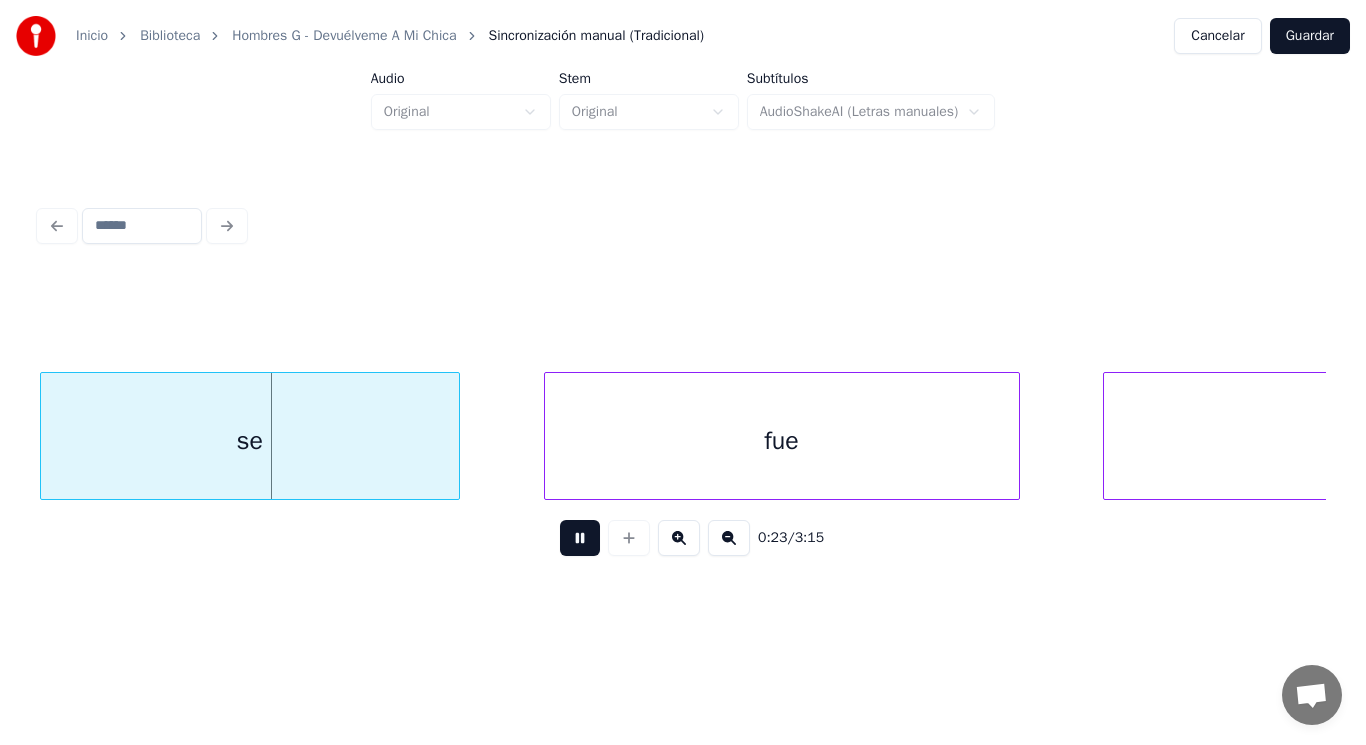 click at bounding box center [580, 538] 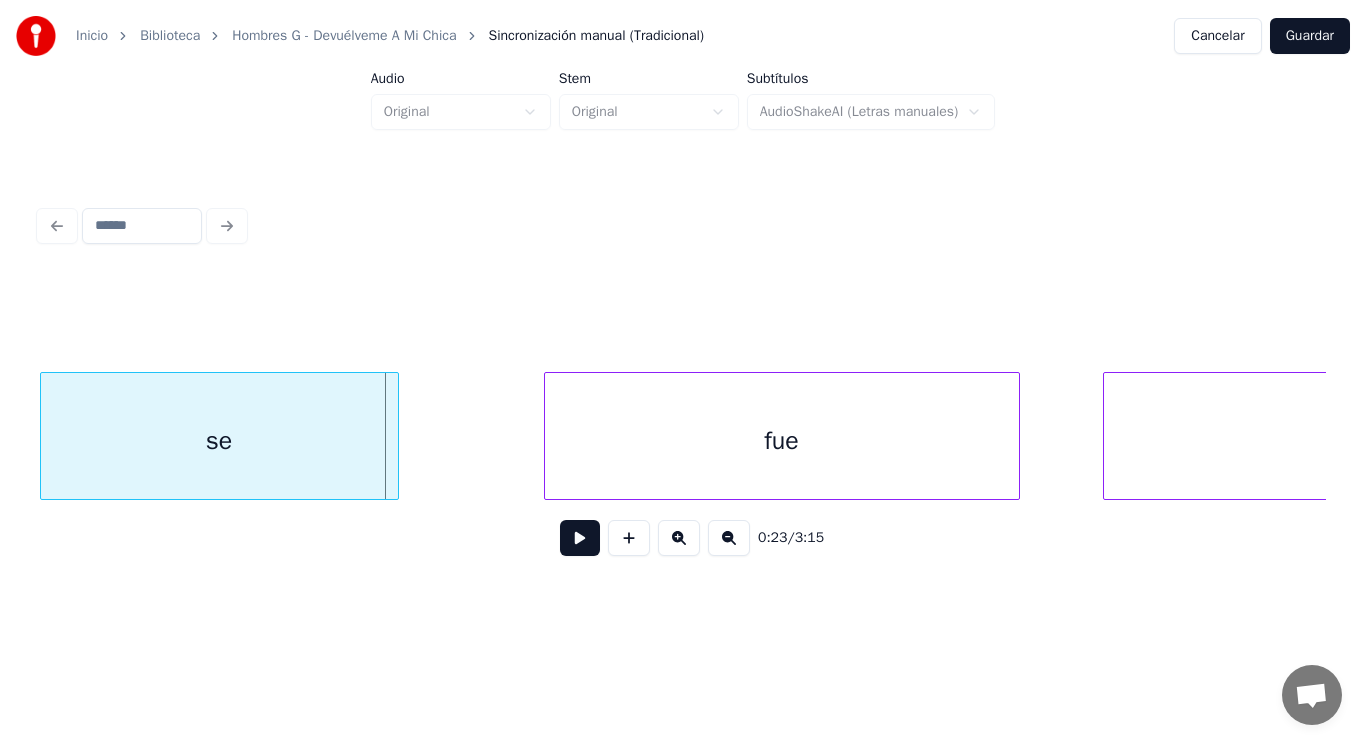 click at bounding box center (395, 436) 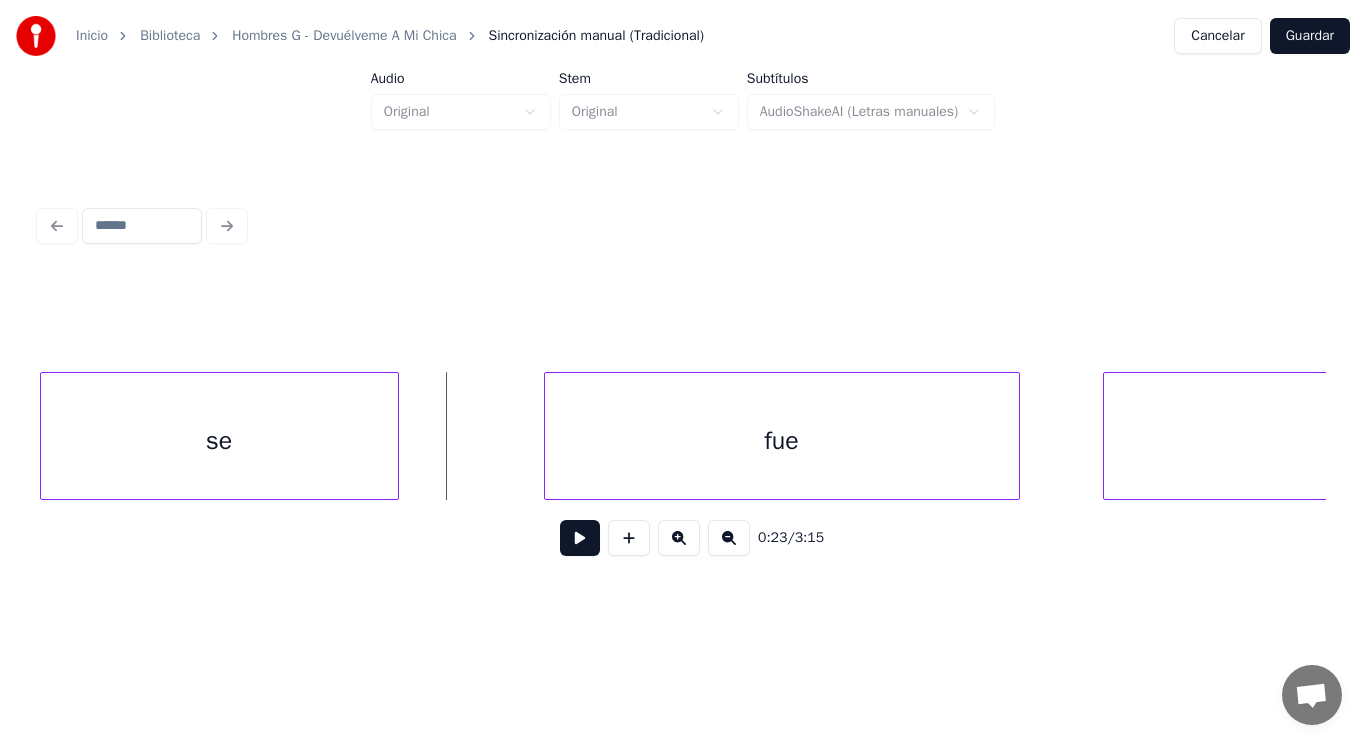 click on "0:23  /  3:15" at bounding box center [683, 538] 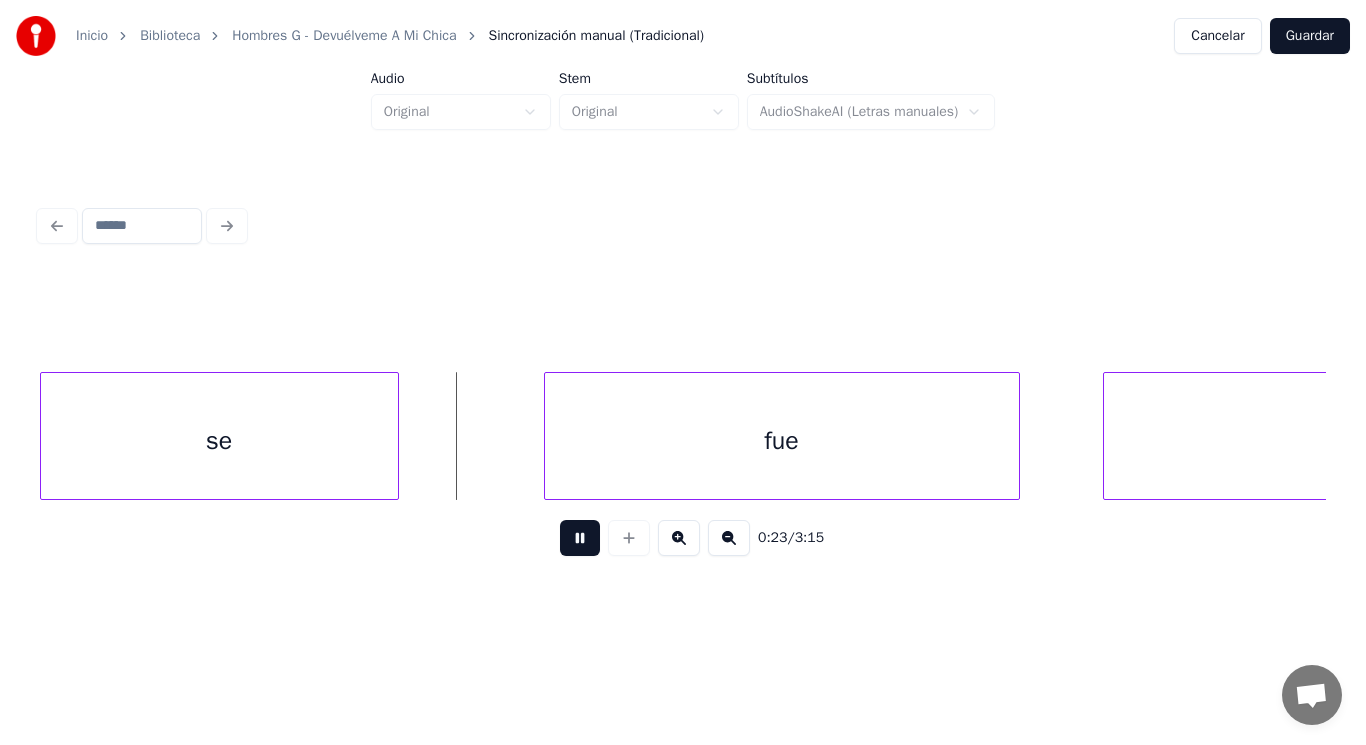 click at bounding box center [580, 538] 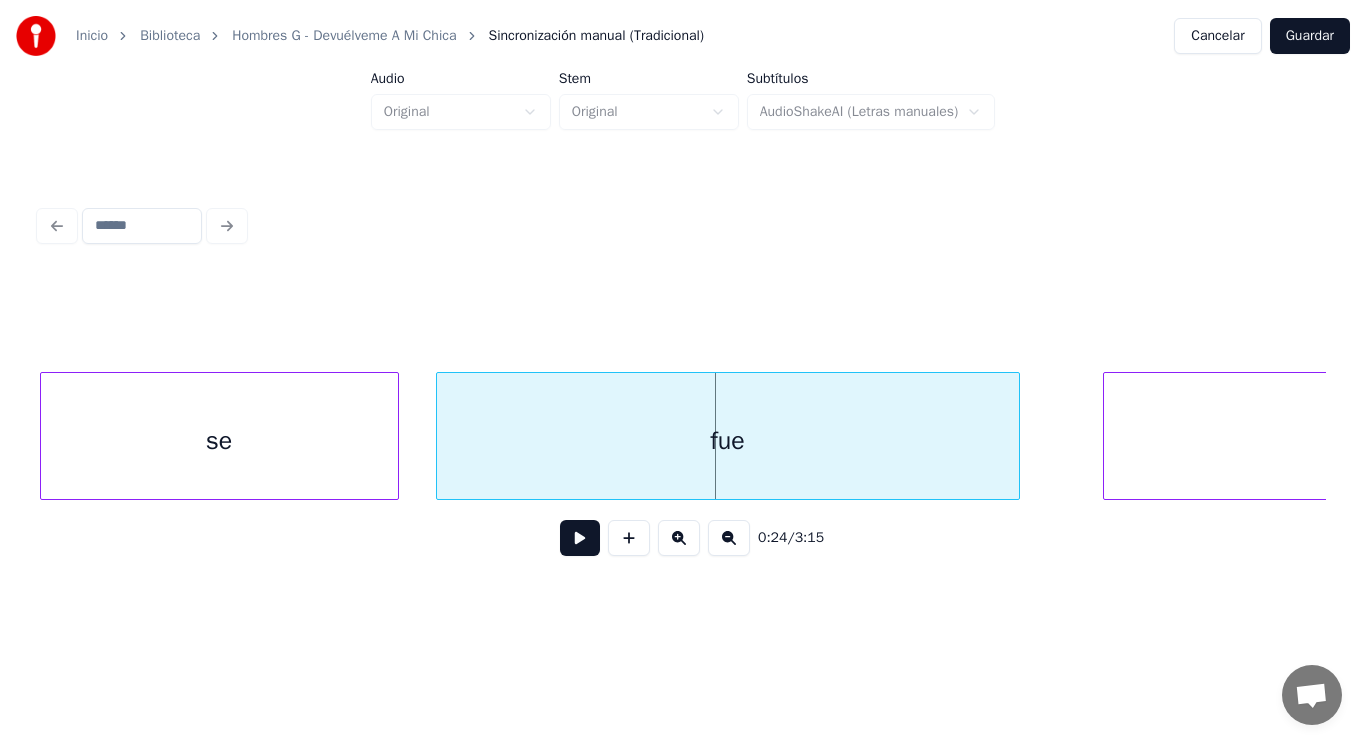 click at bounding box center (440, 436) 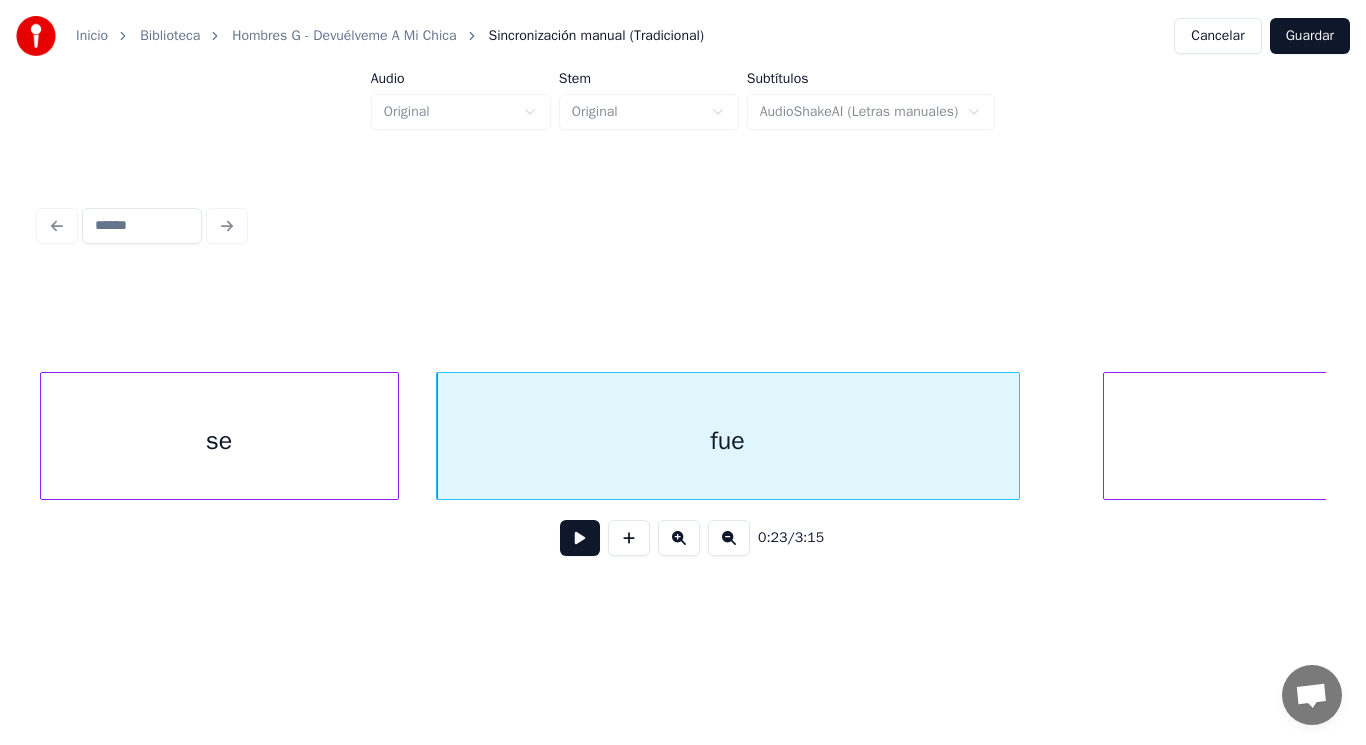 click at bounding box center (580, 538) 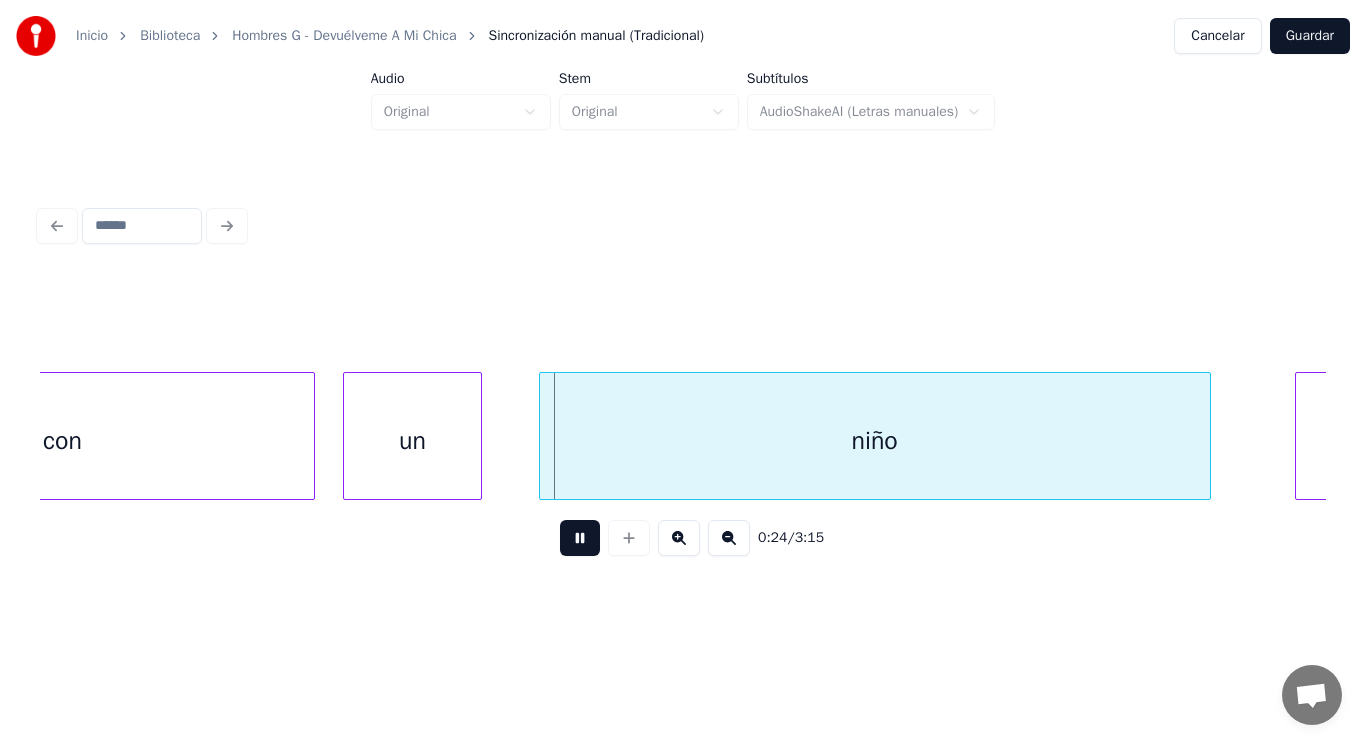 click at bounding box center (580, 538) 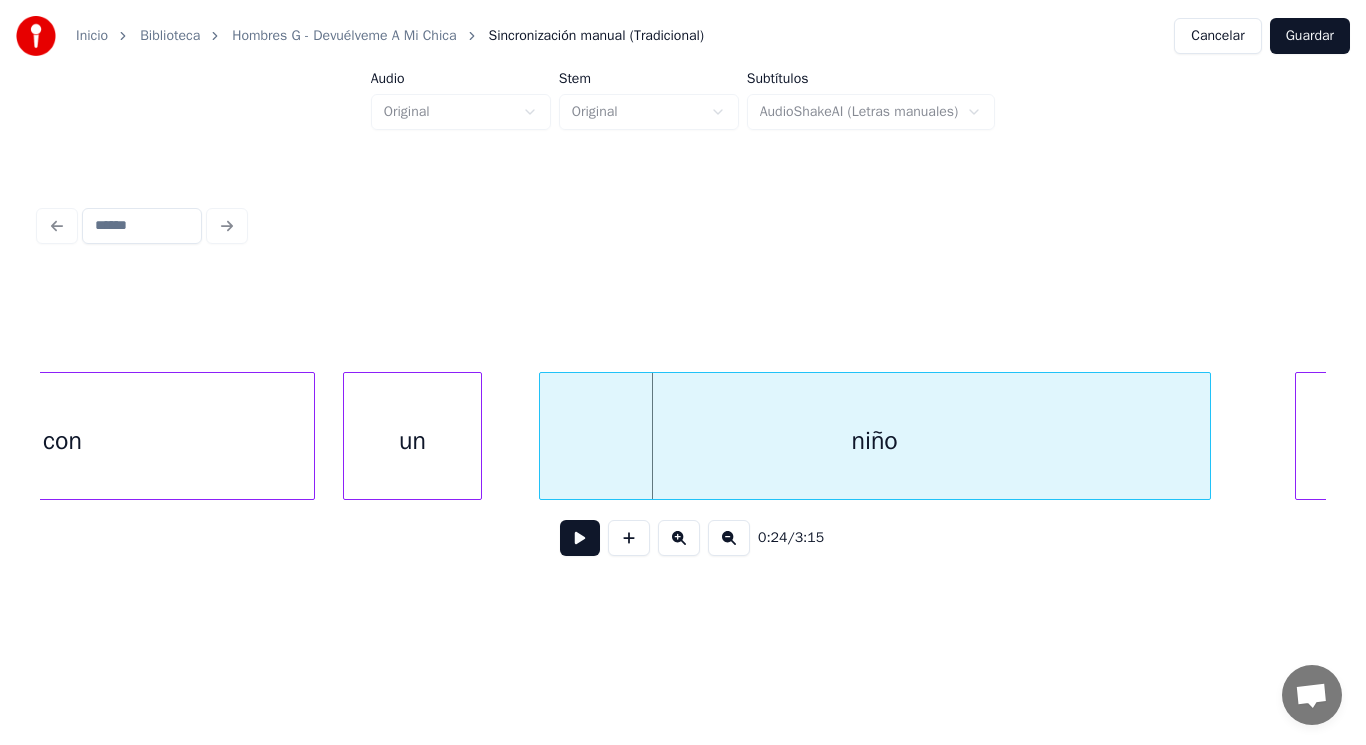 click on "con" at bounding box center [62, 441] 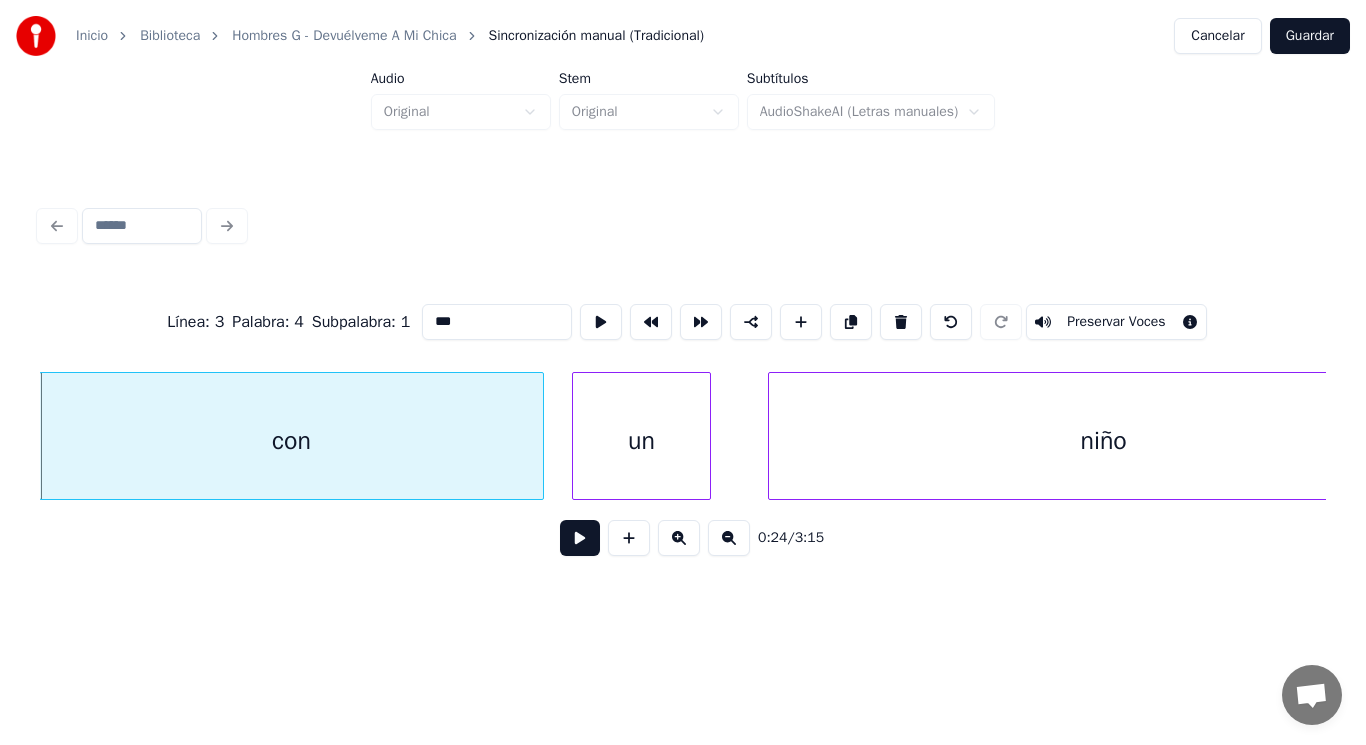 click at bounding box center [580, 538] 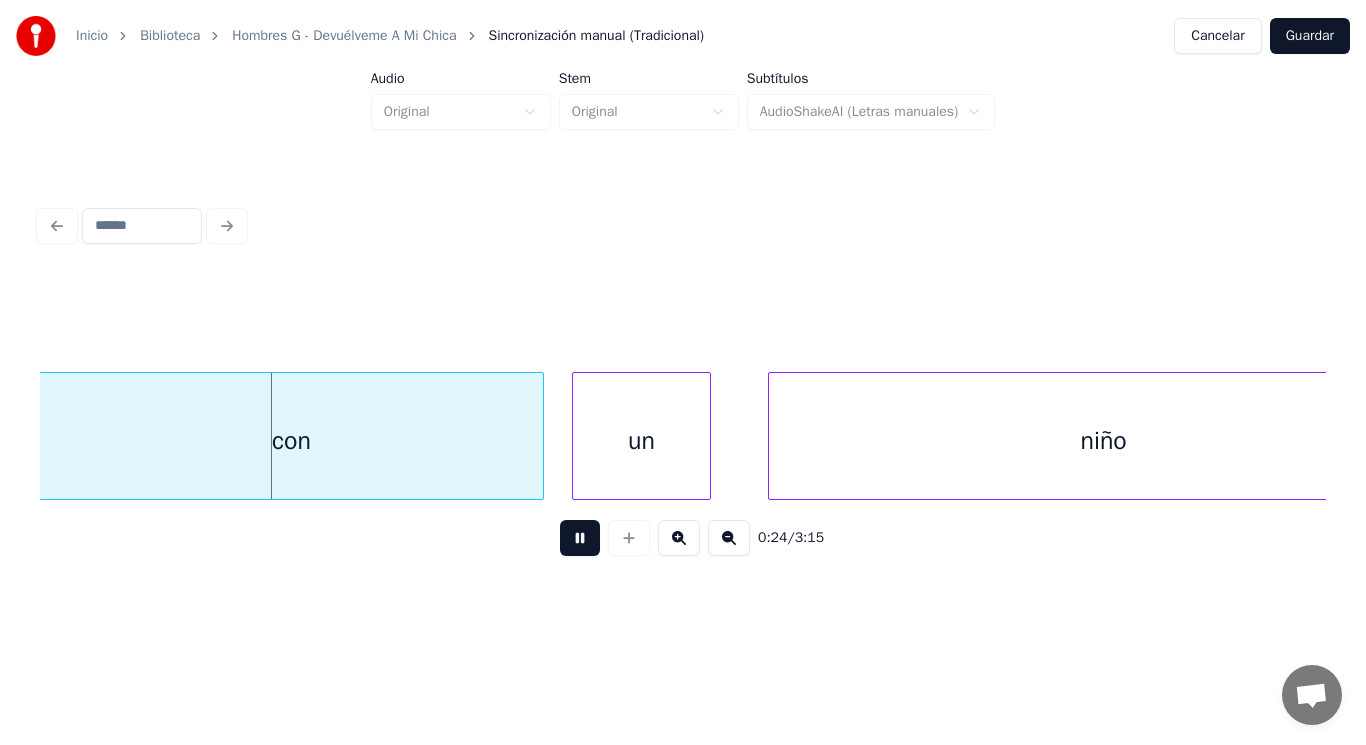click at bounding box center (580, 538) 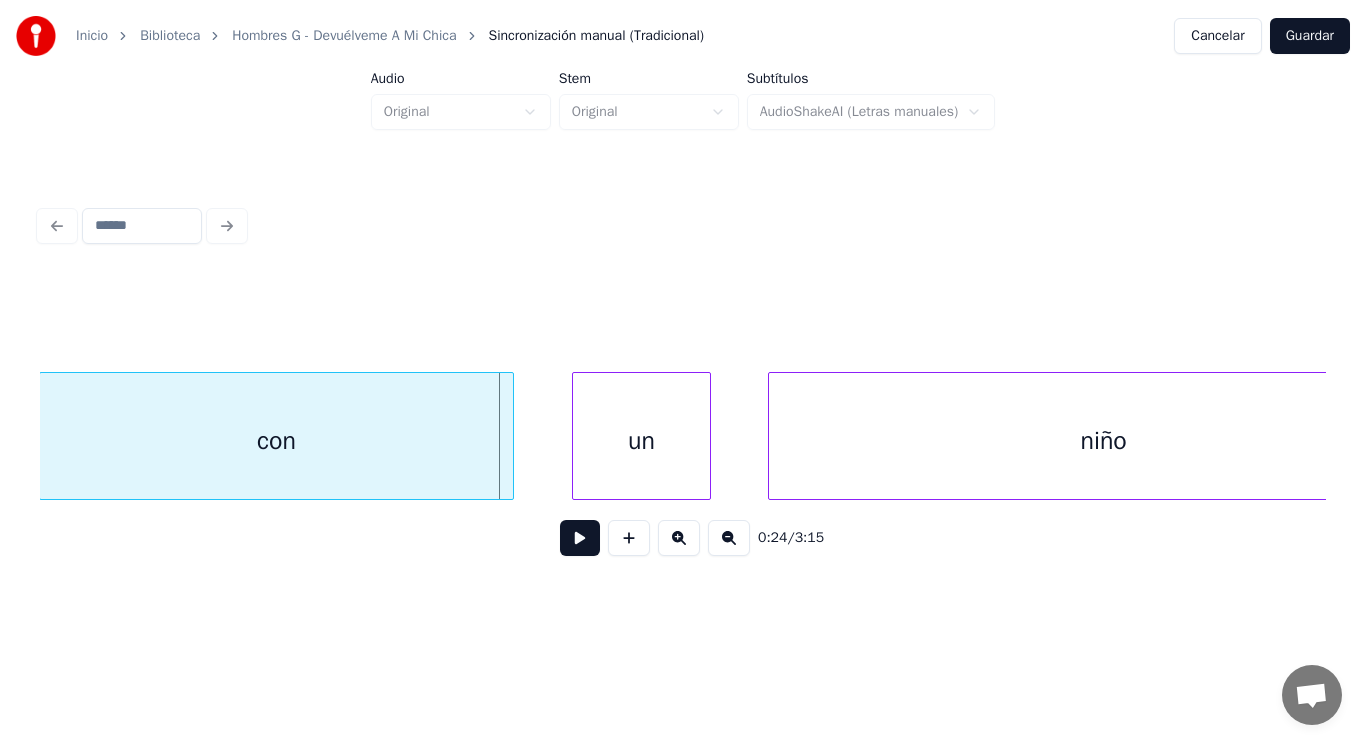 click at bounding box center [510, 436] 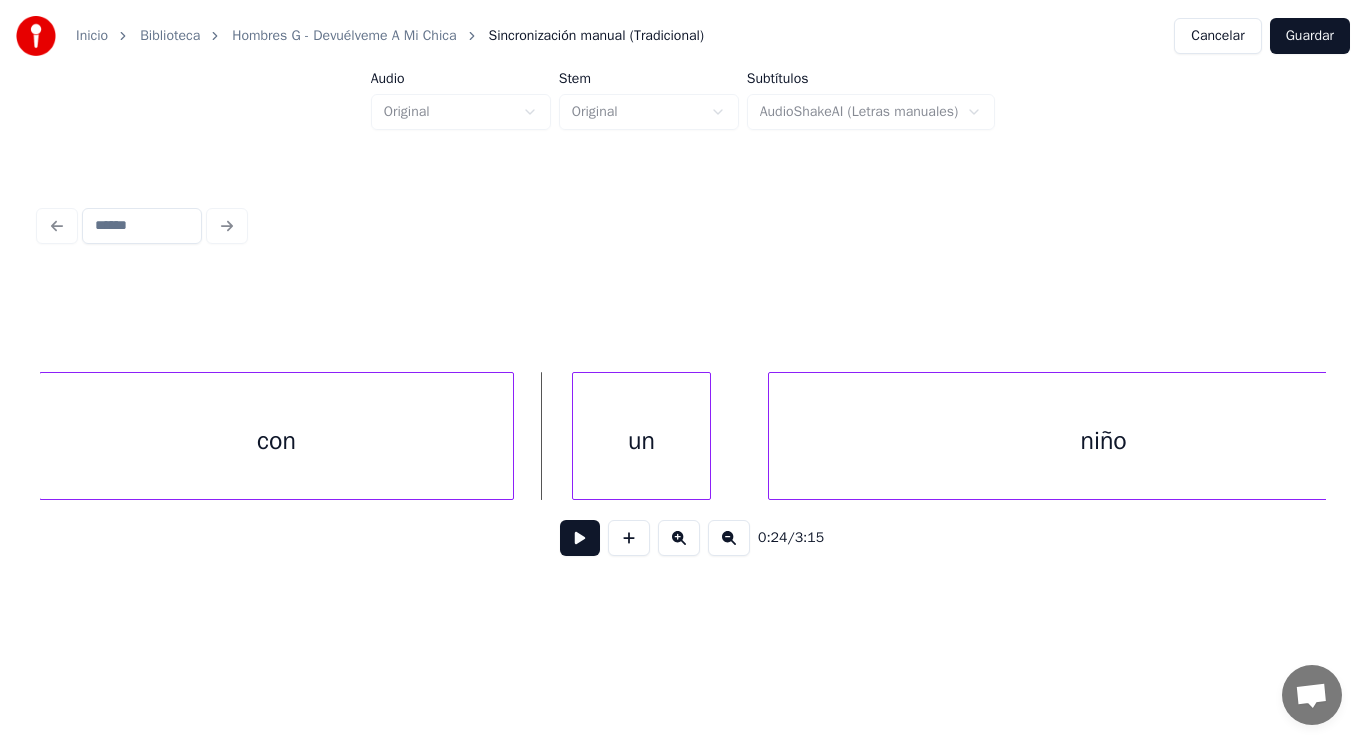 click at bounding box center (580, 538) 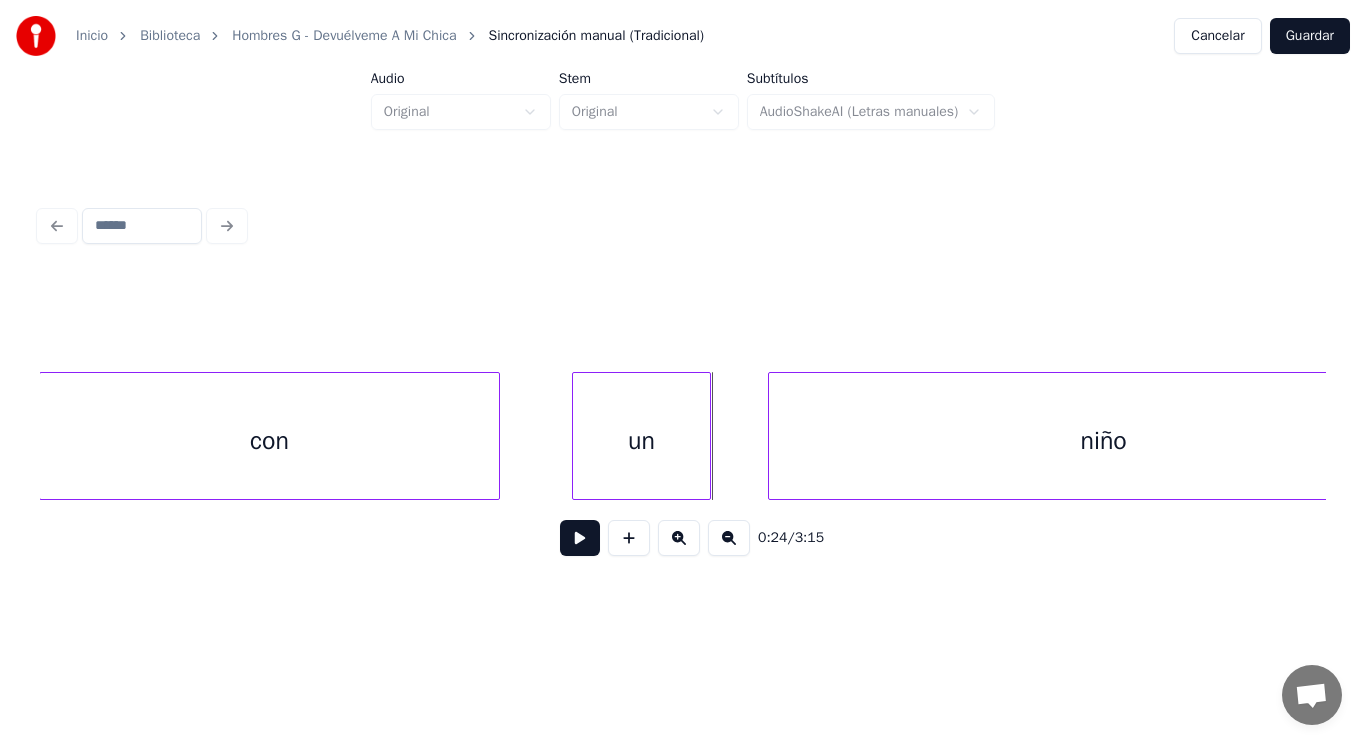 click at bounding box center [496, 436] 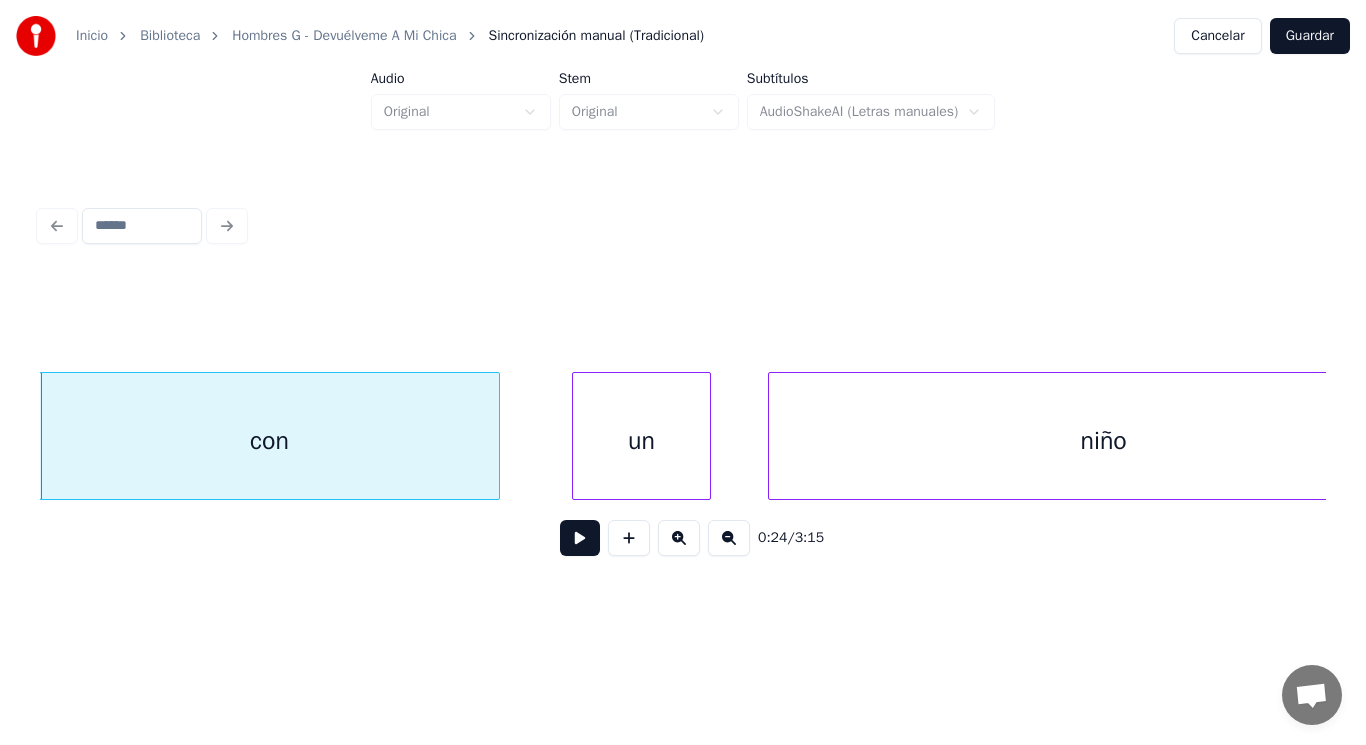 click on "un" at bounding box center [642, 441] 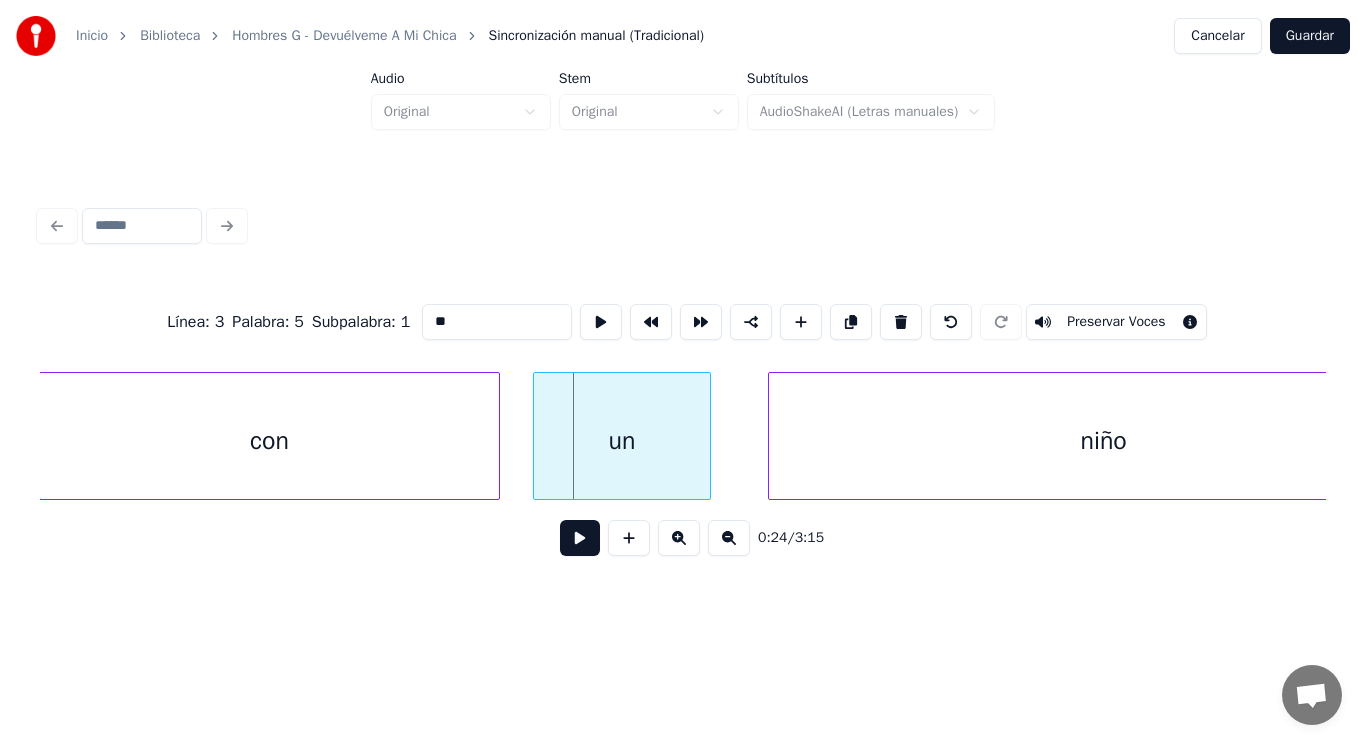 click at bounding box center (537, 436) 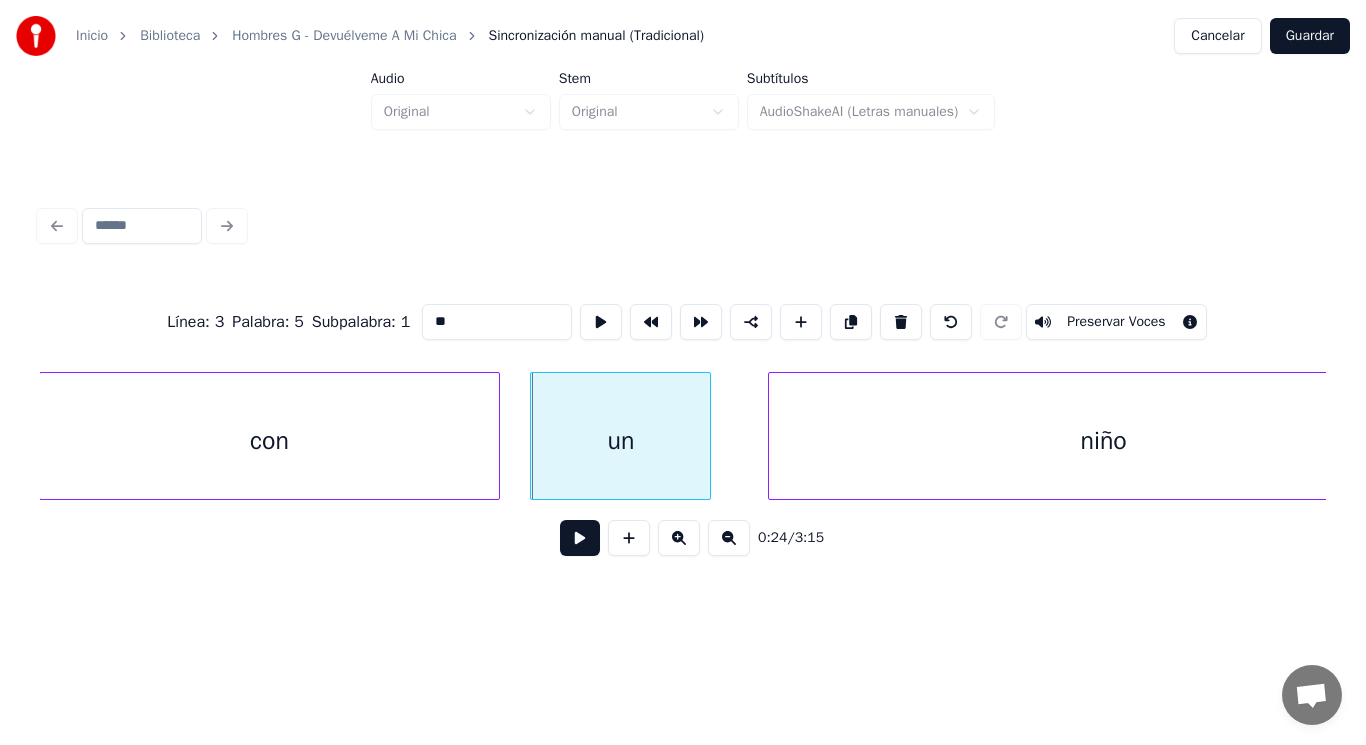 click at bounding box center [580, 538] 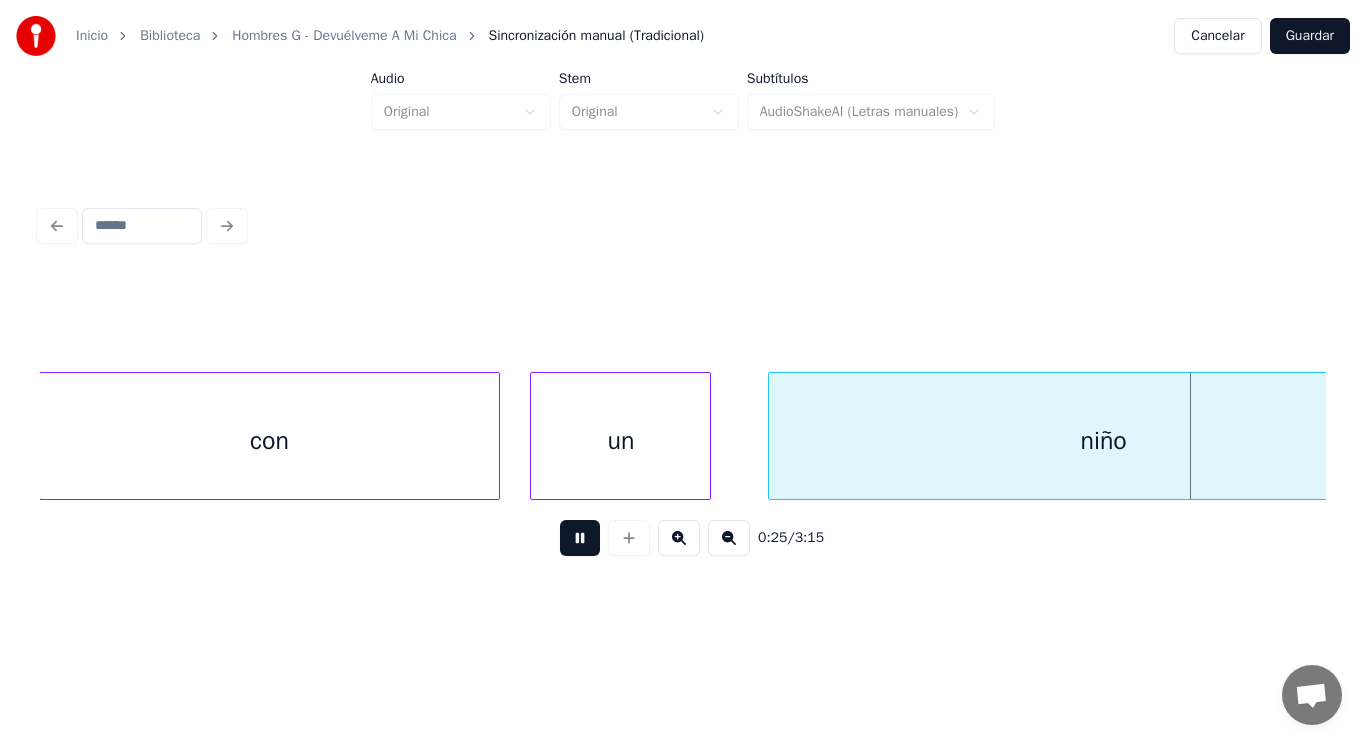 scroll, scrollTop: 0, scrollLeft: 35379, axis: horizontal 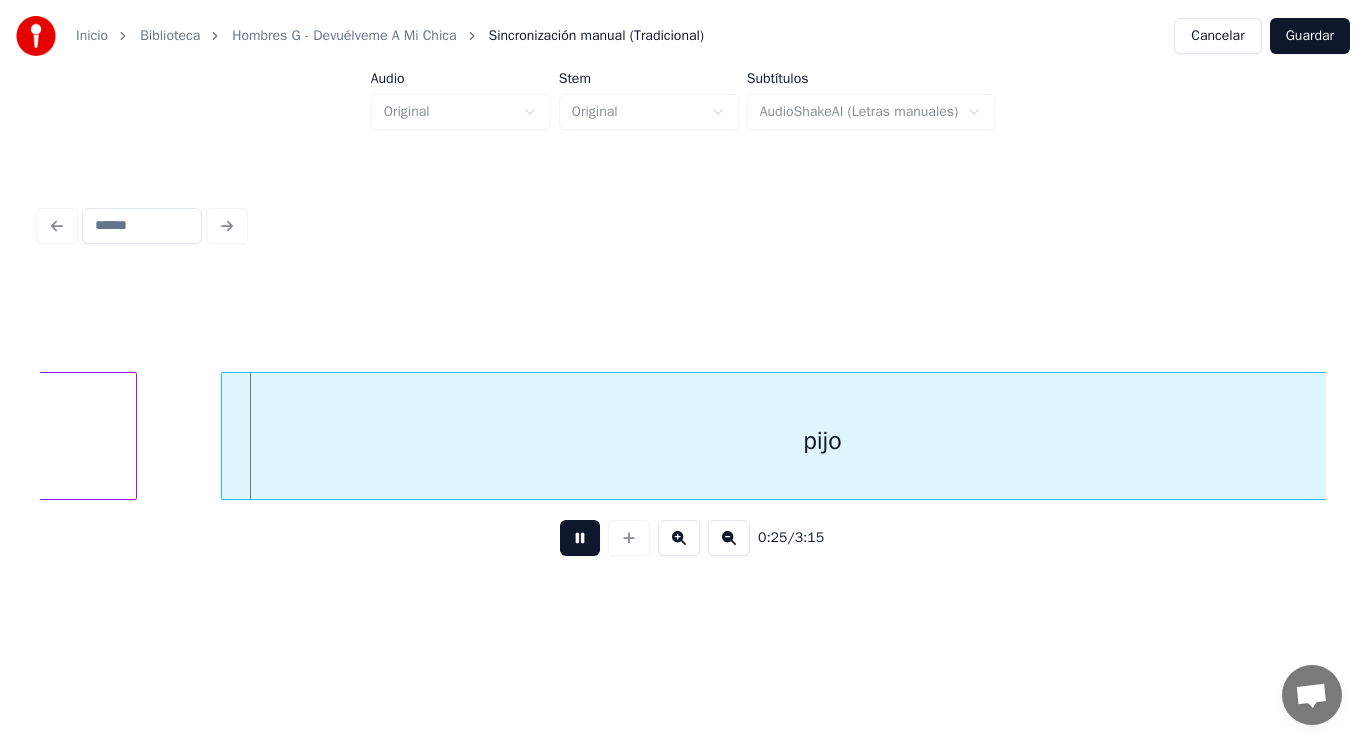 click at bounding box center [580, 538] 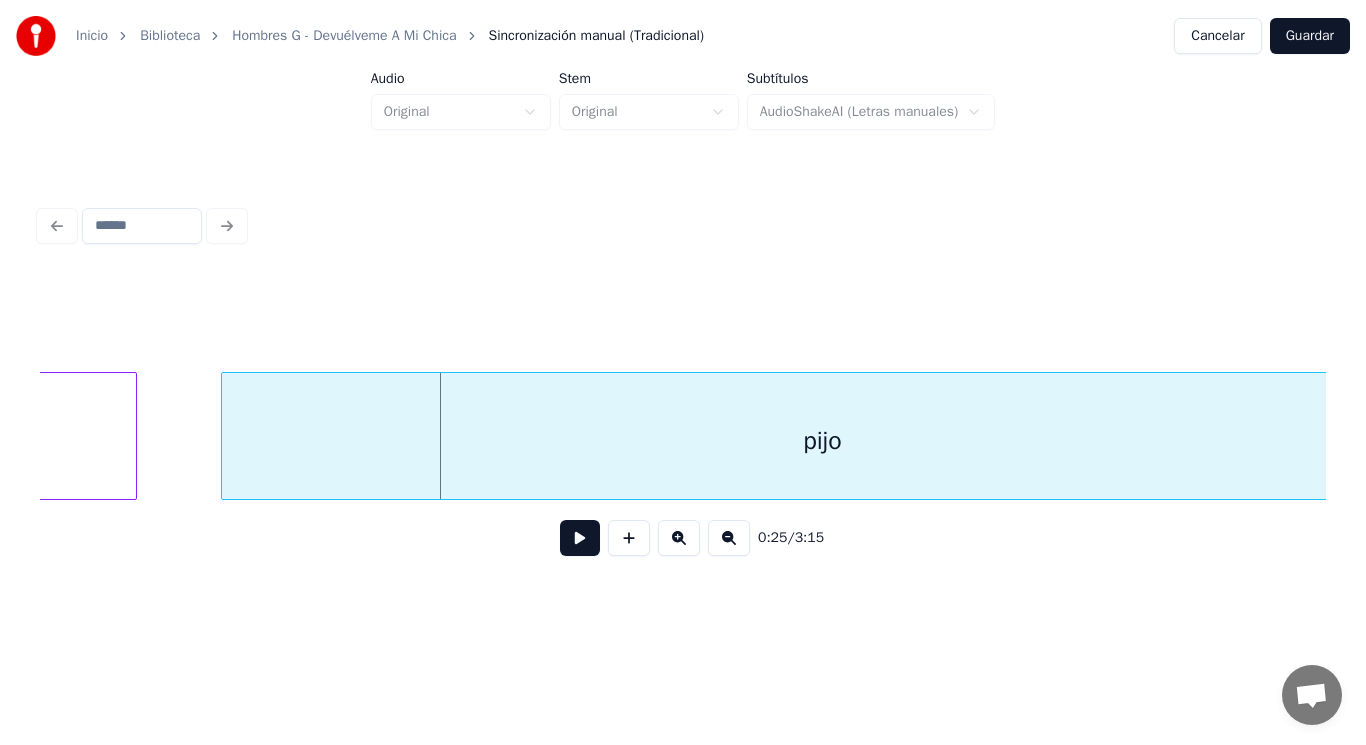 click on "pijo" at bounding box center (823, 441) 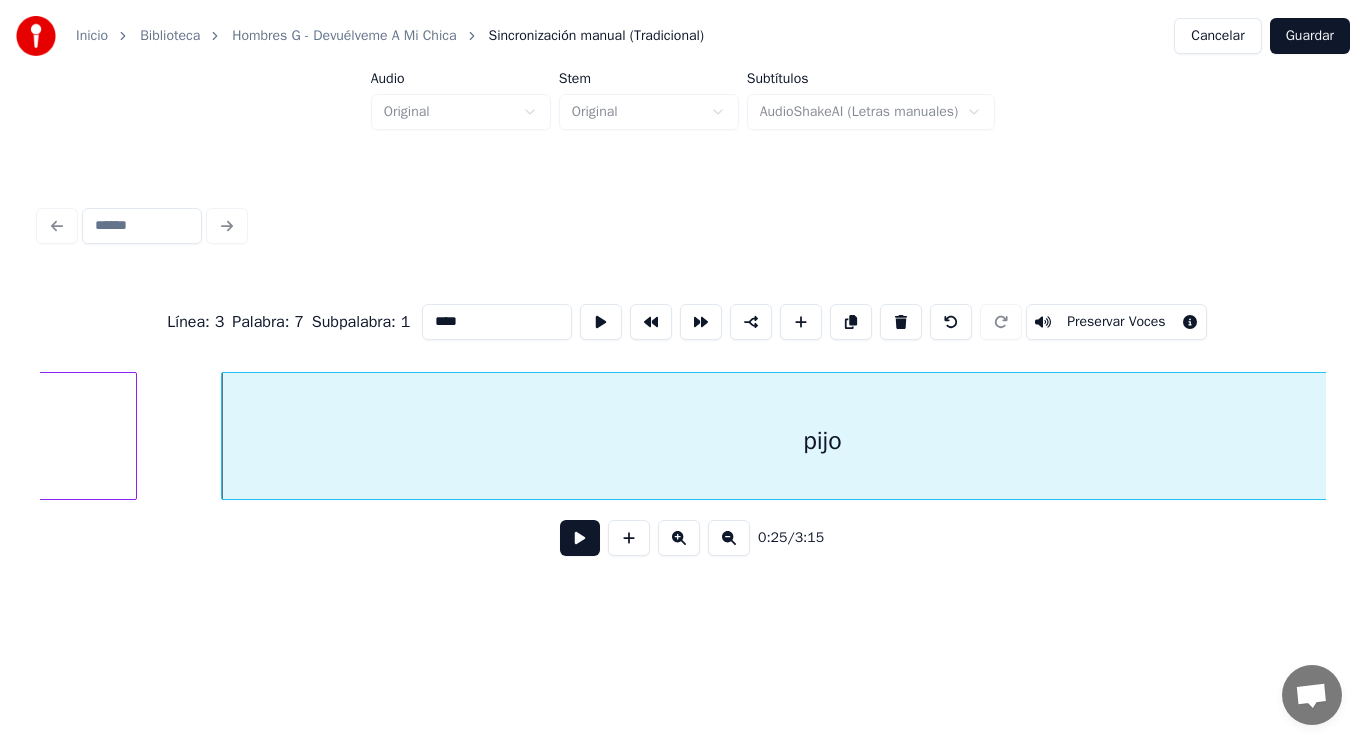 click at bounding box center (580, 538) 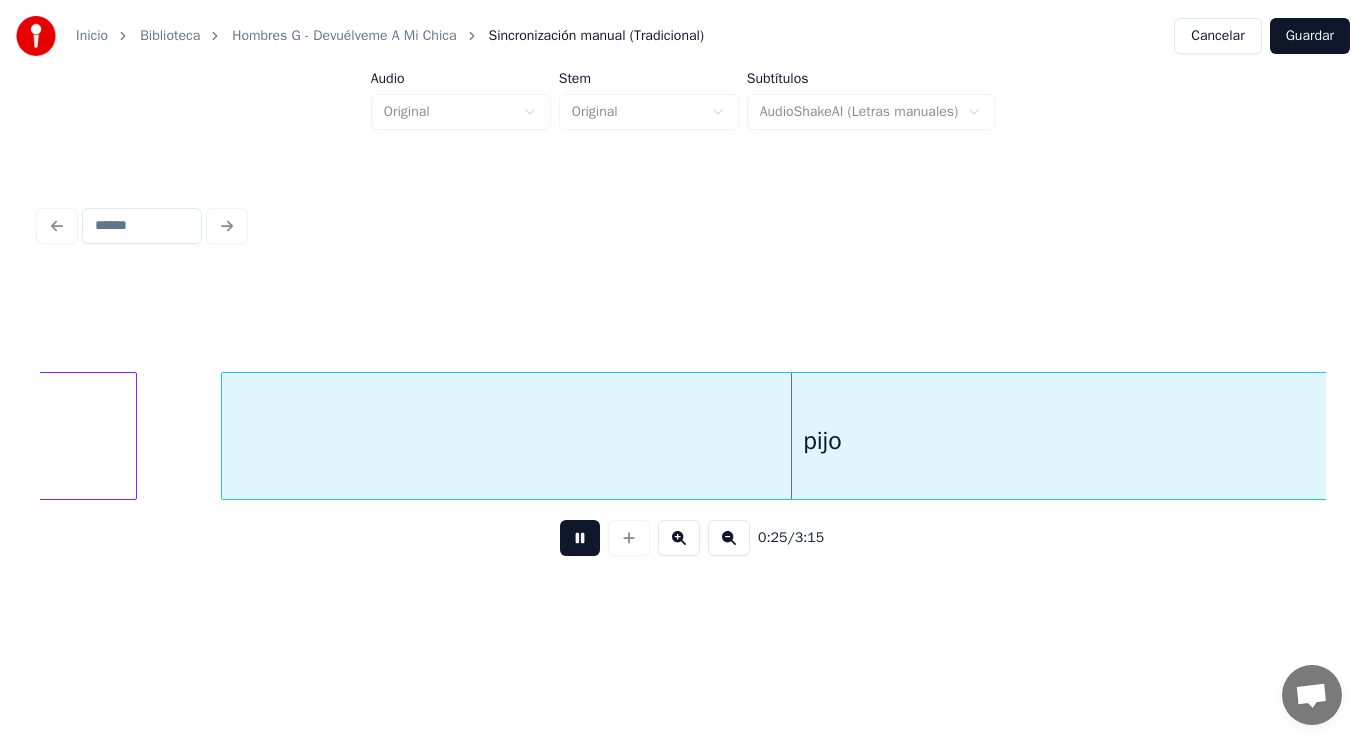 click at bounding box center (580, 538) 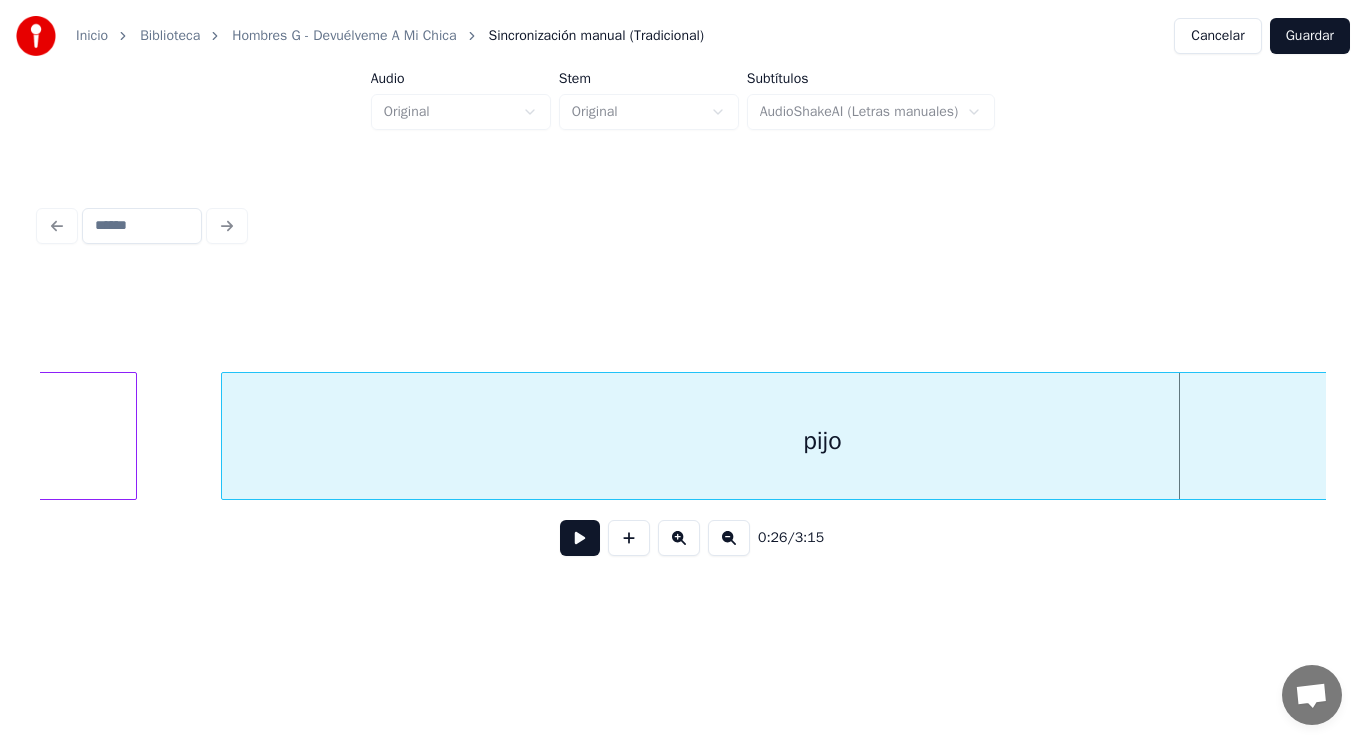 click on "niño" at bounding box center (-199, 441) 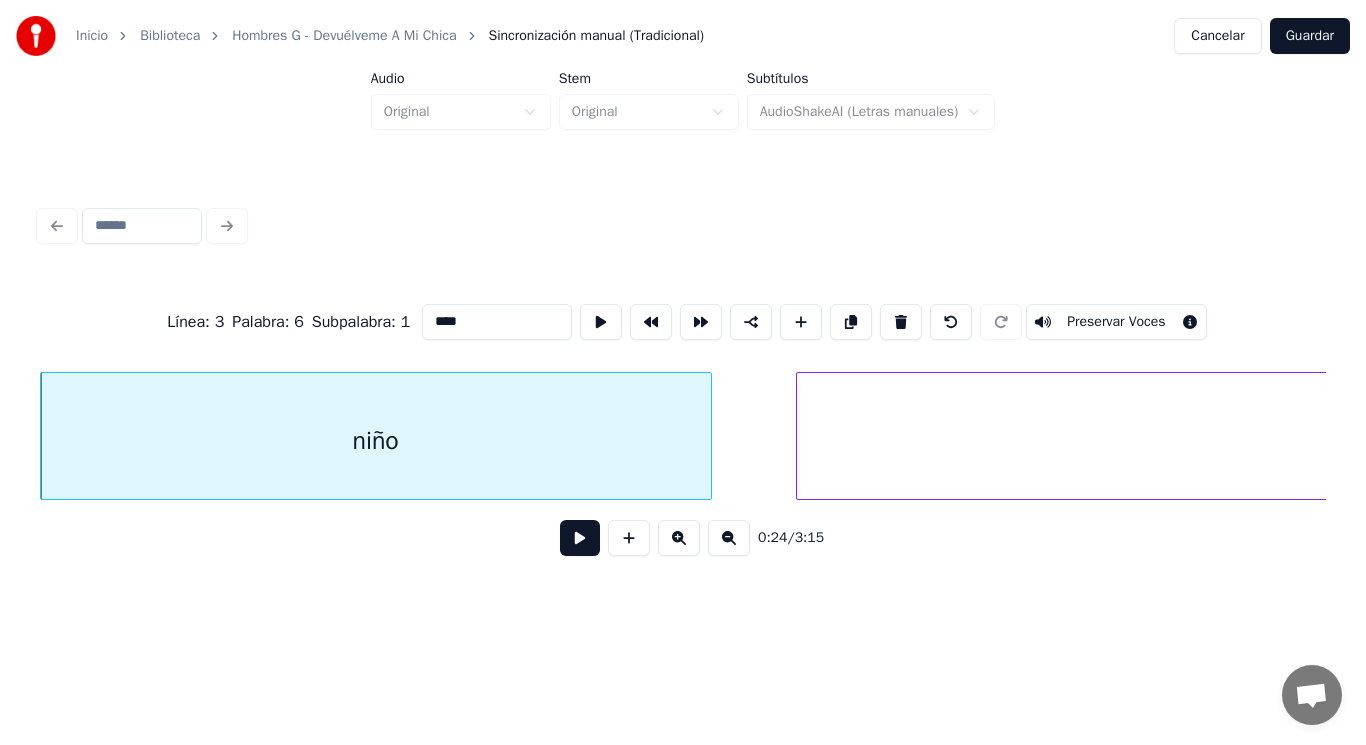 click at bounding box center (580, 538) 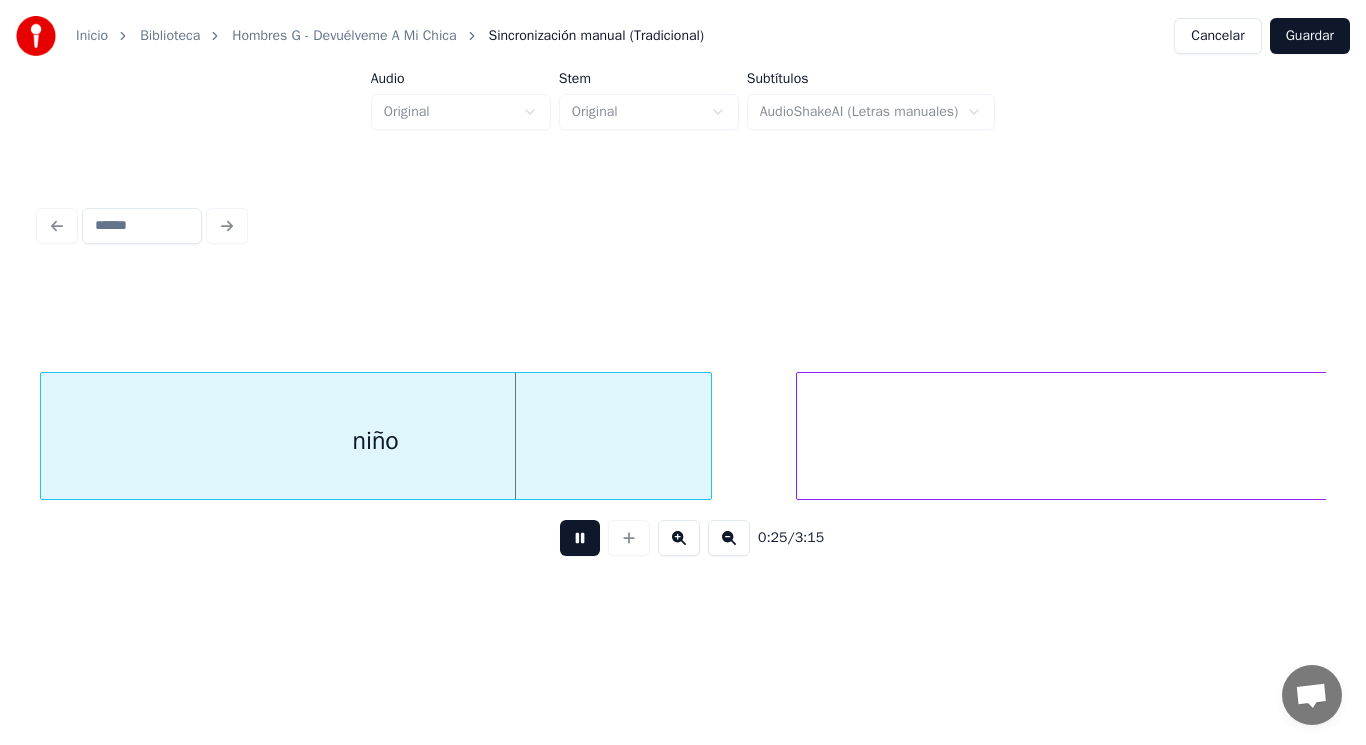click at bounding box center (580, 538) 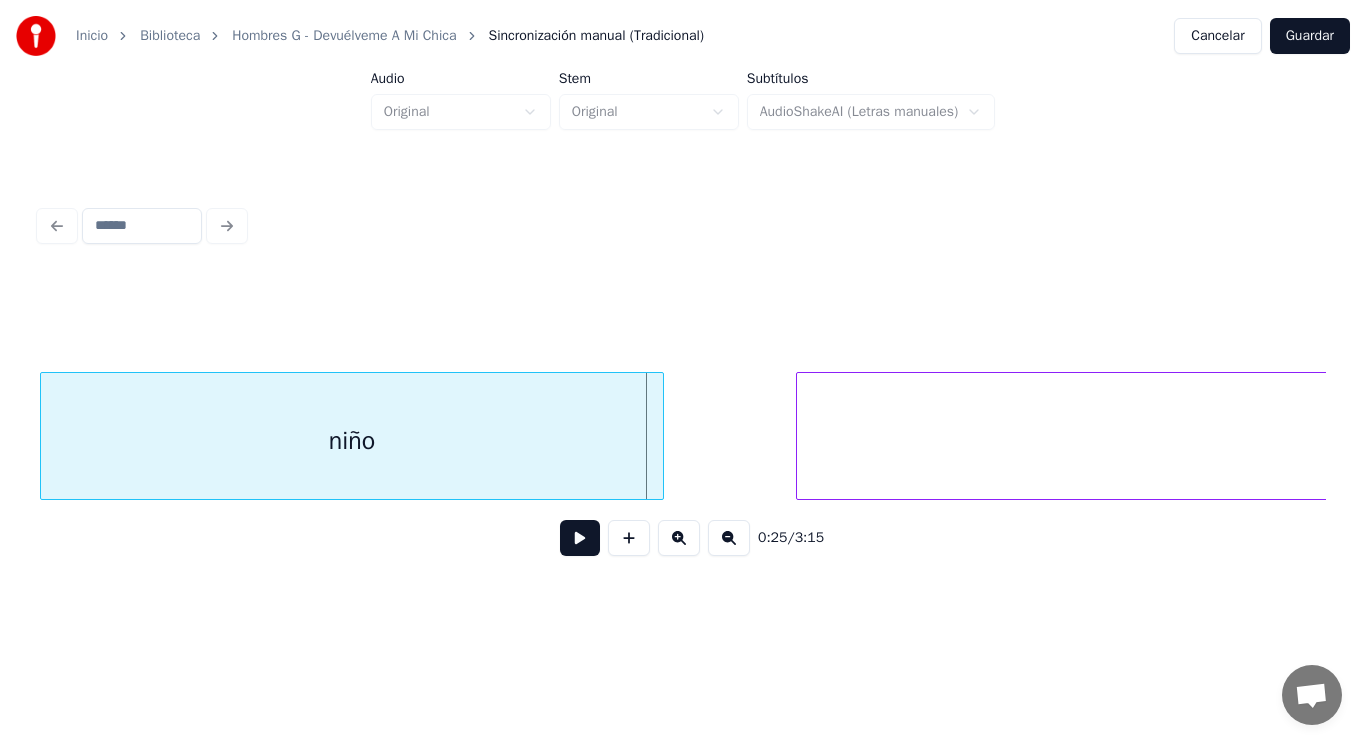 click at bounding box center (660, 436) 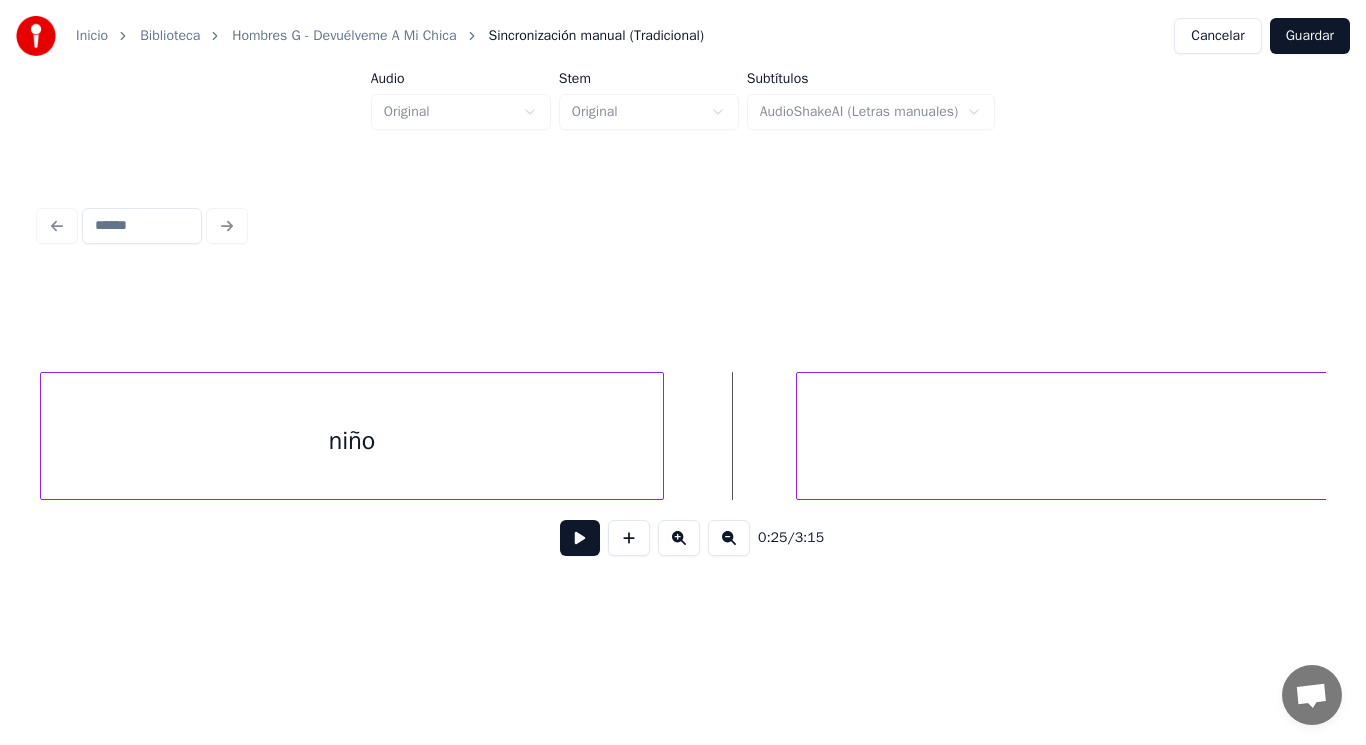 click at bounding box center [580, 538] 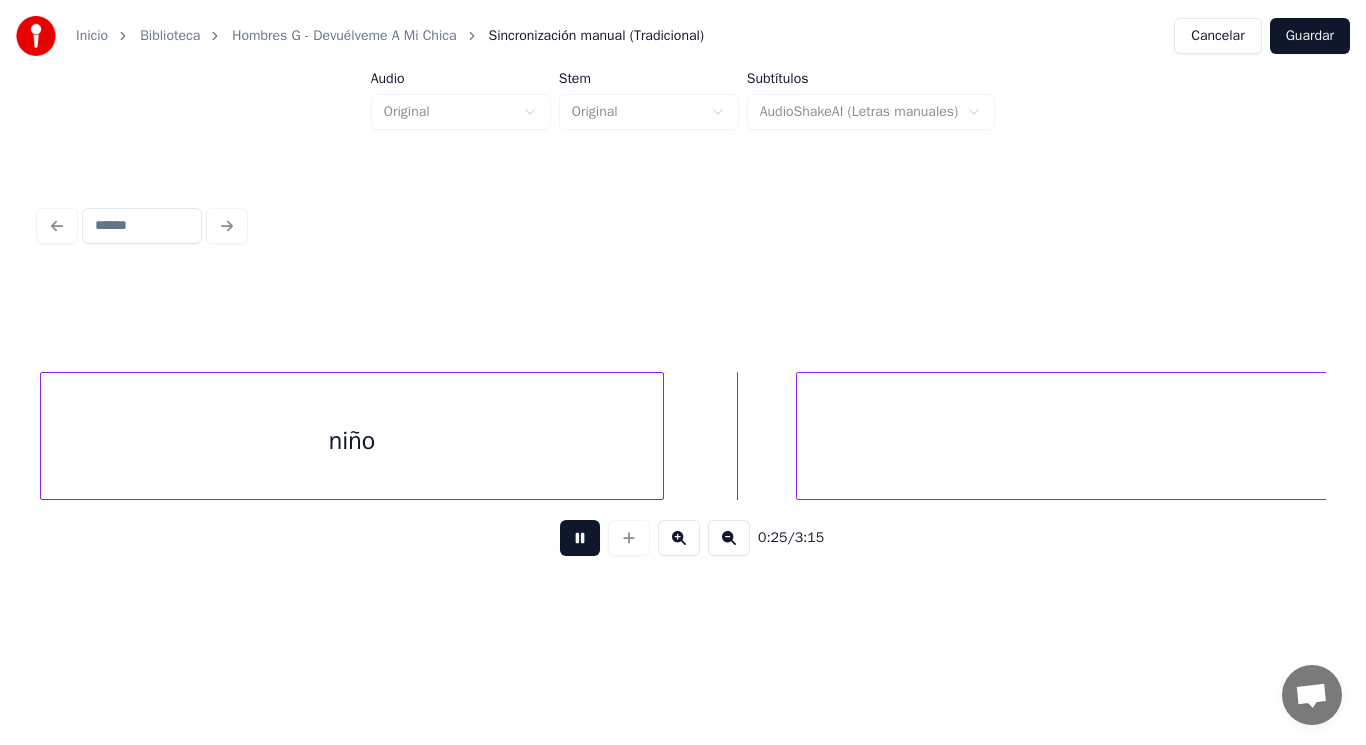 click at bounding box center (580, 538) 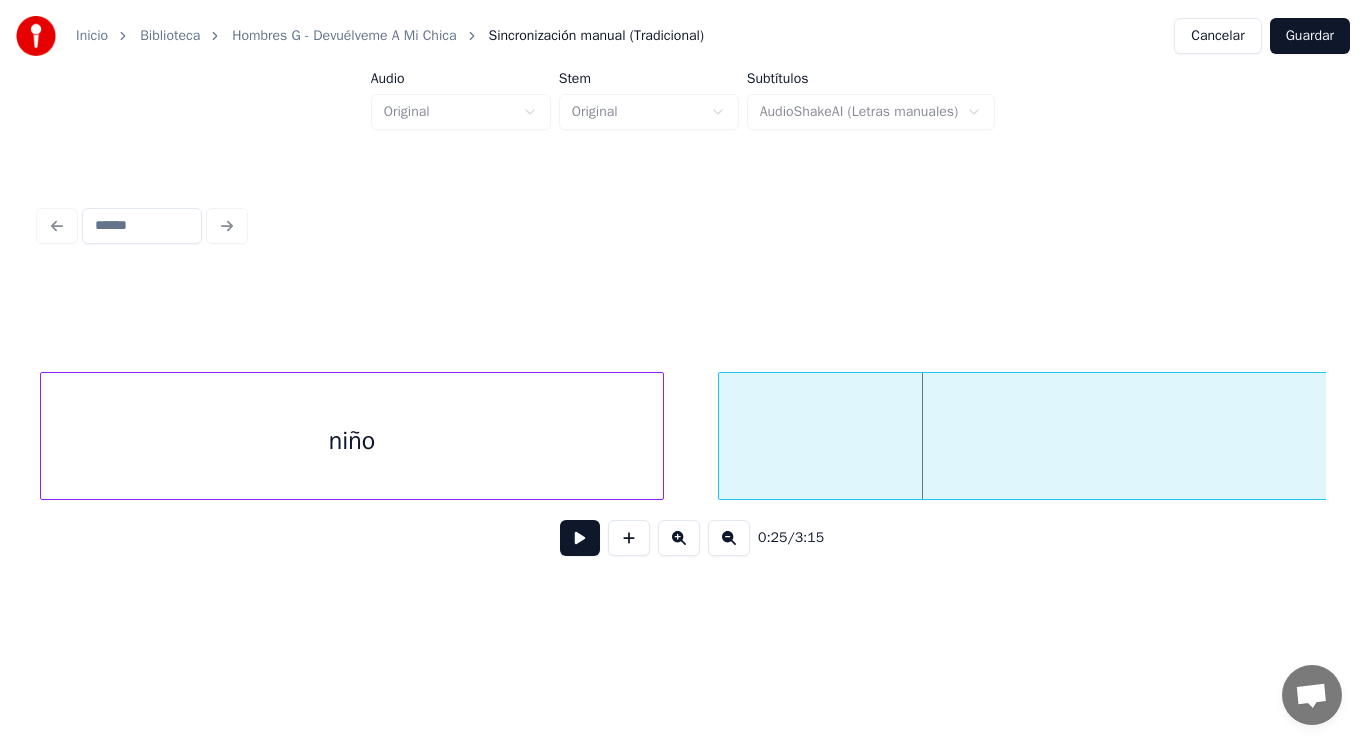 click at bounding box center [722, 436] 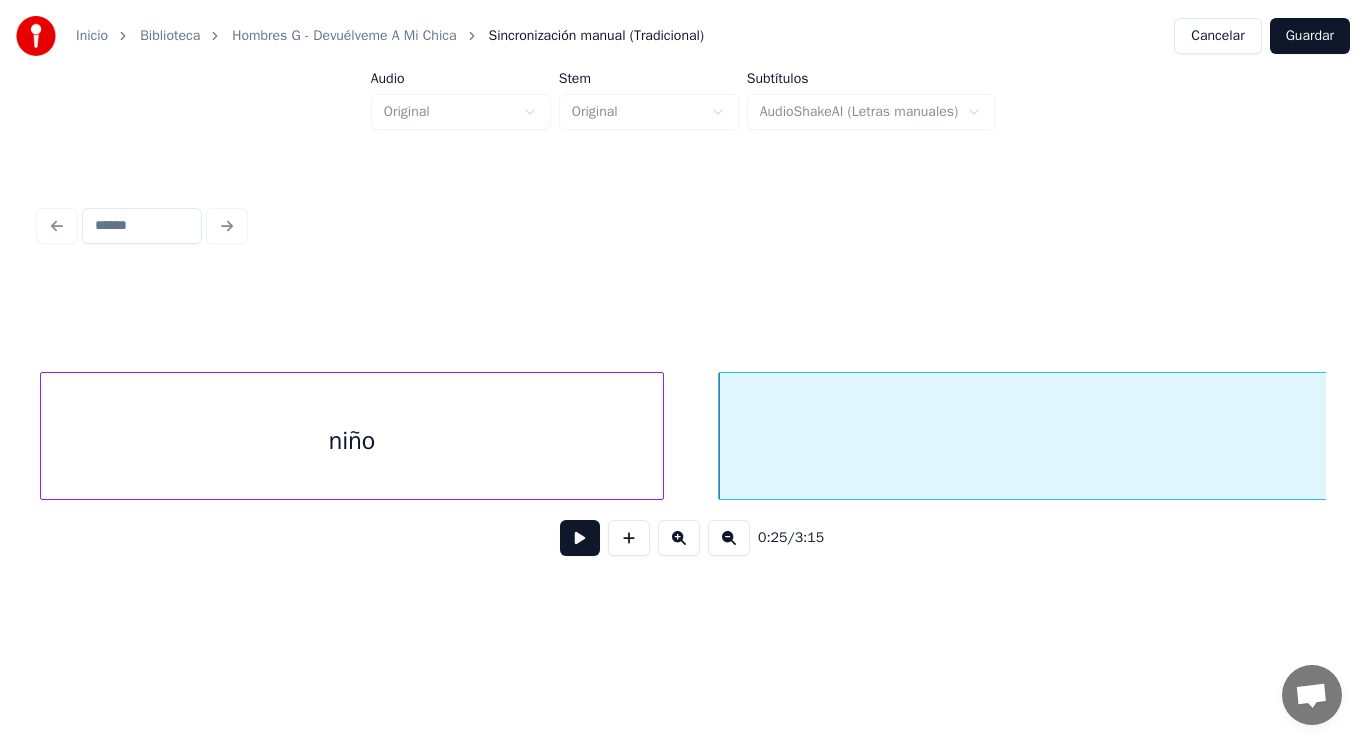 click at bounding box center [580, 538] 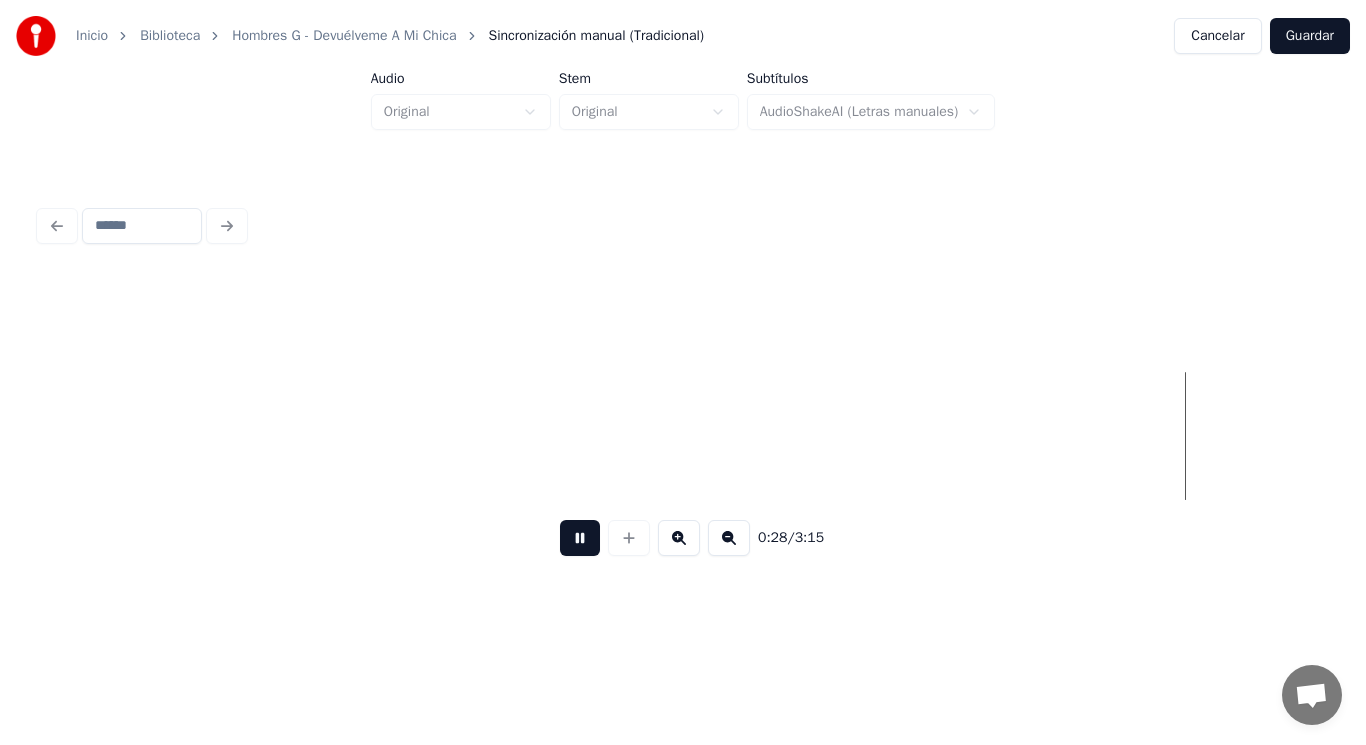 scroll, scrollTop: 0, scrollLeft: 40030, axis: horizontal 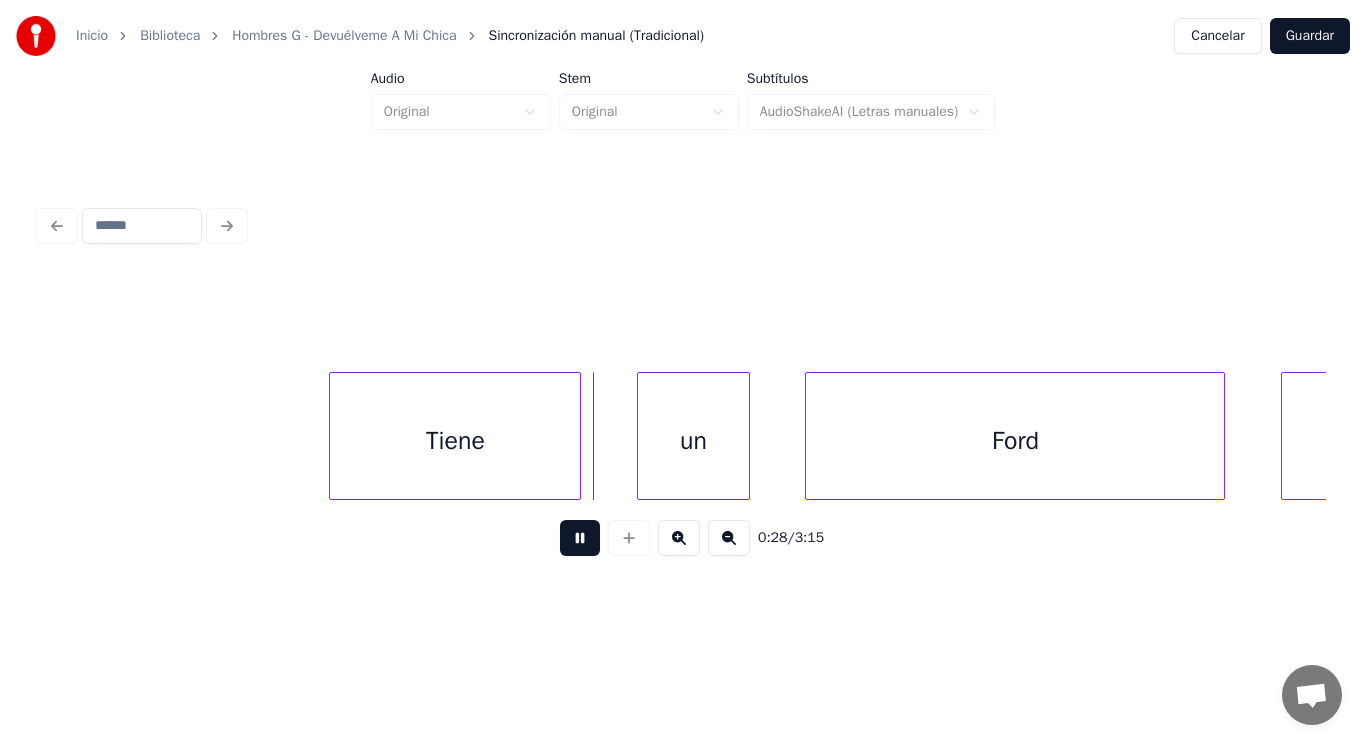 click at bounding box center (580, 538) 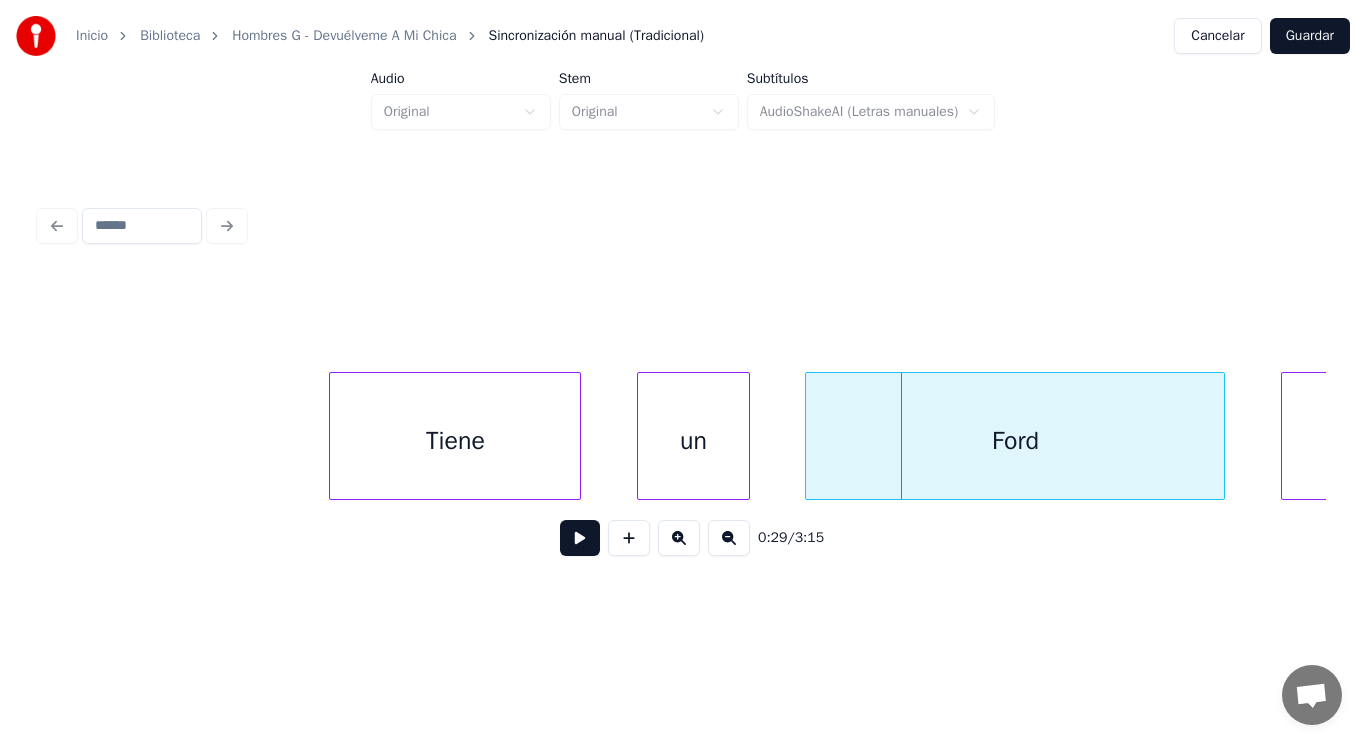 click on "Tiene" at bounding box center [455, 441] 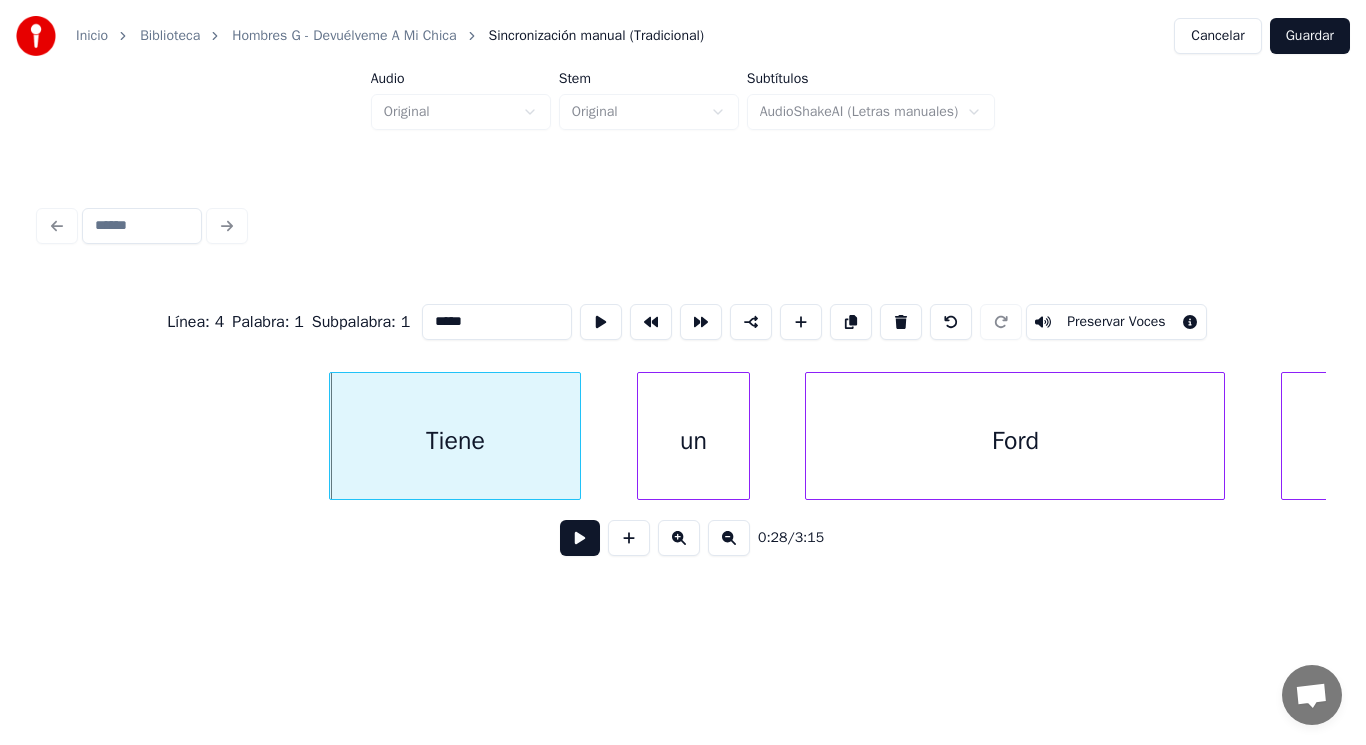 click at bounding box center (580, 538) 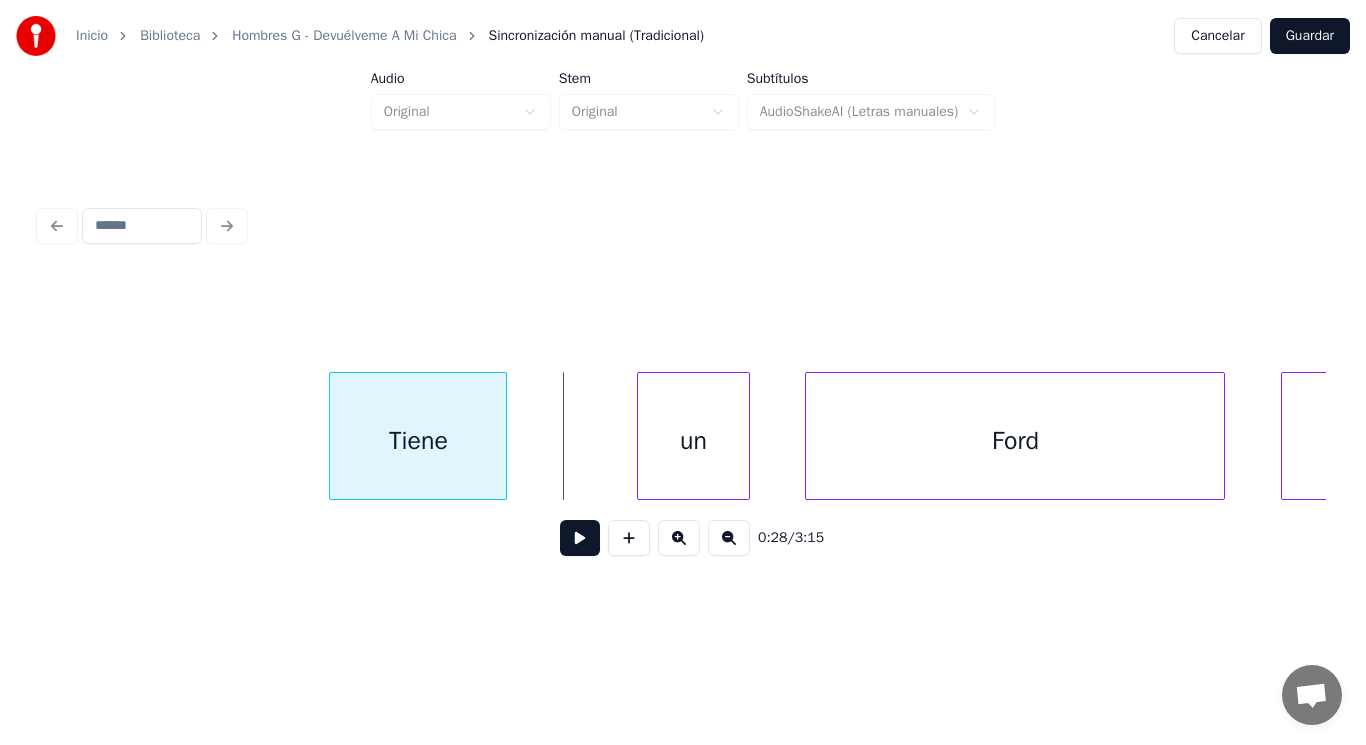 click at bounding box center [503, 436] 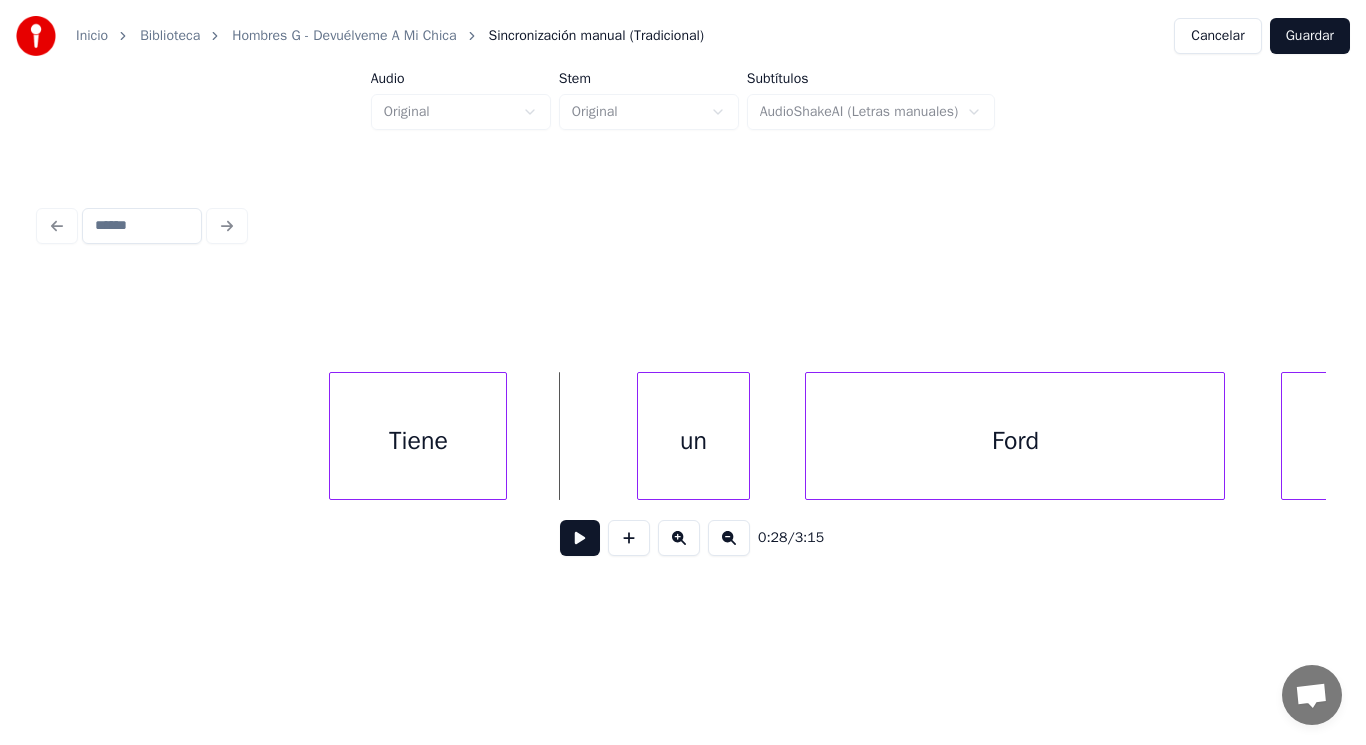 click at bounding box center (580, 538) 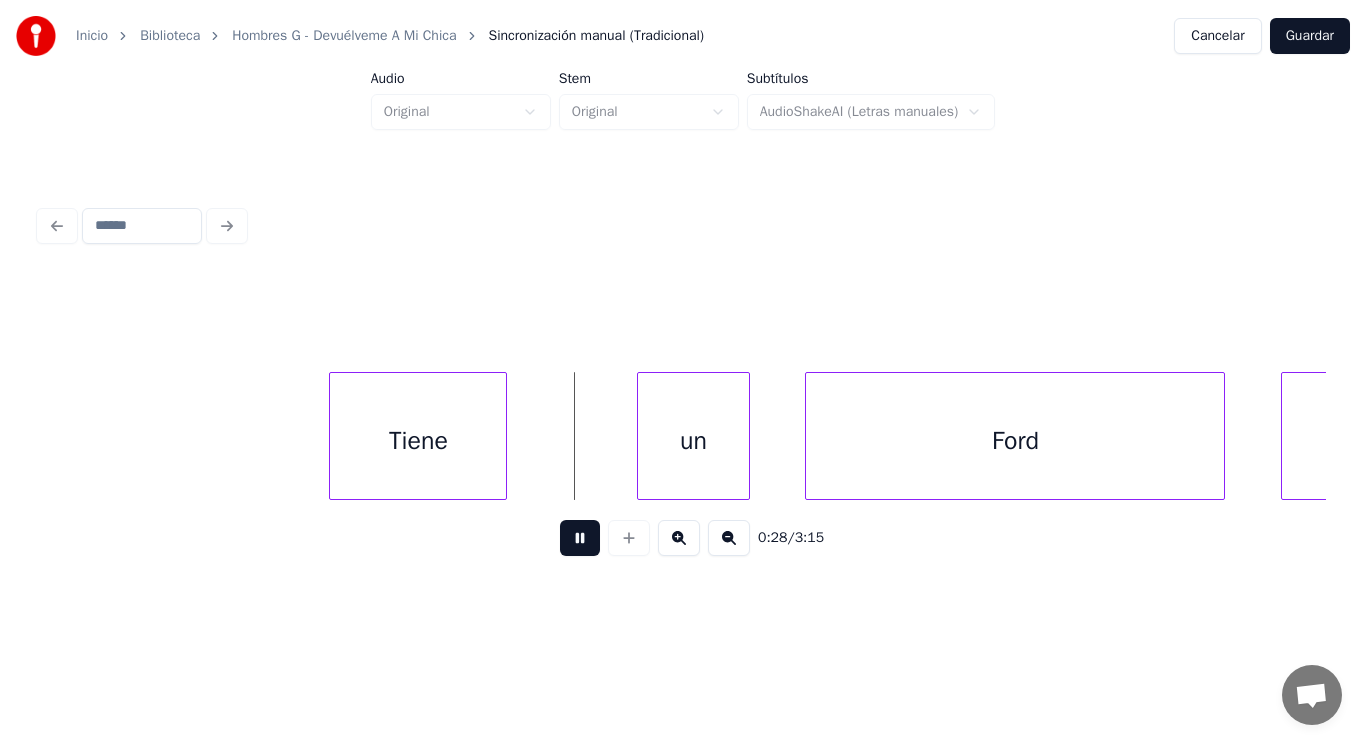 click at bounding box center [580, 538] 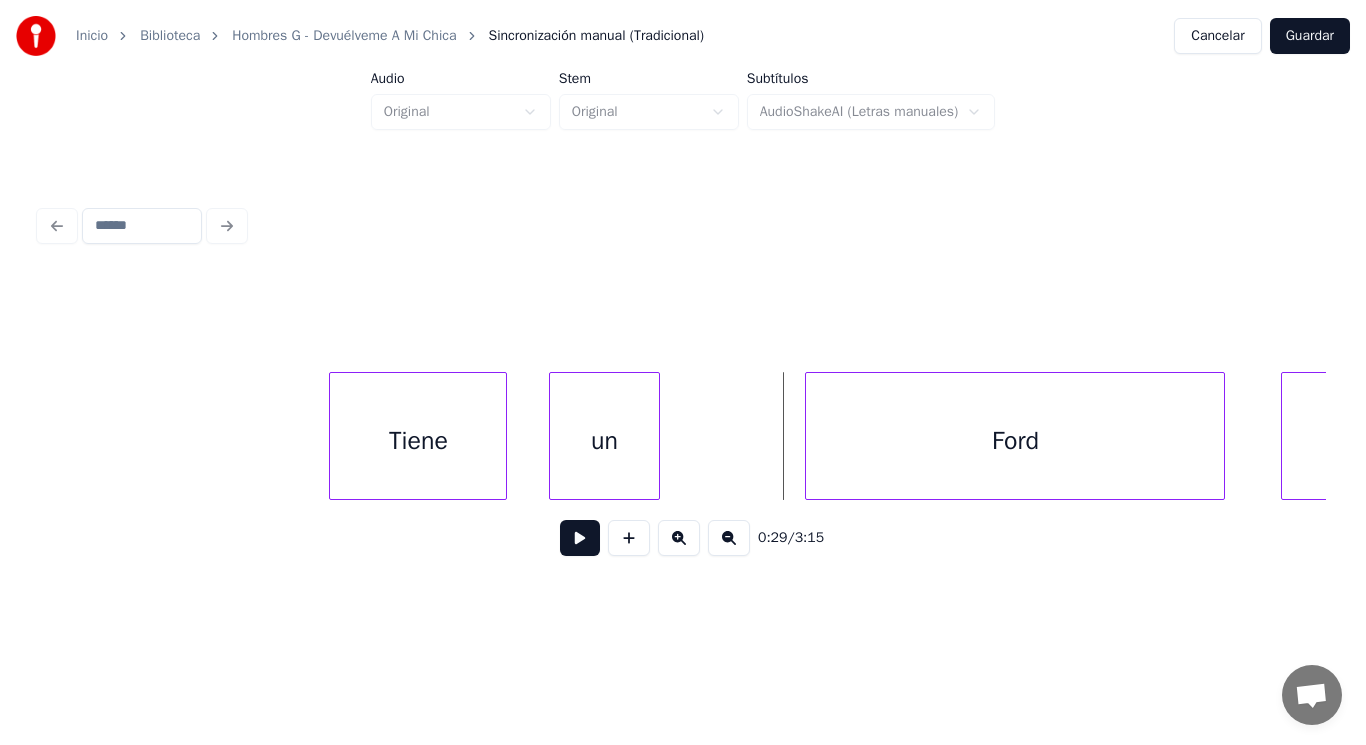 click on "un" at bounding box center [605, 441] 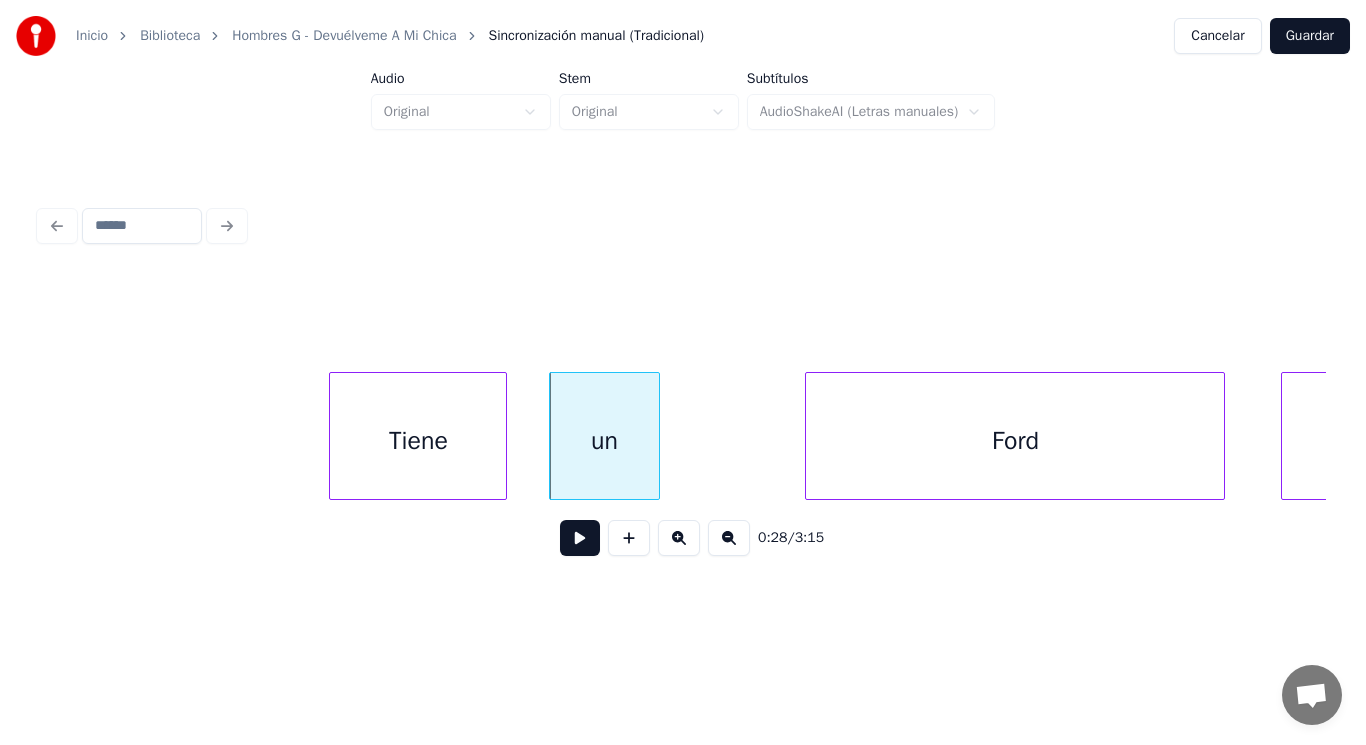 click at bounding box center [580, 538] 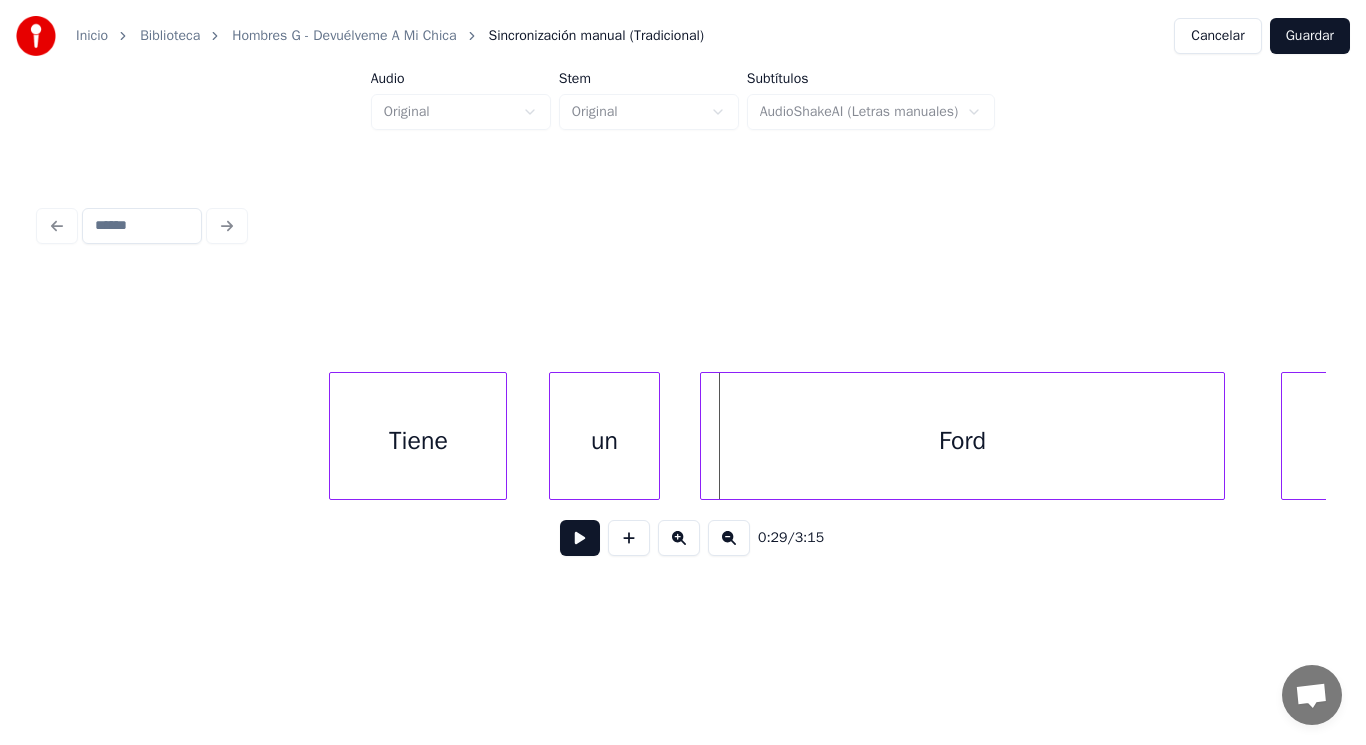 click at bounding box center [704, 436] 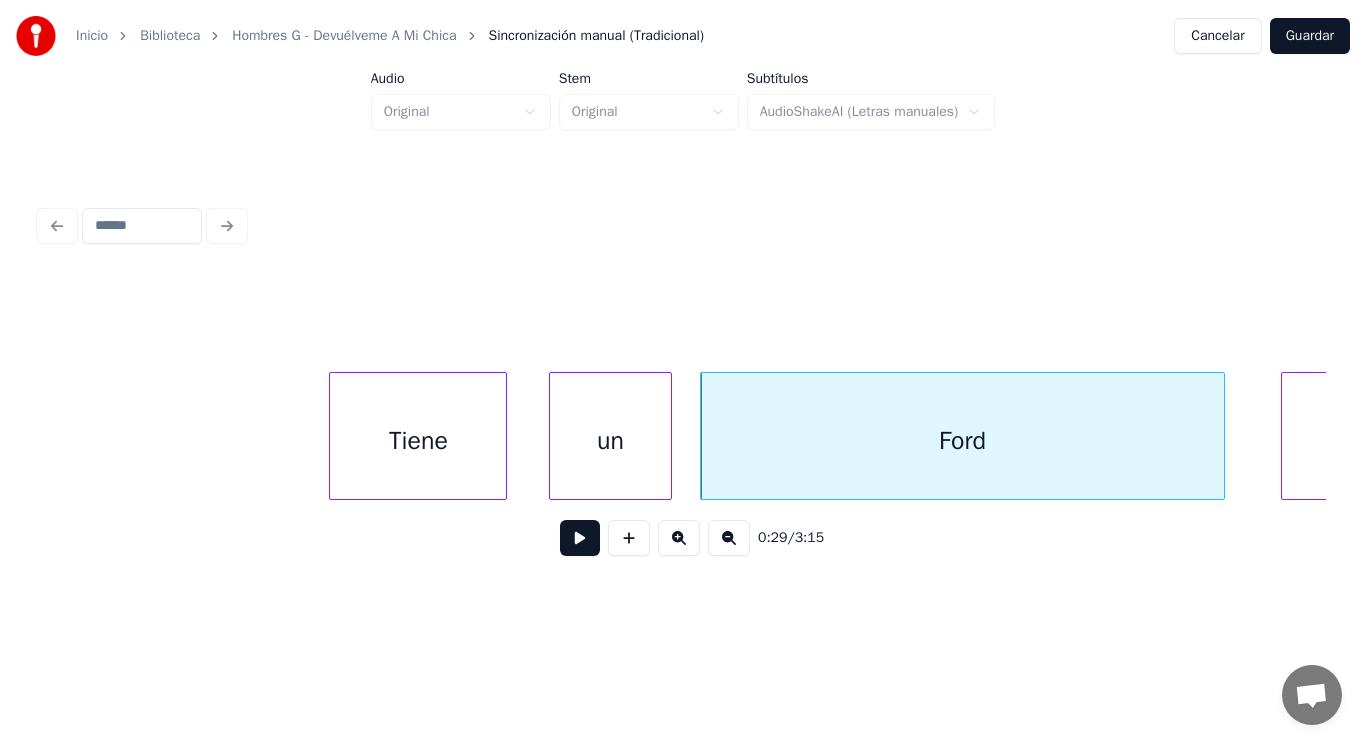 click at bounding box center [668, 436] 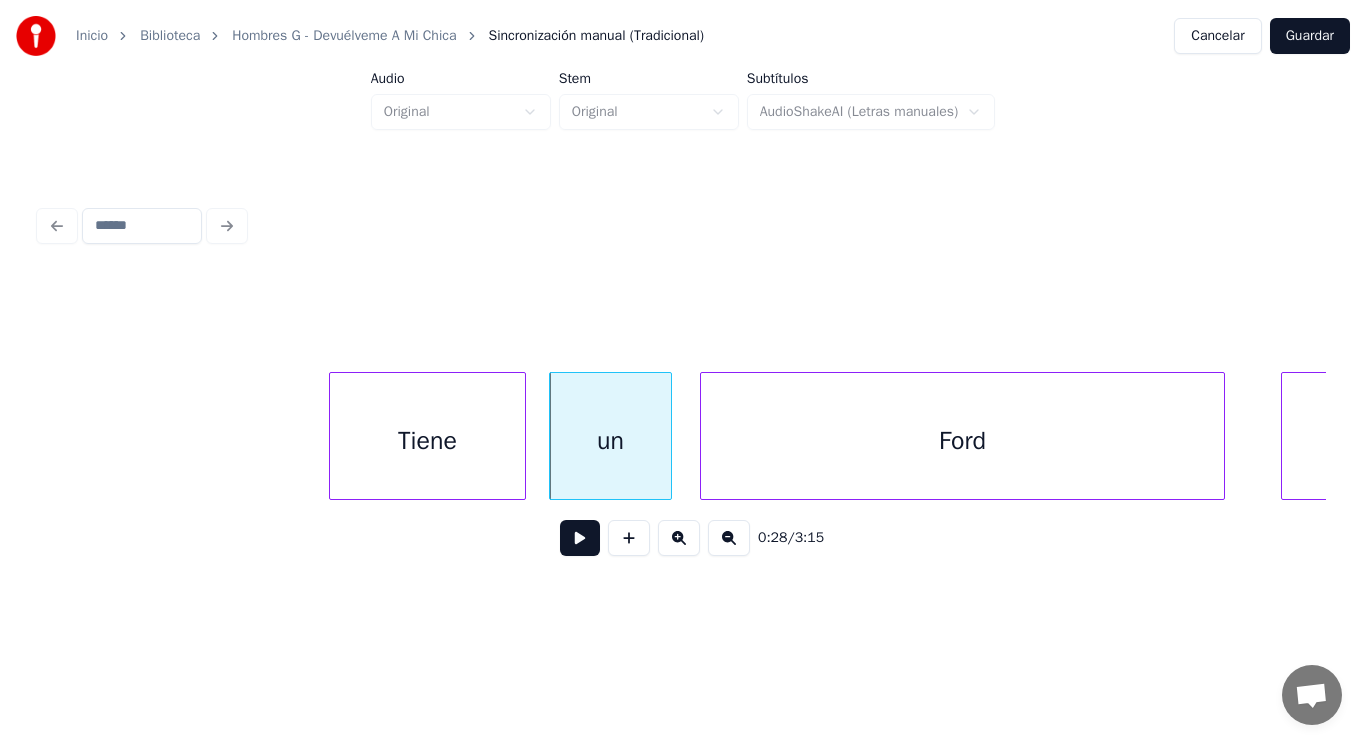 click at bounding box center [522, 436] 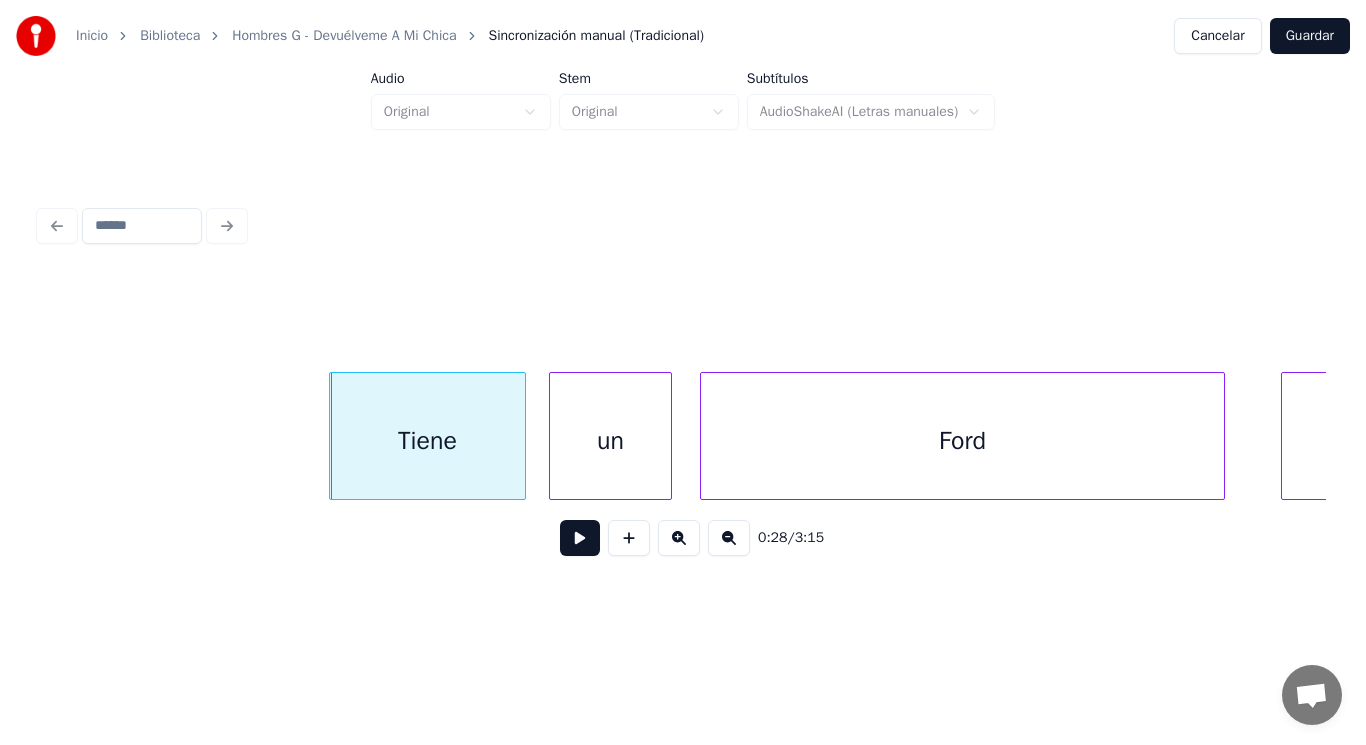 click at bounding box center (580, 538) 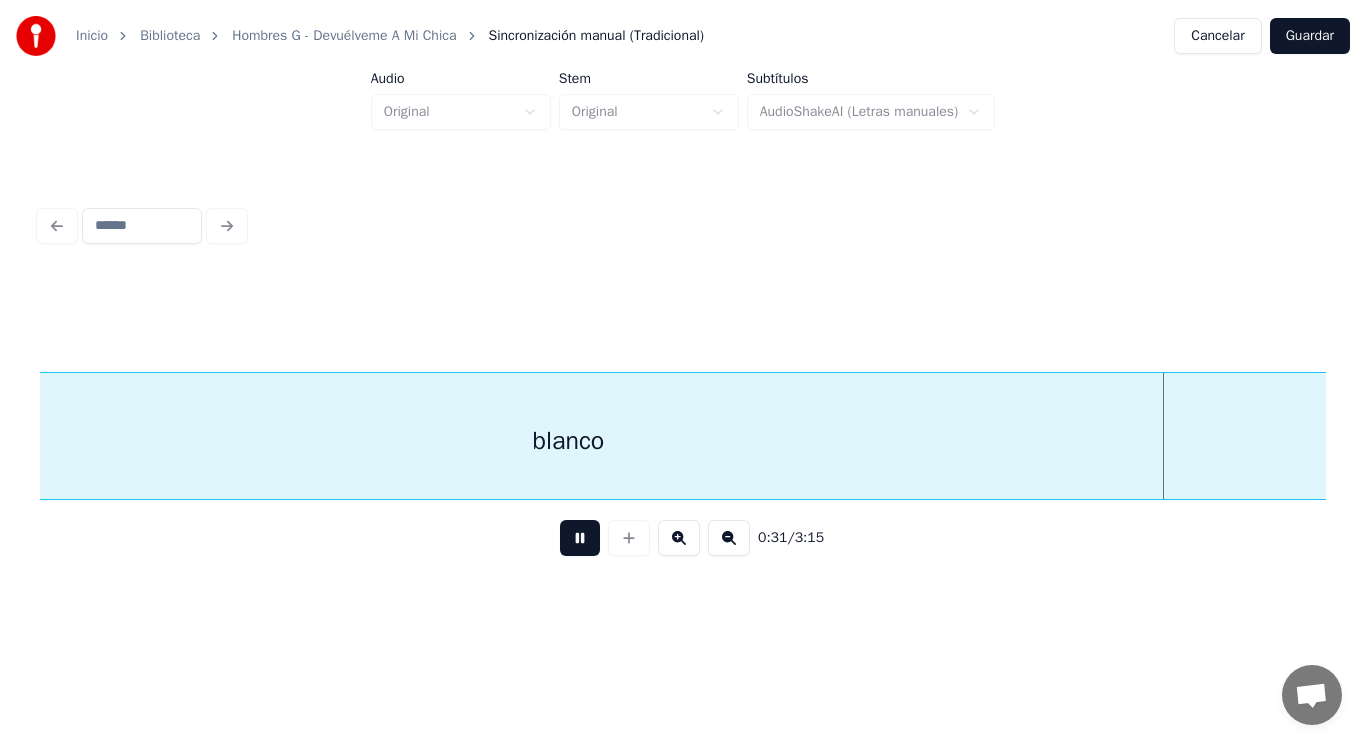 scroll, scrollTop: 0, scrollLeft: 43953, axis: horizontal 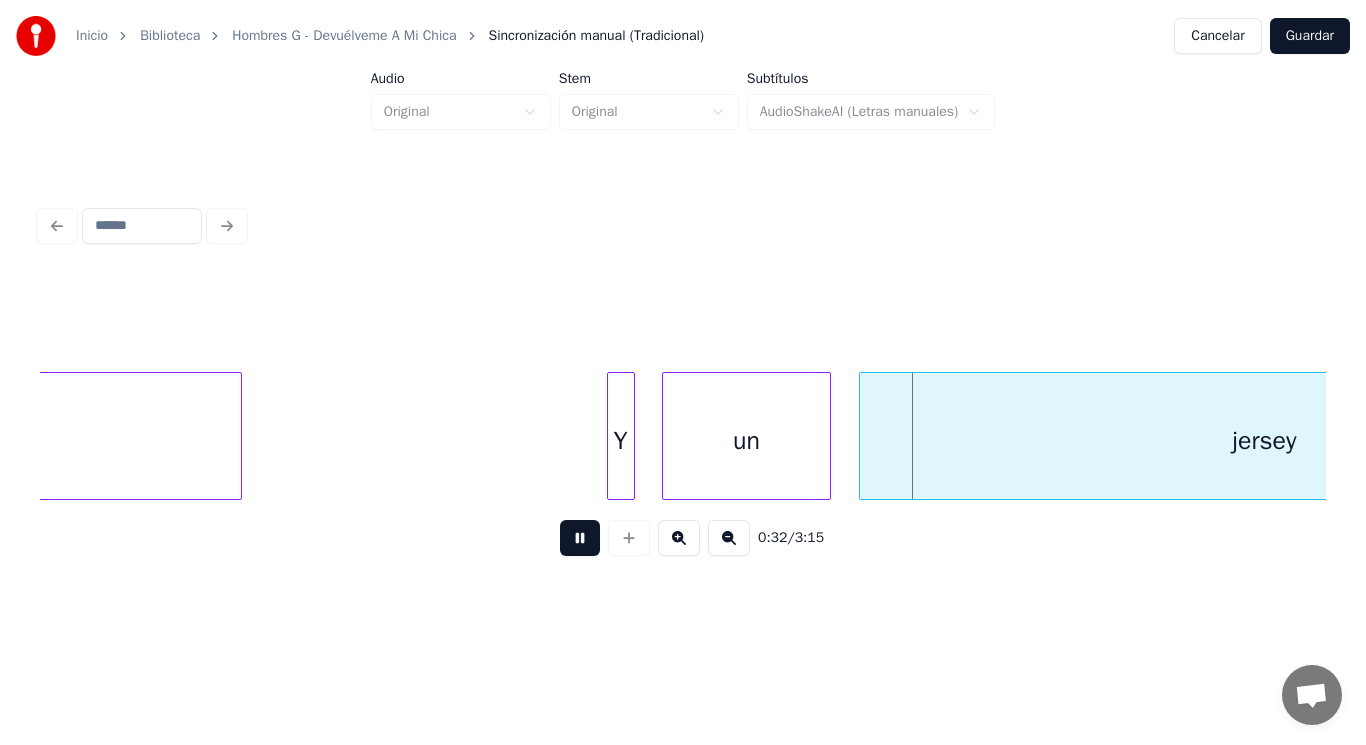 drag, startPoint x: 564, startPoint y: 540, endPoint x: 331, endPoint y: 430, distance: 257.66064 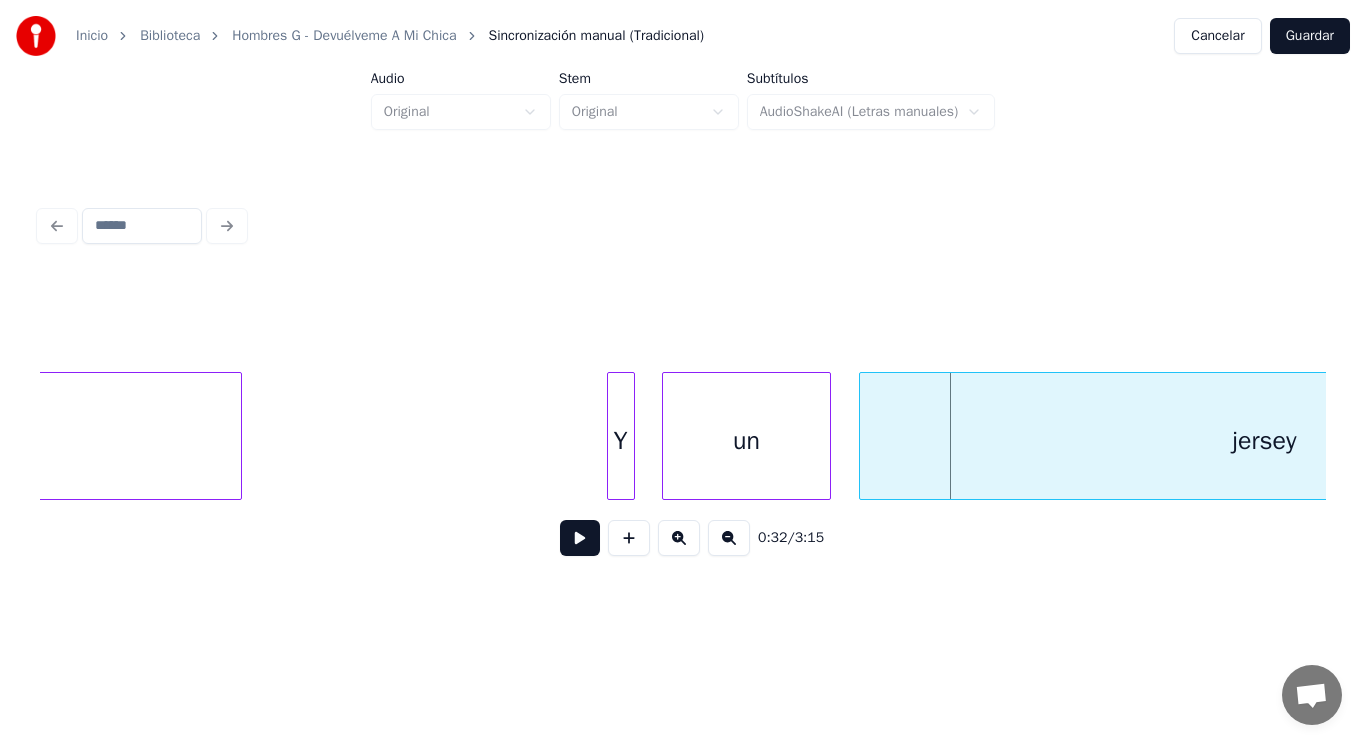 click on "blanco Y un jersey" at bounding box center (93174, 436) 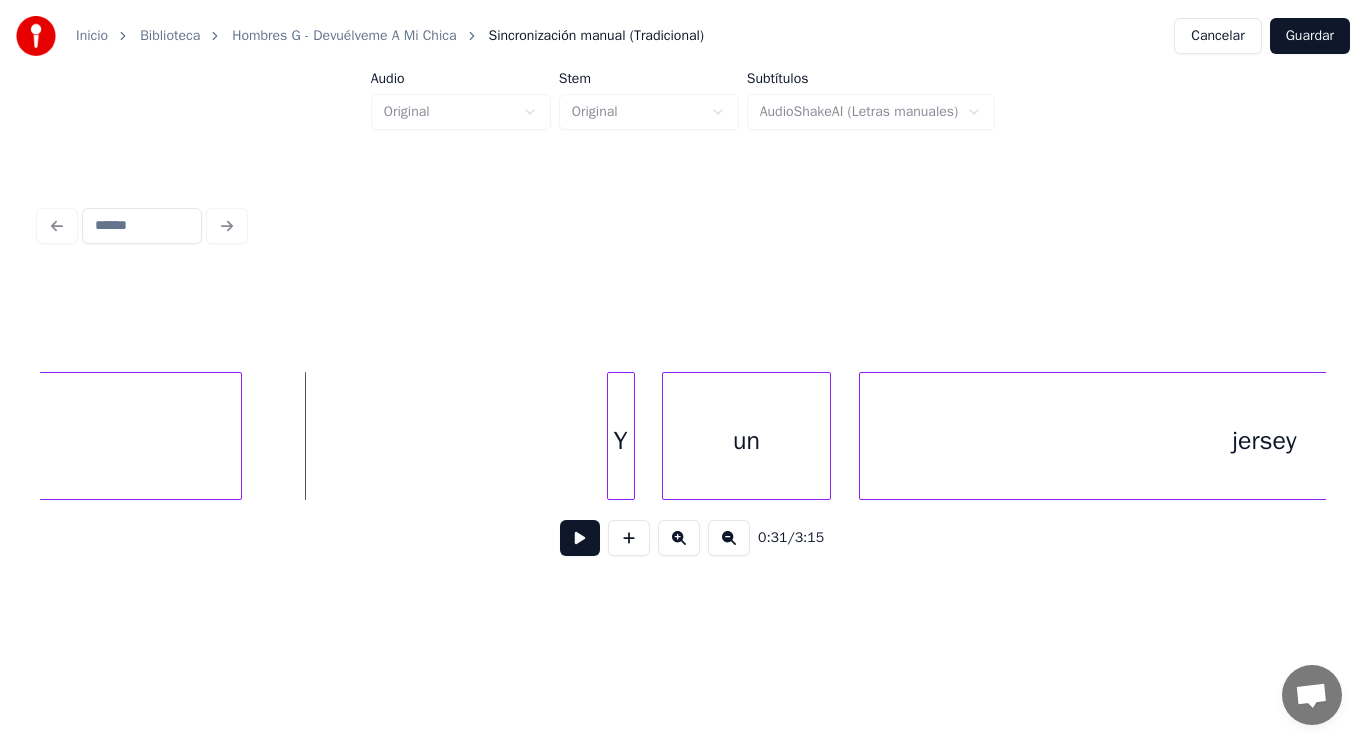 click at bounding box center [580, 538] 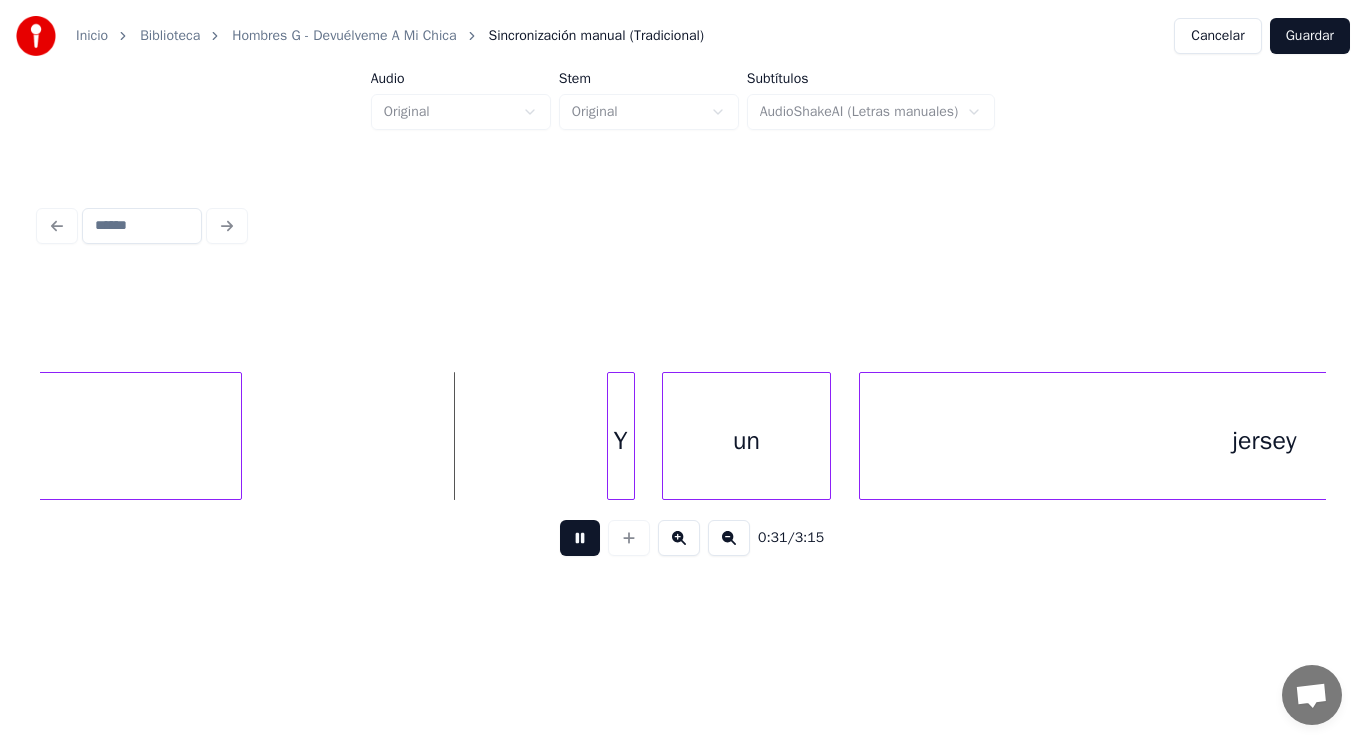click at bounding box center [580, 538] 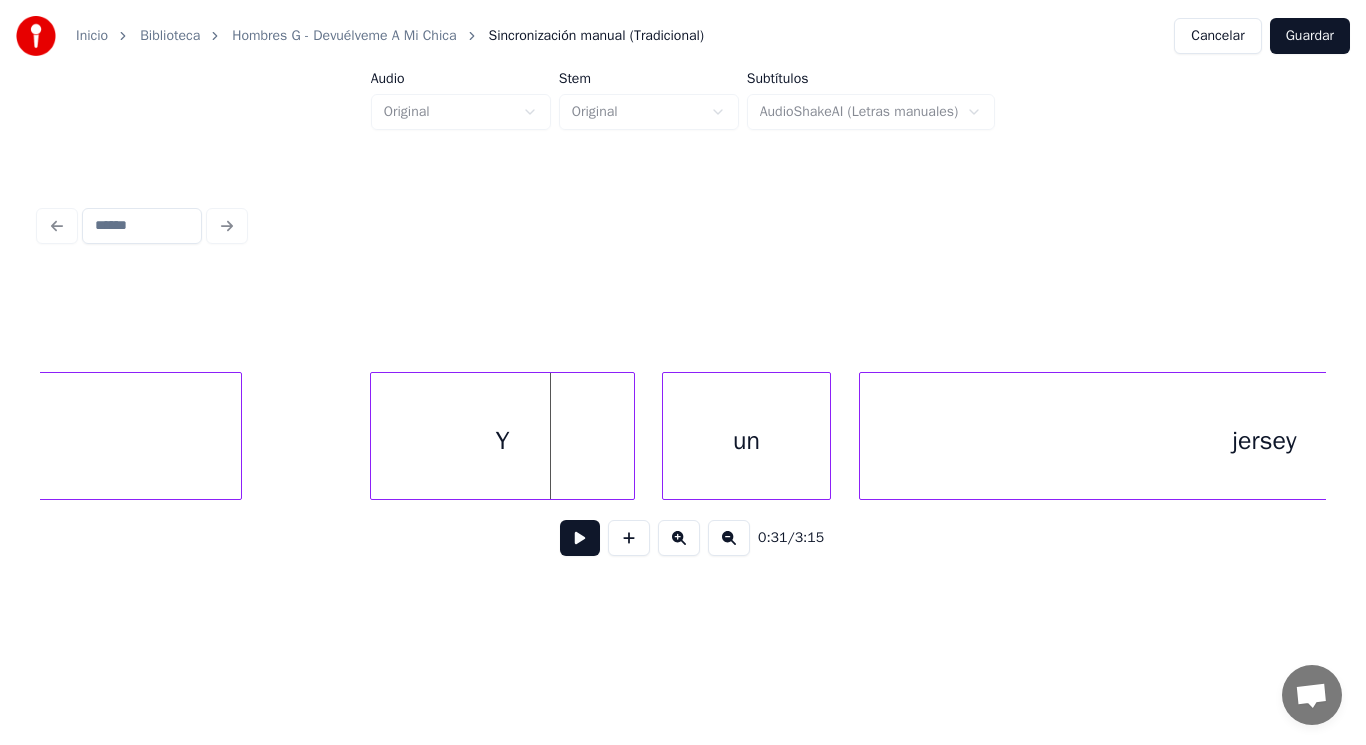 click at bounding box center (374, 436) 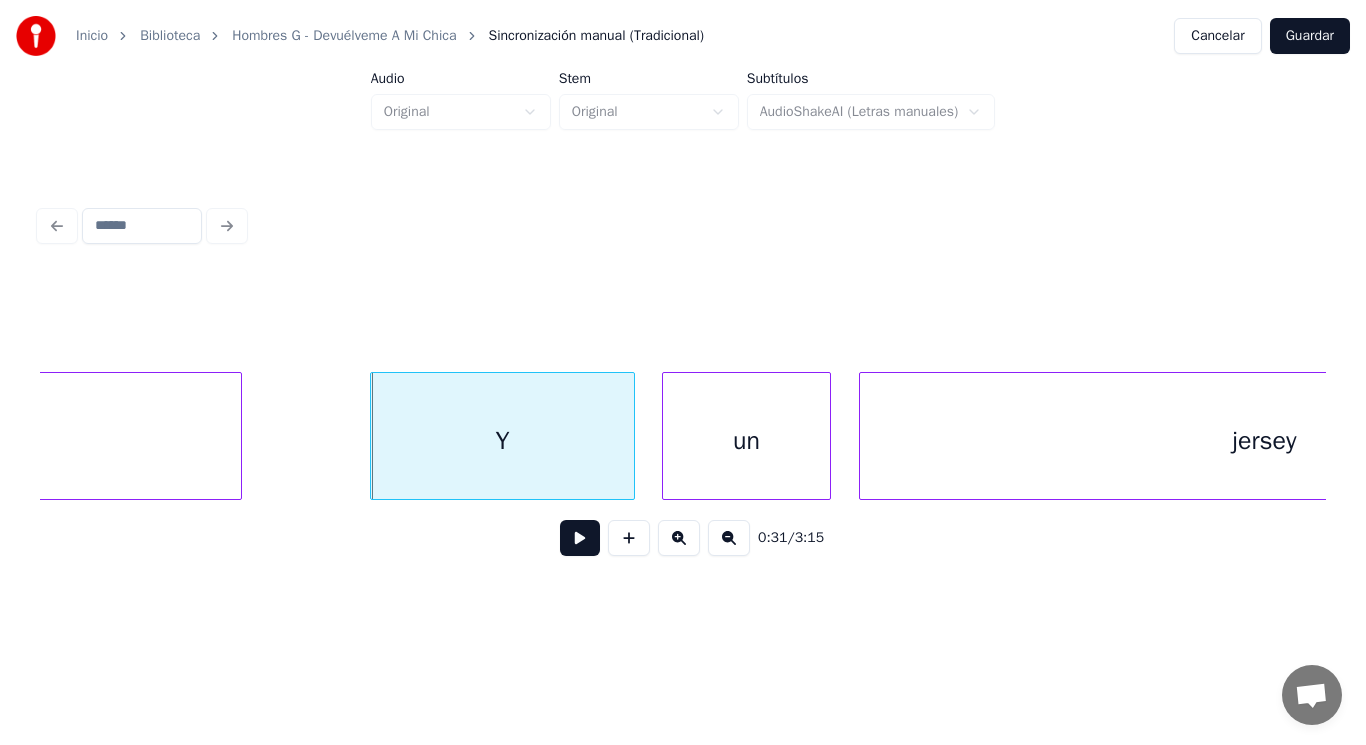 click at bounding box center [580, 538] 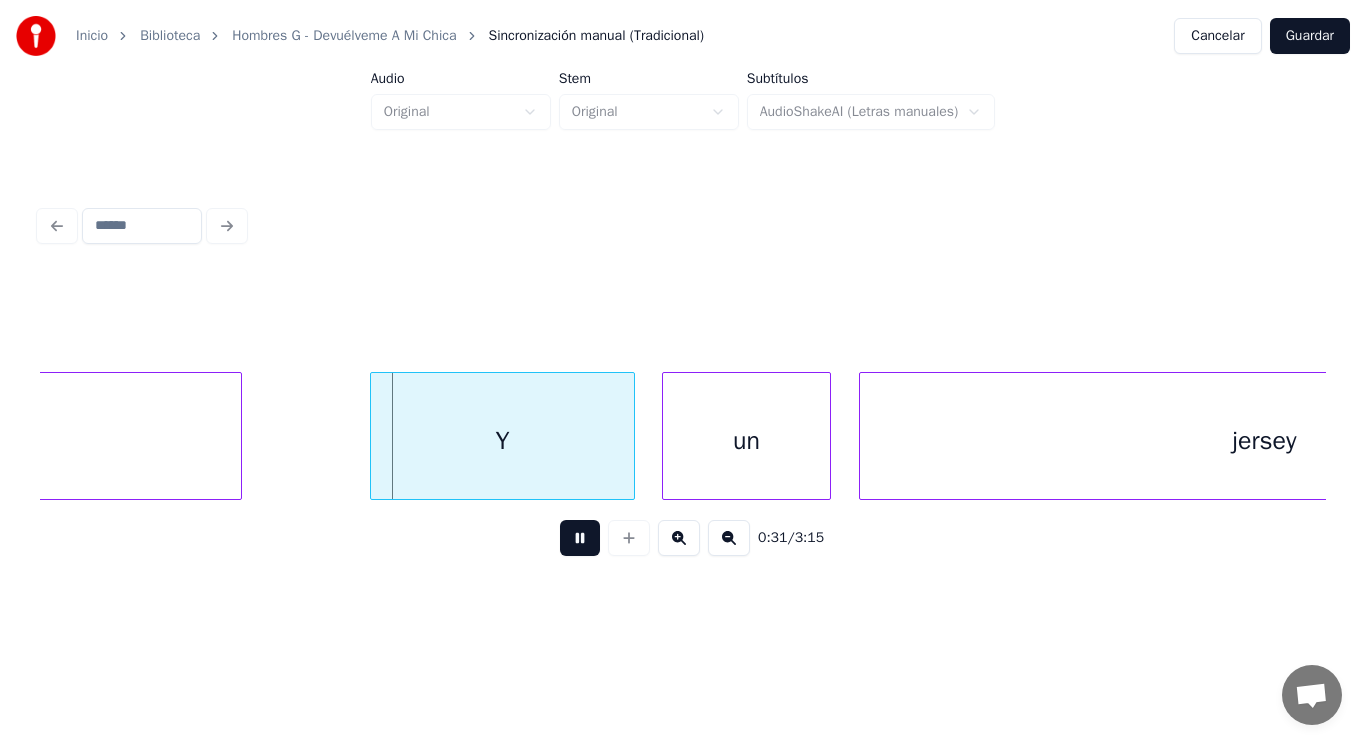 click at bounding box center [580, 538] 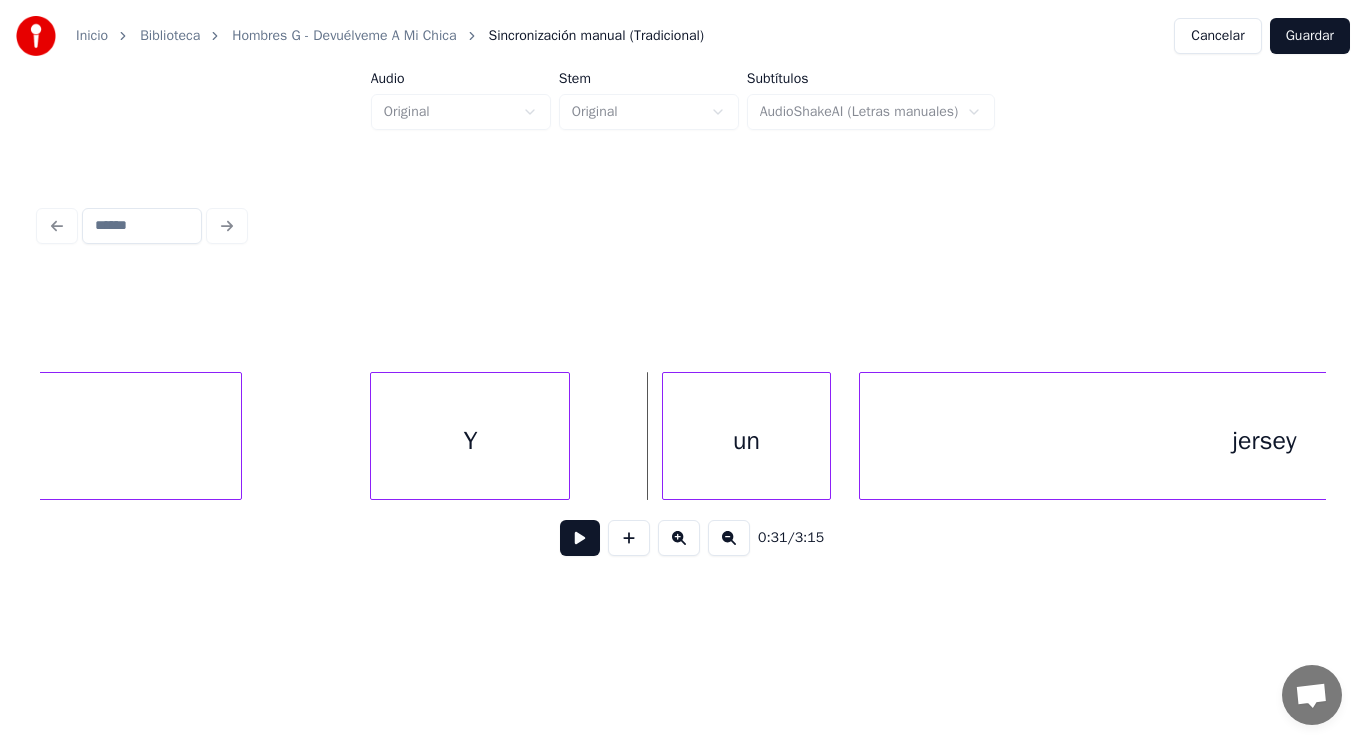 click at bounding box center [566, 436] 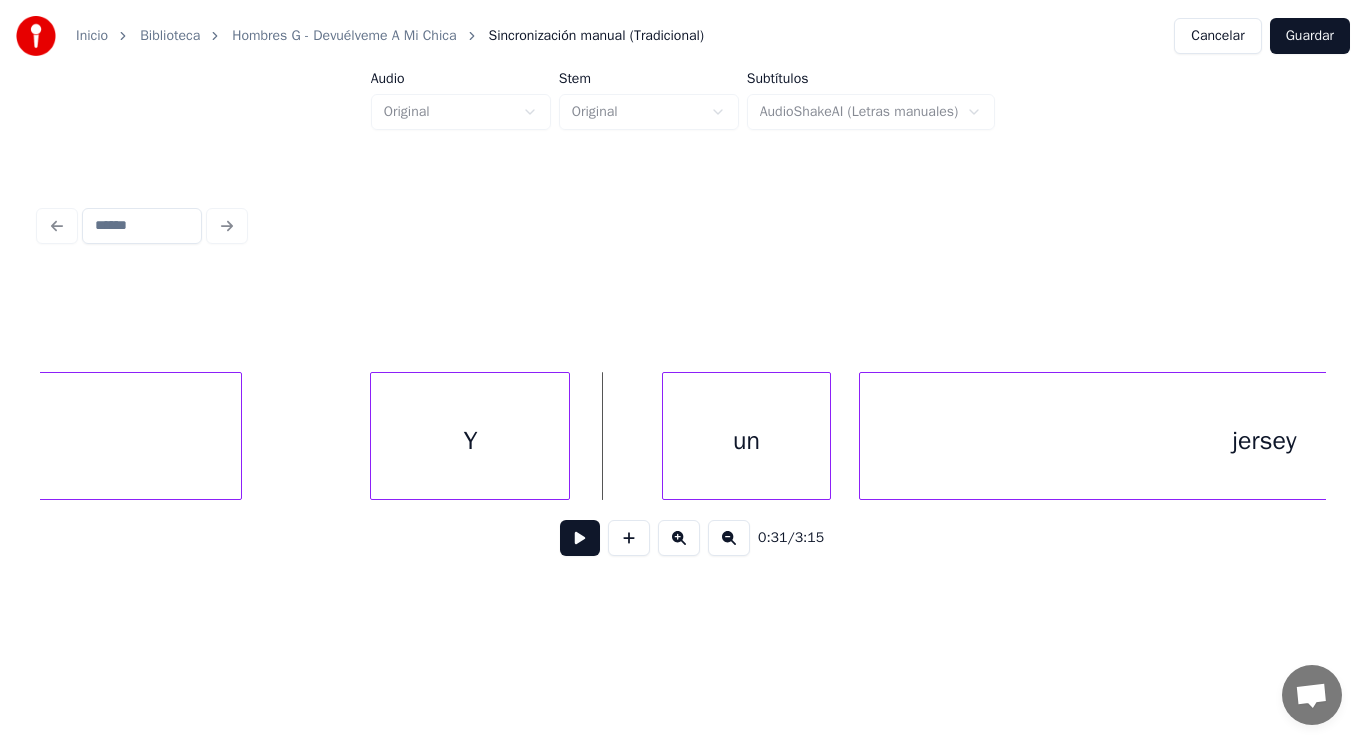 click at bounding box center [580, 538] 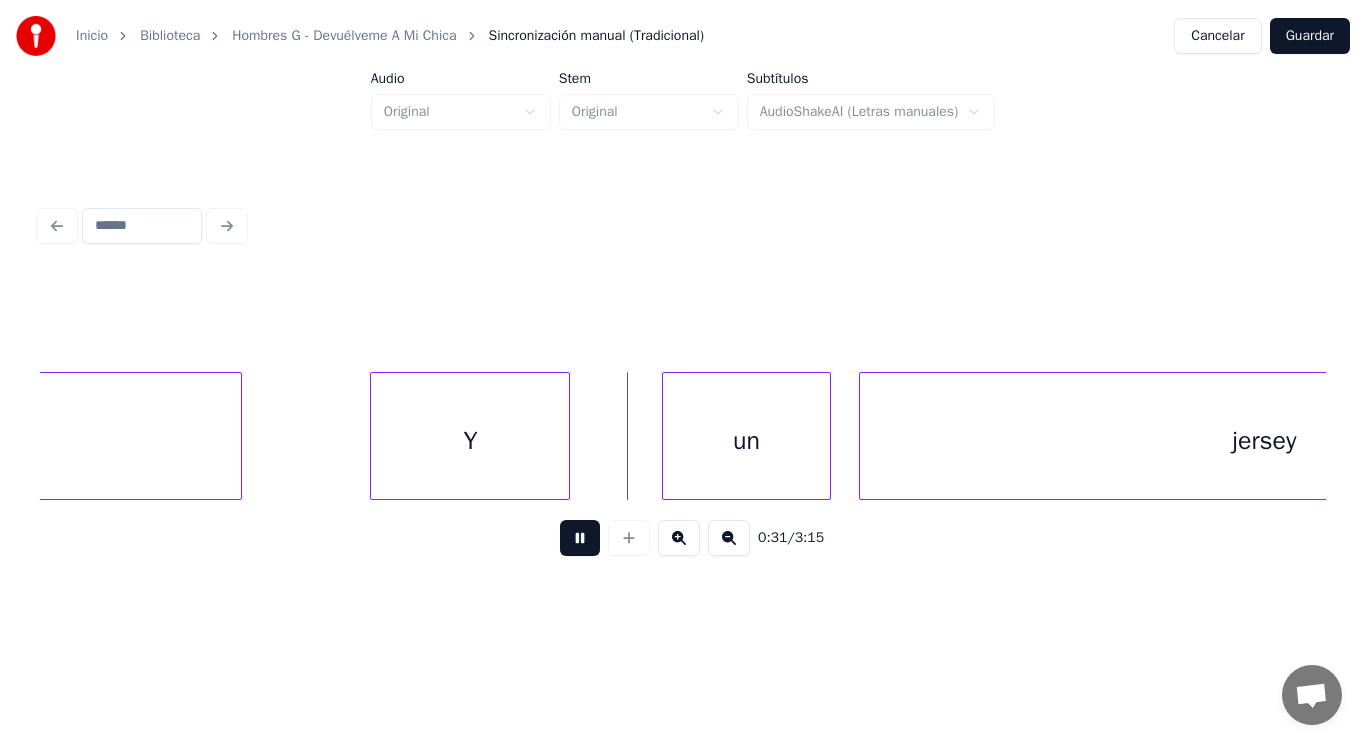 click at bounding box center [580, 538] 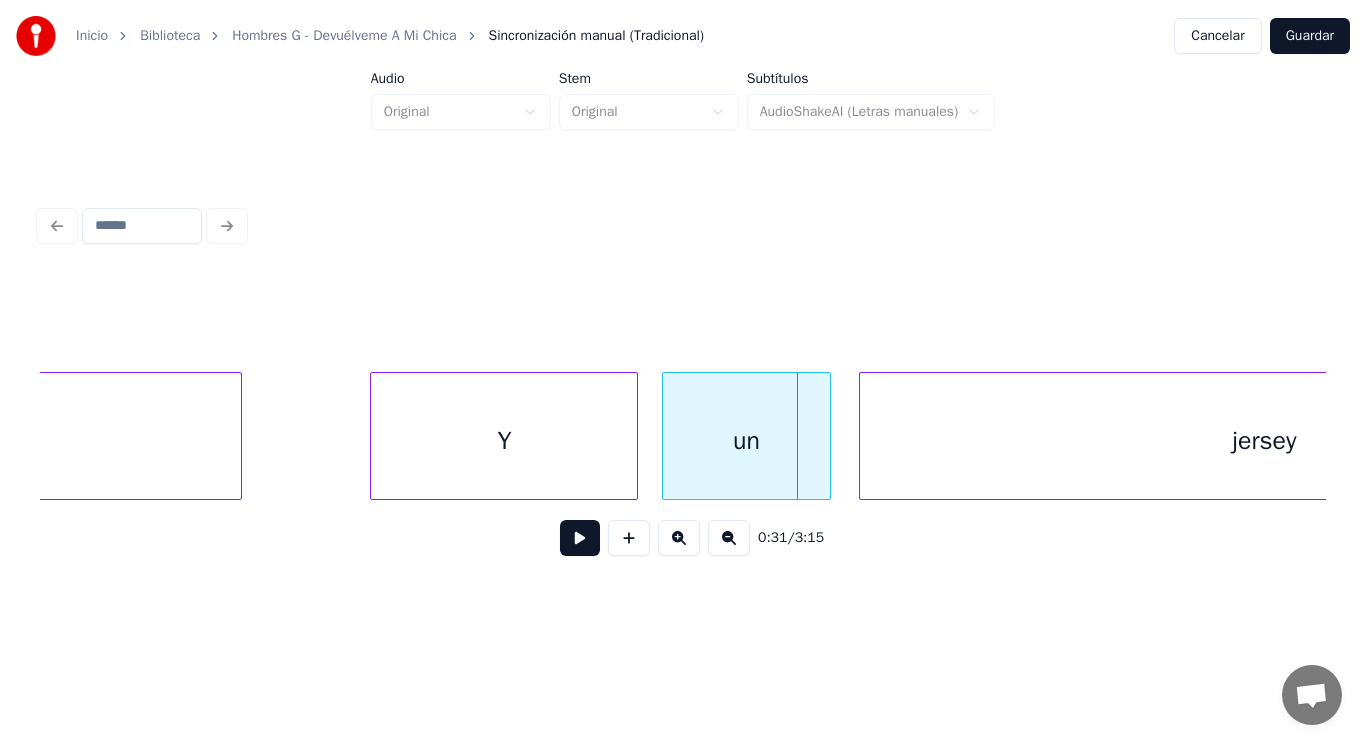 click at bounding box center [634, 436] 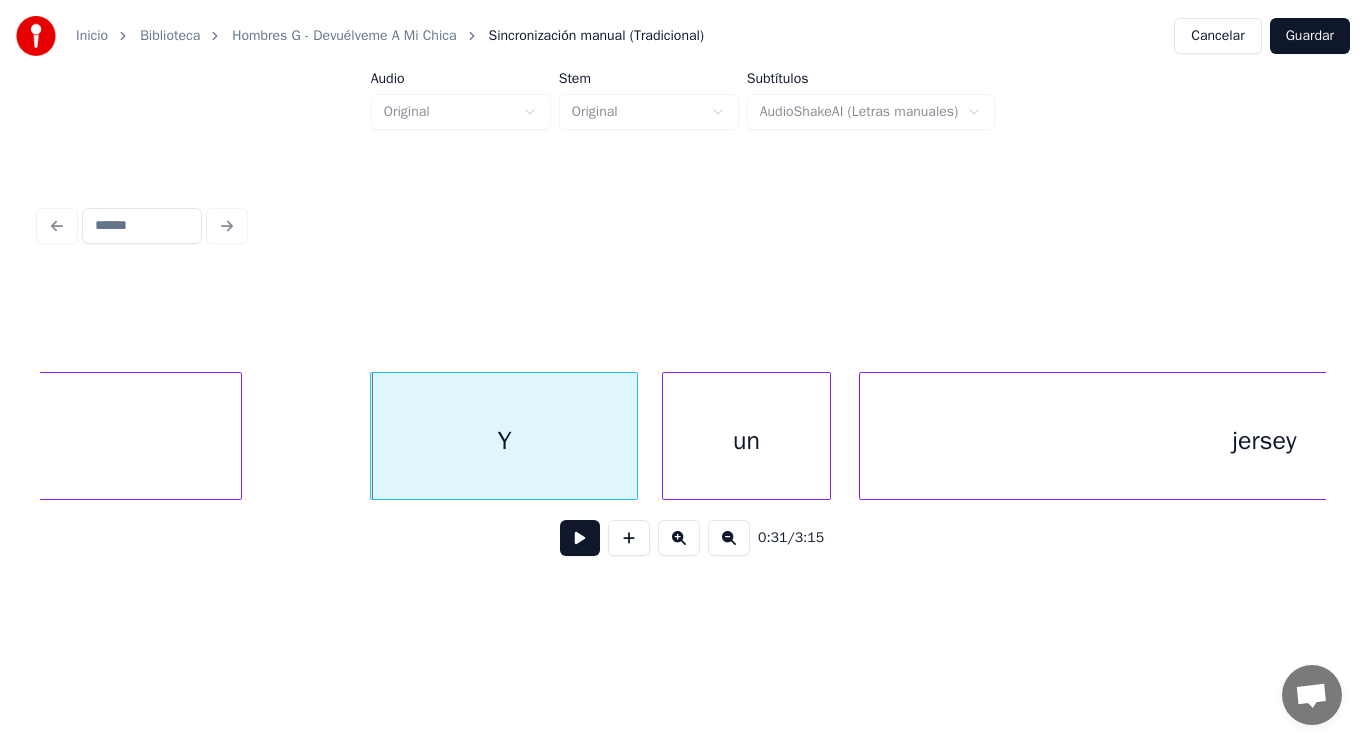 click at bounding box center (580, 538) 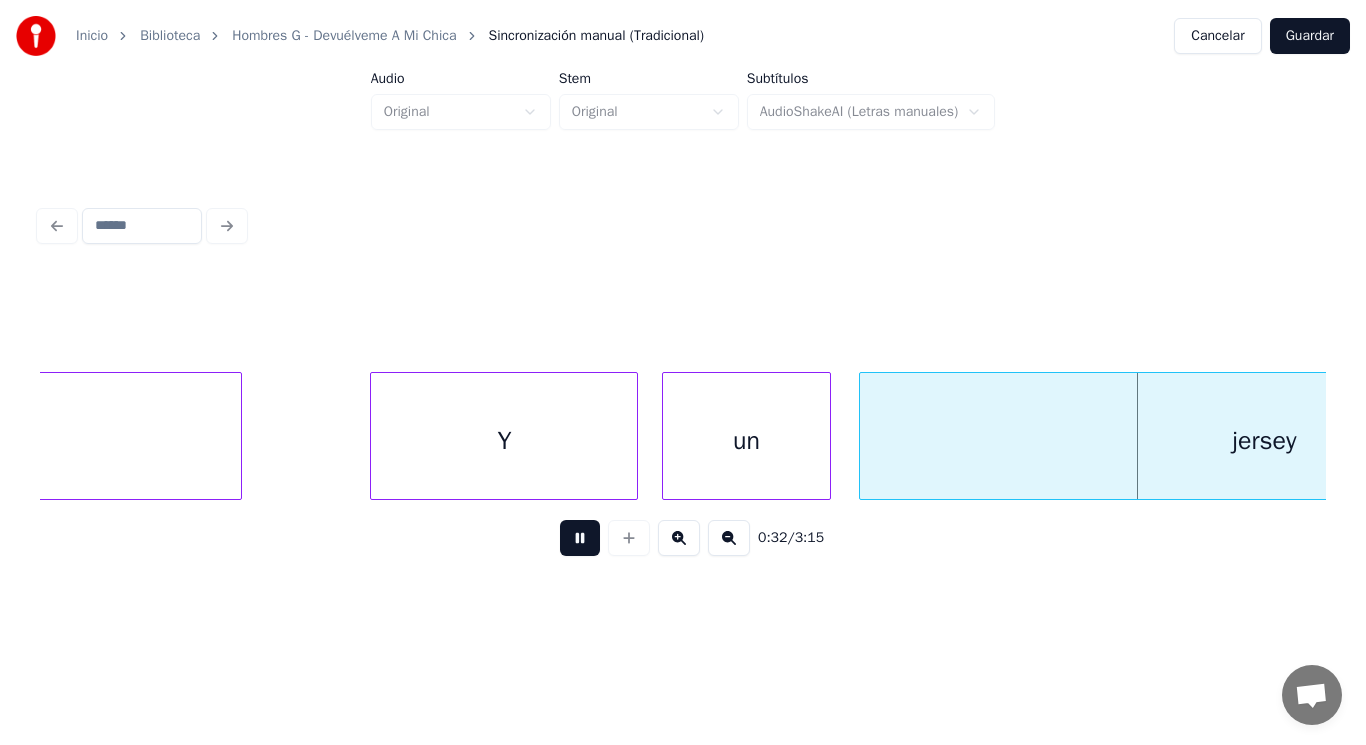 scroll, scrollTop: 0, scrollLeft: 45251, axis: horizontal 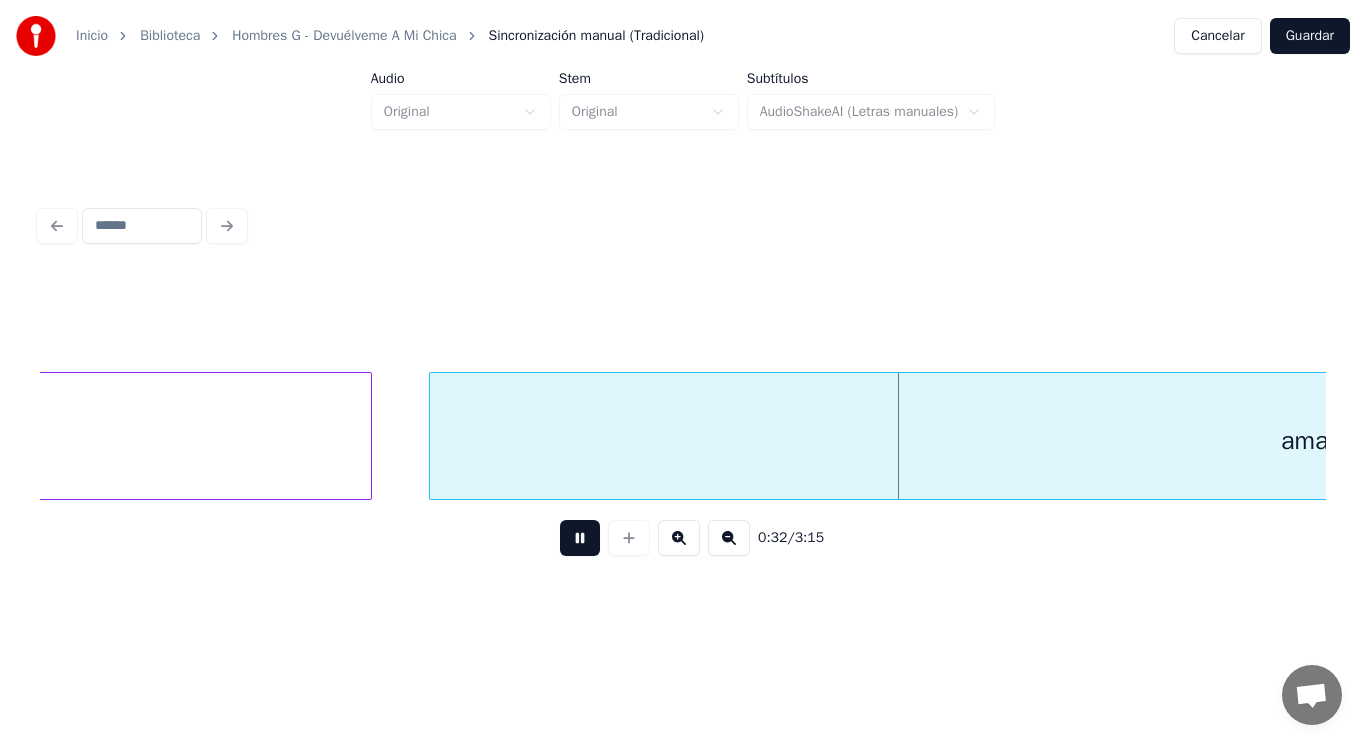 drag, startPoint x: 564, startPoint y: 550, endPoint x: 270, endPoint y: 402, distance: 329.15042 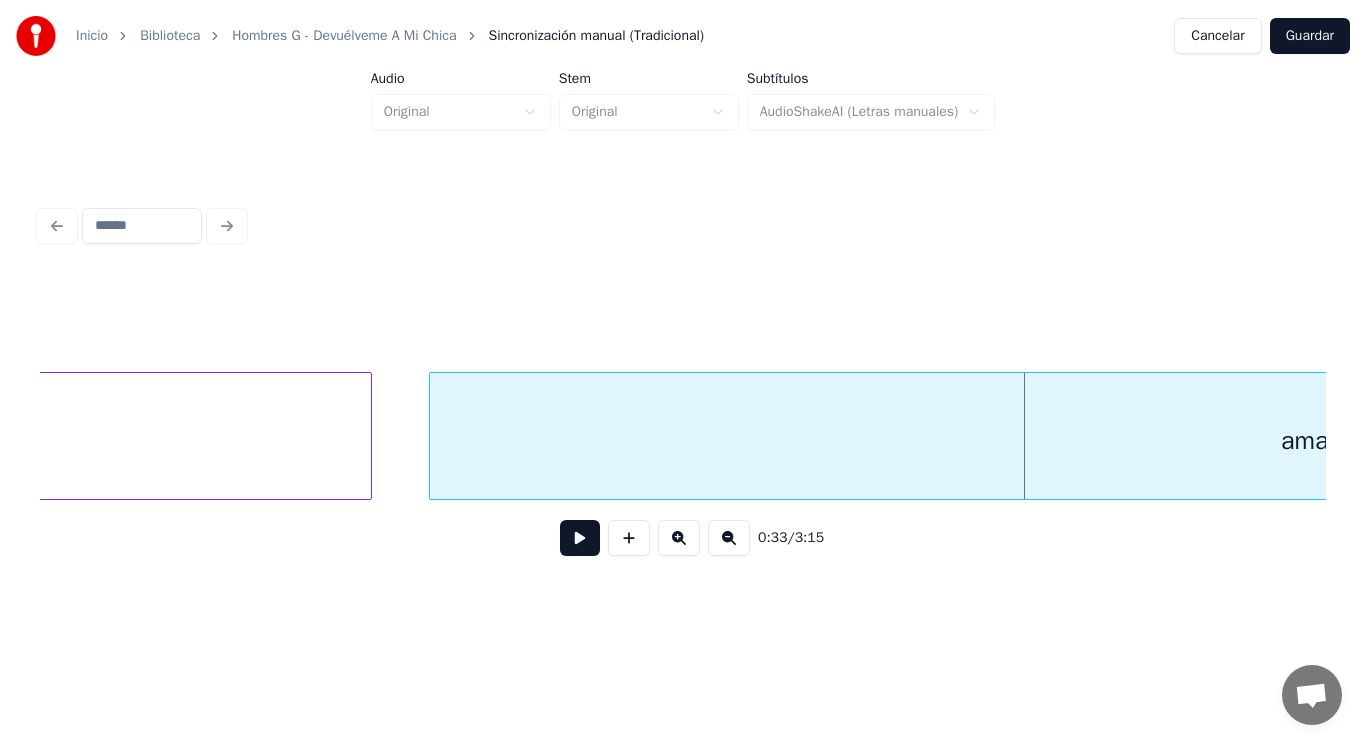 click on "jersey" at bounding box center [-33, 441] 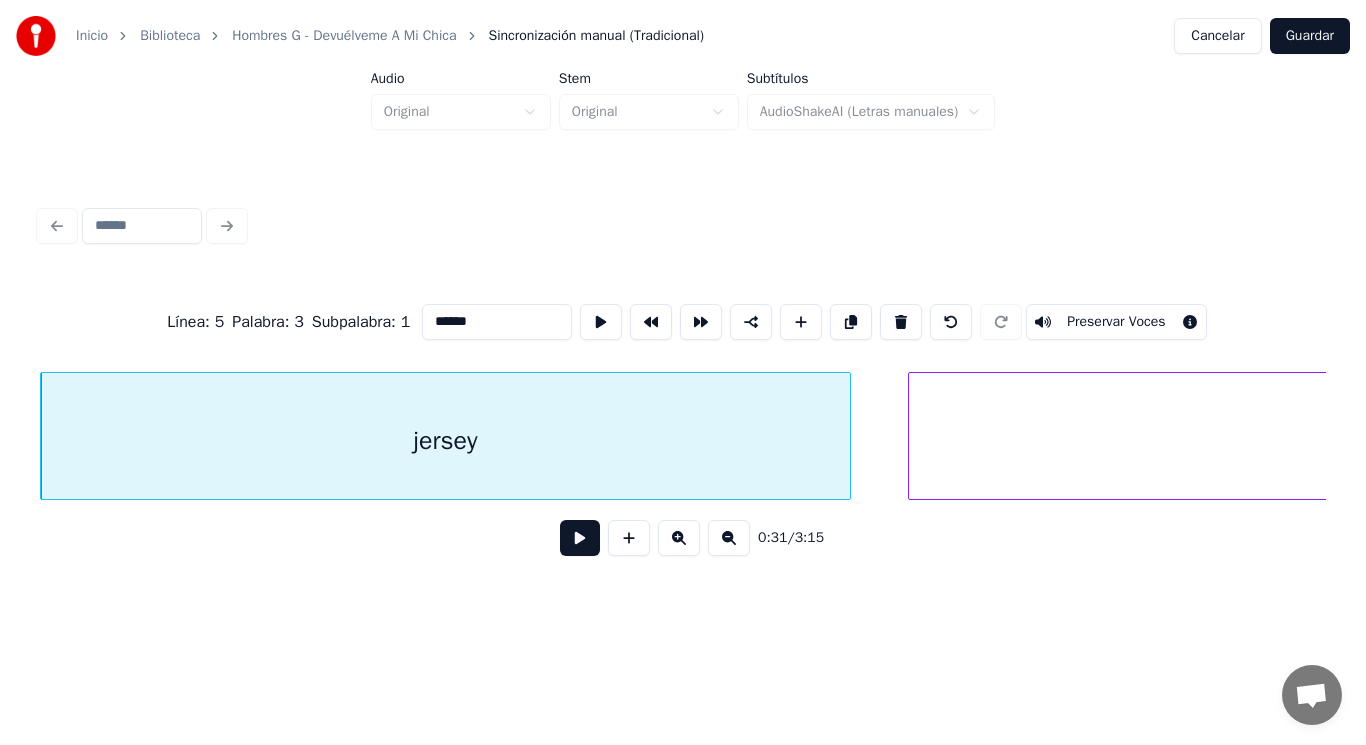 click at bounding box center [580, 538] 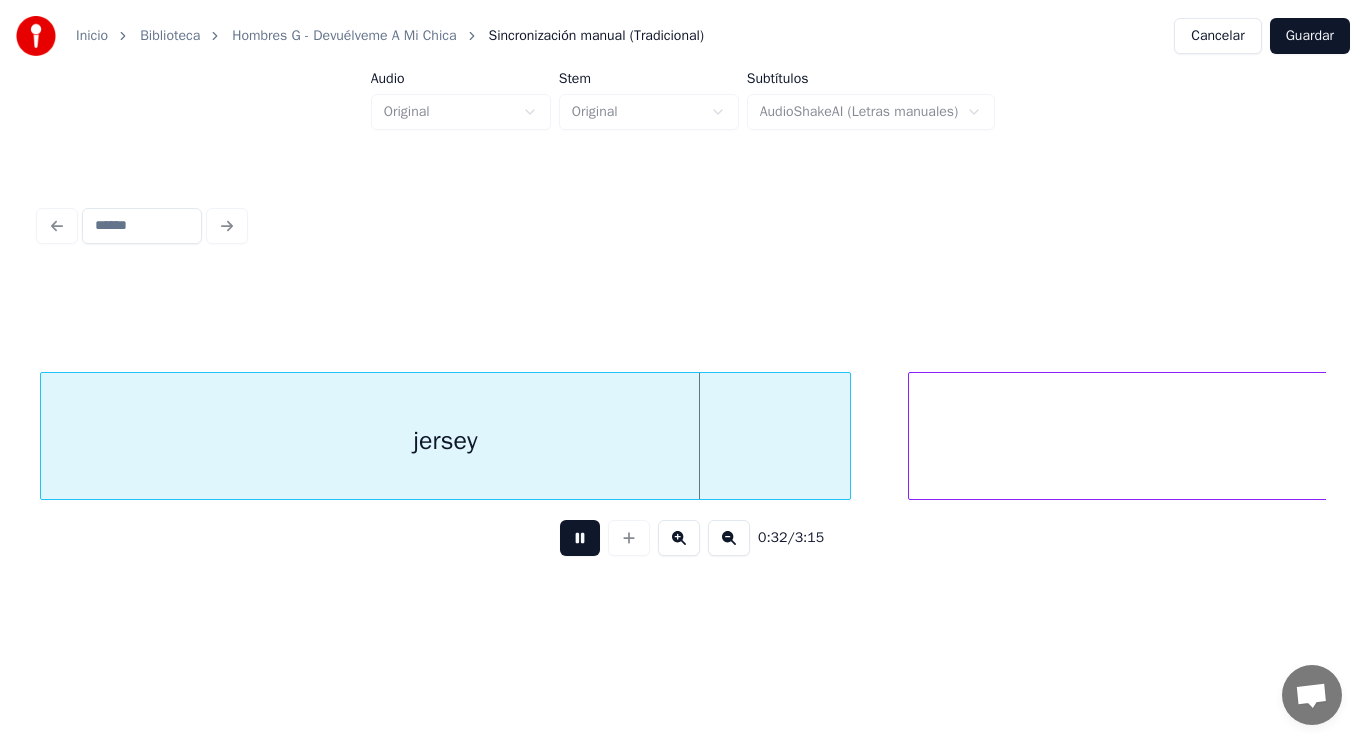 click at bounding box center (580, 538) 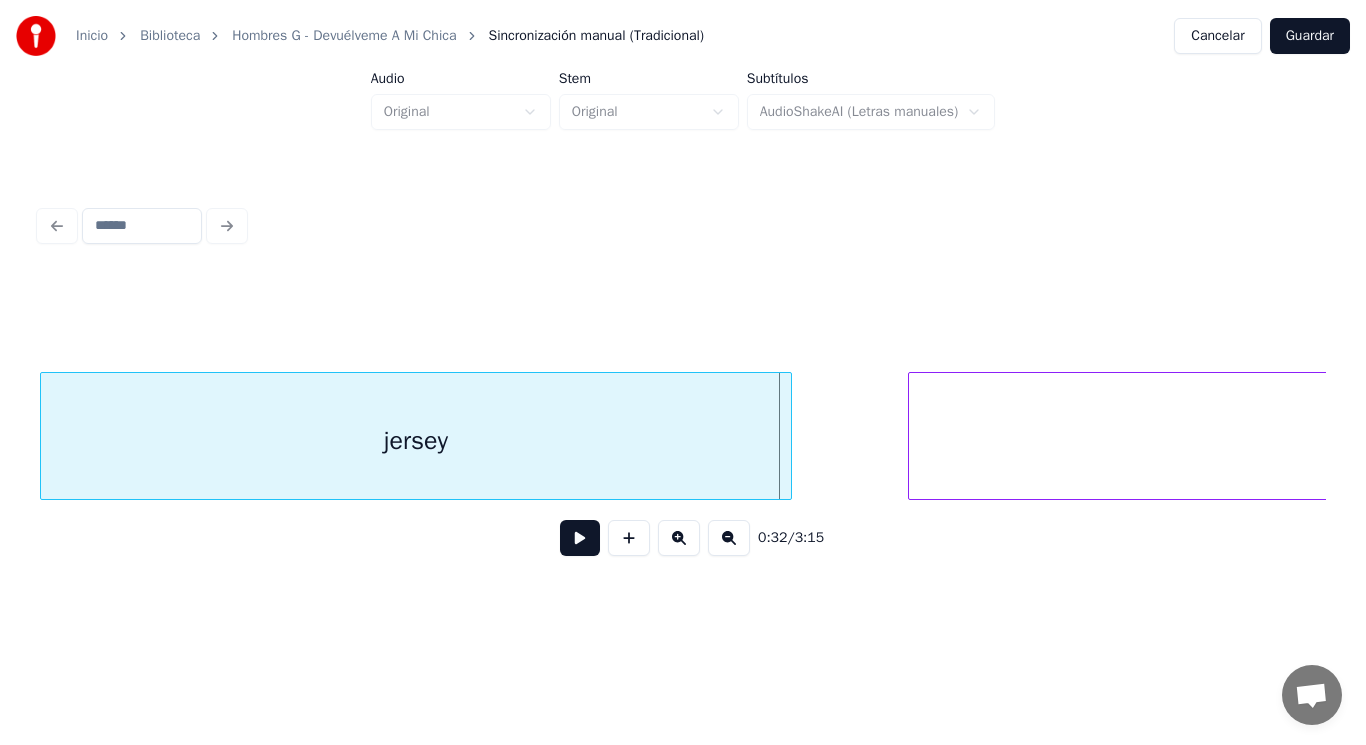 click at bounding box center [788, 436] 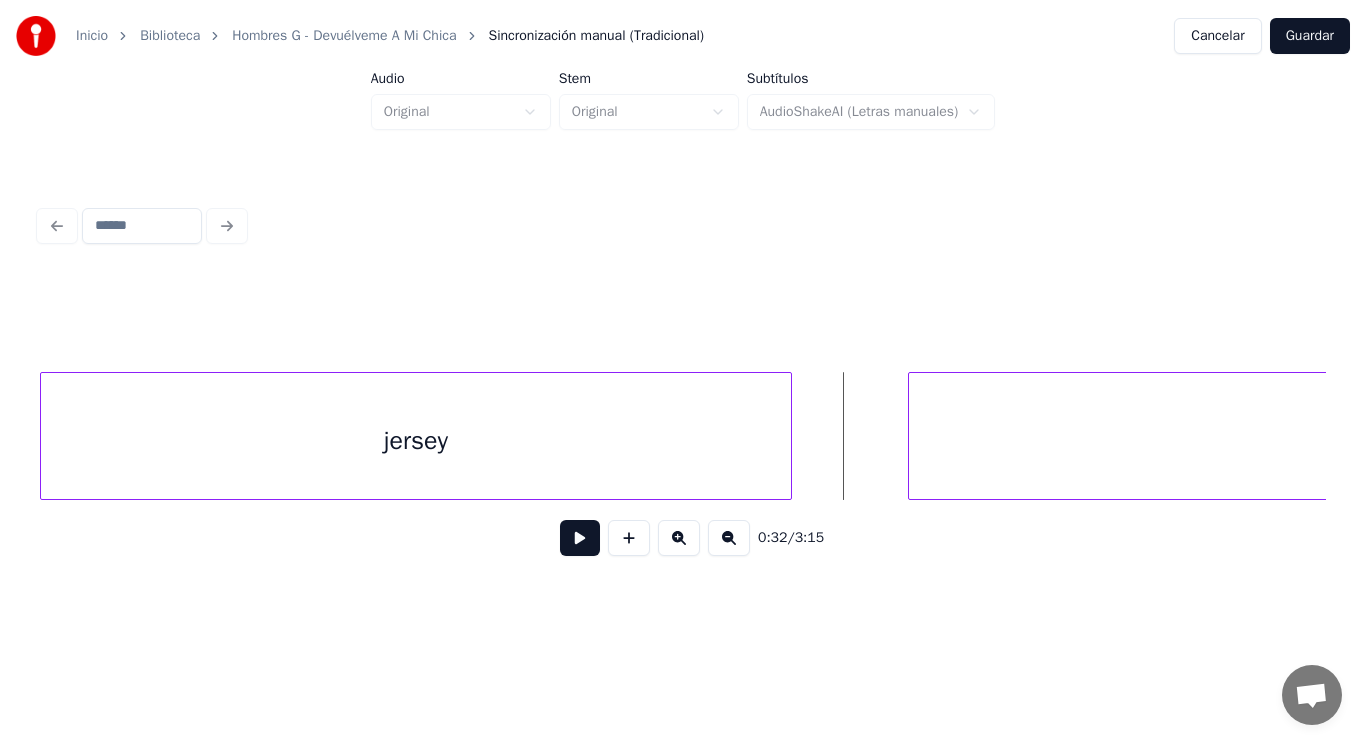 click at bounding box center [580, 538] 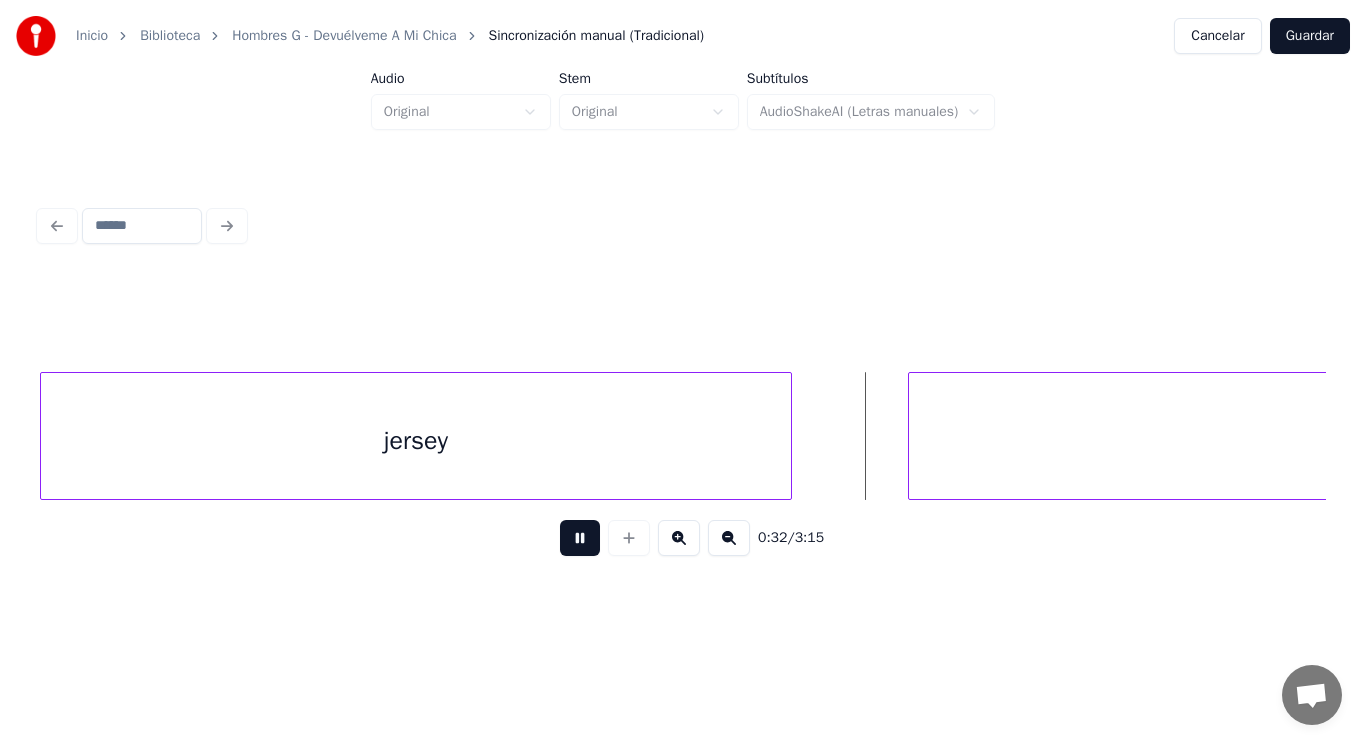 click at bounding box center (580, 538) 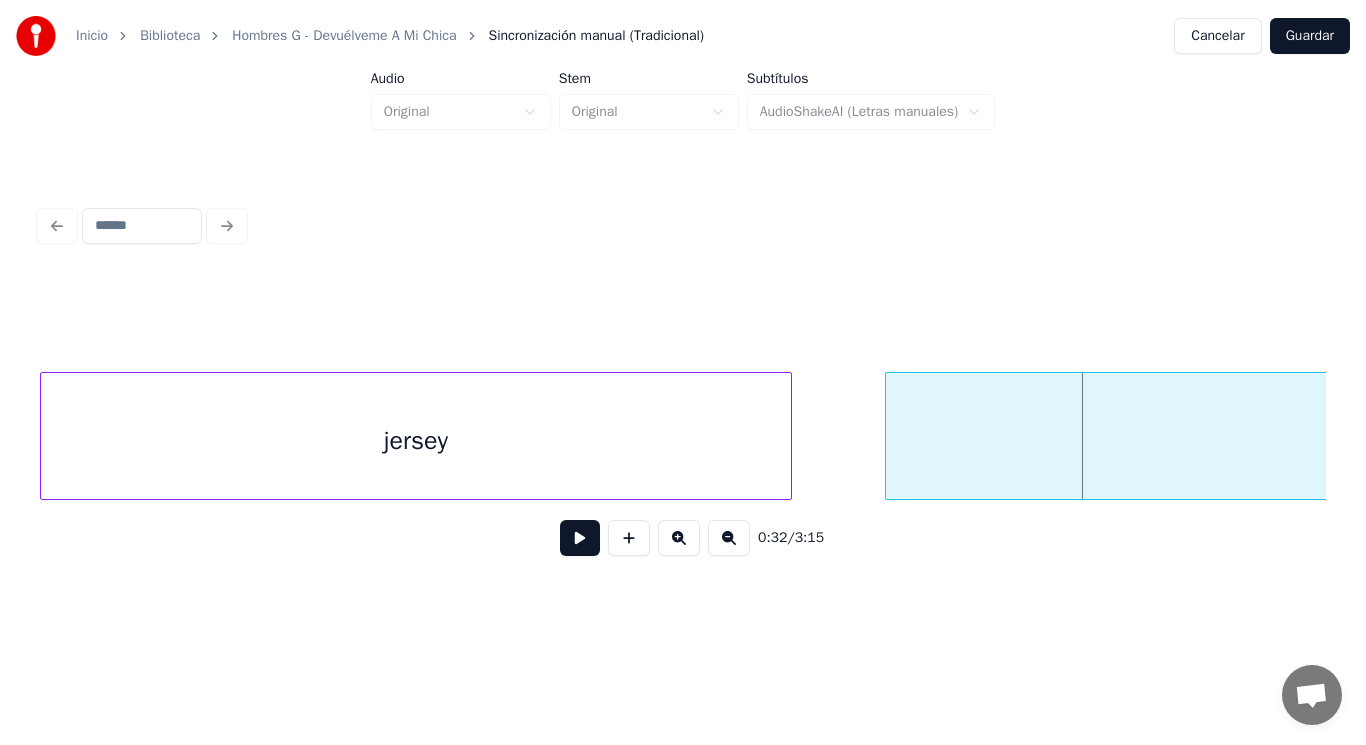 click at bounding box center [889, 436] 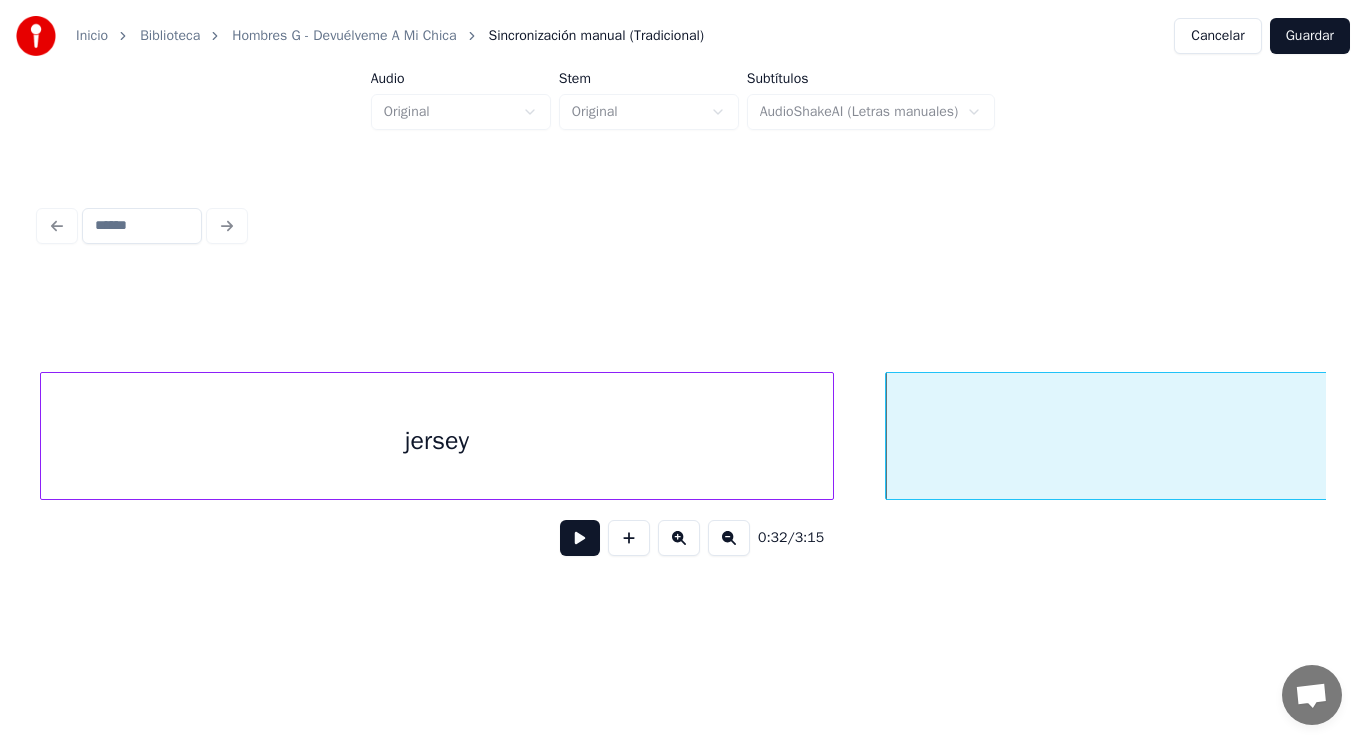 click at bounding box center [830, 436] 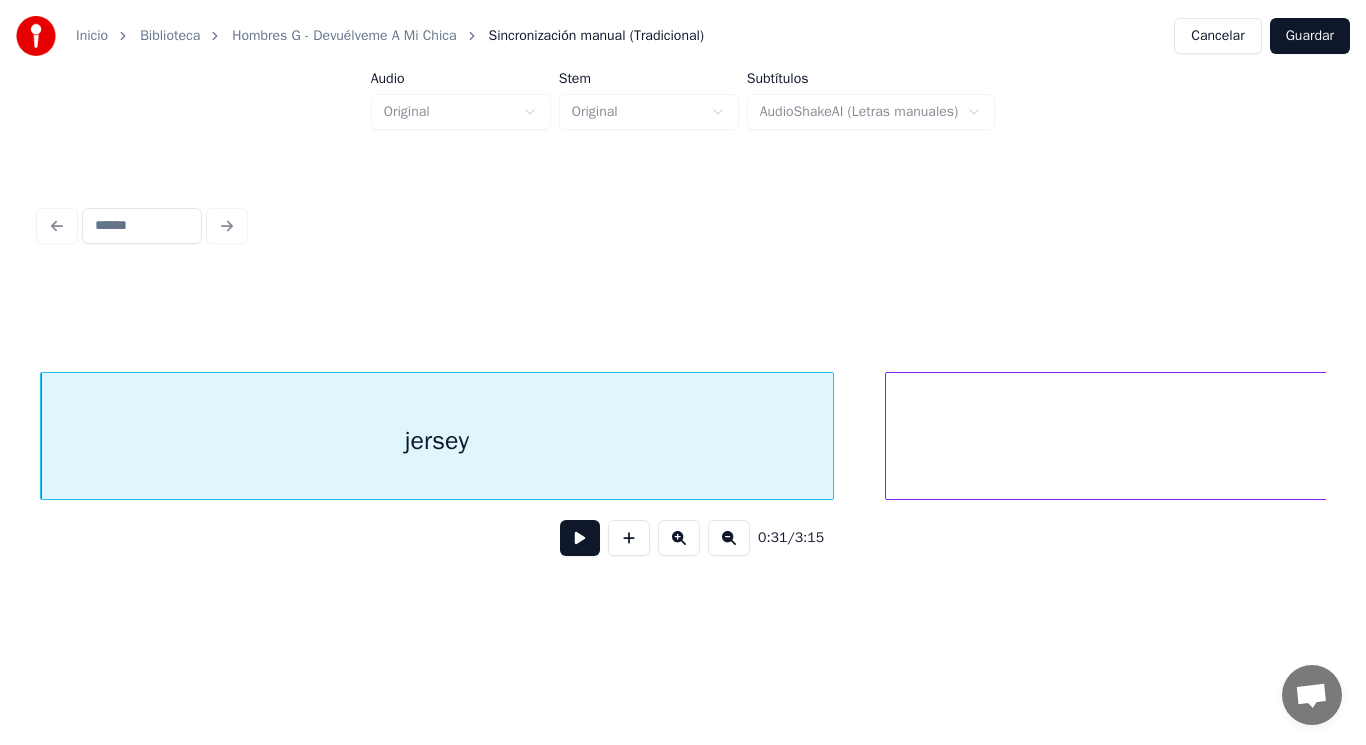 click at bounding box center [580, 538] 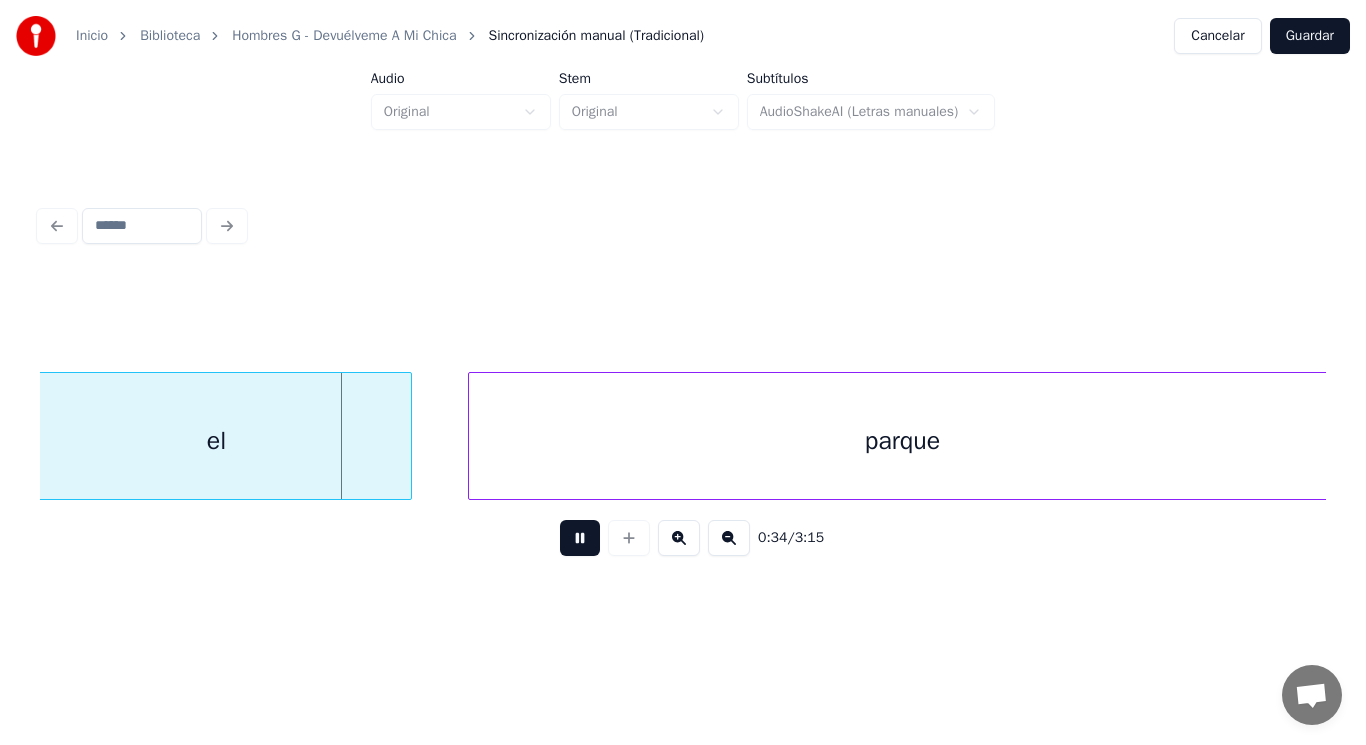 click at bounding box center [580, 538] 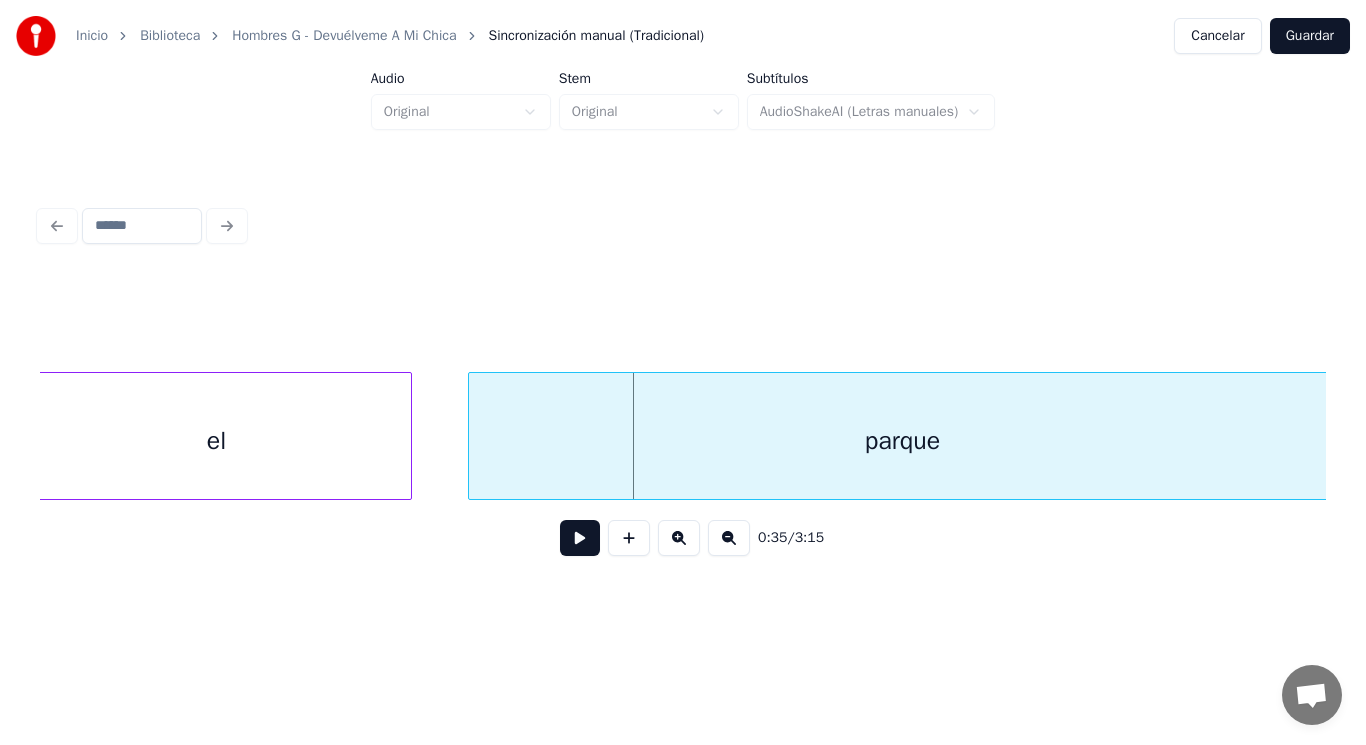 click on "el" at bounding box center (216, 441) 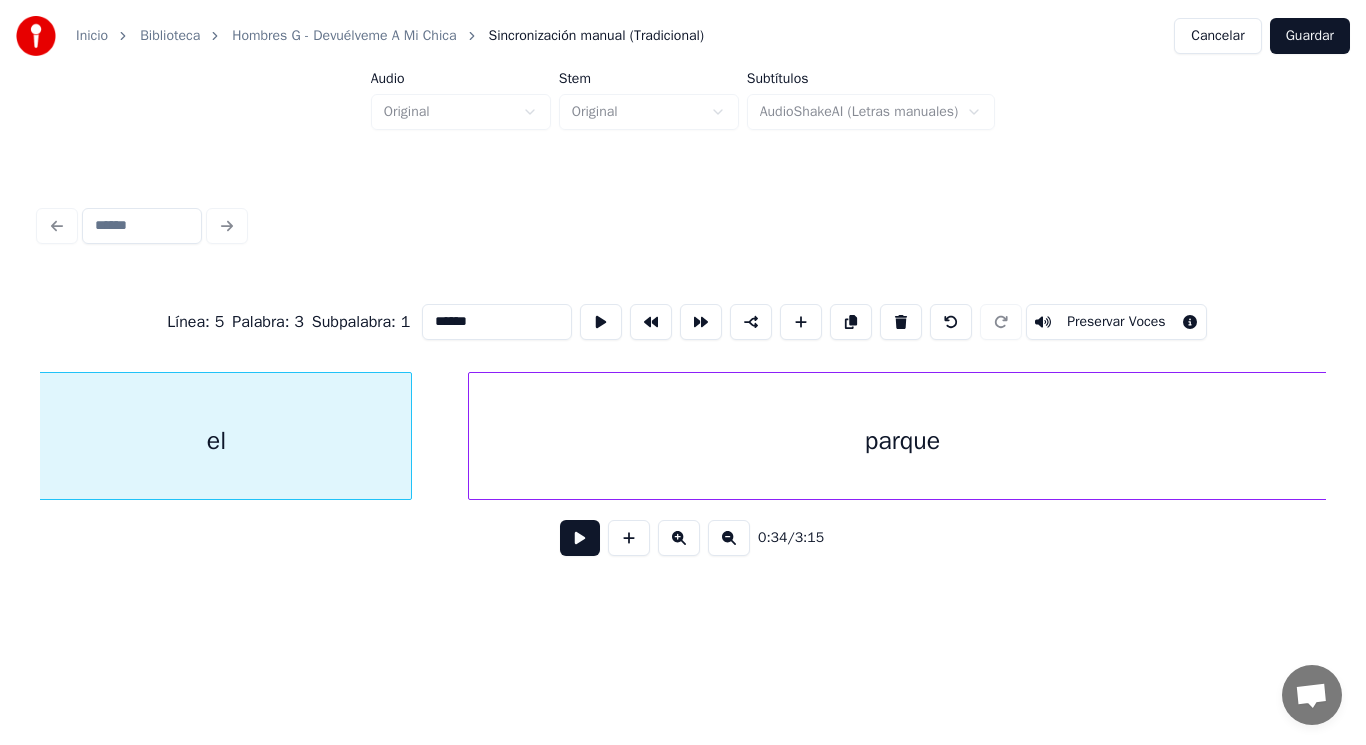 type on "**" 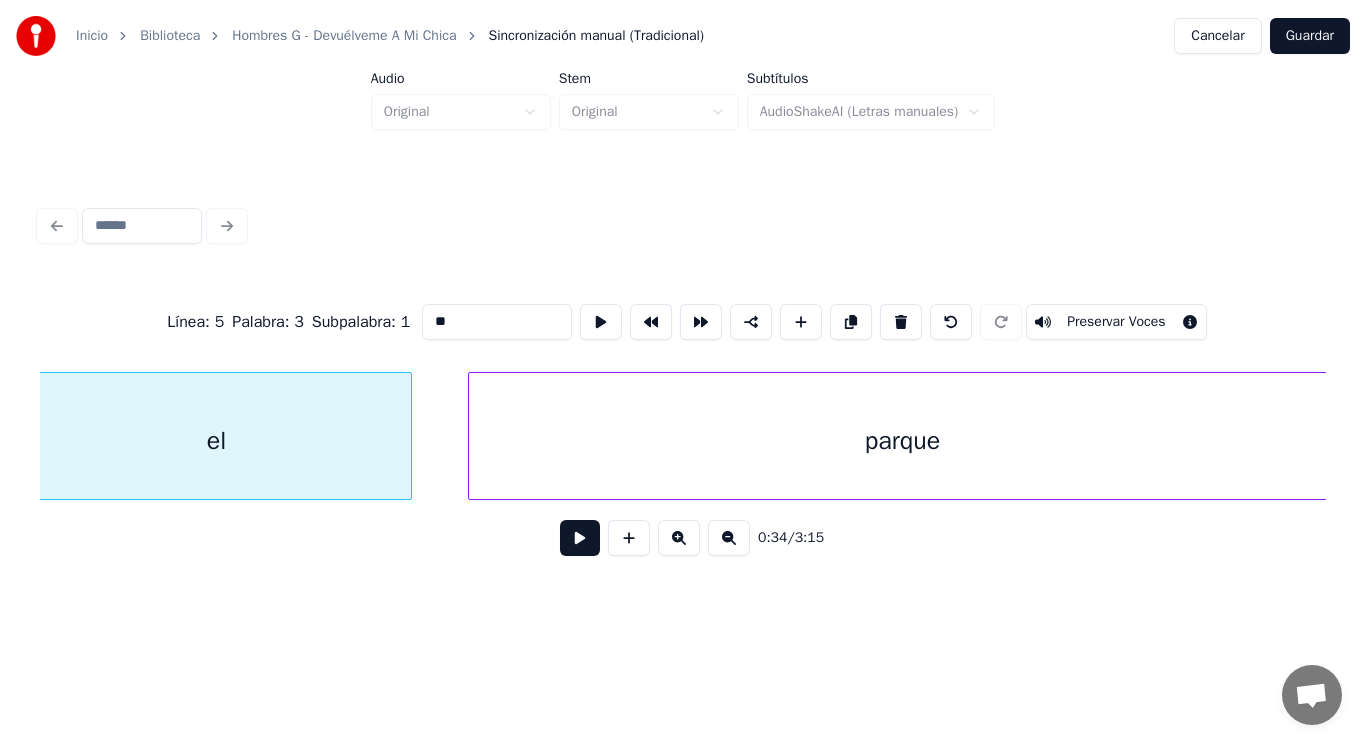 scroll, scrollTop: 0, scrollLeft: 48664, axis: horizontal 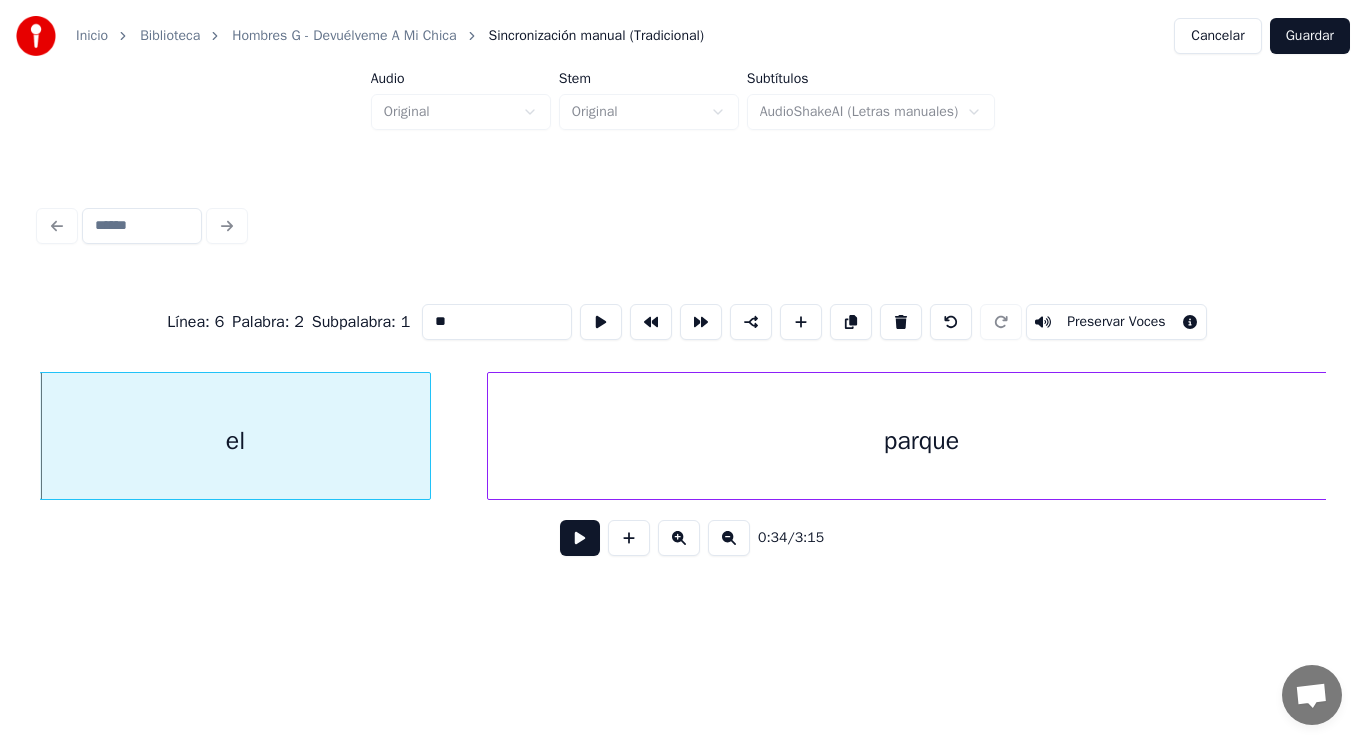 click at bounding box center (580, 538) 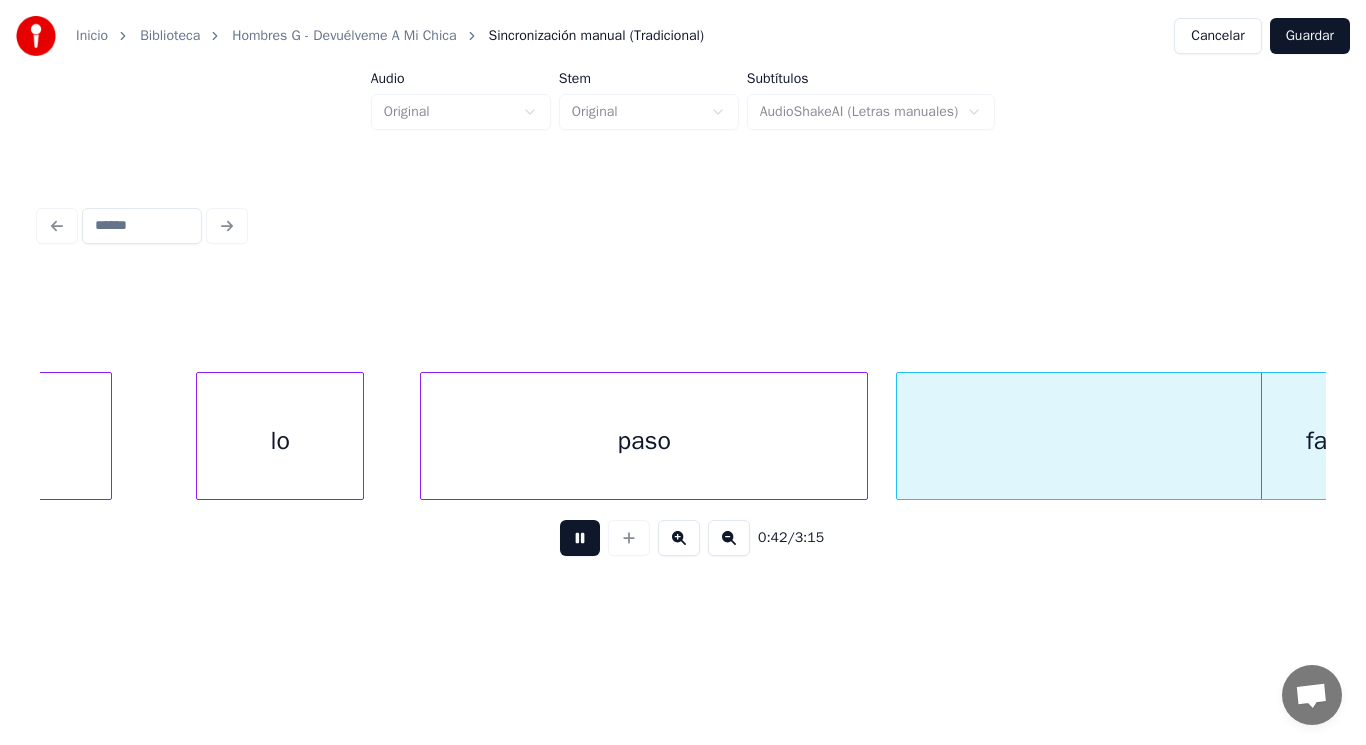 scroll, scrollTop: 0, scrollLeft: 59081, axis: horizontal 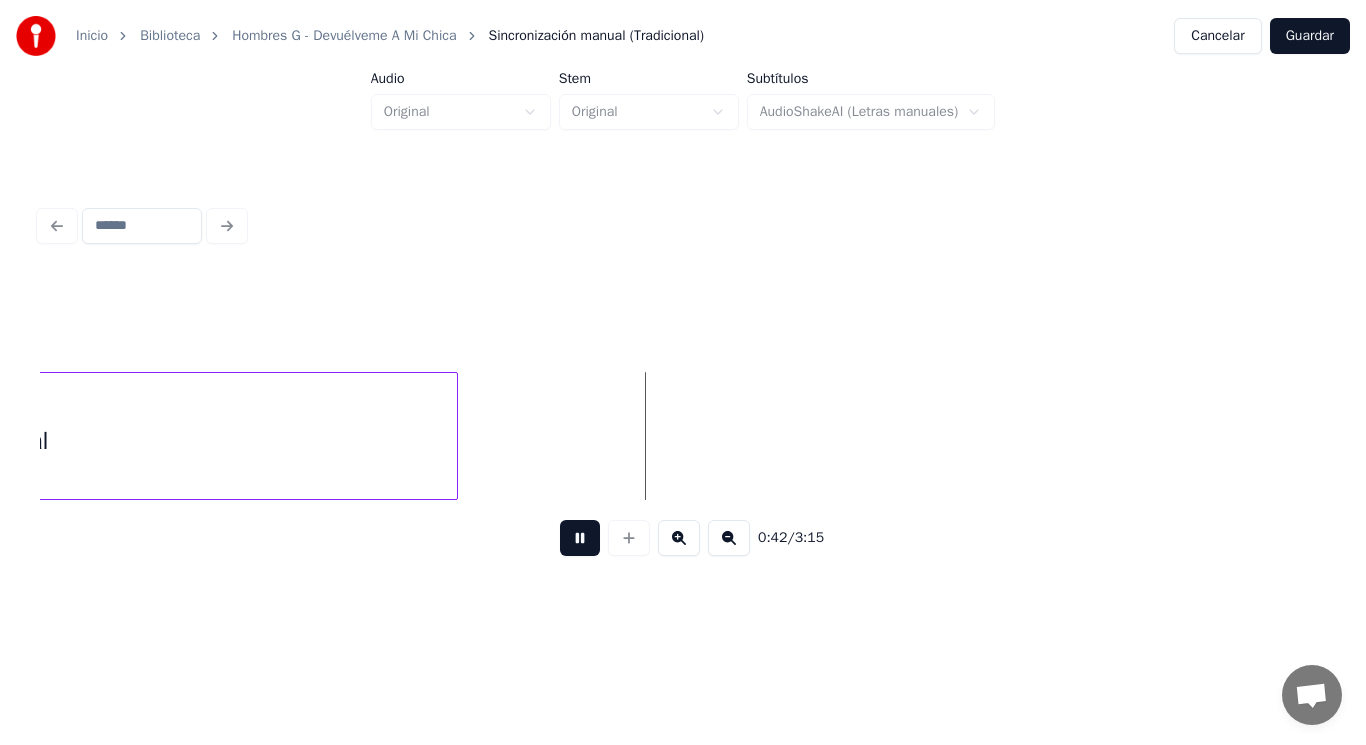 click at bounding box center [580, 538] 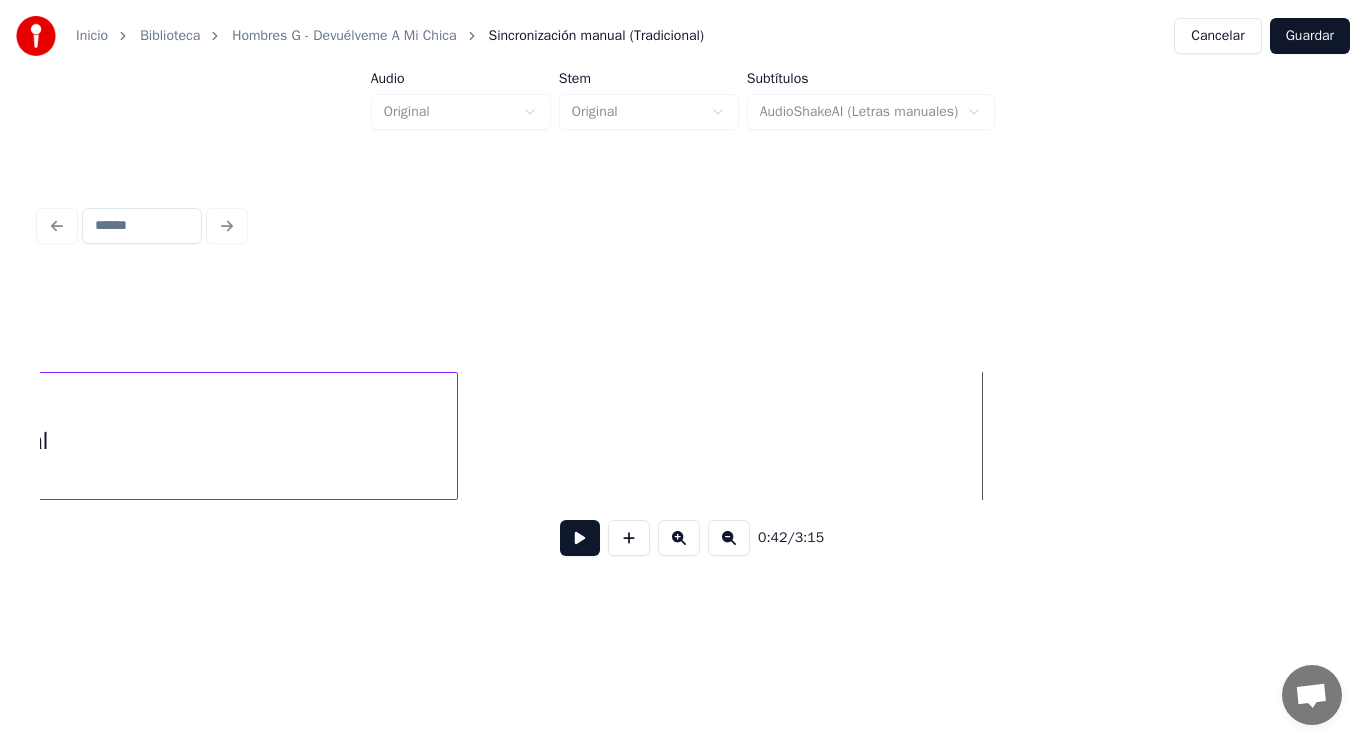 click on "fatal" at bounding box center [24, 441] 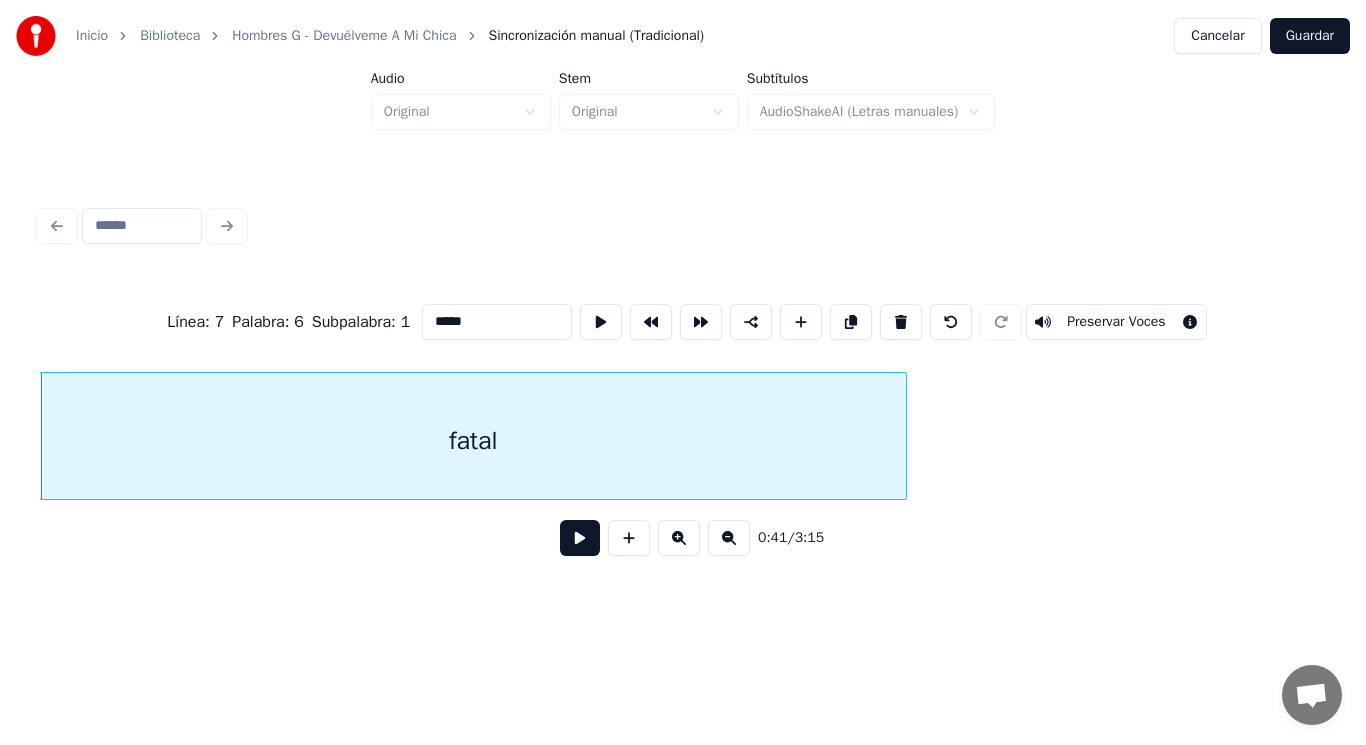 click at bounding box center [580, 538] 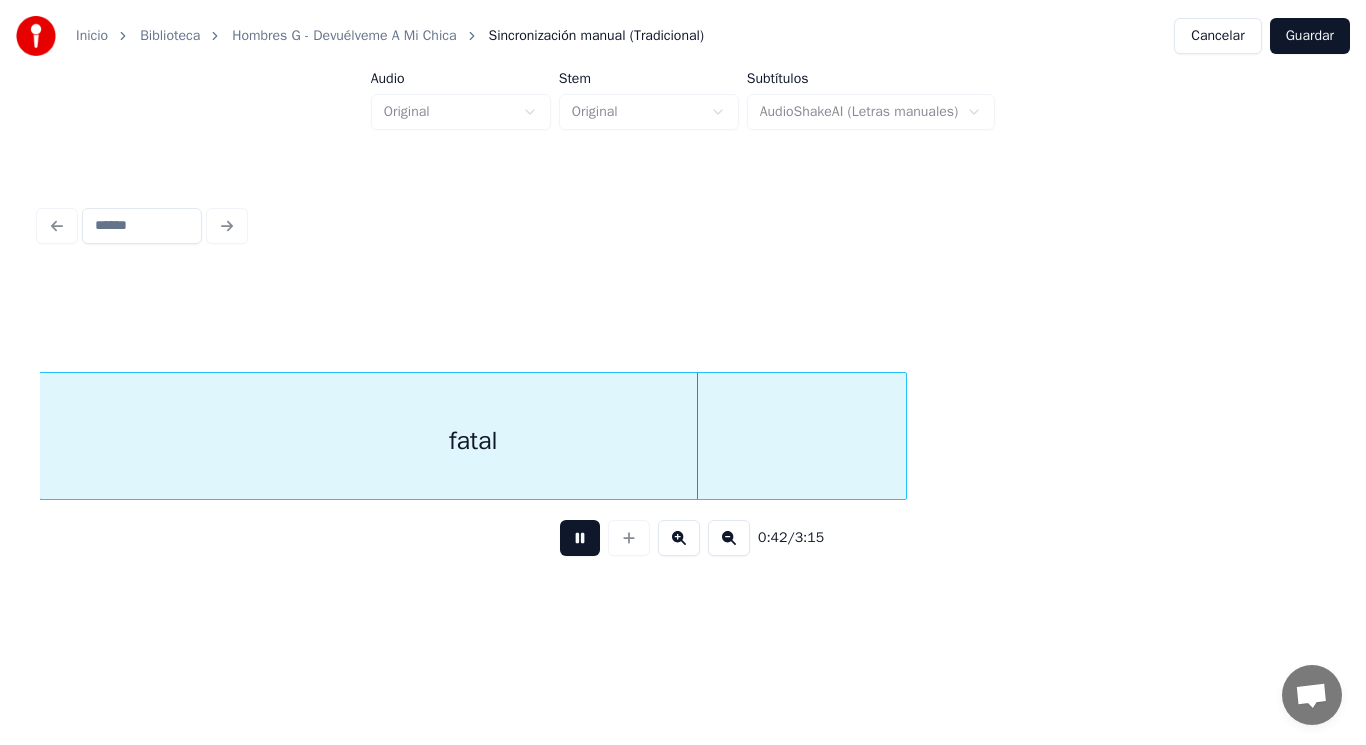 click at bounding box center (580, 538) 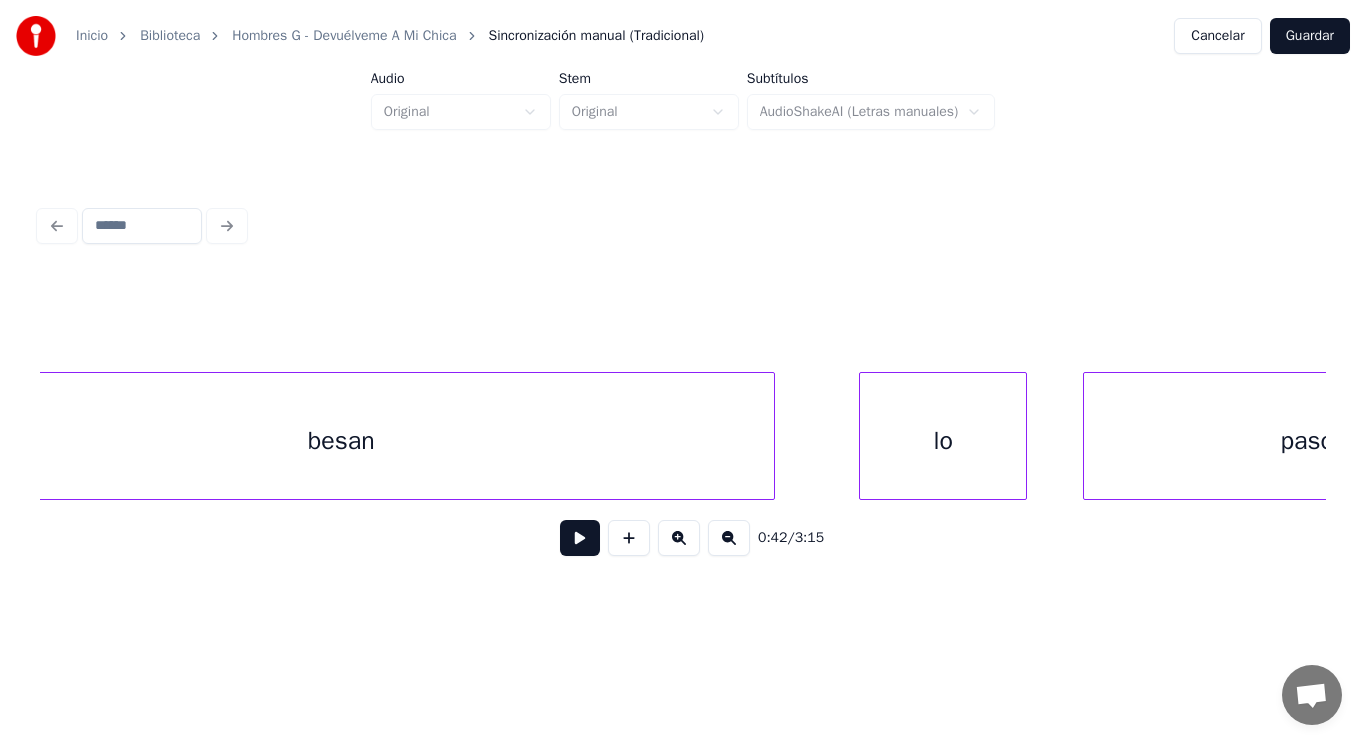 click on "besan" at bounding box center (341, 441) 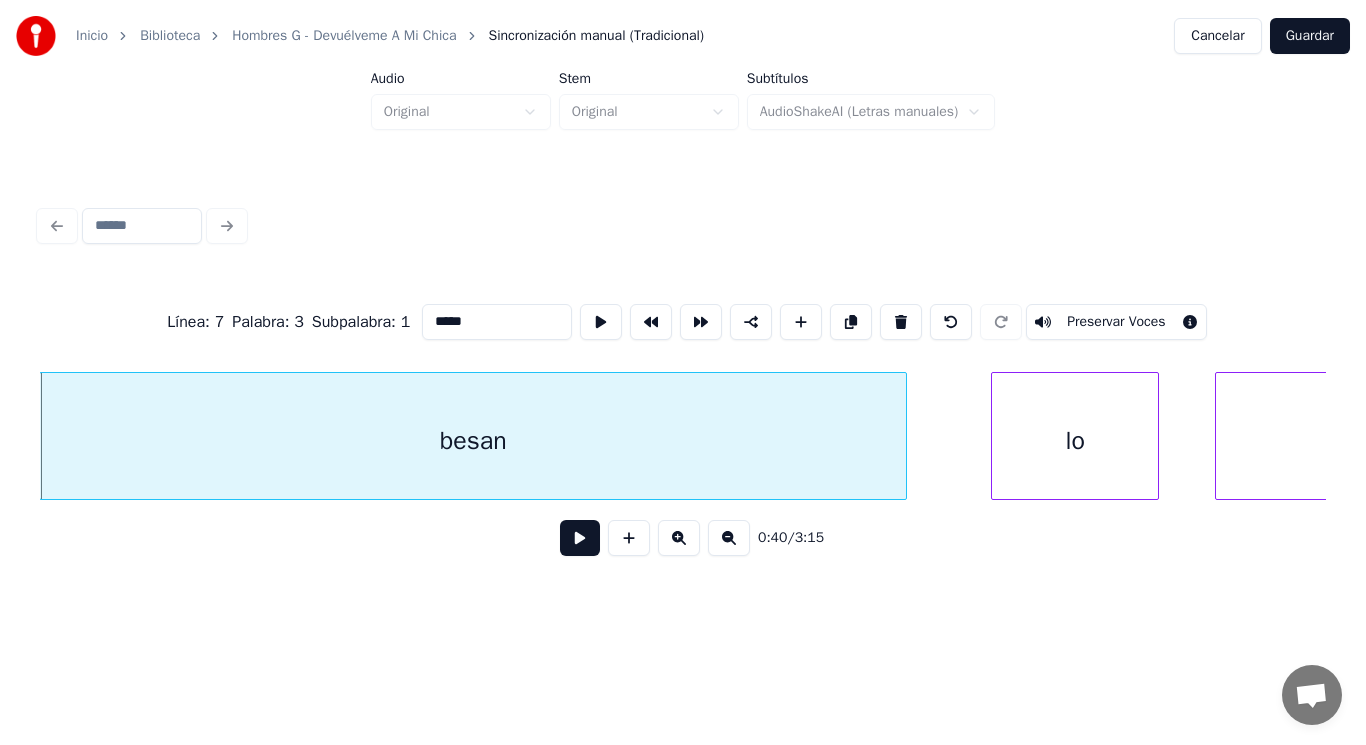 click at bounding box center [580, 538] 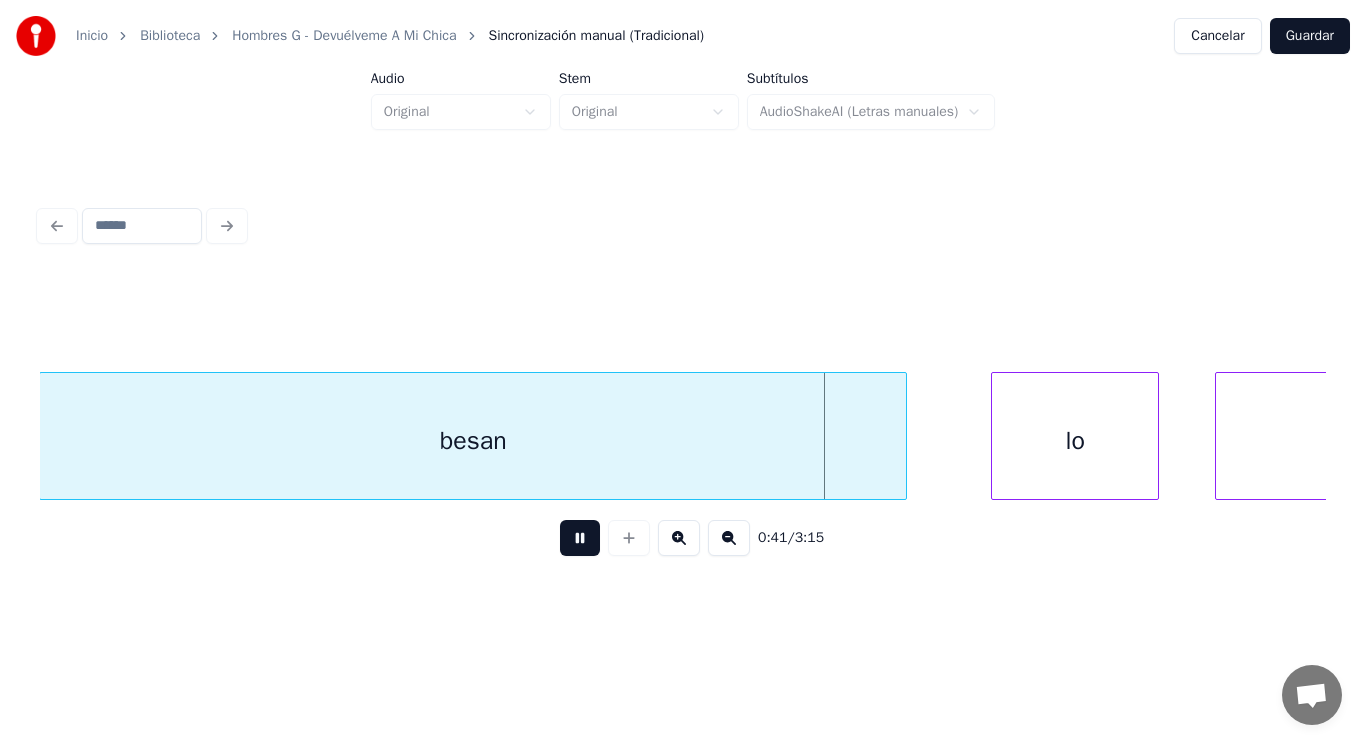 click at bounding box center [580, 538] 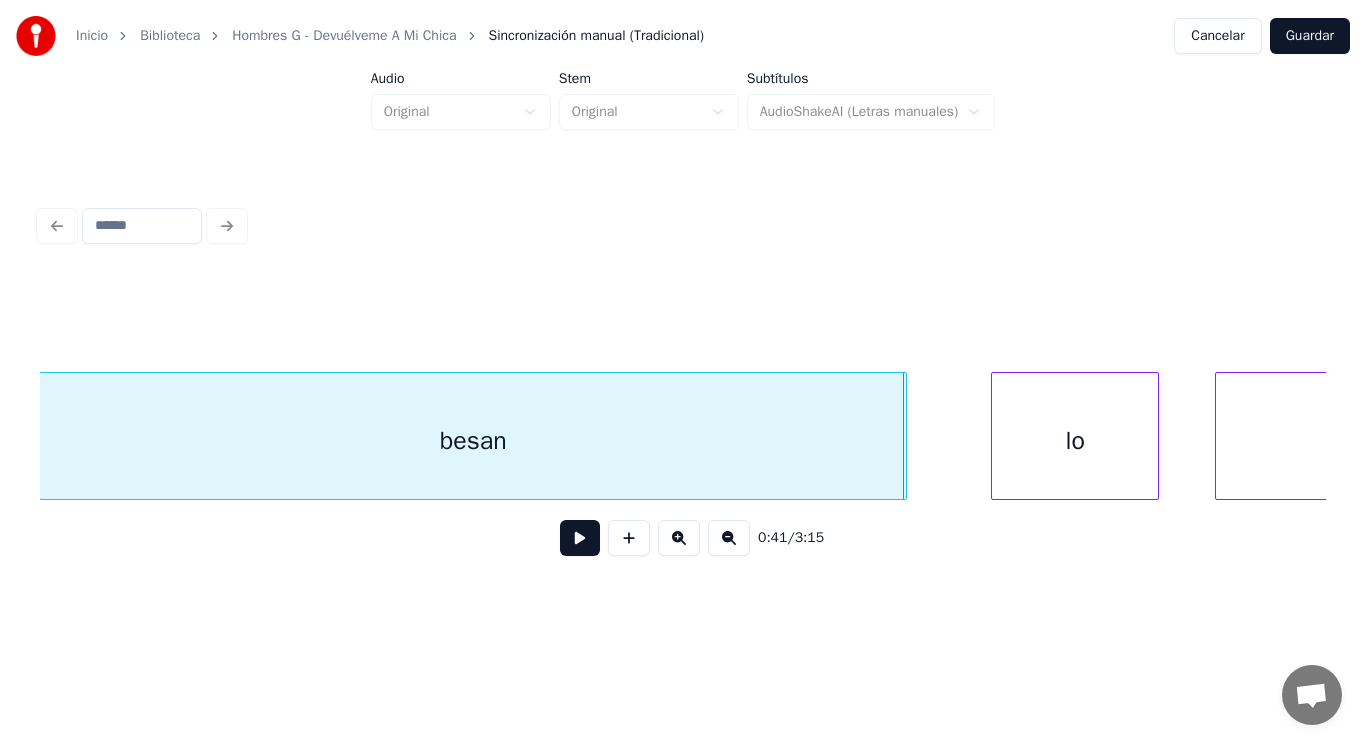 click at bounding box center (580, 538) 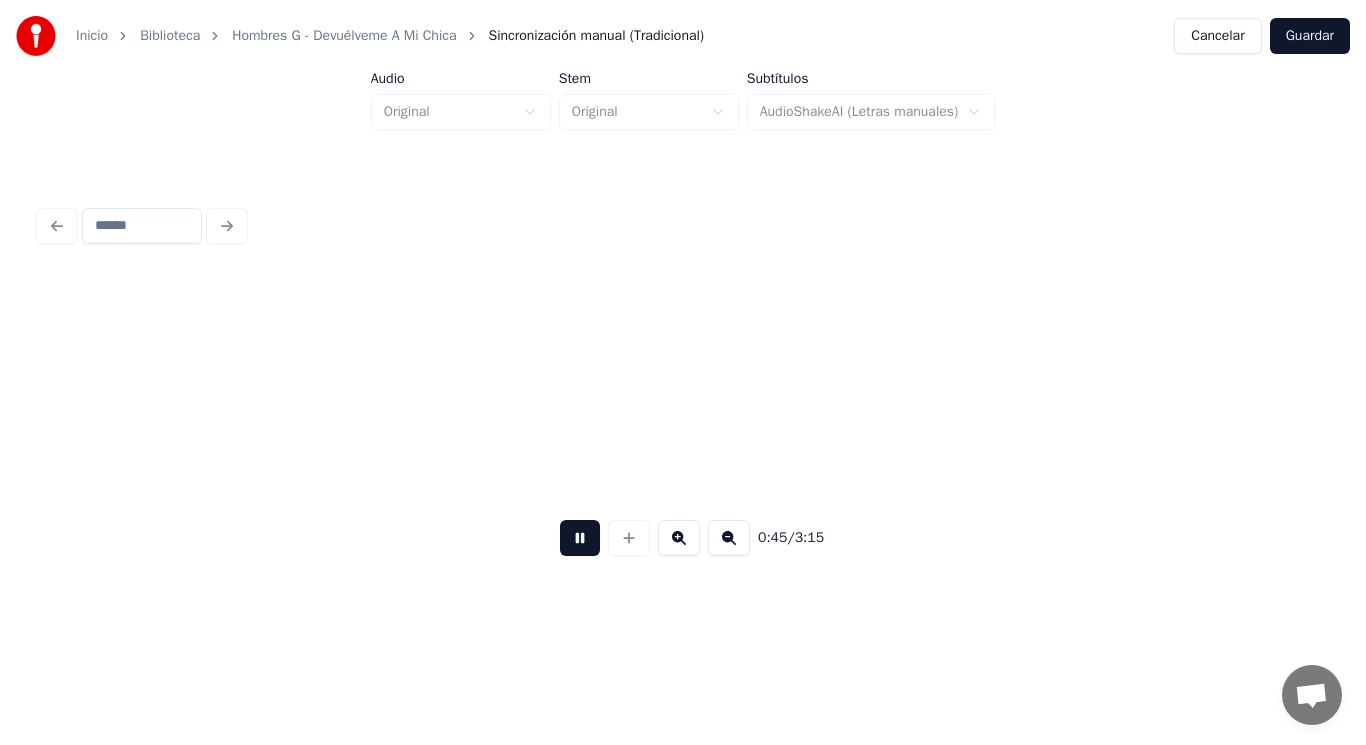 scroll, scrollTop: 0, scrollLeft: 63495, axis: horizontal 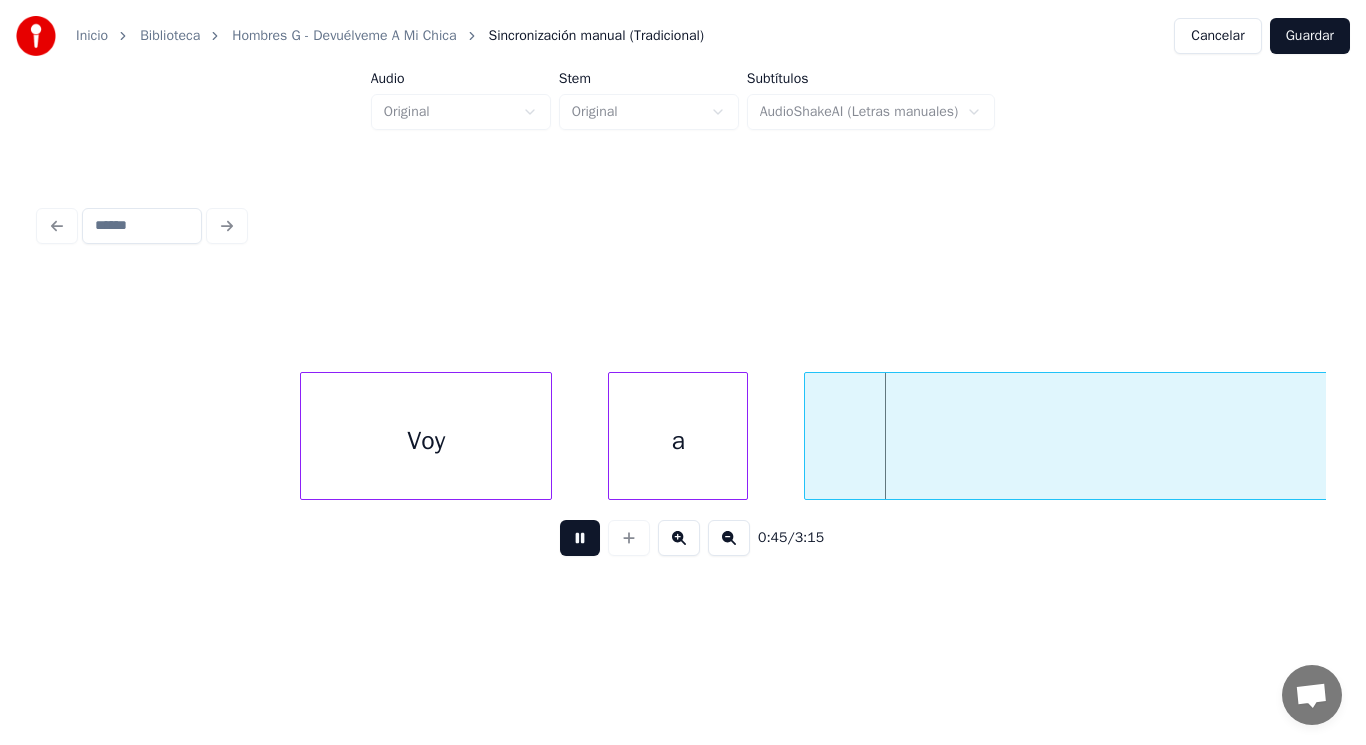 click at bounding box center [580, 538] 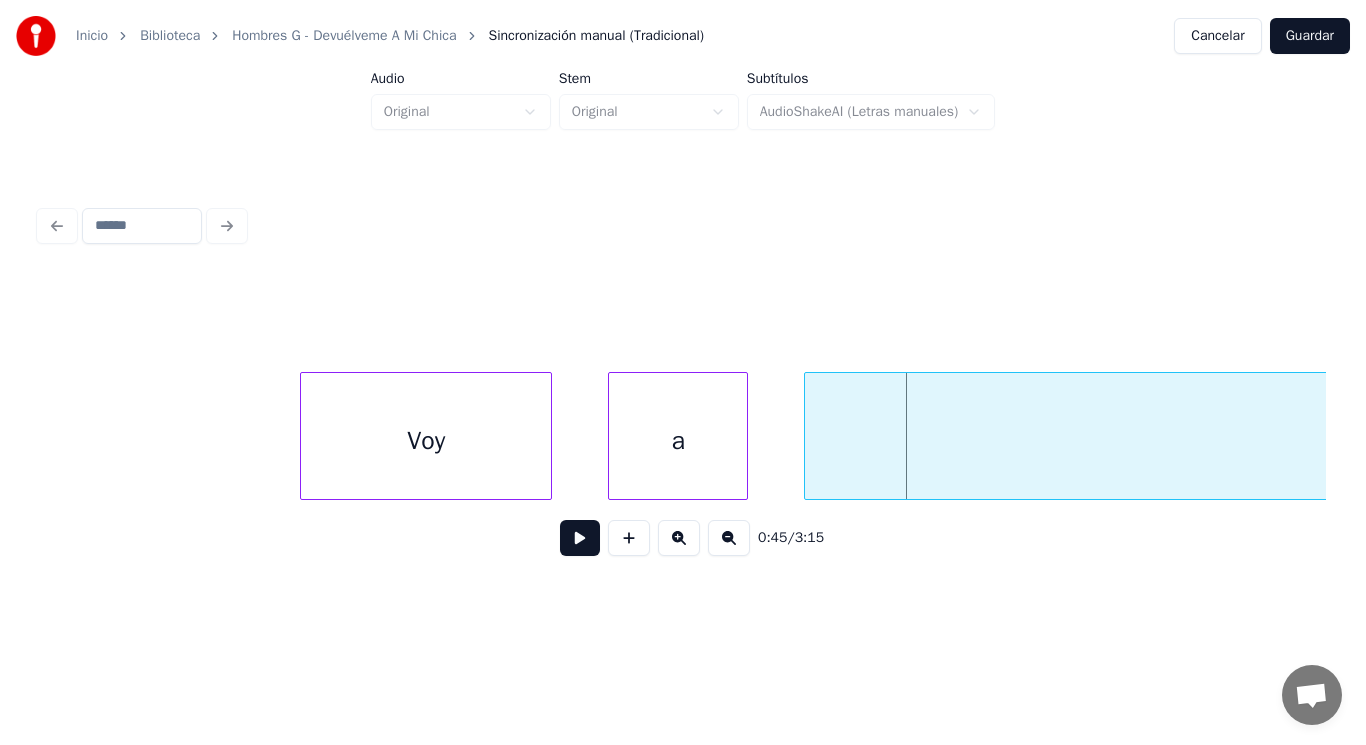 click on "Voy" at bounding box center [426, 441] 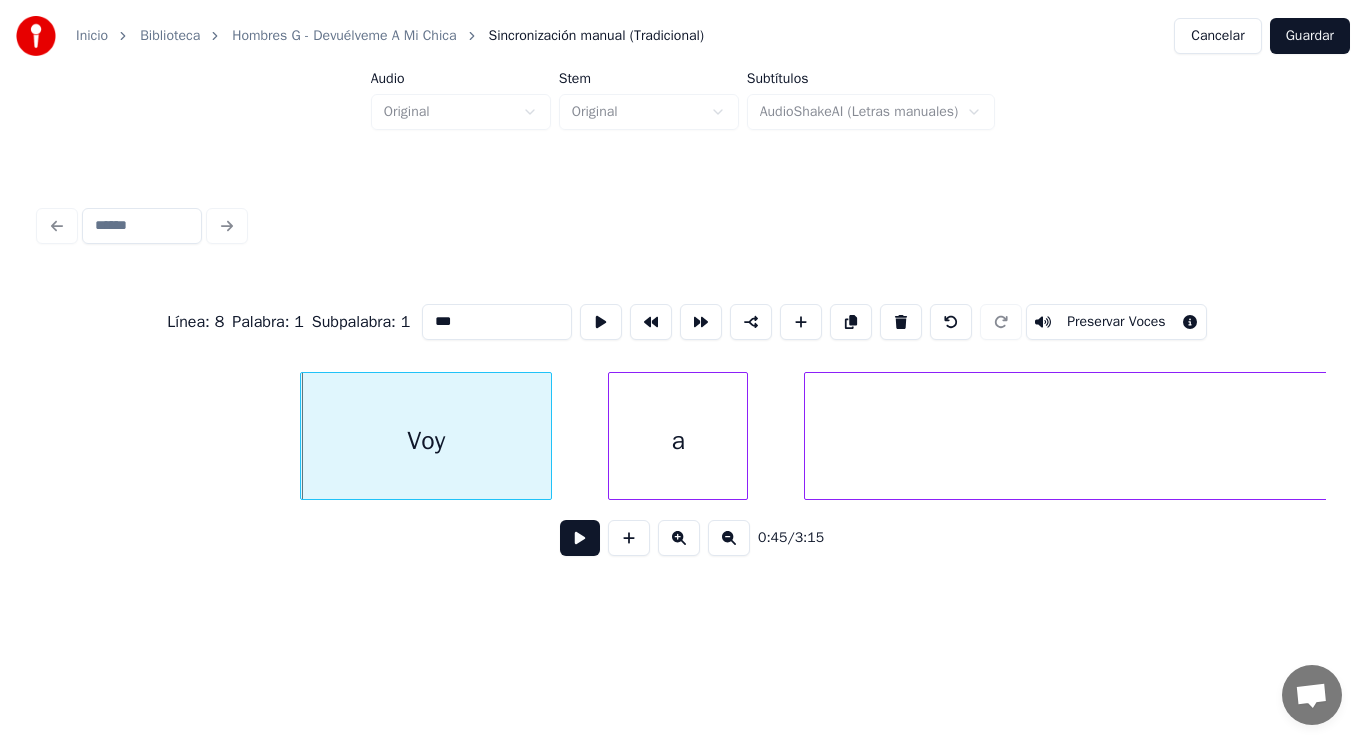 click at bounding box center [580, 538] 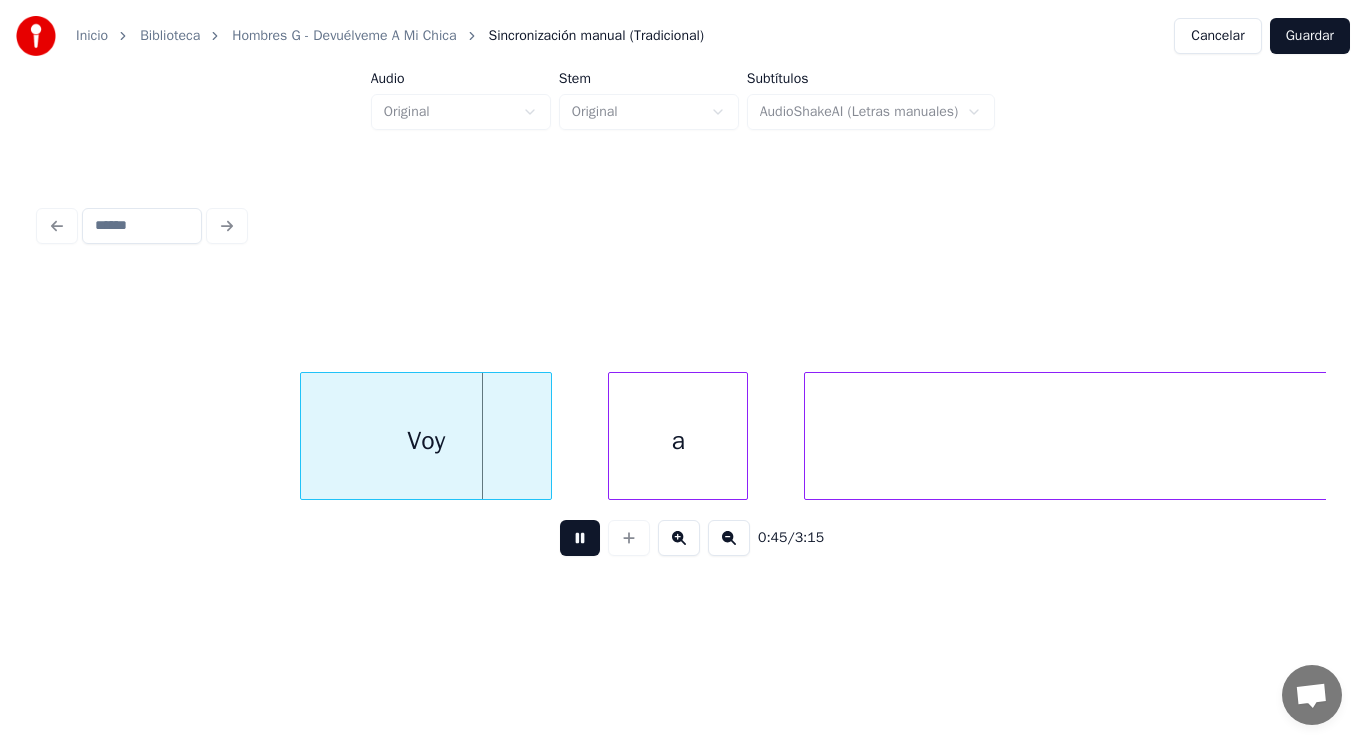 click at bounding box center (580, 538) 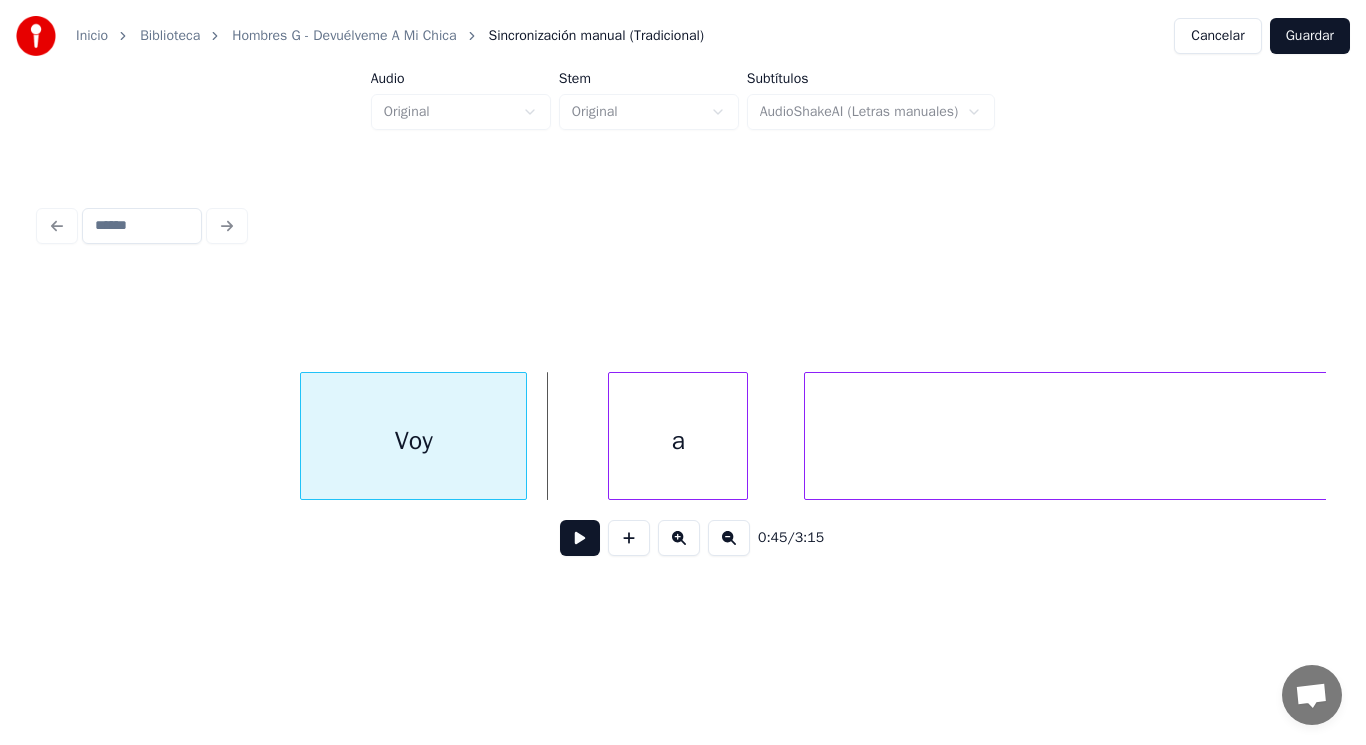 click at bounding box center [523, 436] 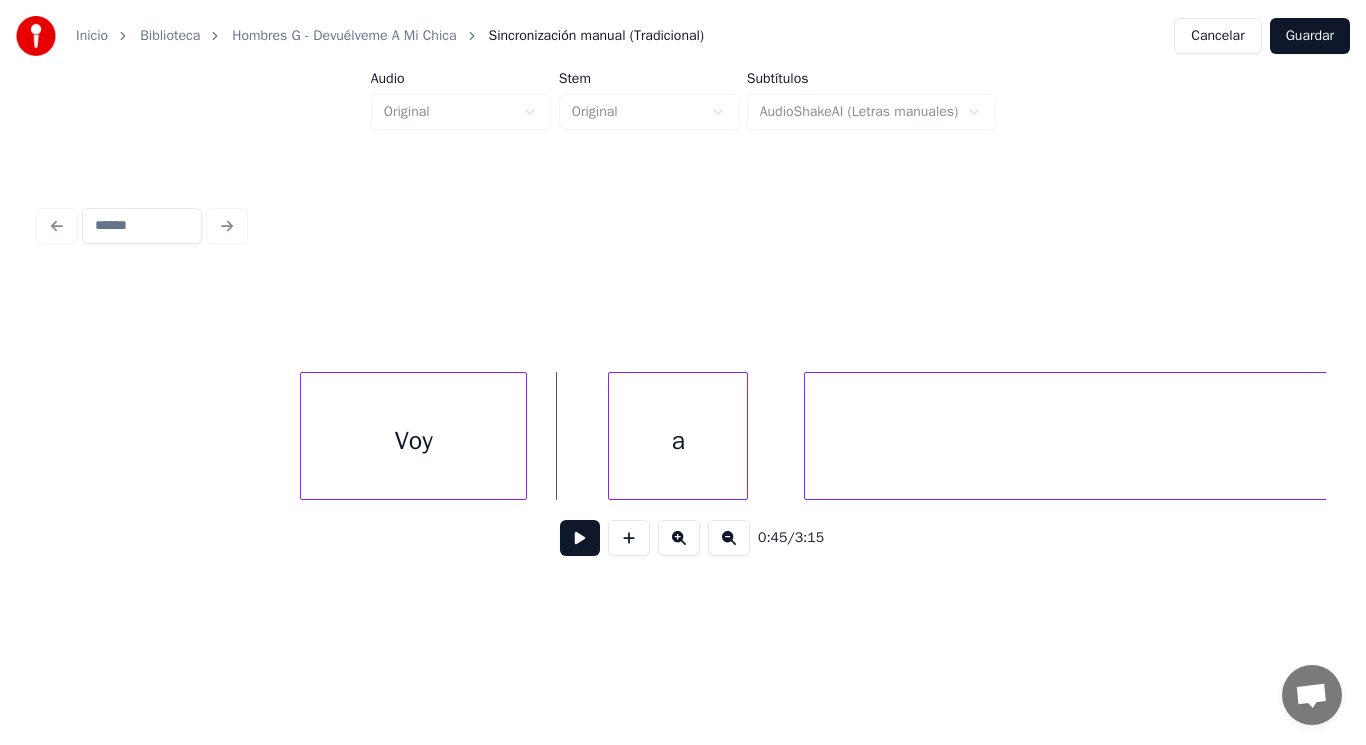 click at bounding box center [580, 538] 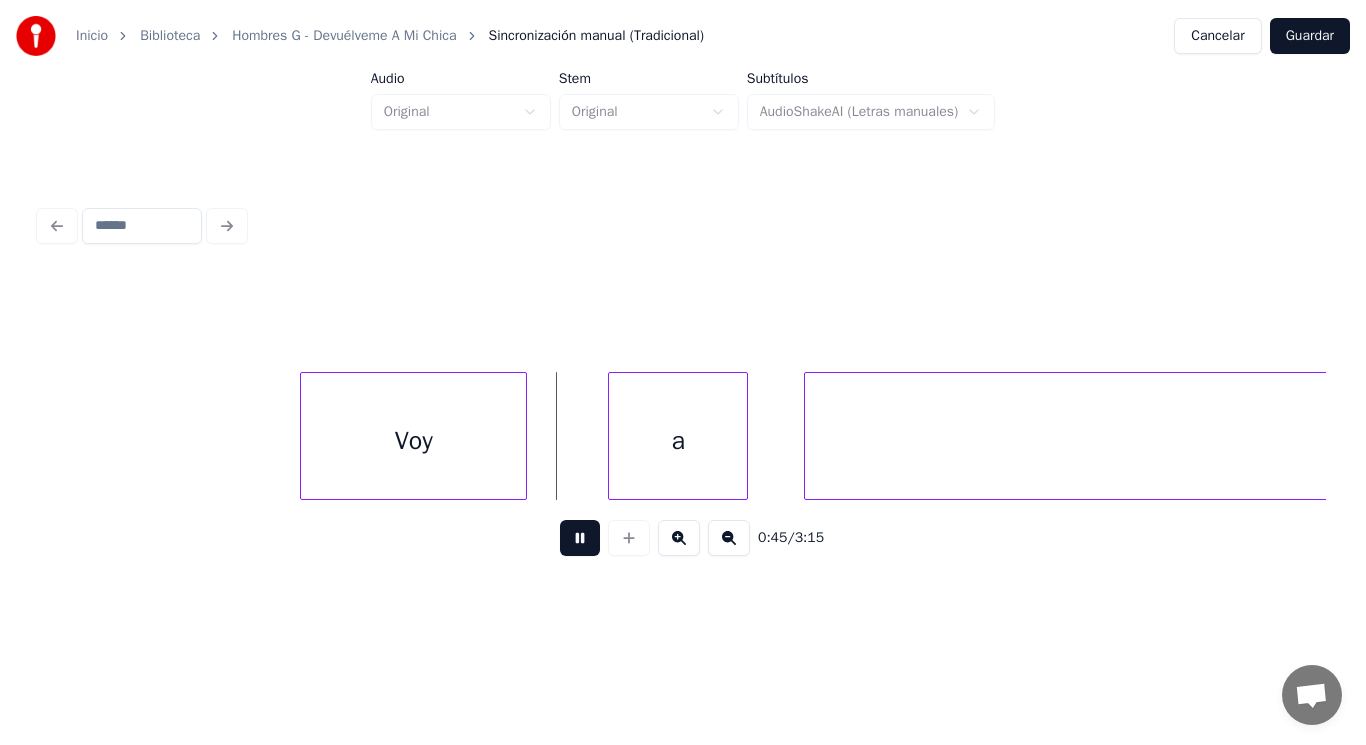 click at bounding box center [580, 538] 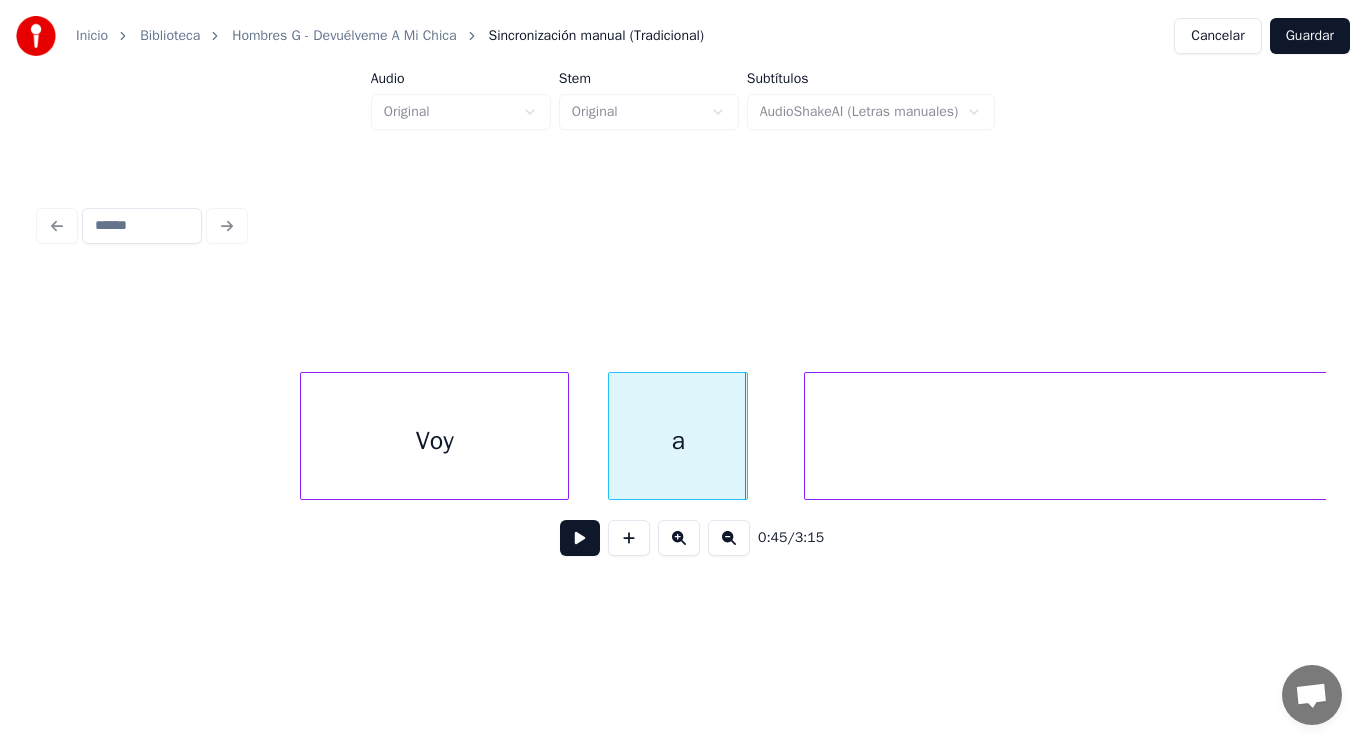 click at bounding box center (565, 436) 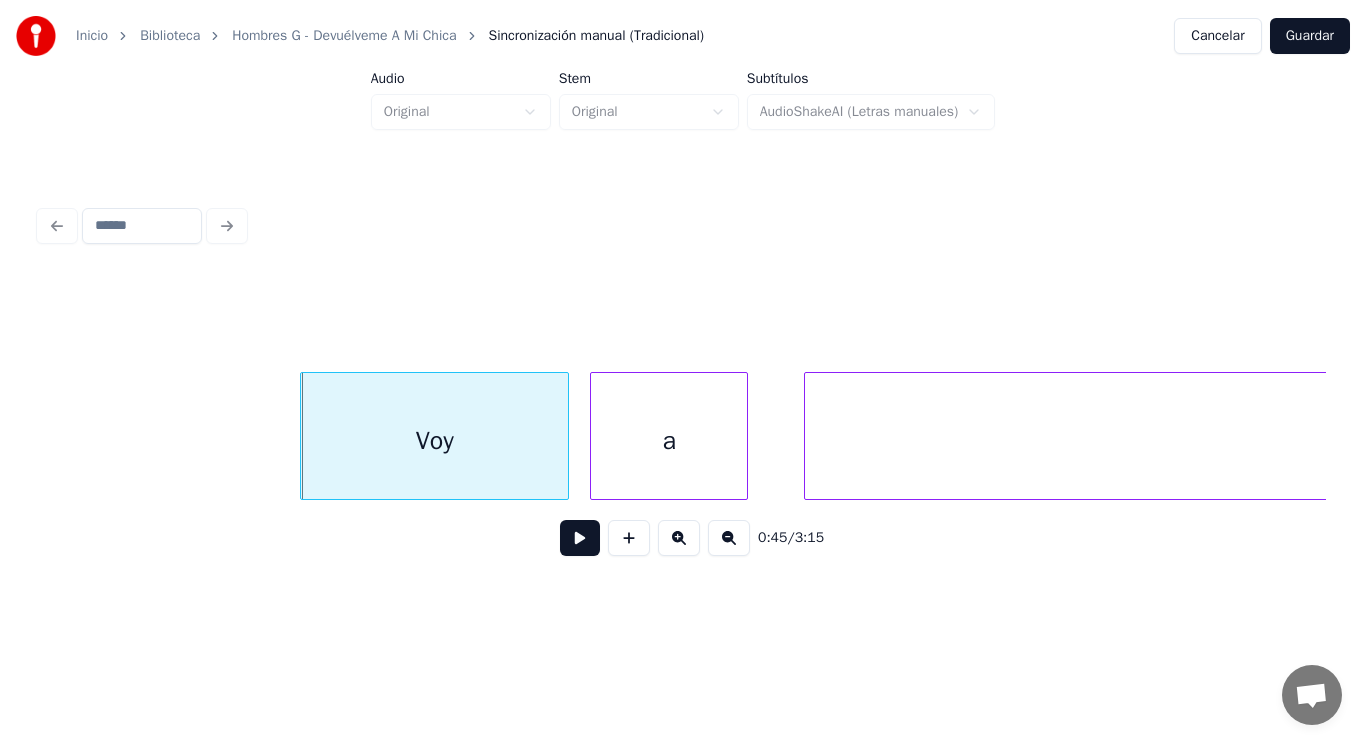 click at bounding box center (594, 436) 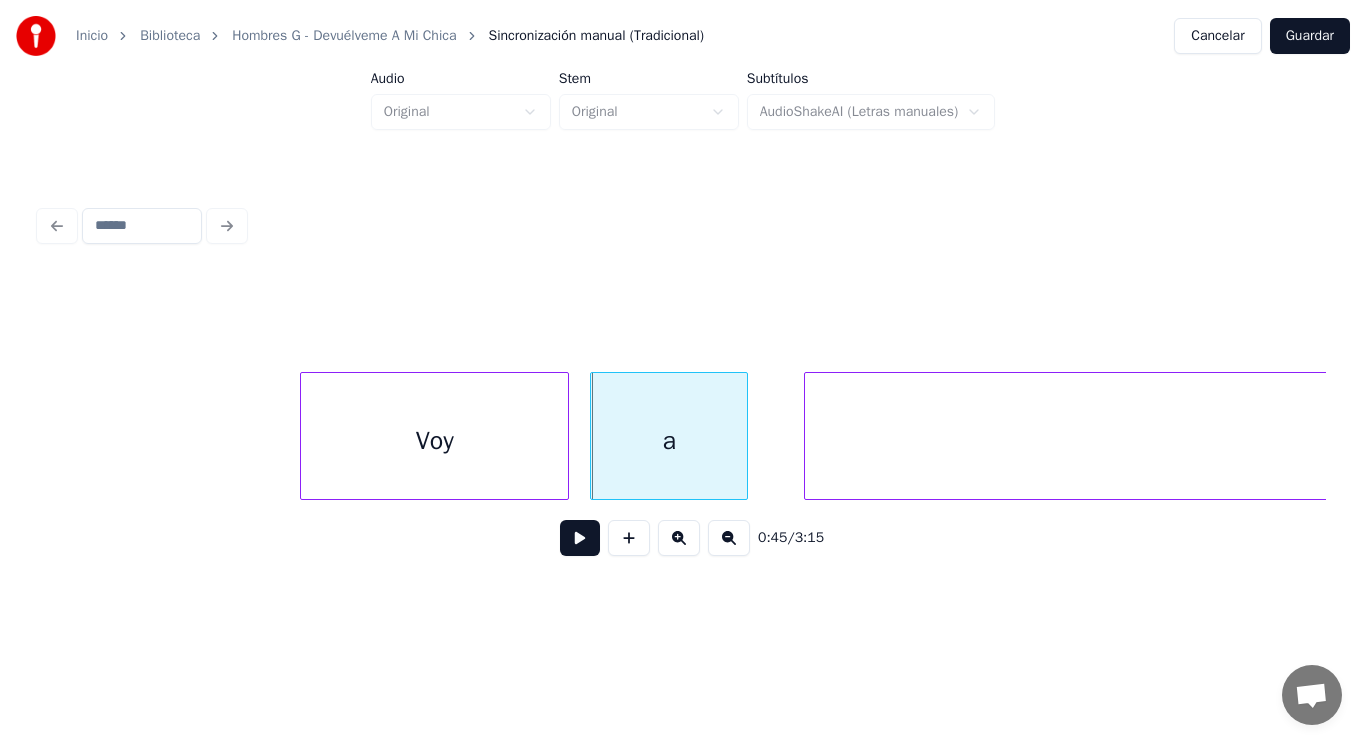 click at bounding box center (580, 538) 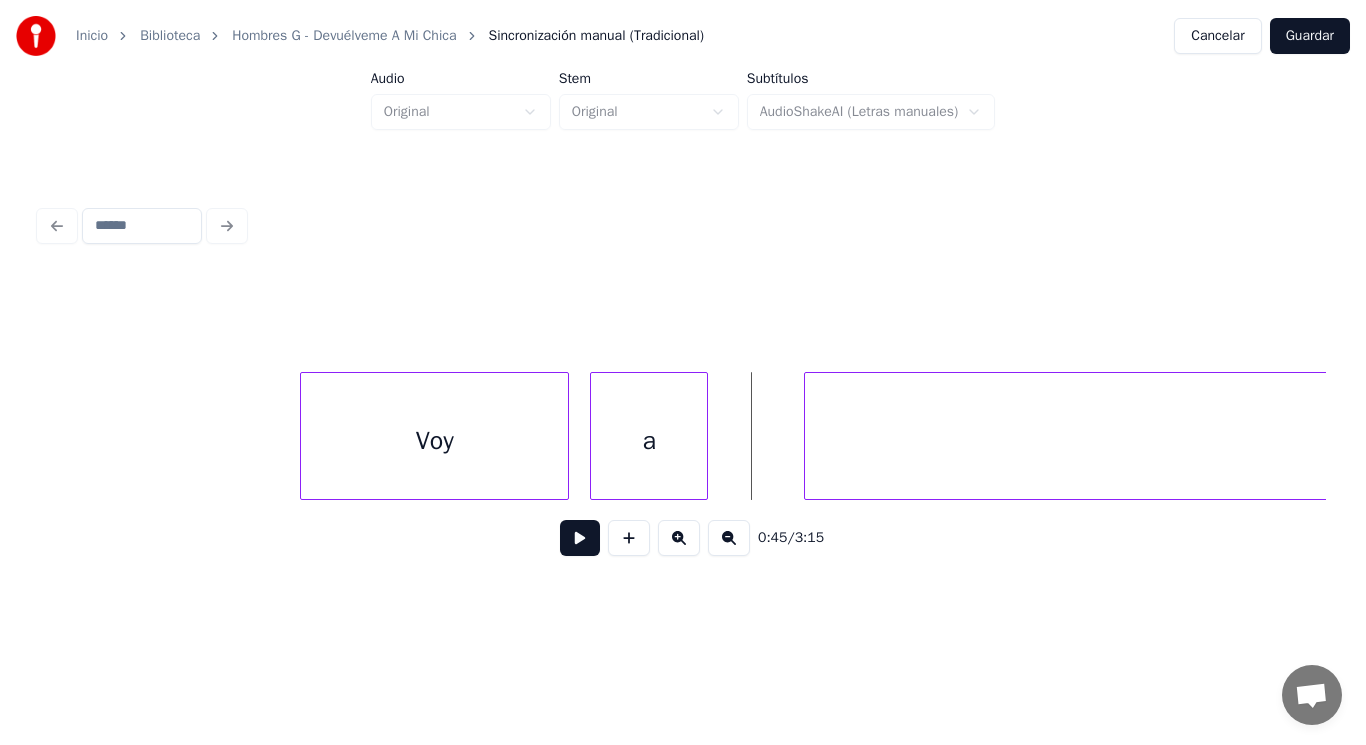 click at bounding box center [704, 436] 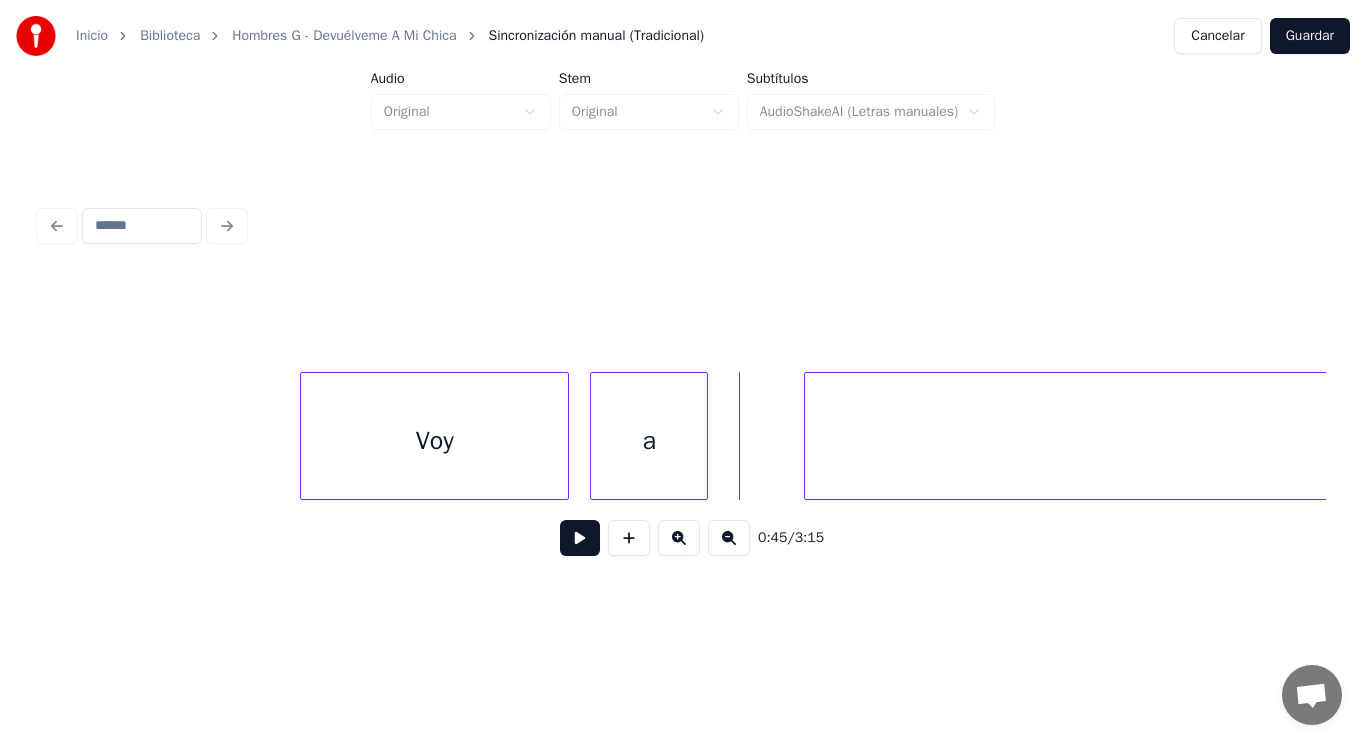 click at bounding box center [580, 538] 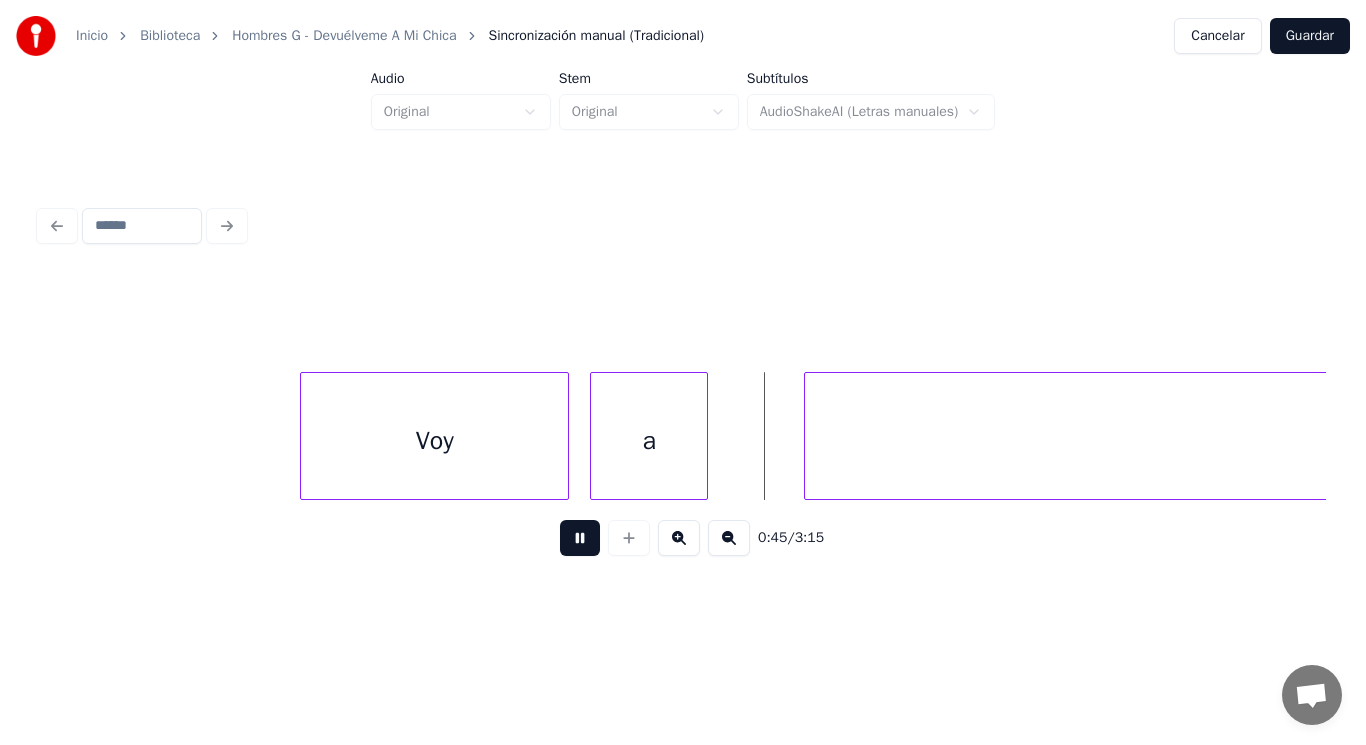 click at bounding box center [580, 538] 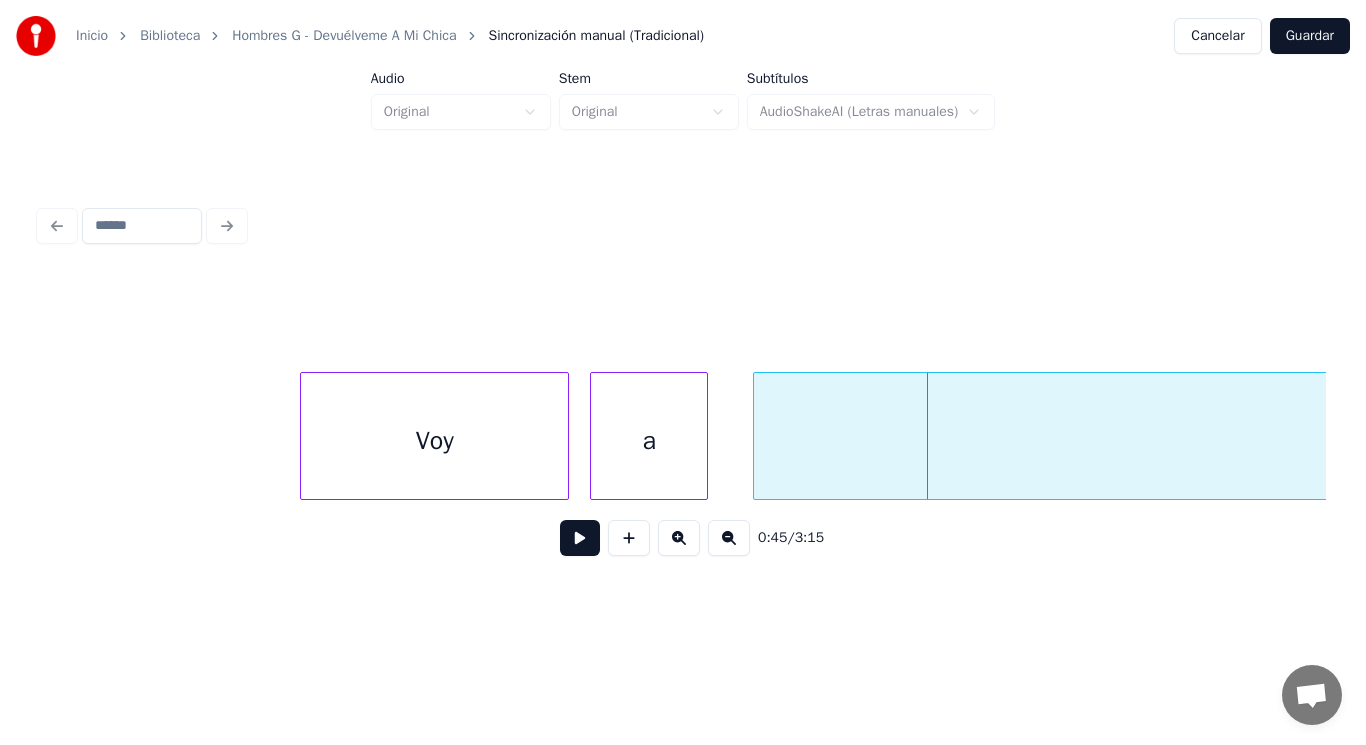 click at bounding box center (757, 436) 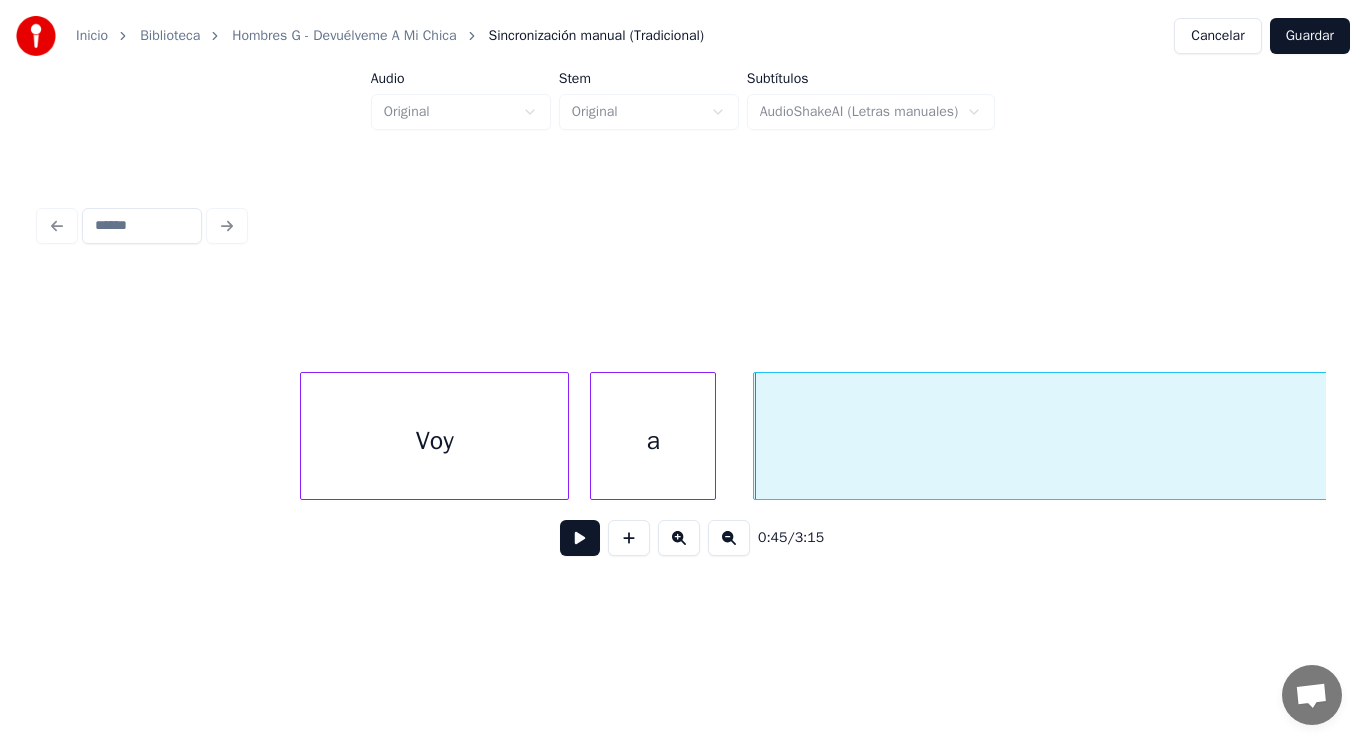 click at bounding box center [712, 436] 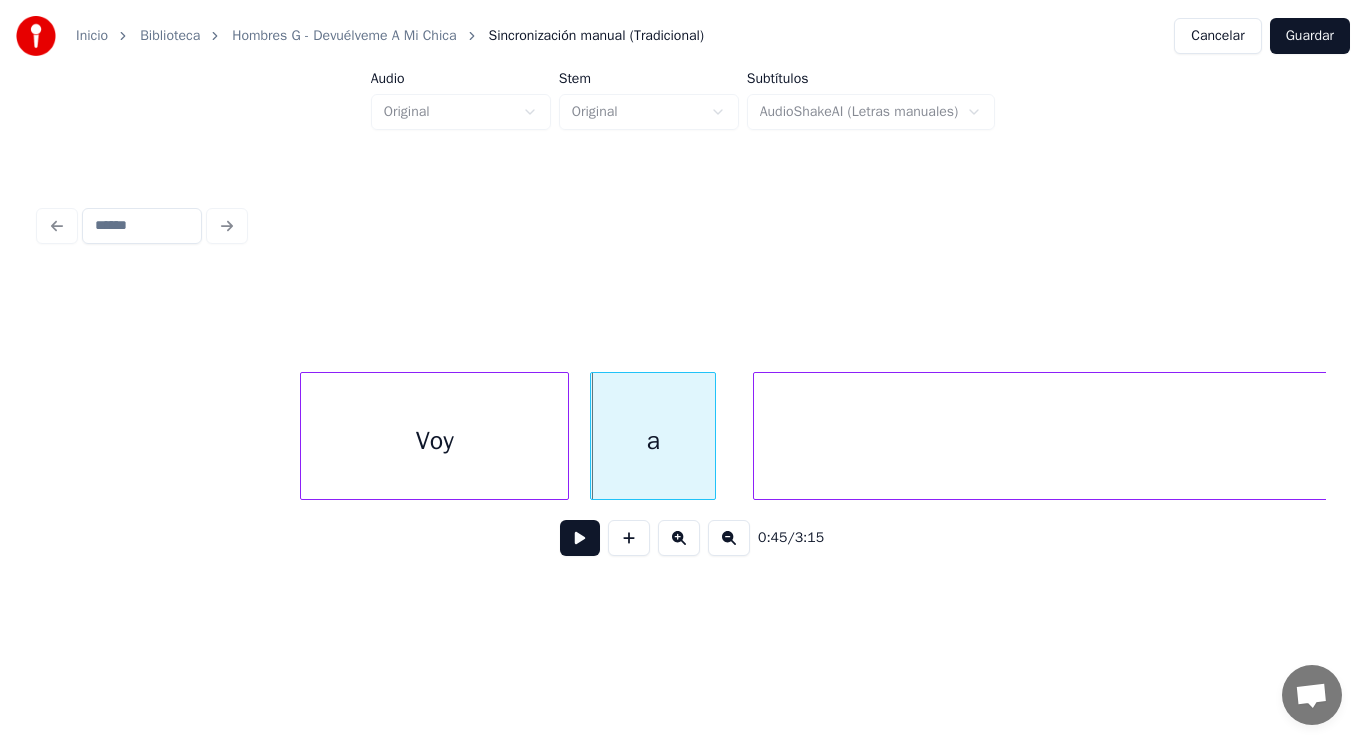 click at bounding box center (580, 538) 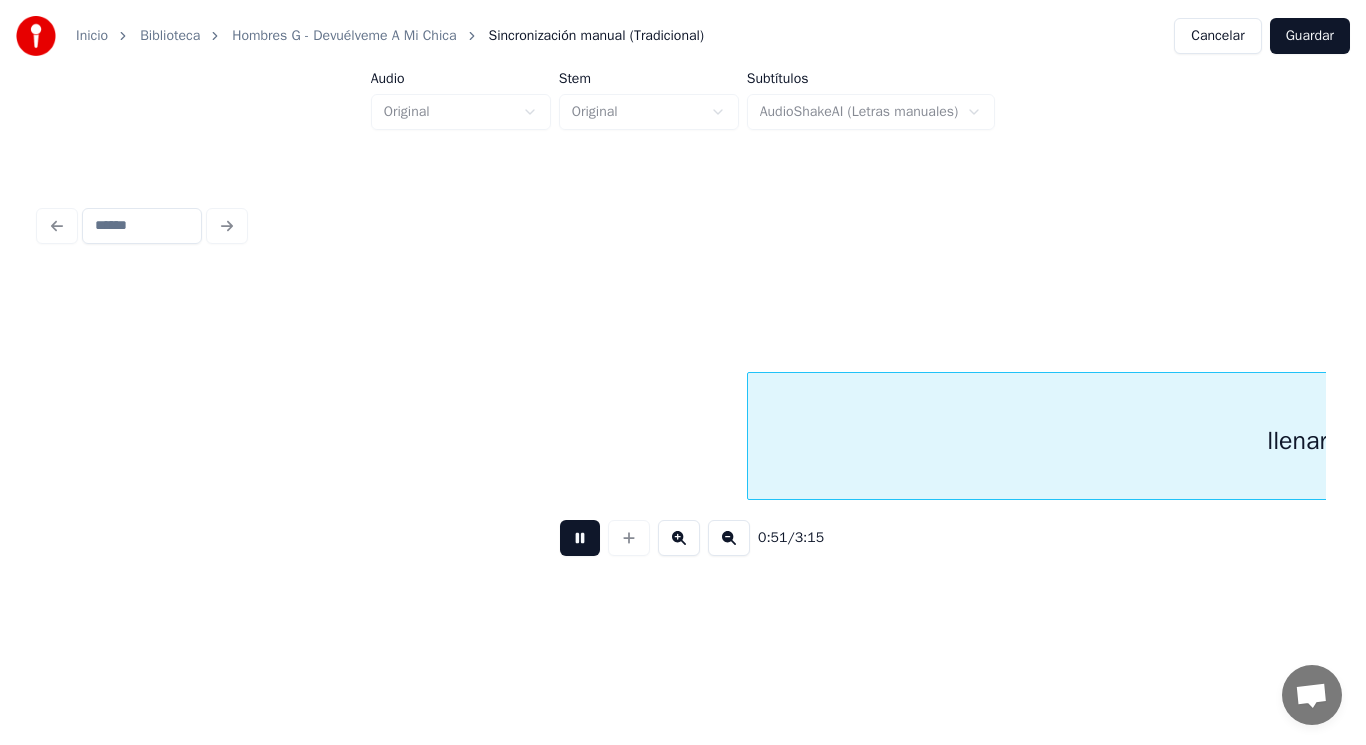 scroll, scrollTop: 0, scrollLeft: 72616, axis: horizontal 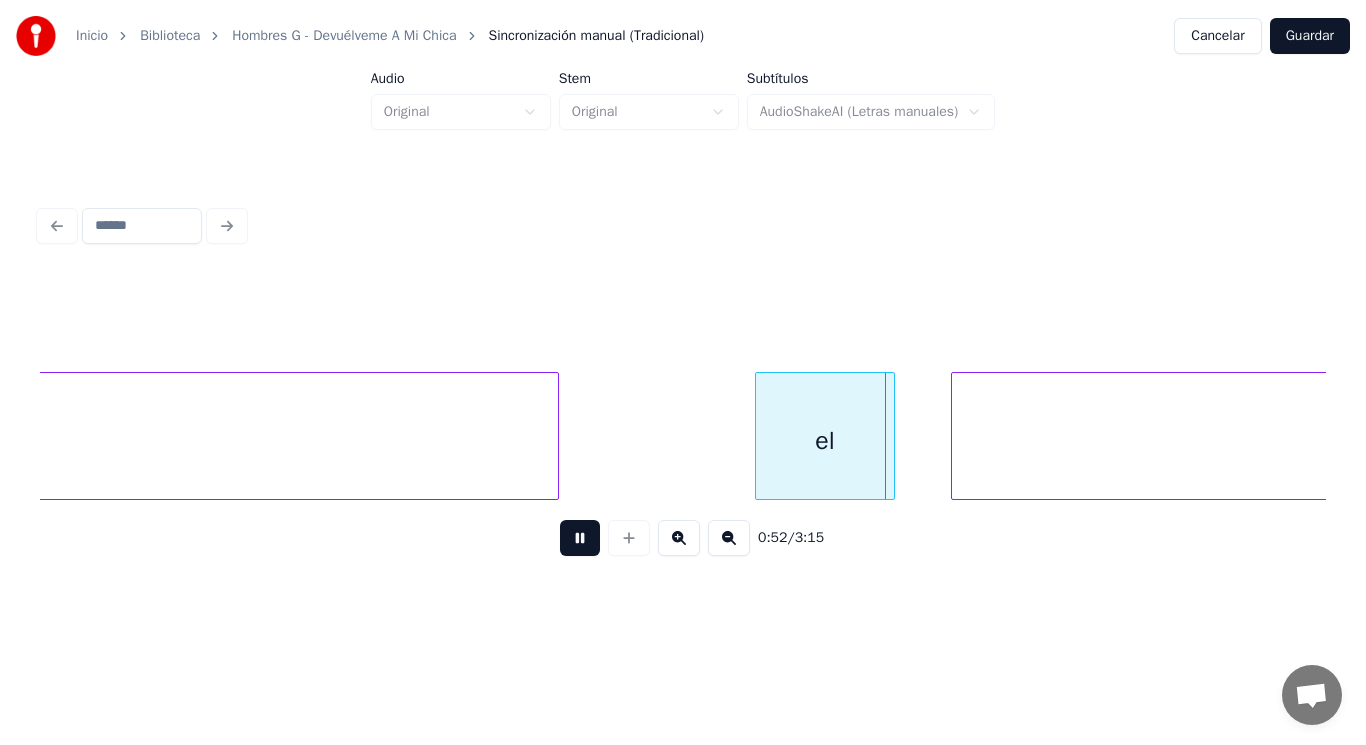 click at bounding box center (580, 538) 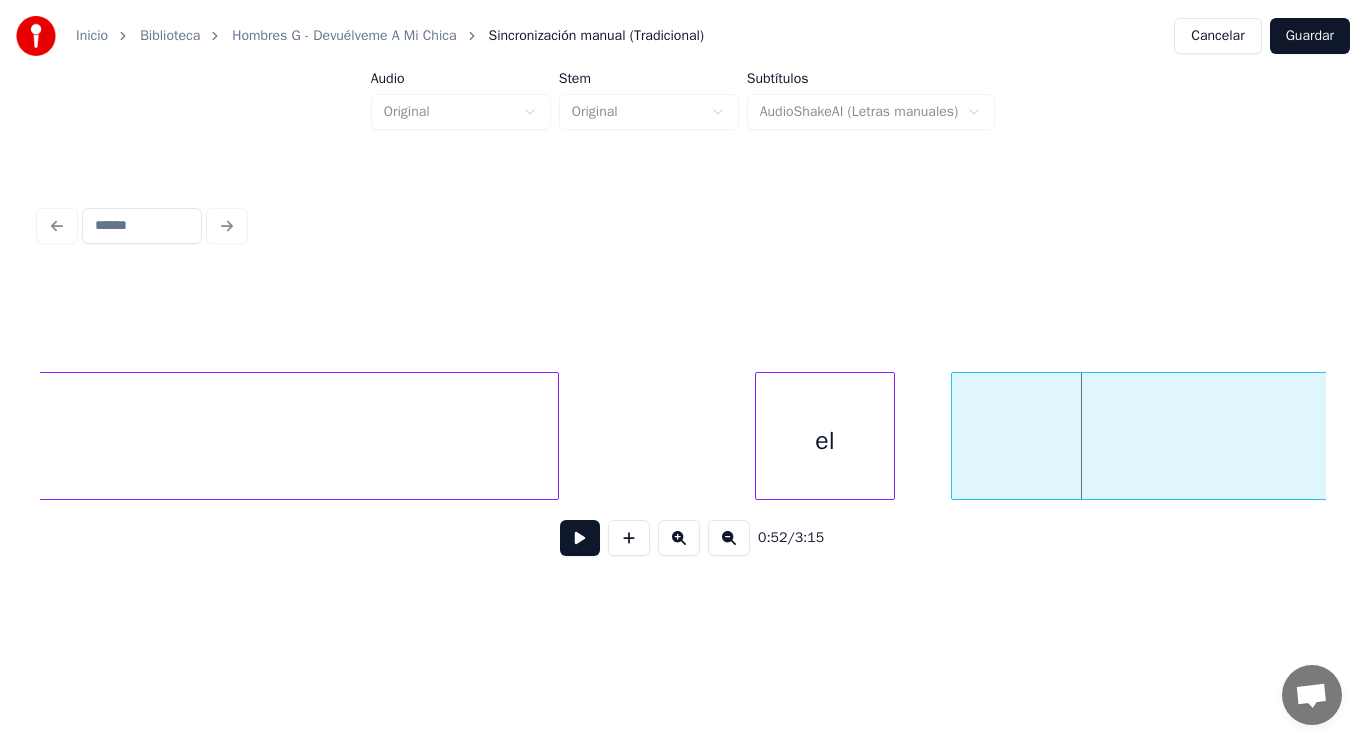 click on "llenarle" at bounding box center [-1, 441] 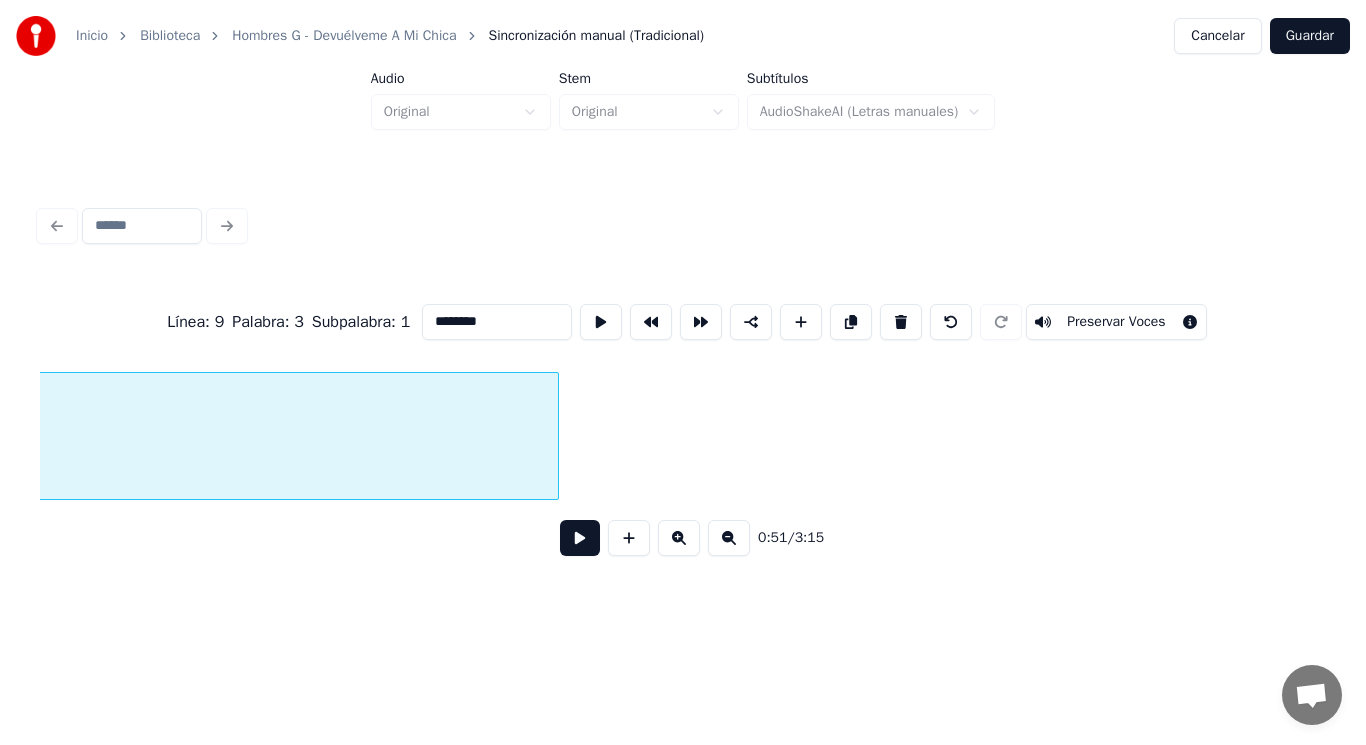 scroll, scrollTop: 0, scrollLeft: 72016, axis: horizontal 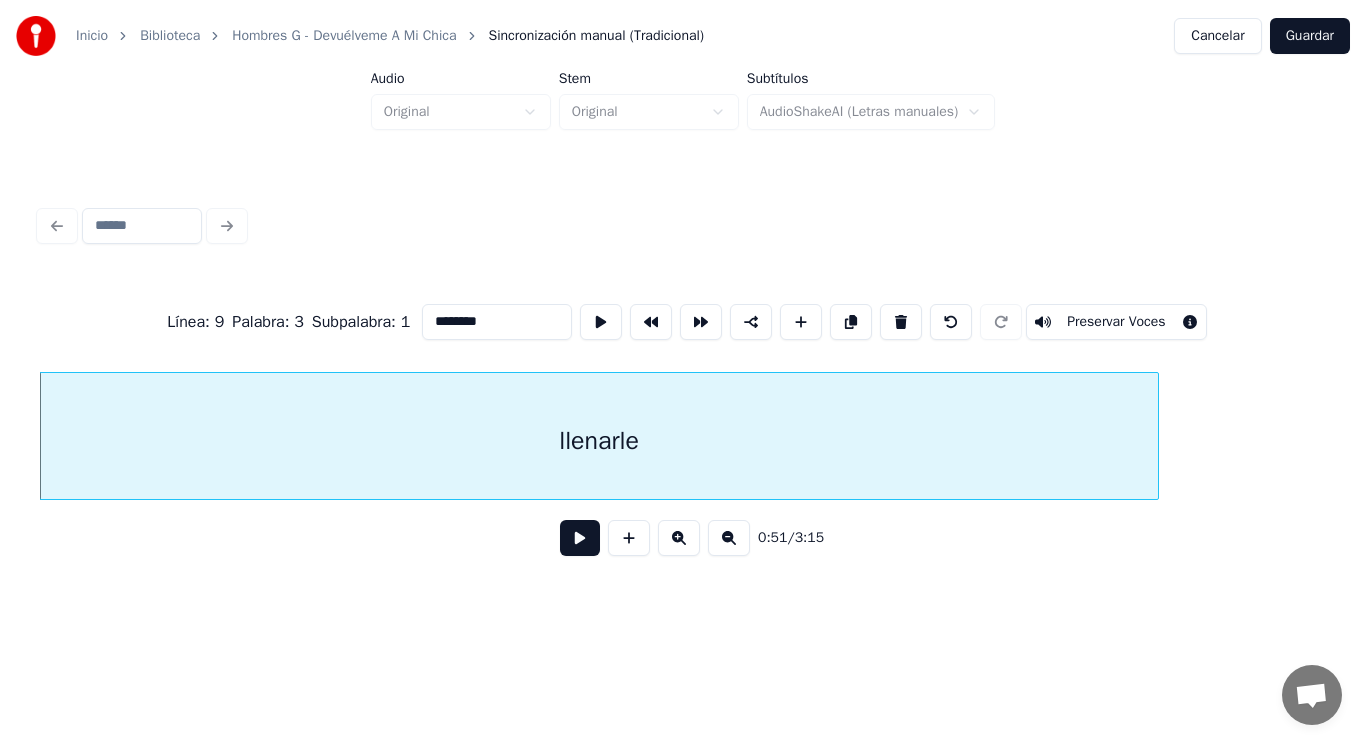 click at bounding box center [580, 538] 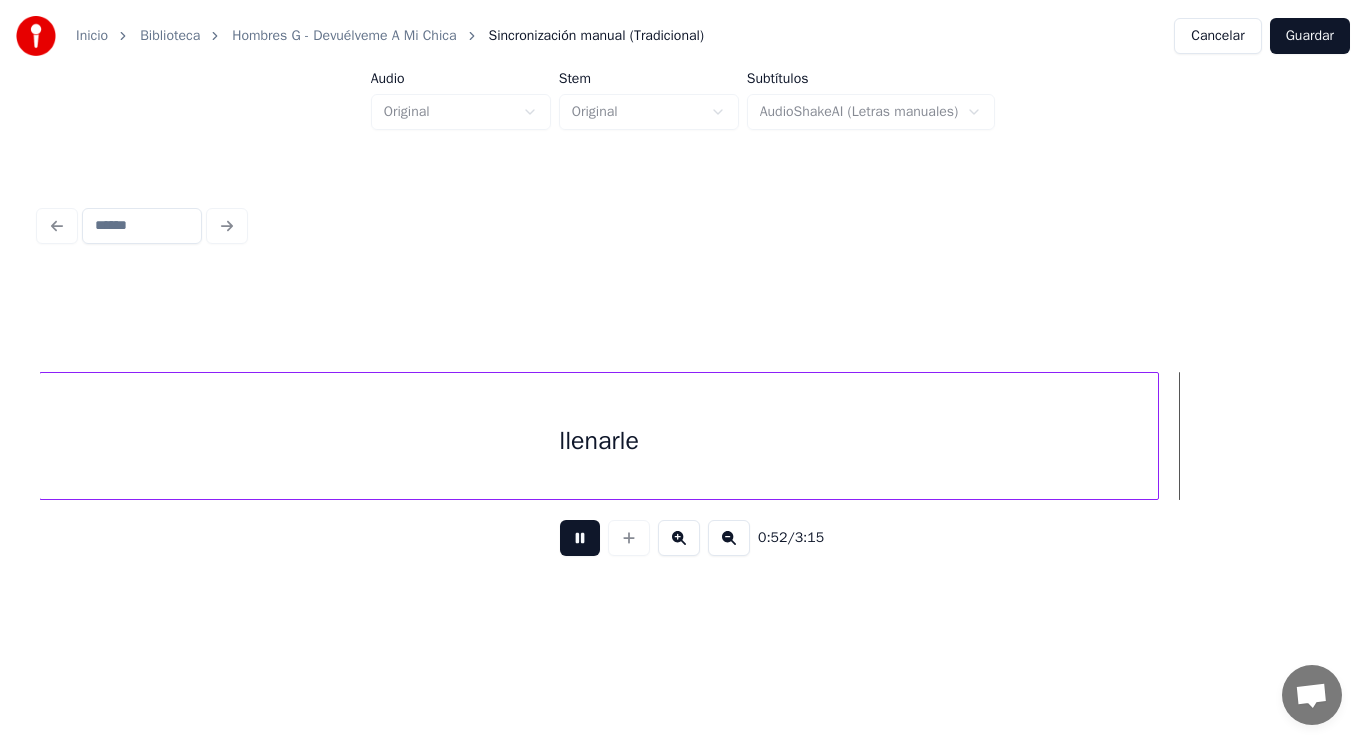click at bounding box center [580, 538] 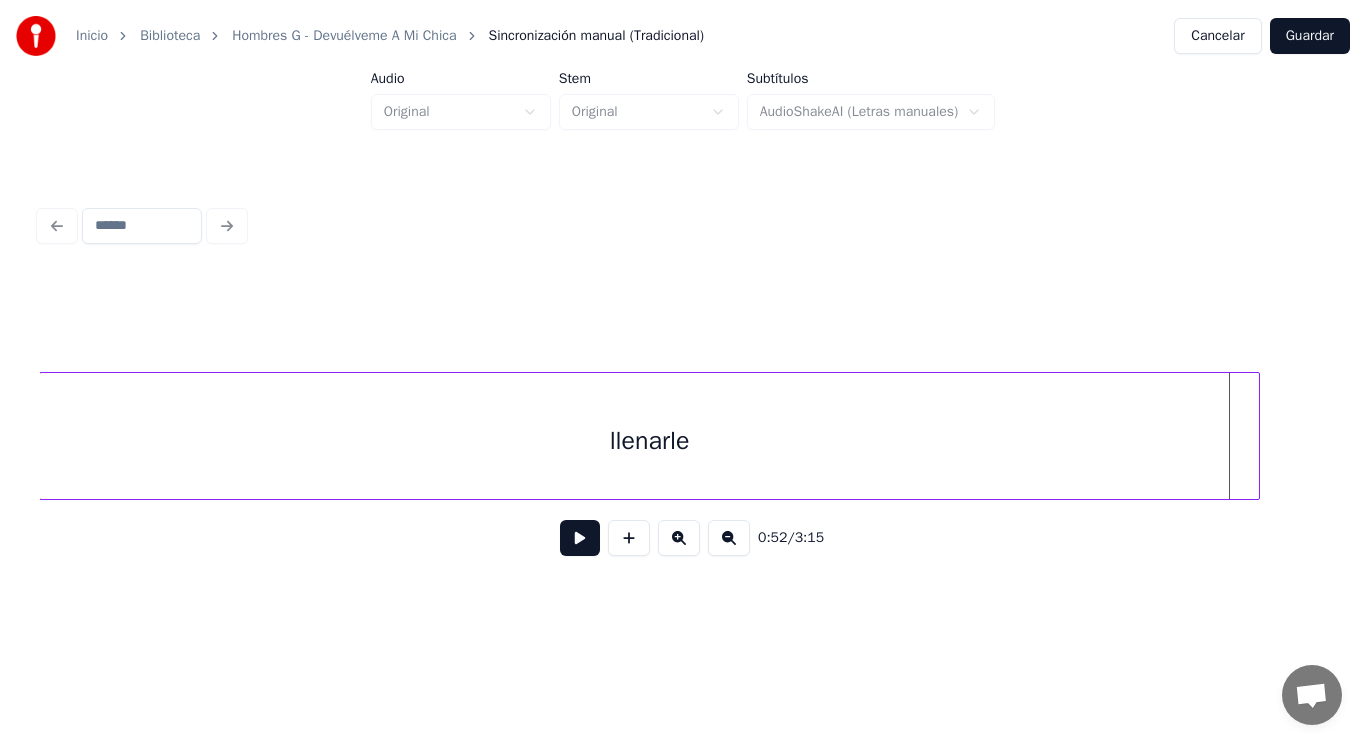 click at bounding box center [1256, 436] 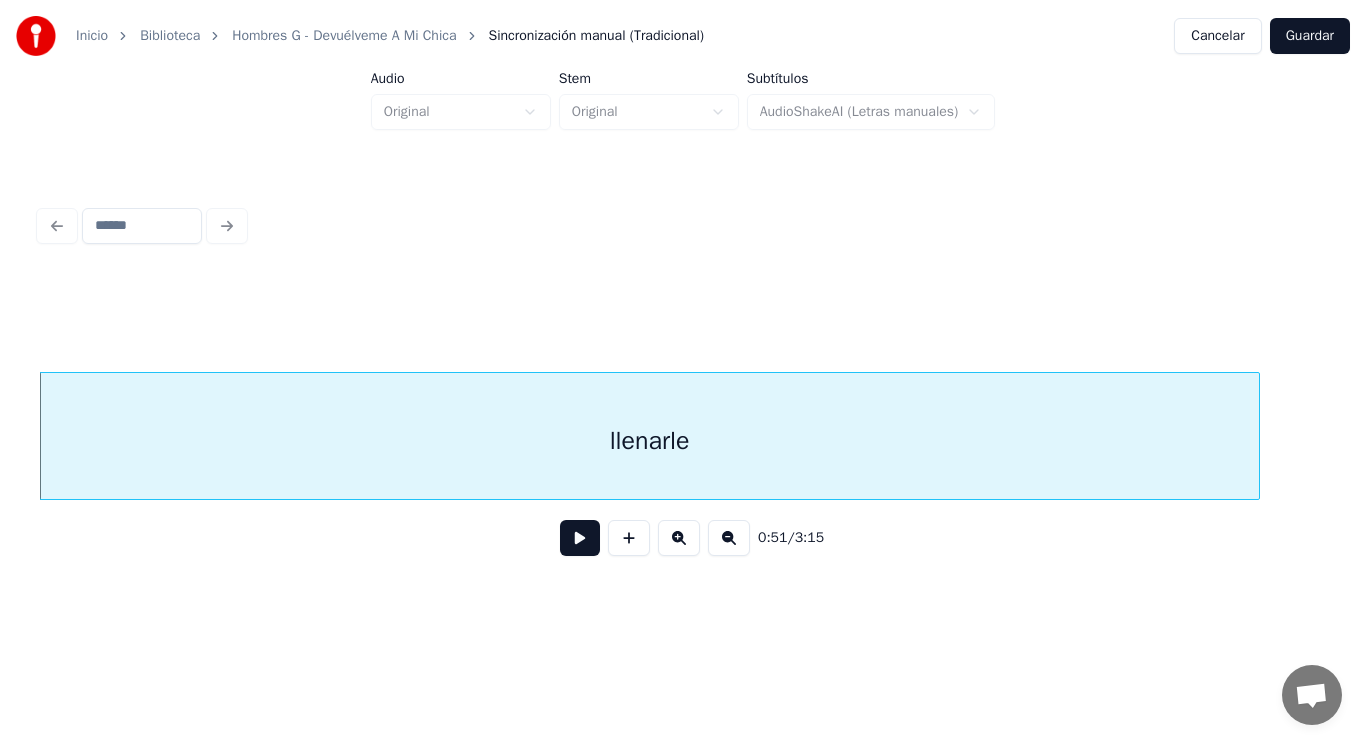 click at bounding box center (580, 538) 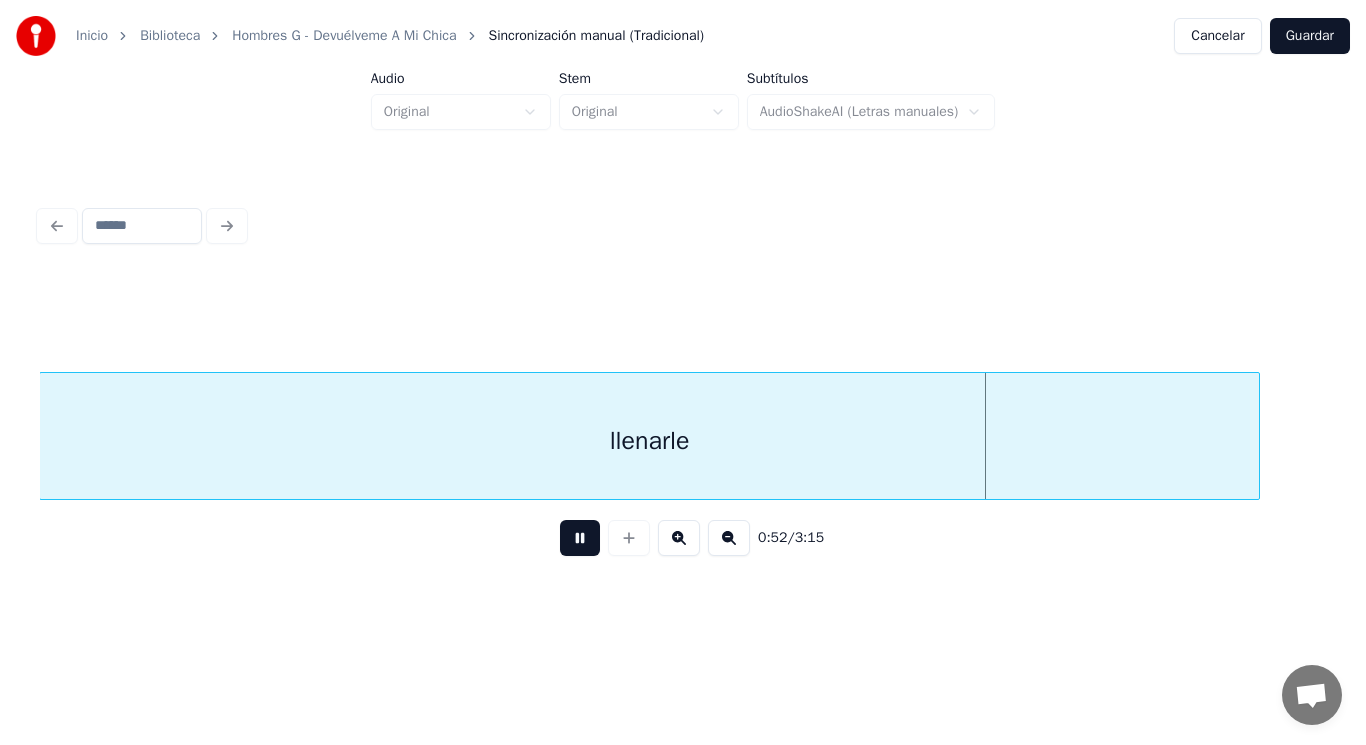 click at bounding box center [580, 538] 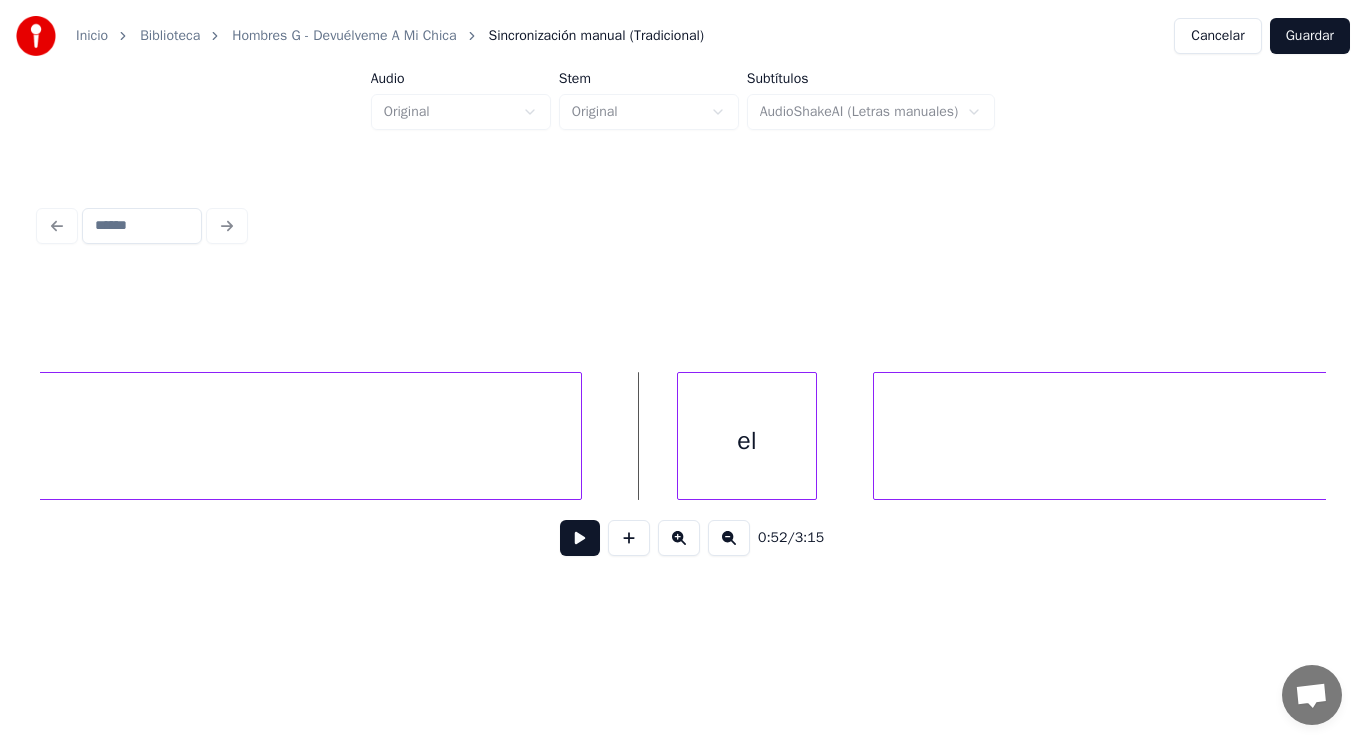 scroll, scrollTop: 0, scrollLeft: 72696, axis: horizontal 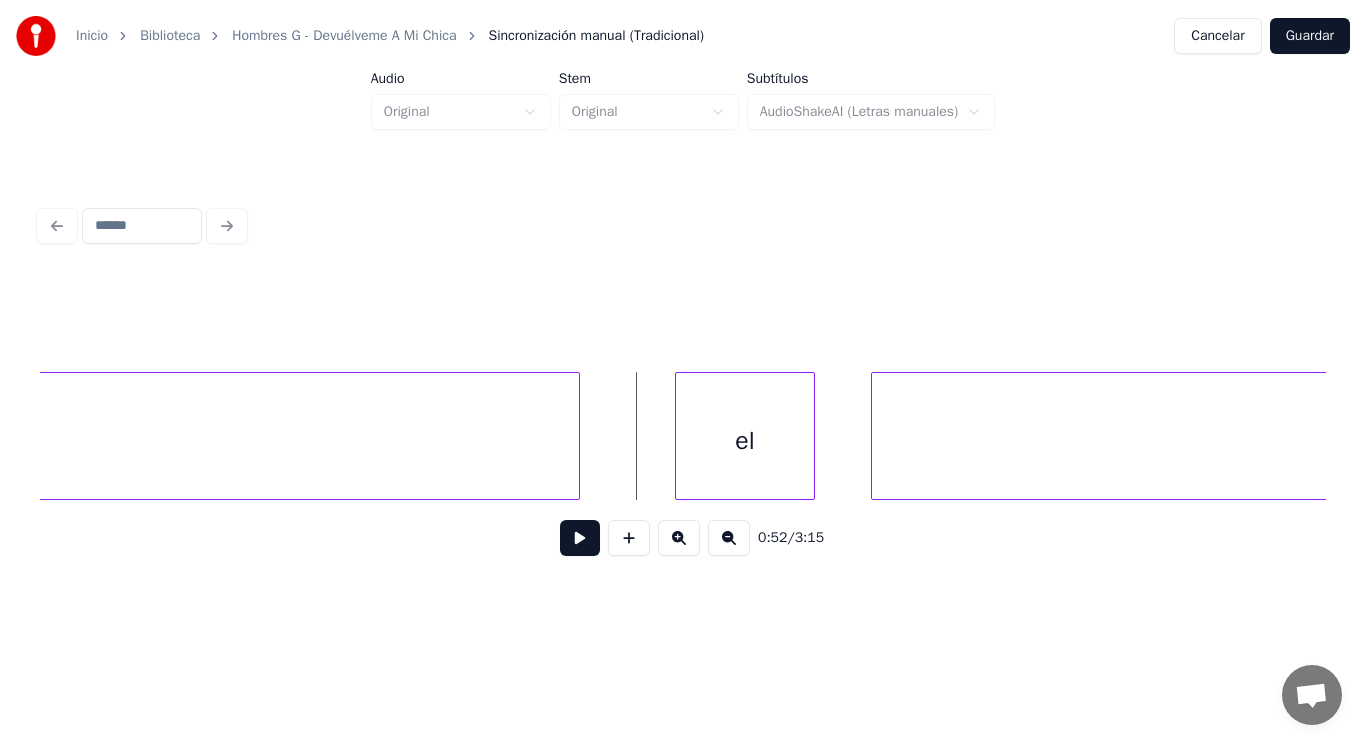 click on "el" at bounding box center [745, 441] 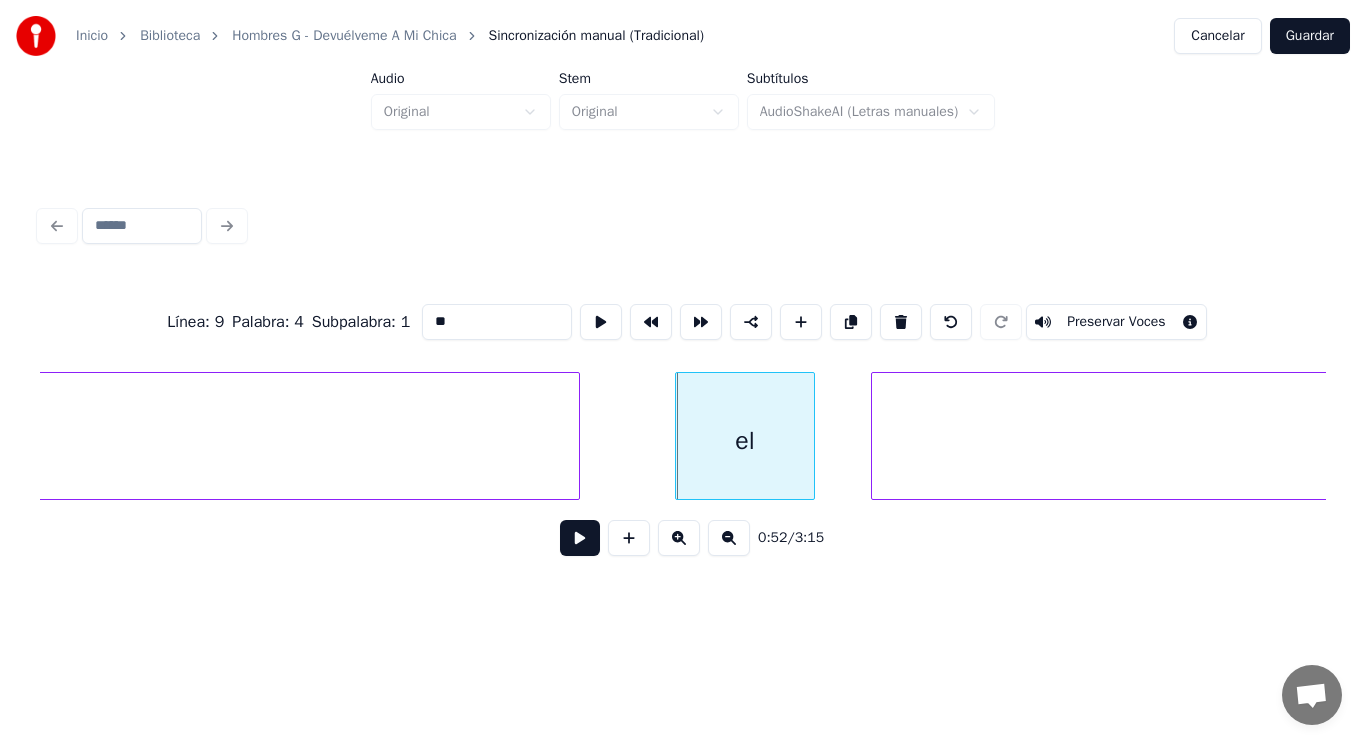 click at bounding box center [580, 538] 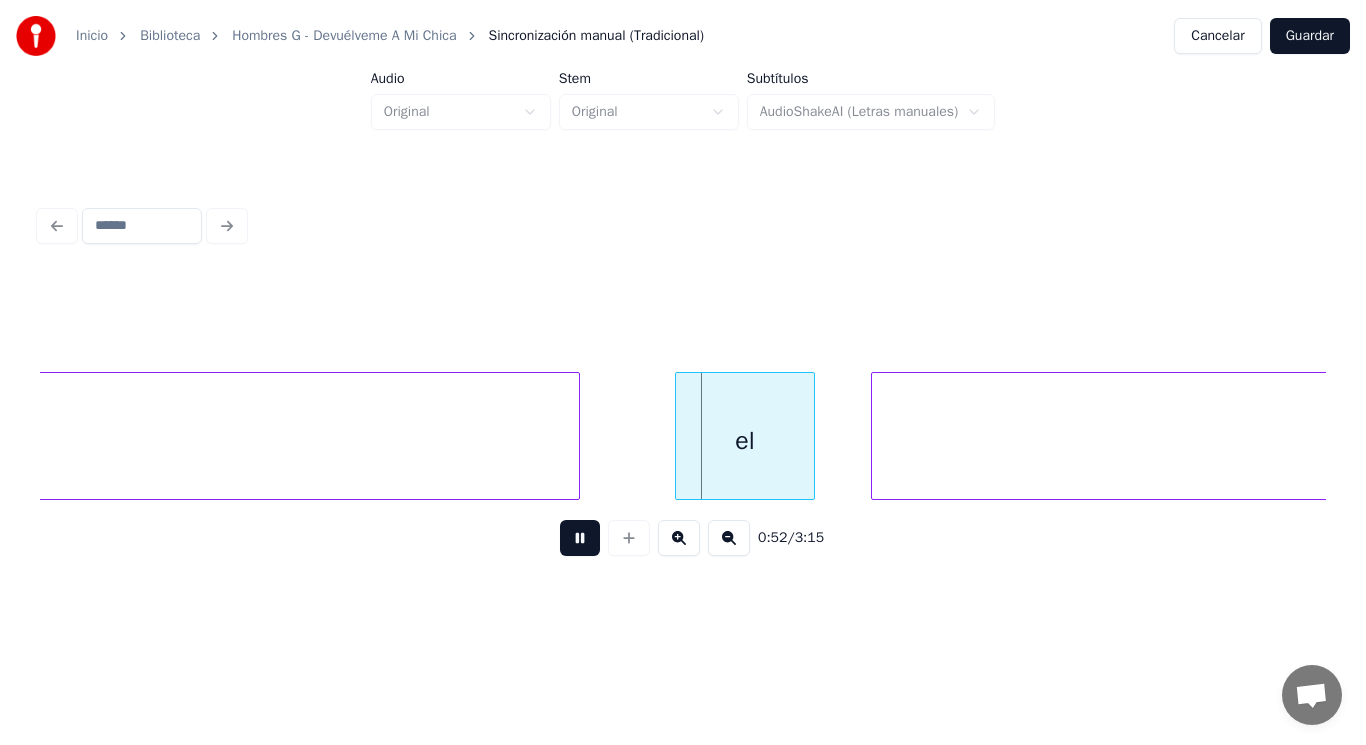 click at bounding box center (580, 538) 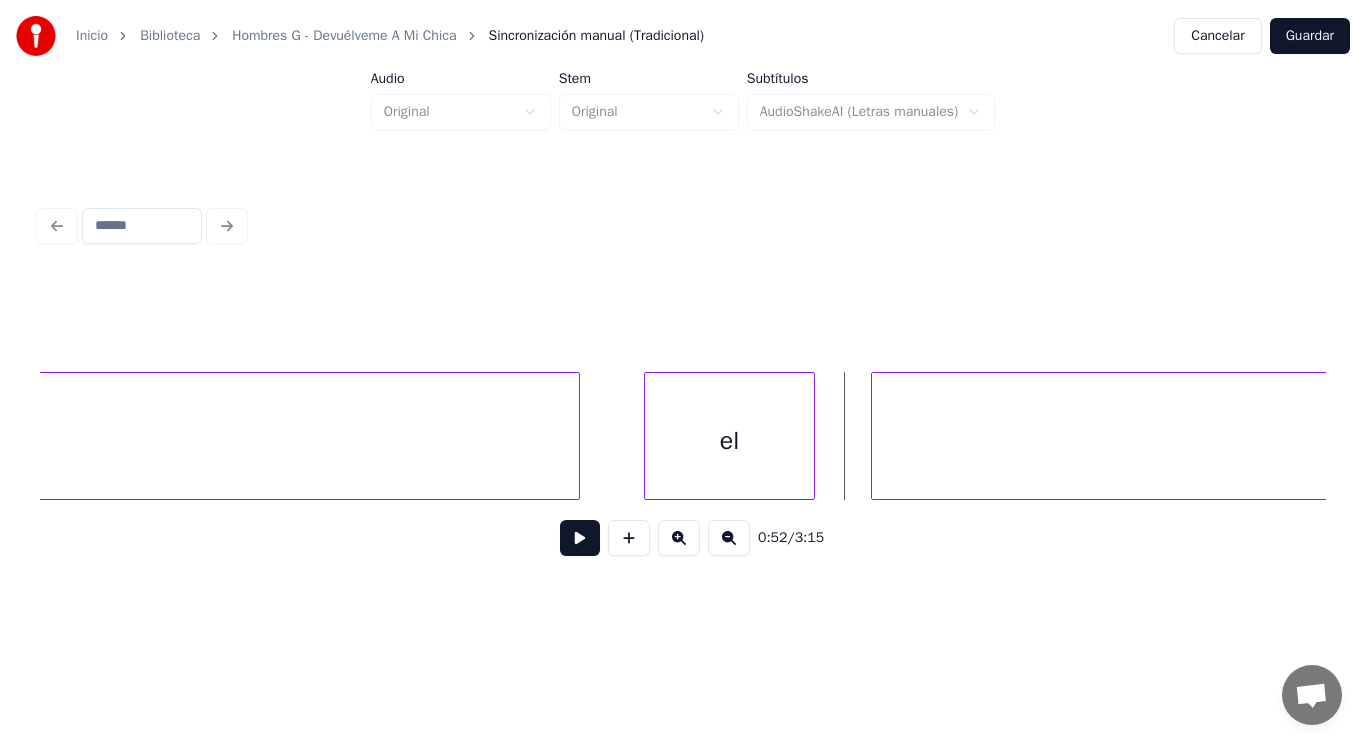 click at bounding box center [648, 436] 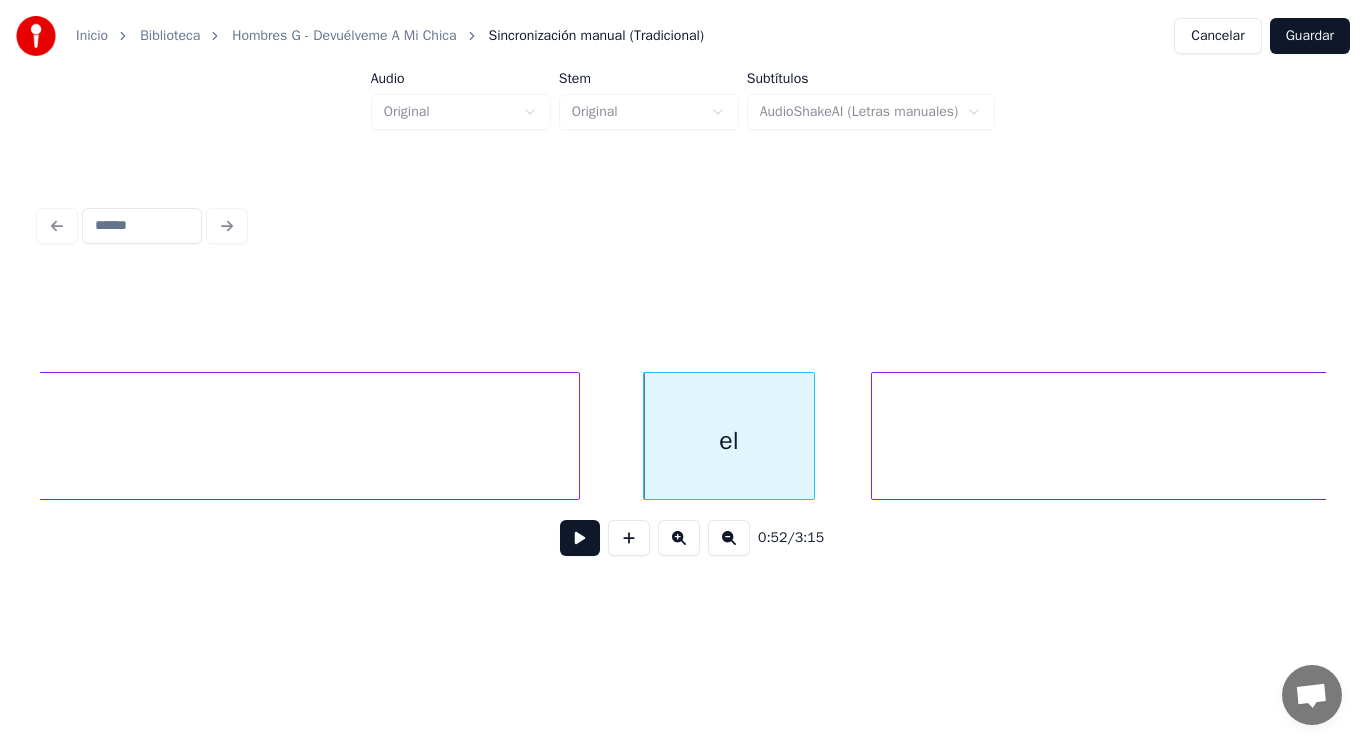 click at bounding box center (580, 538) 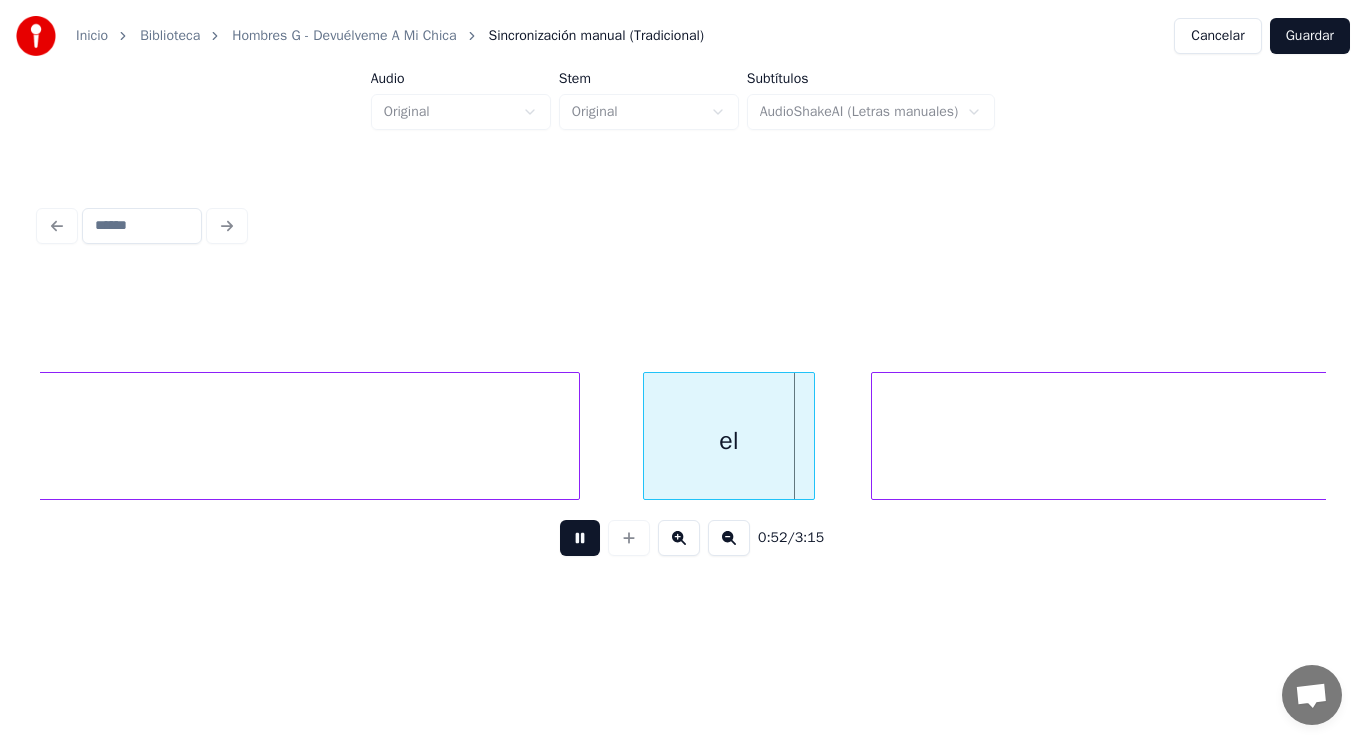 click at bounding box center (580, 538) 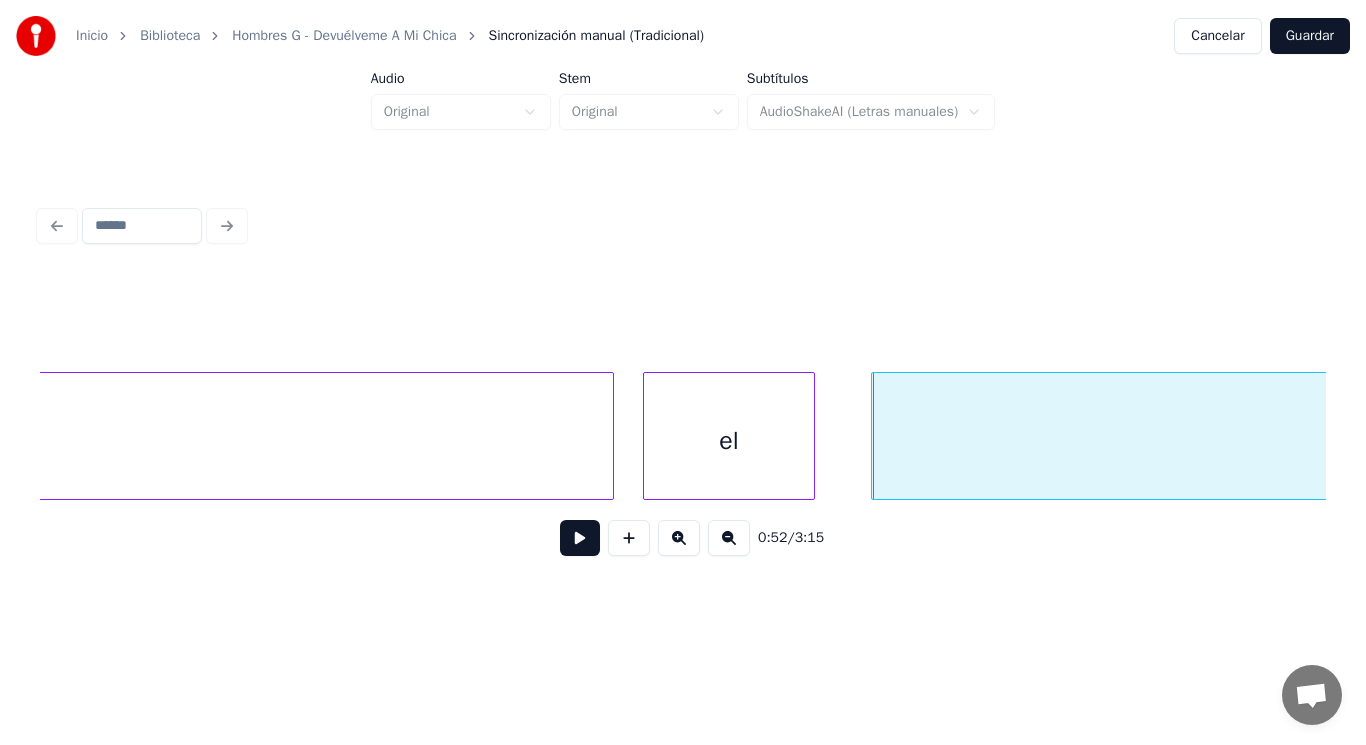 click at bounding box center [610, 436] 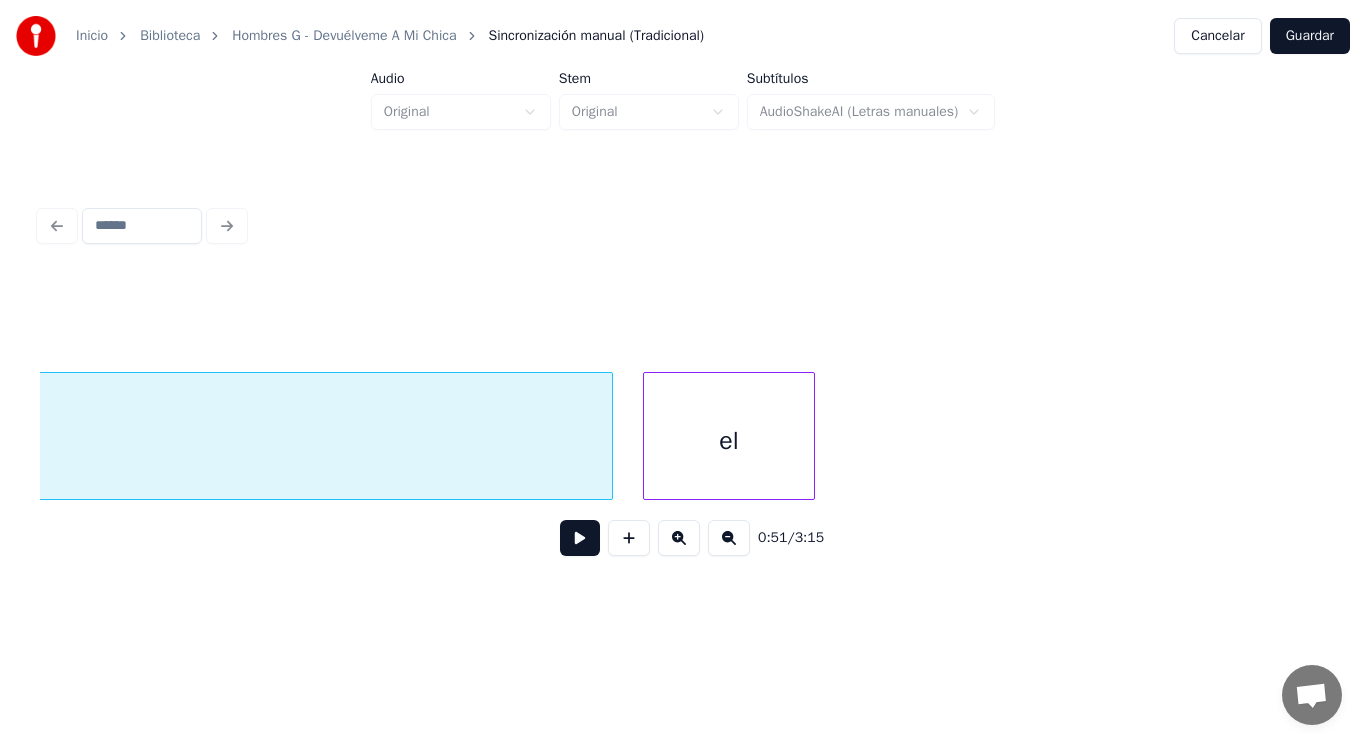 scroll, scrollTop: 0, scrollLeft: 72016, axis: horizontal 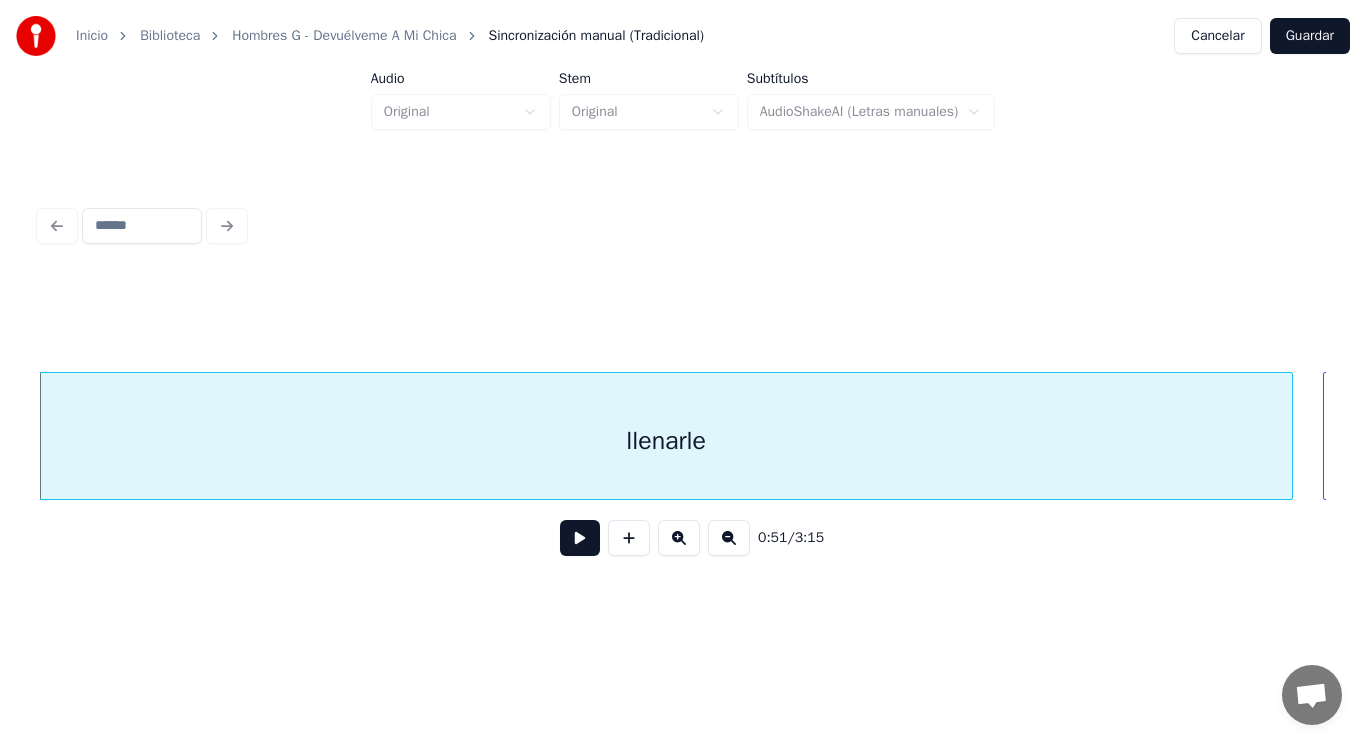 click at bounding box center (580, 538) 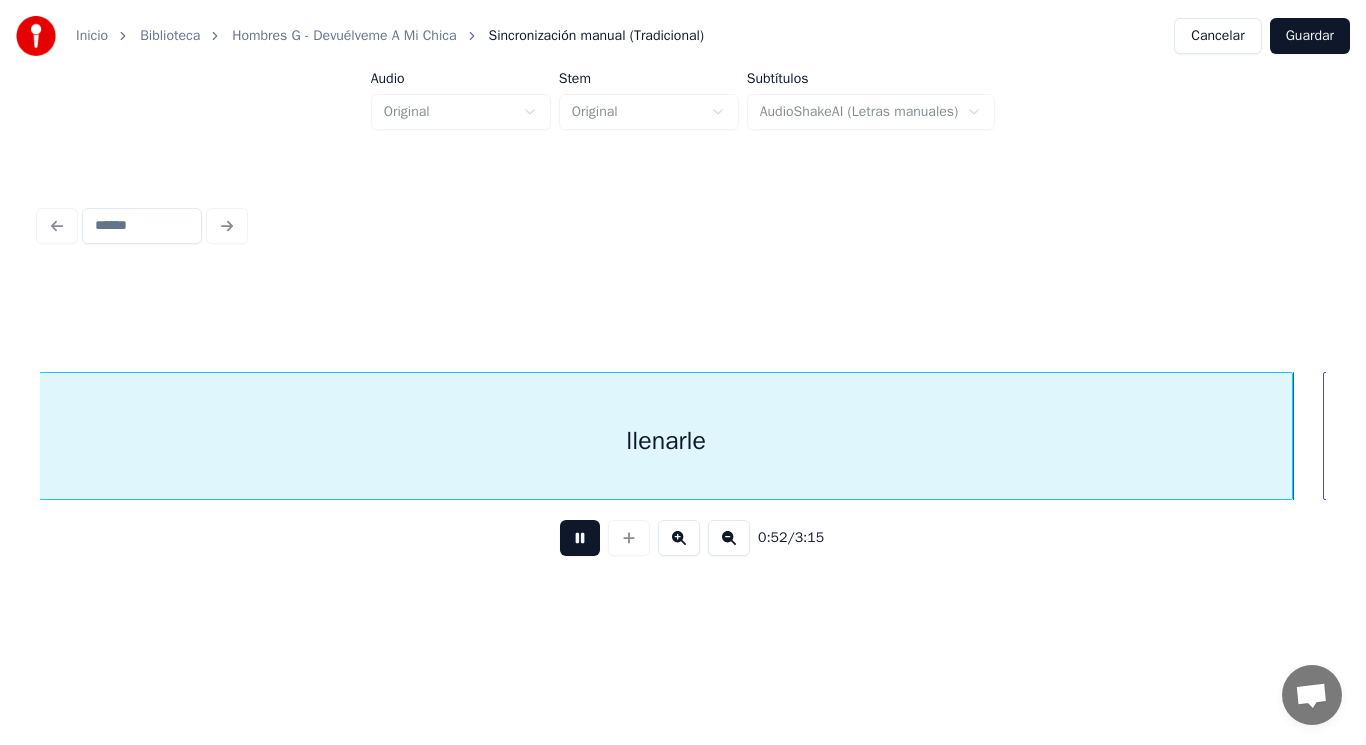 scroll, scrollTop: 0, scrollLeft: 73308, axis: horizontal 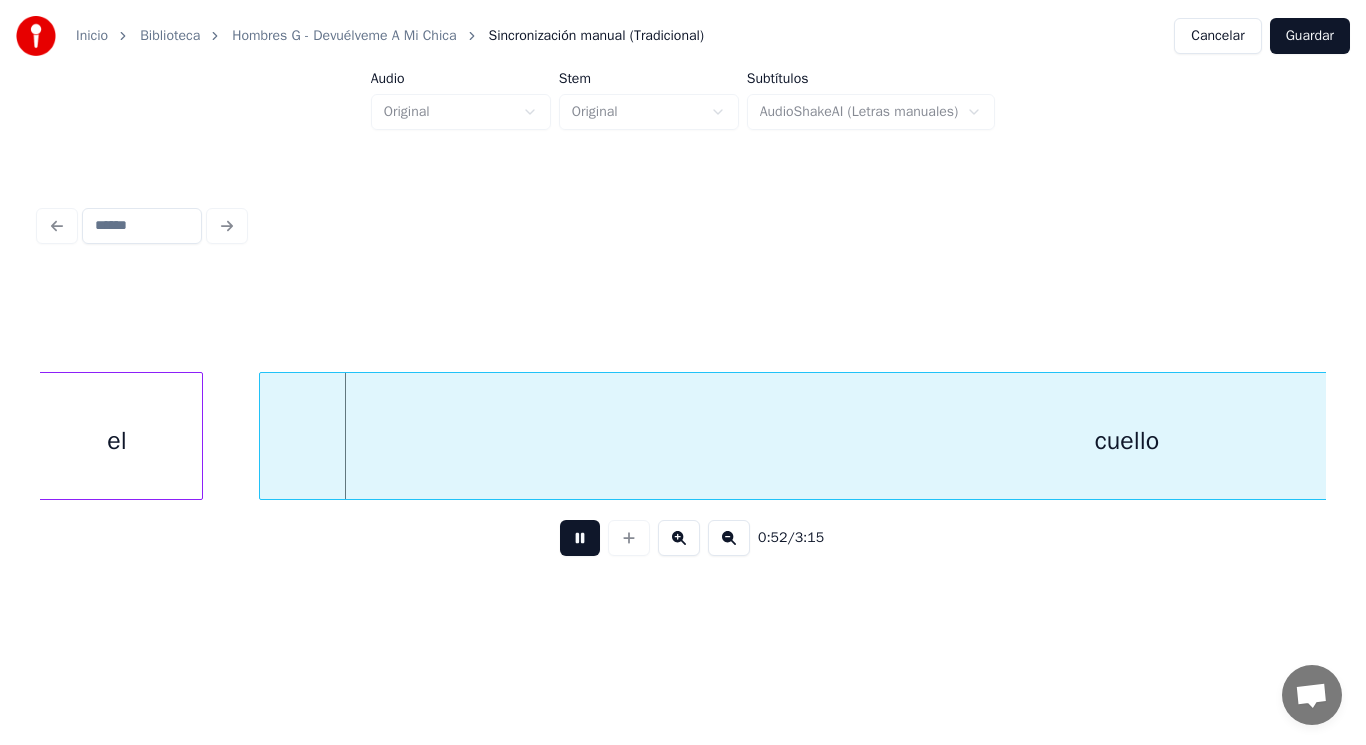 click at bounding box center (580, 538) 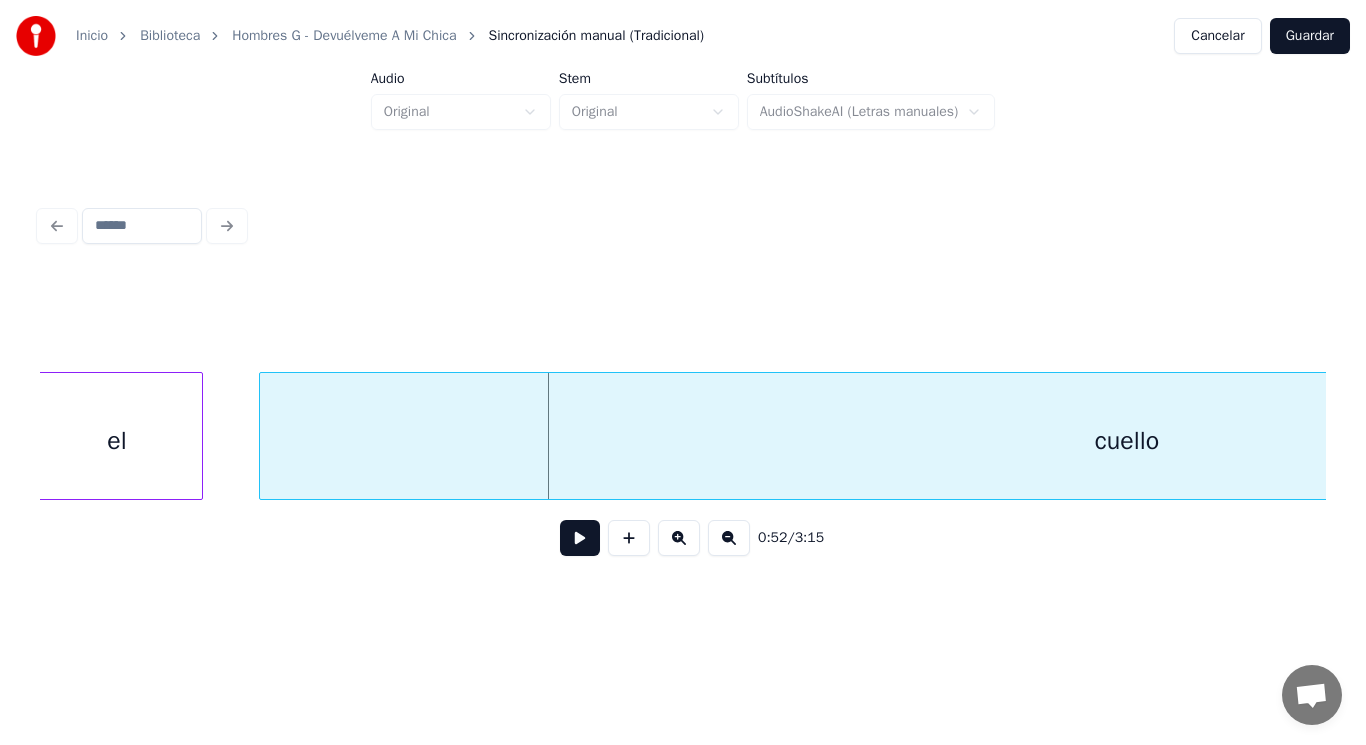 click on "cuello" at bounding box center [1127, 441] 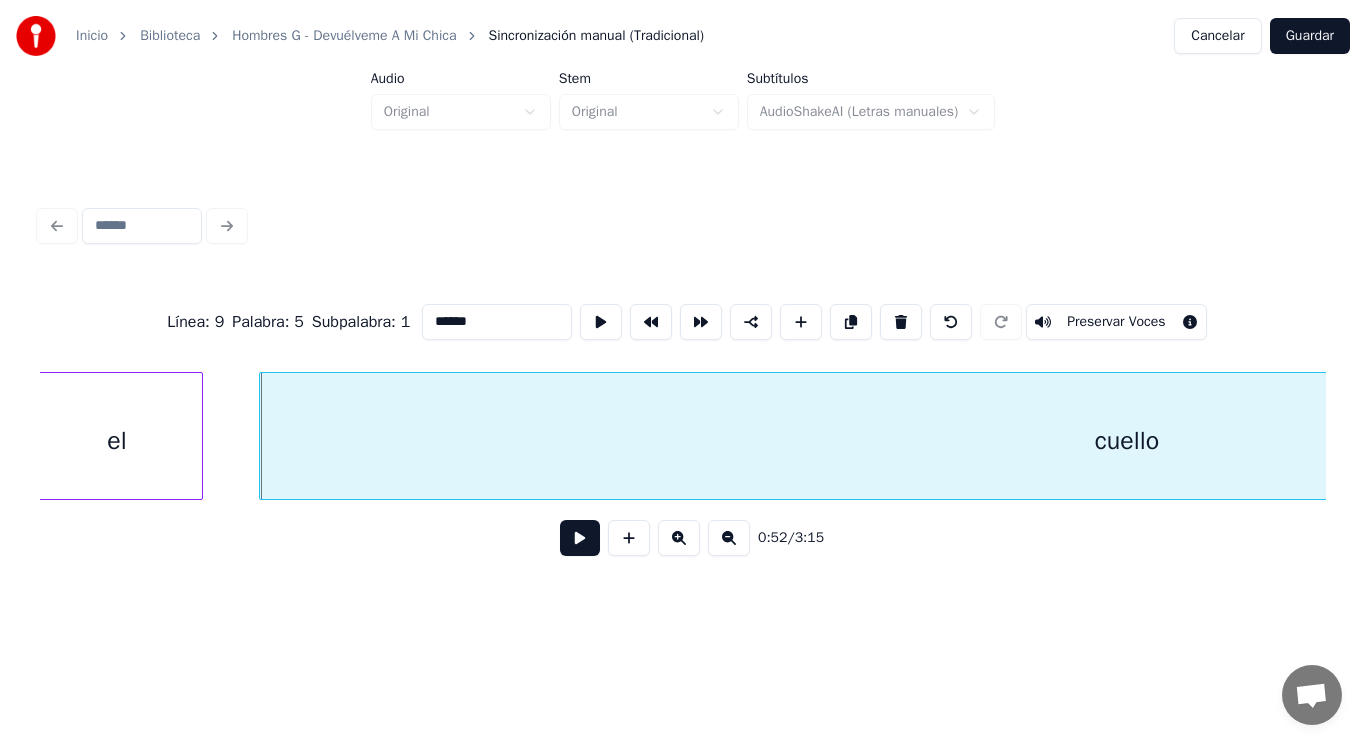 click at bounding box center (580, 538) 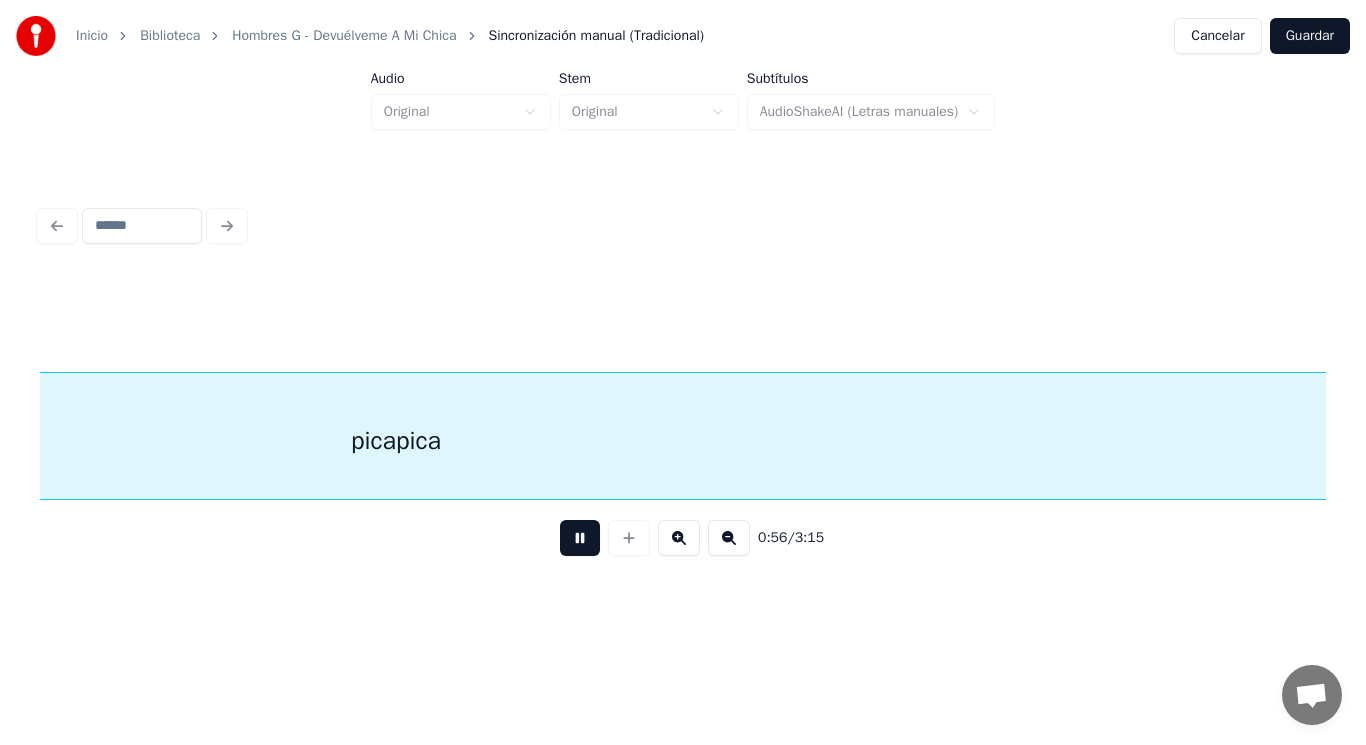 scroll, scrollTop: 0, scrollLeft: 78503, axis: horizontal 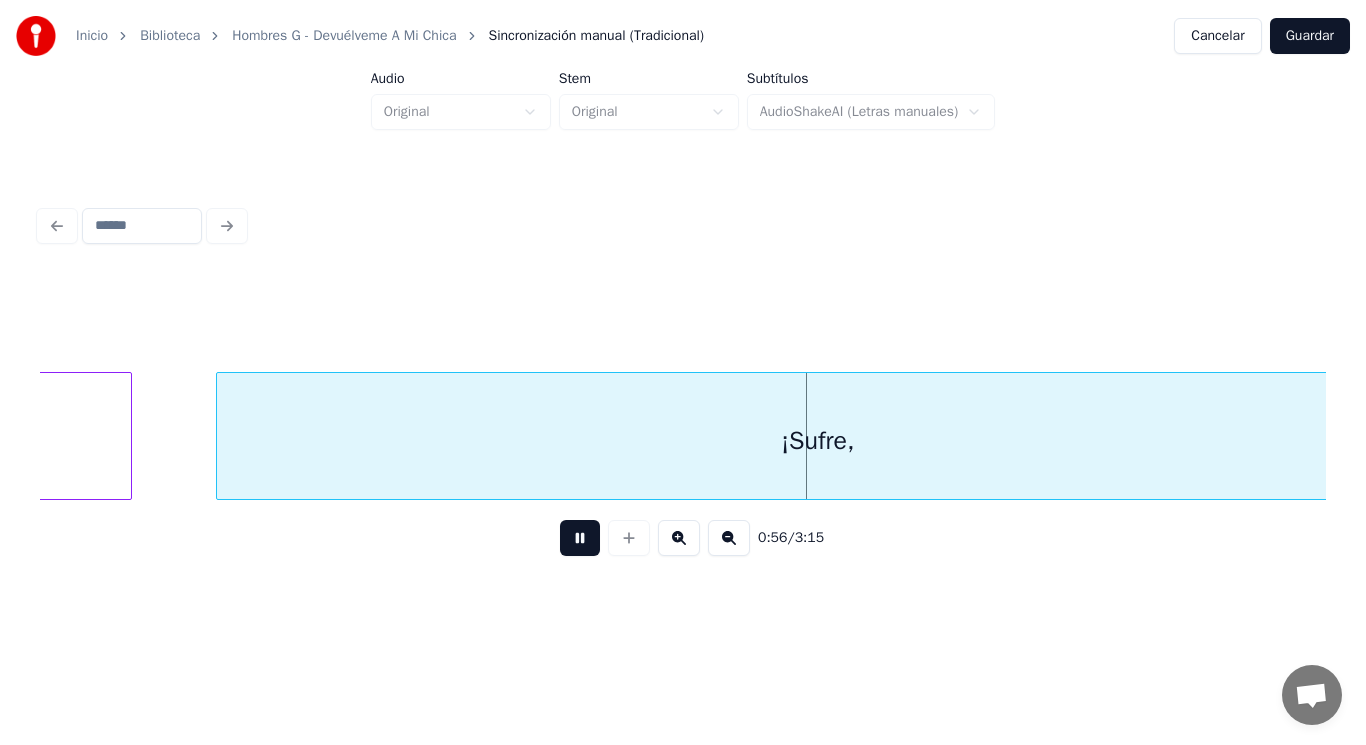 click at bounding box center [580, 538] 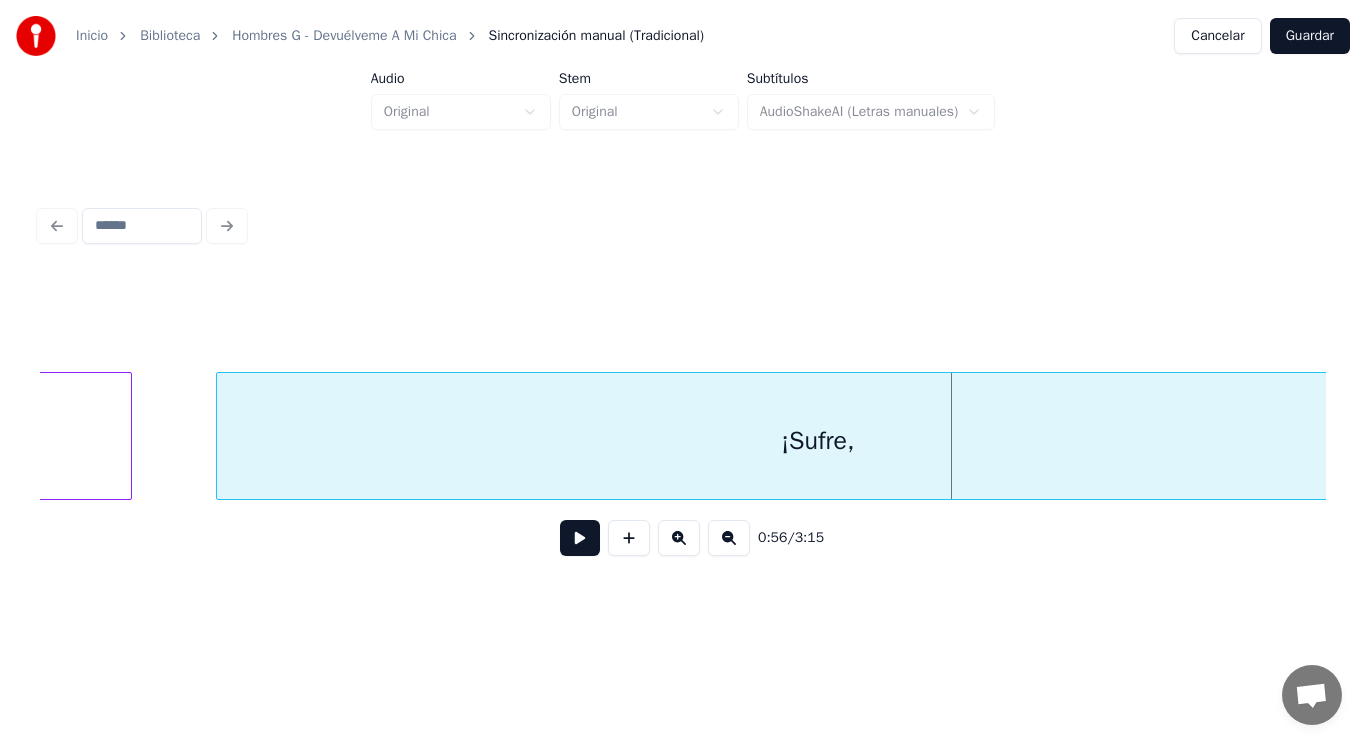 click on "¡Sufre," at bounding box center (818, 441) 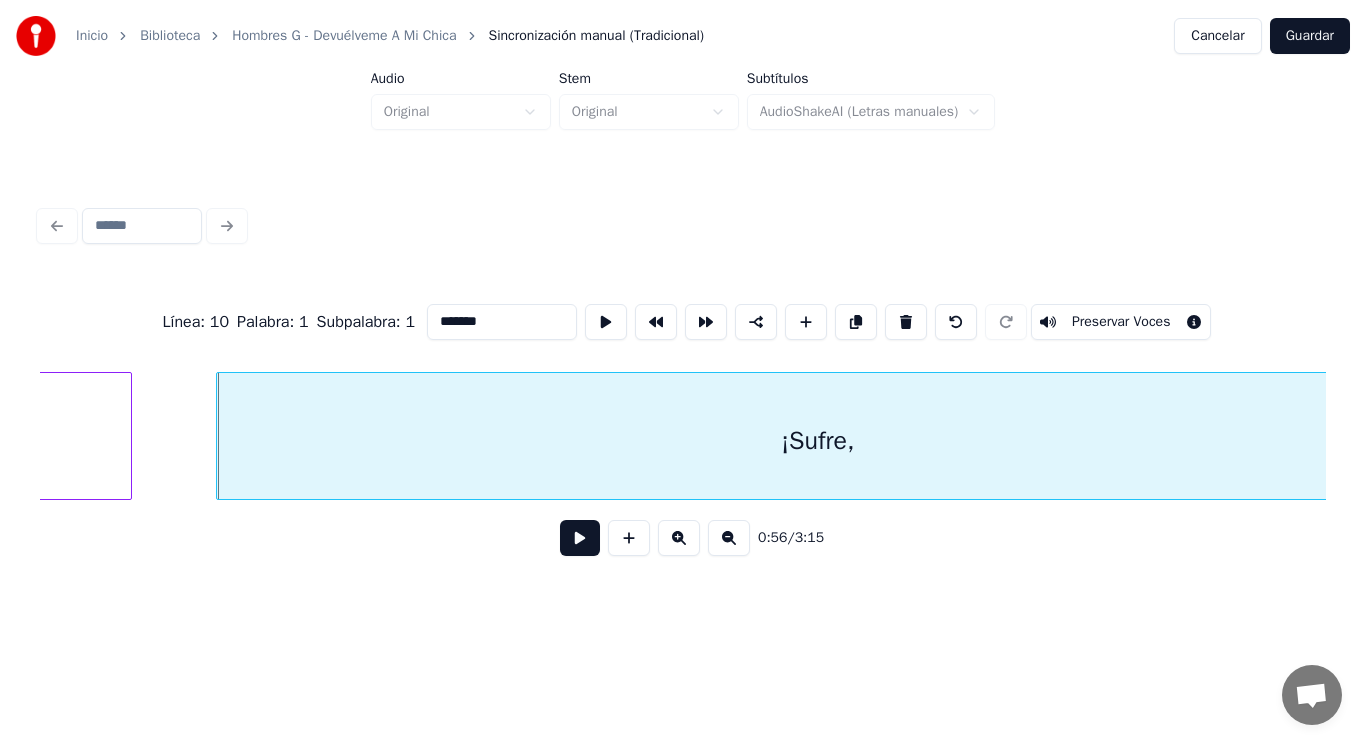 click at bounding box center [580, 538] 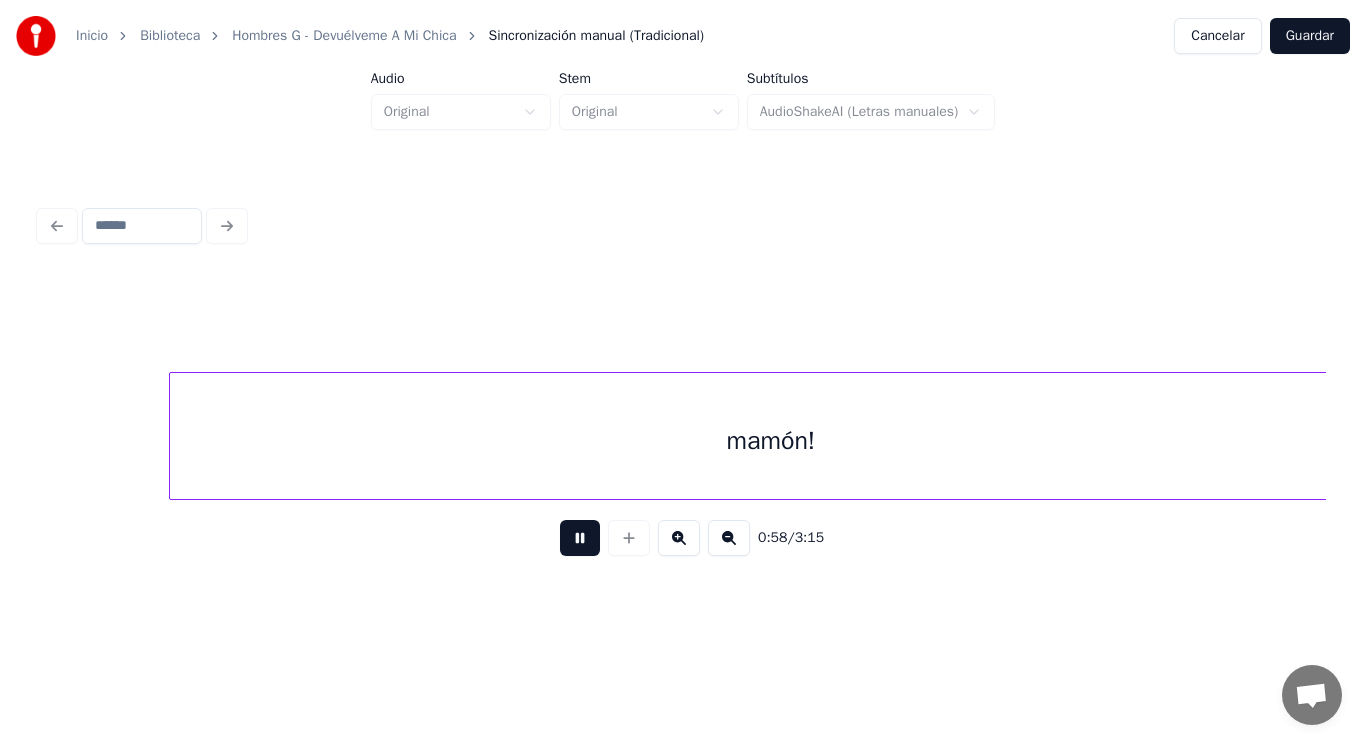 scroll, scrollTop: 0, scrollLeft: 81117, axis: horizontal 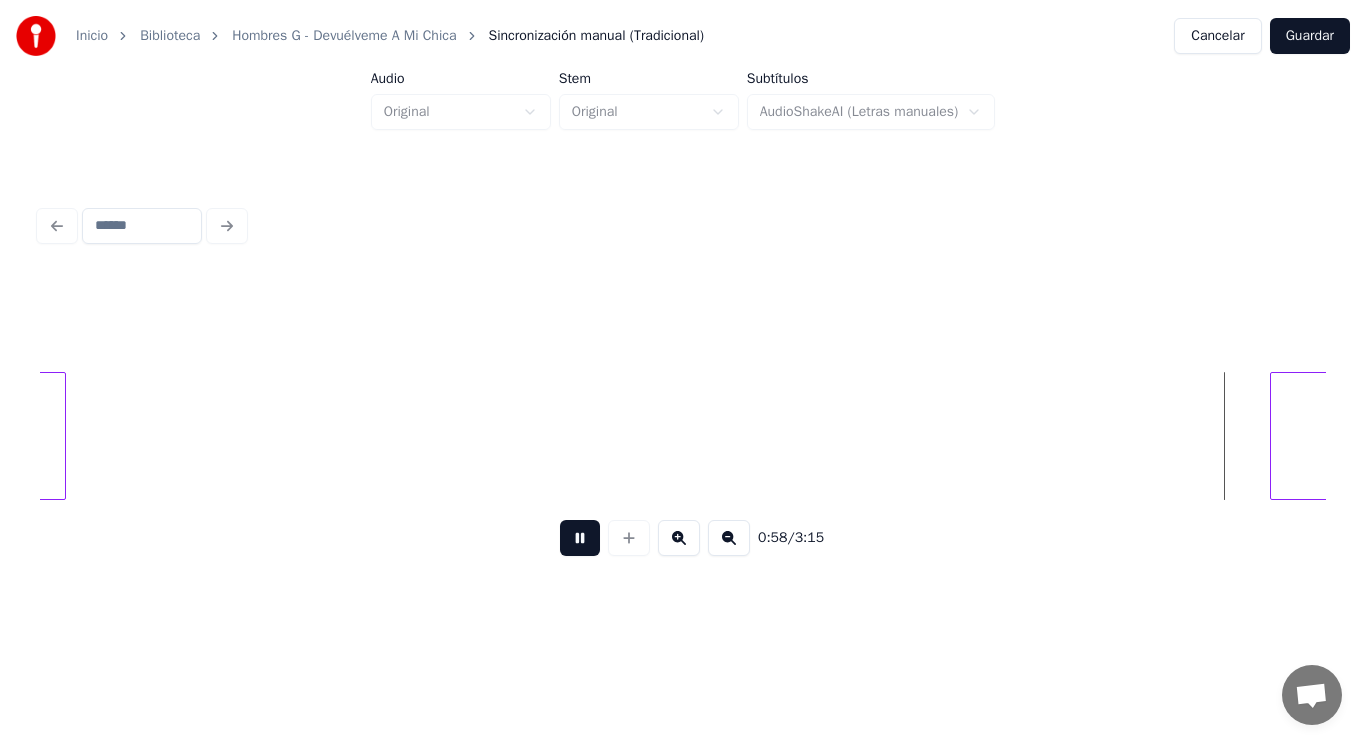 click at bounding box center [580, 538] 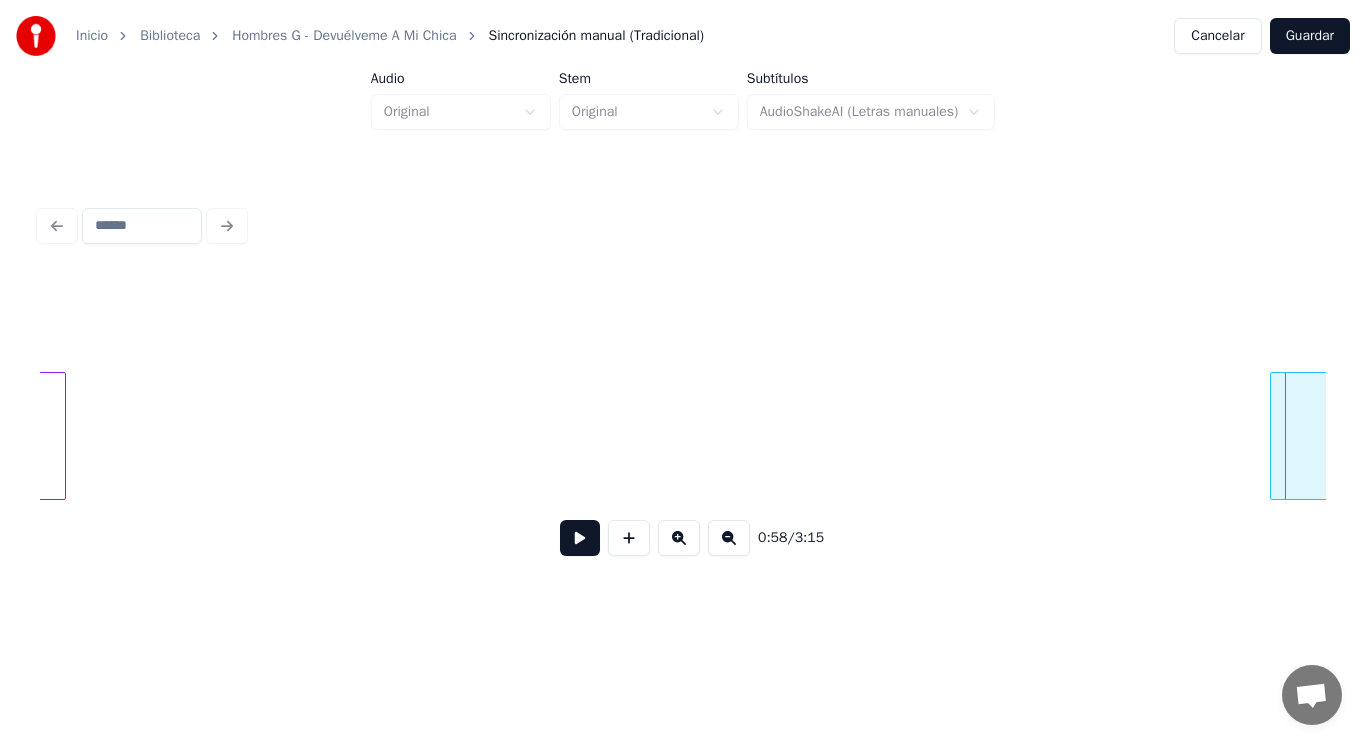 click on "devuélveme" at bounding box center (1774, 441) 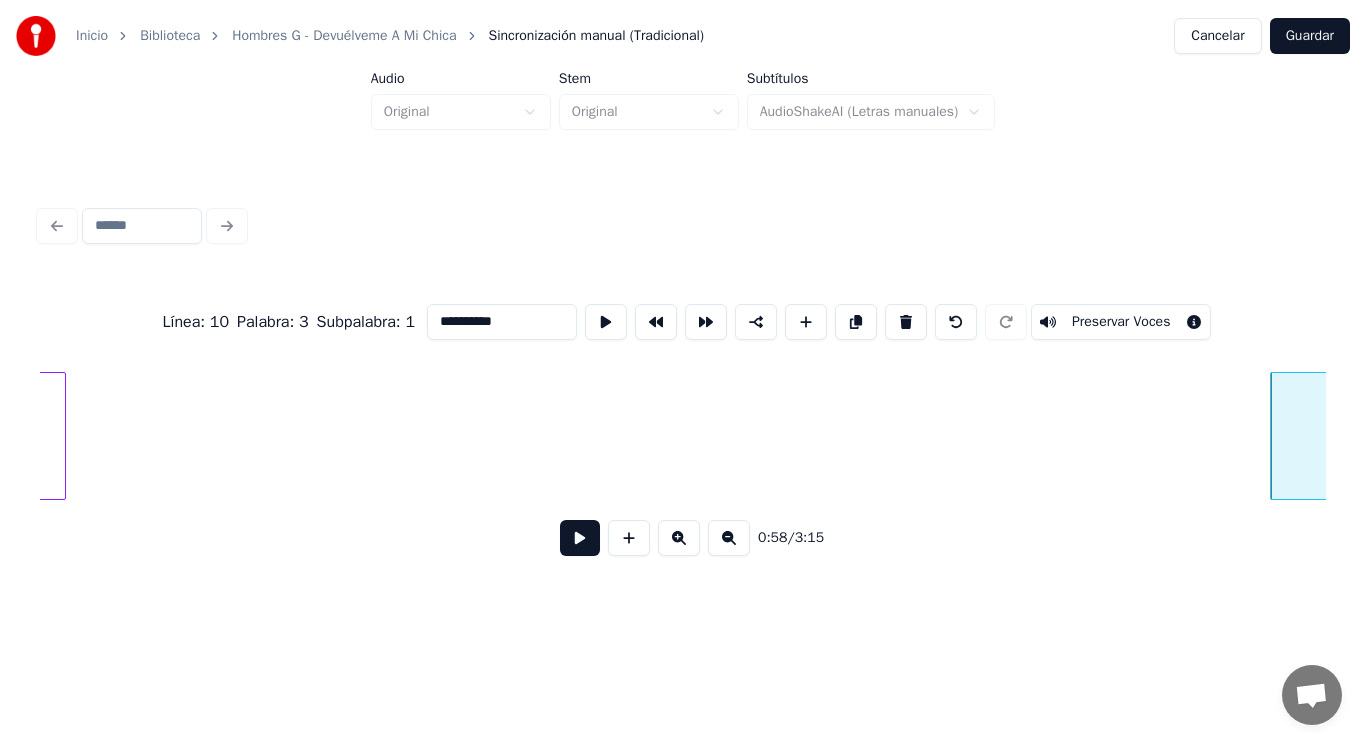 click on "**********" at bounding box center [502, 322] 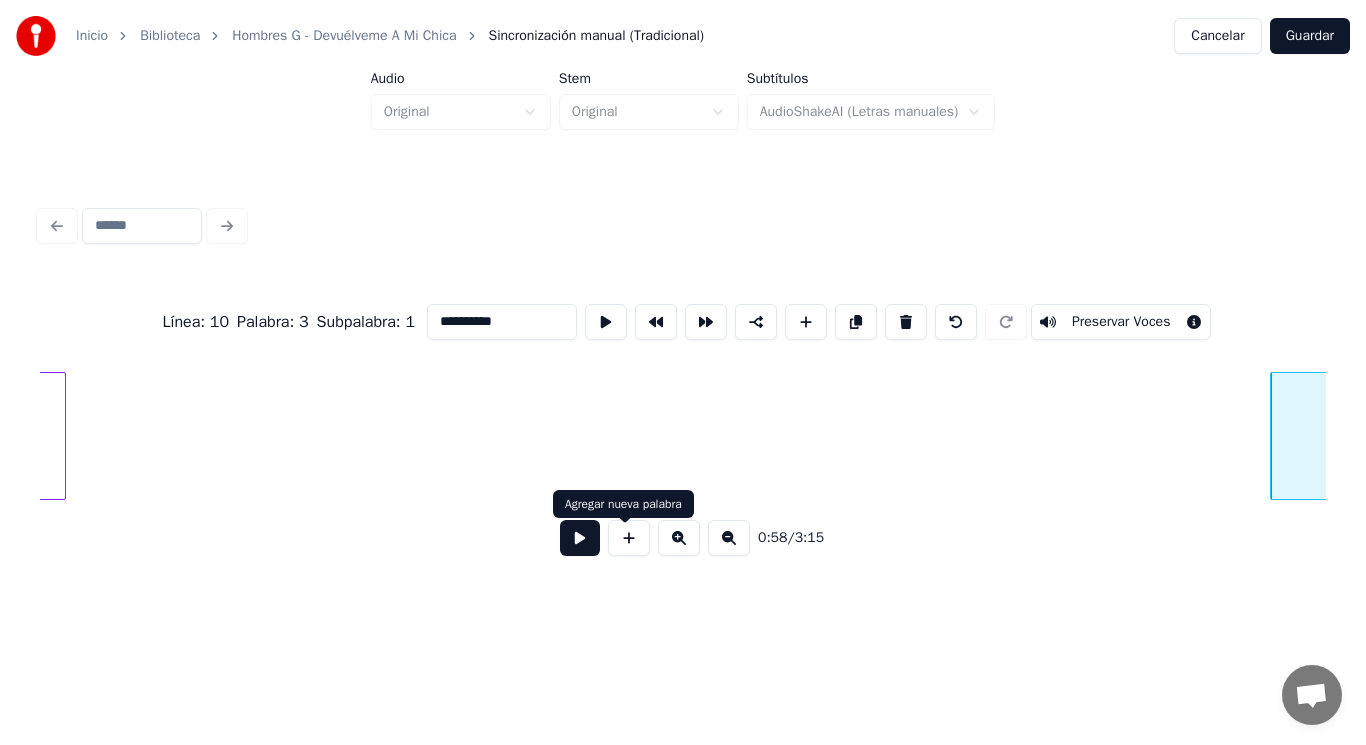 type on "**********" 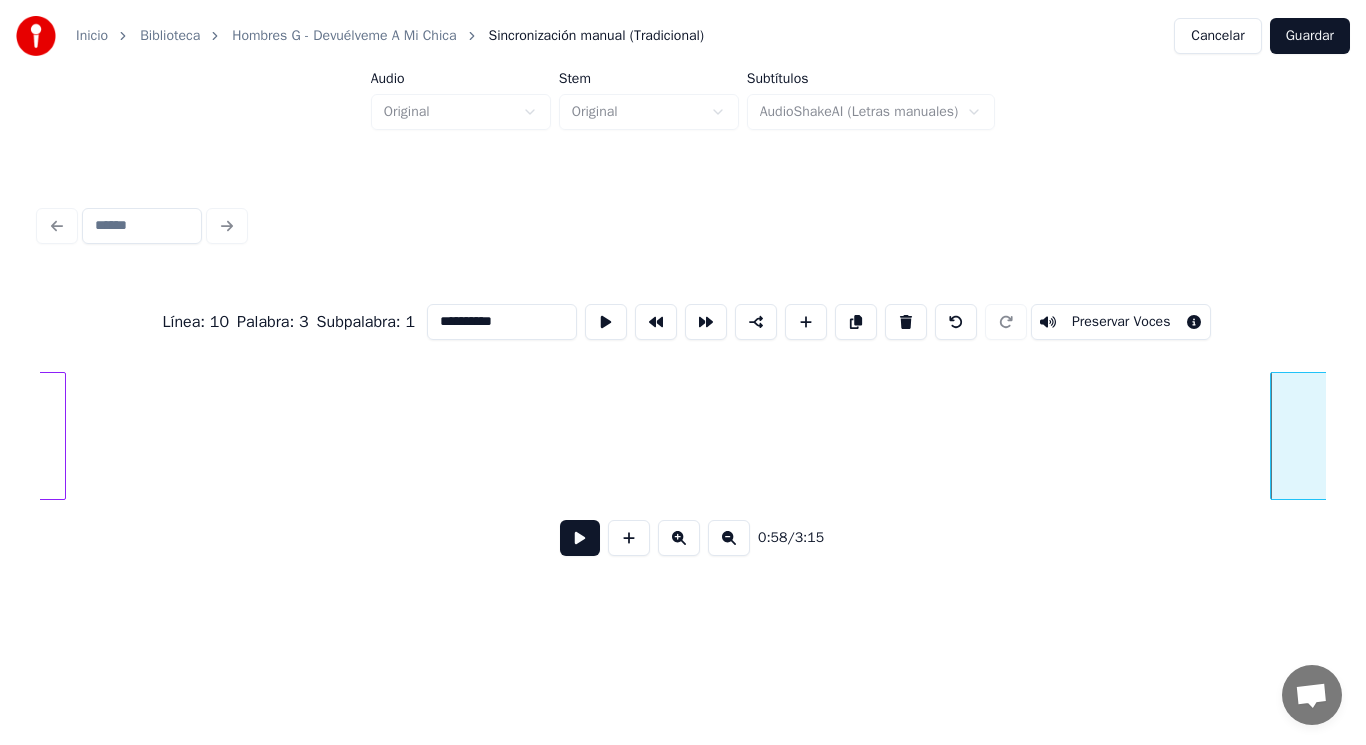 click at bounding box center [580, 538] 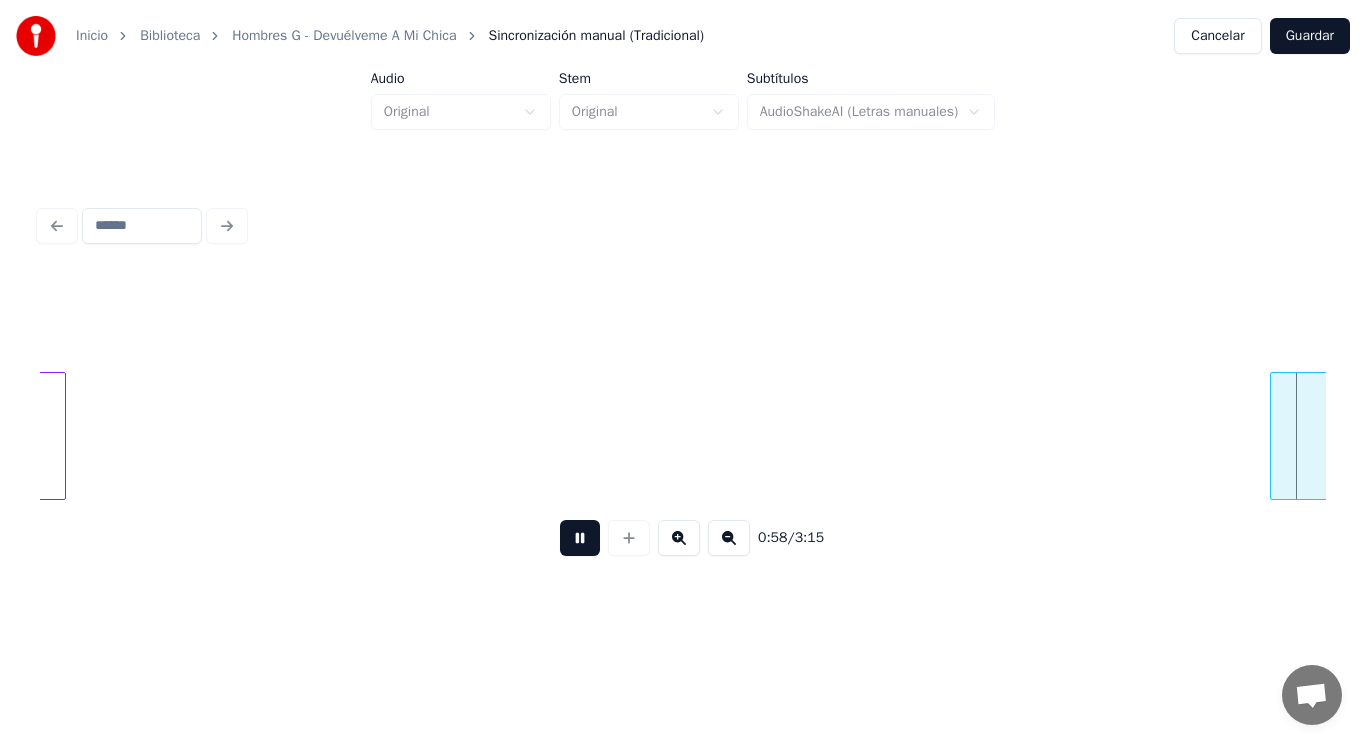 scroll, scrollTop: 0, scrollLeft: 82405, axis: horizontal 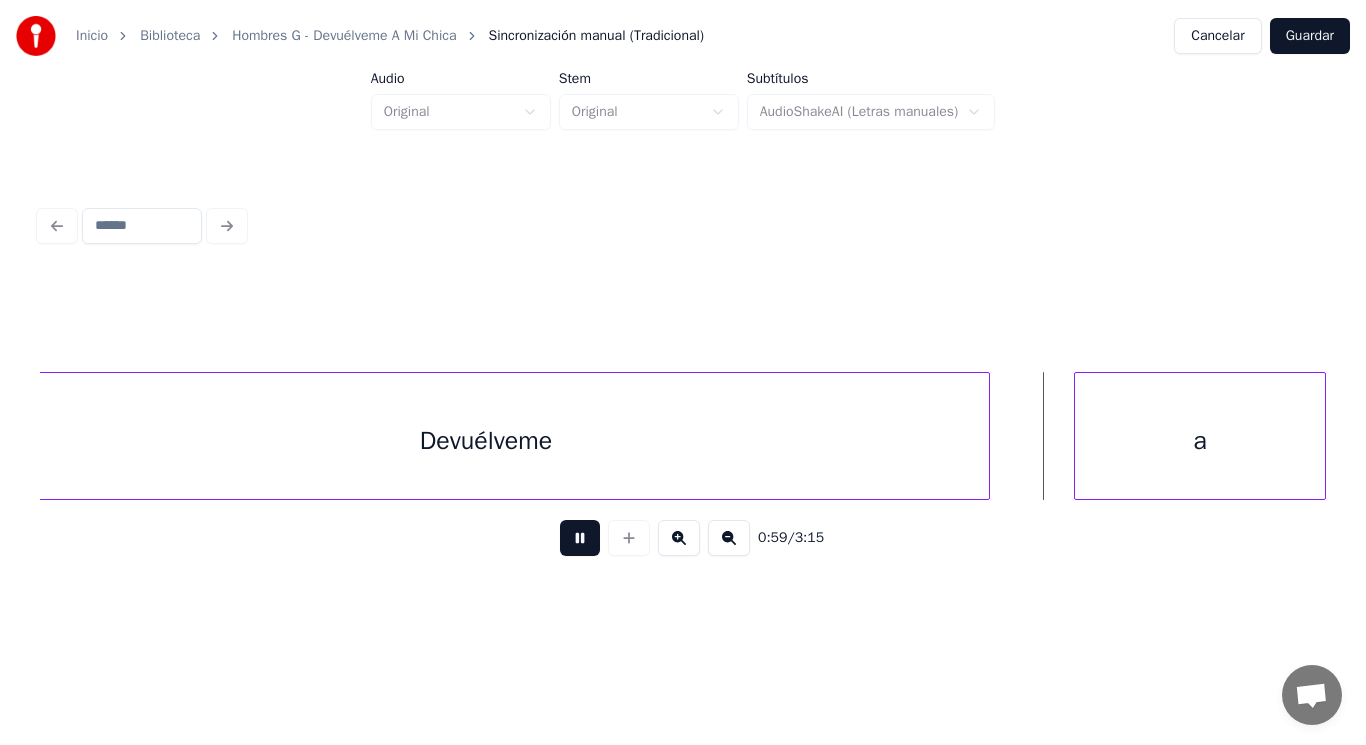 click at bounding box center [580, 538] 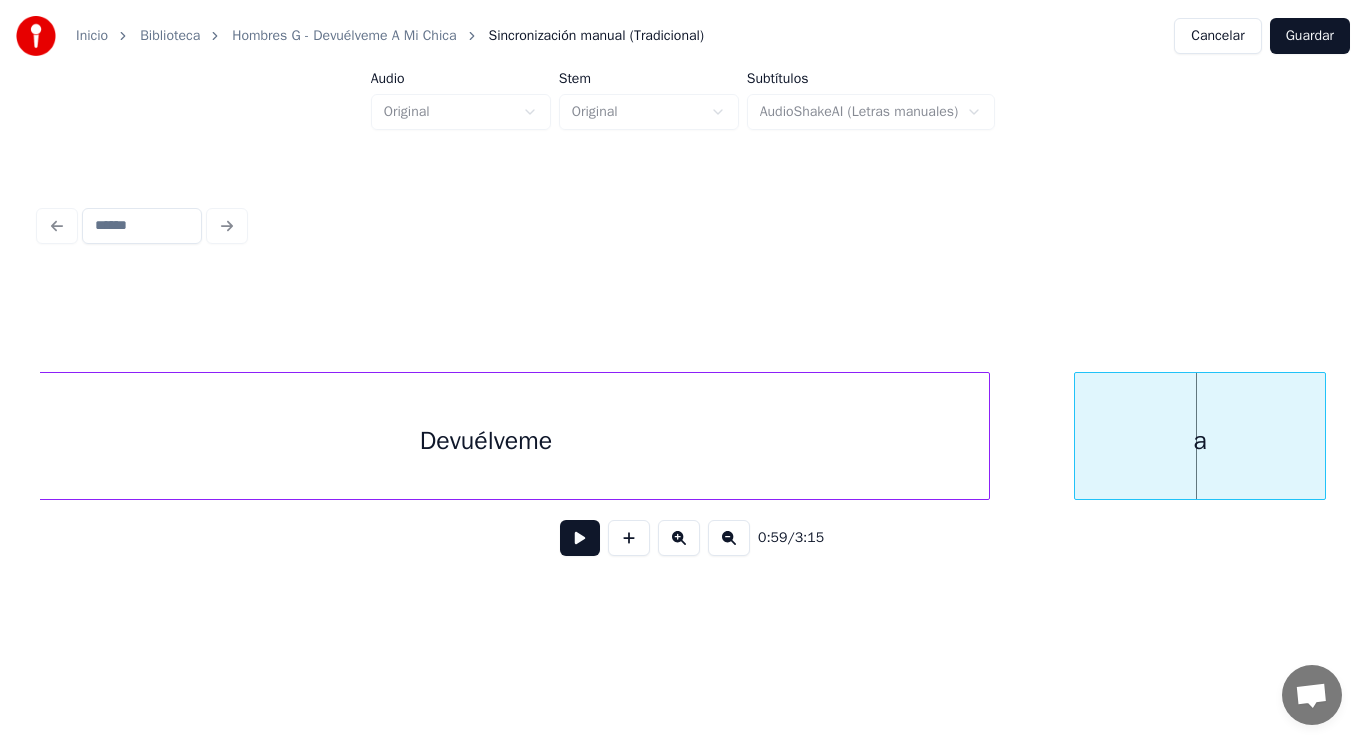 click on "Devuélveme" at bounding box center (486, 441) 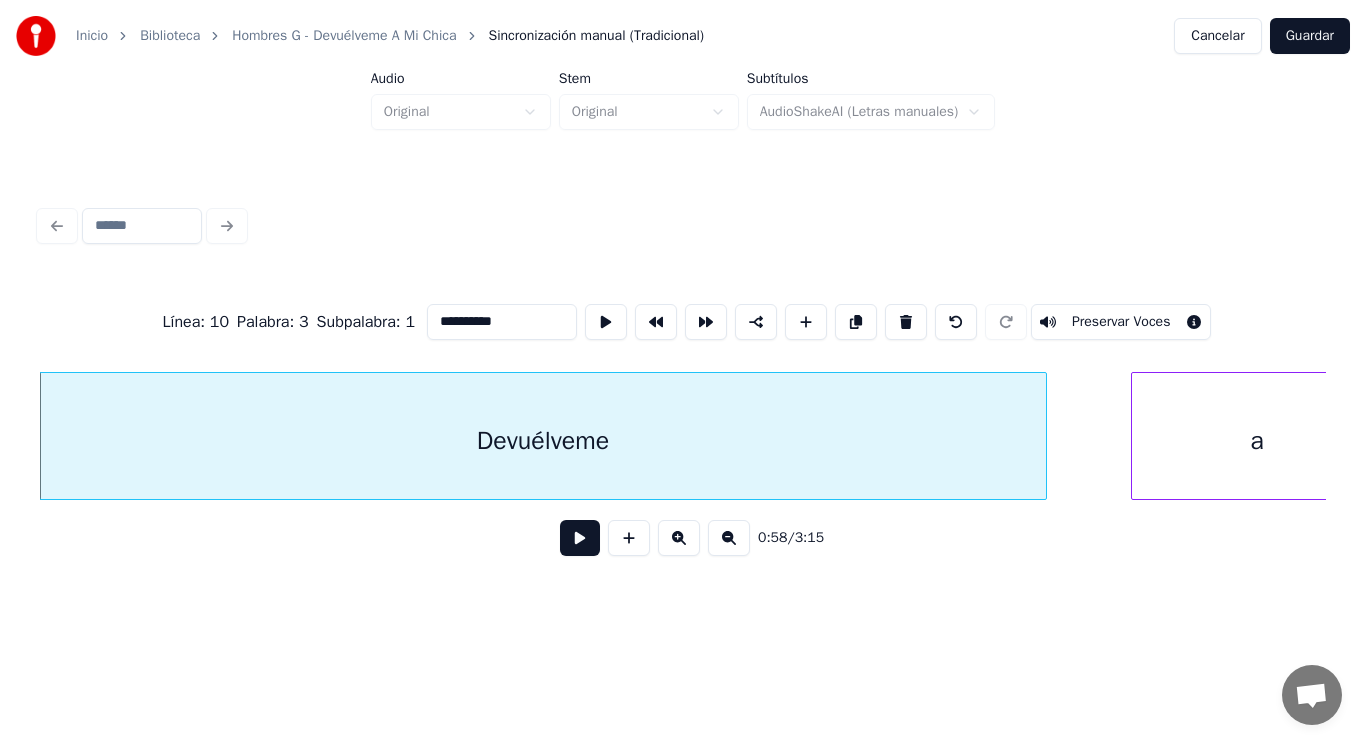 click at bounding box center [580, 538] 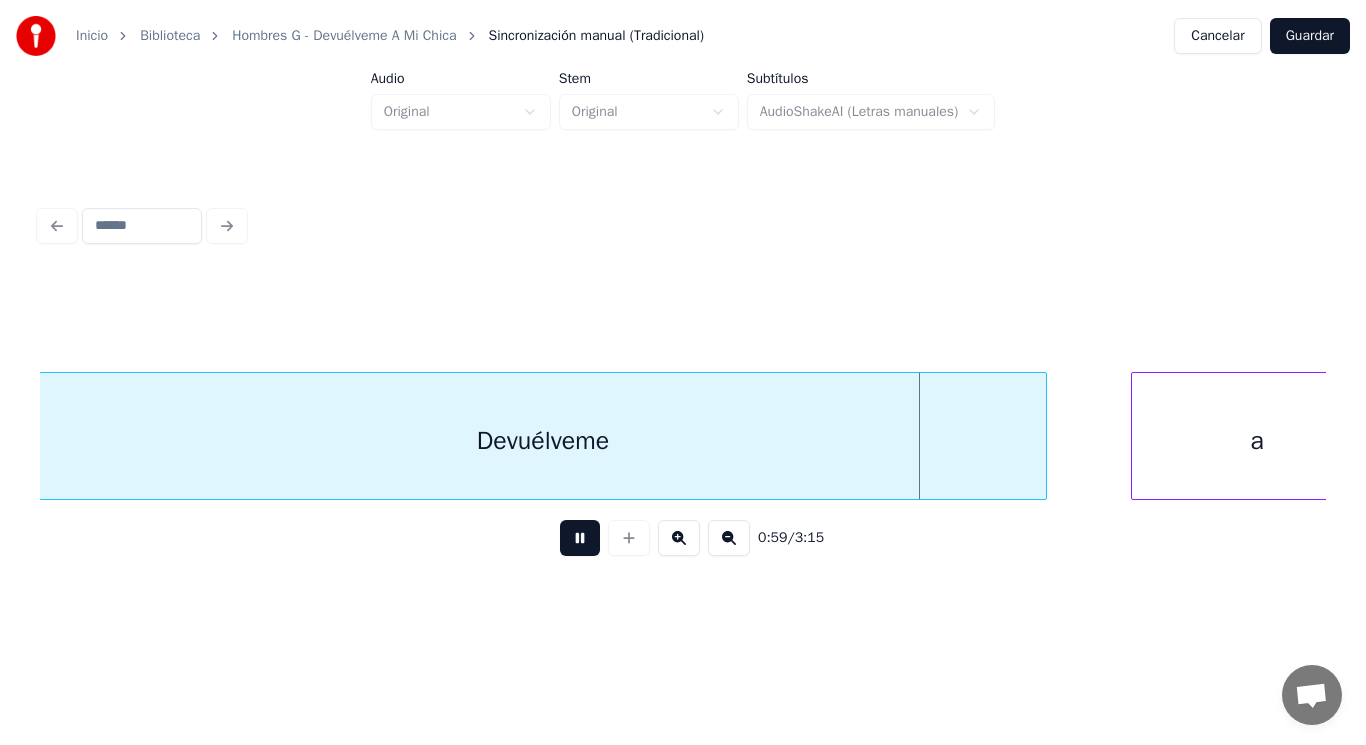 click at bounding box center [580, 538] 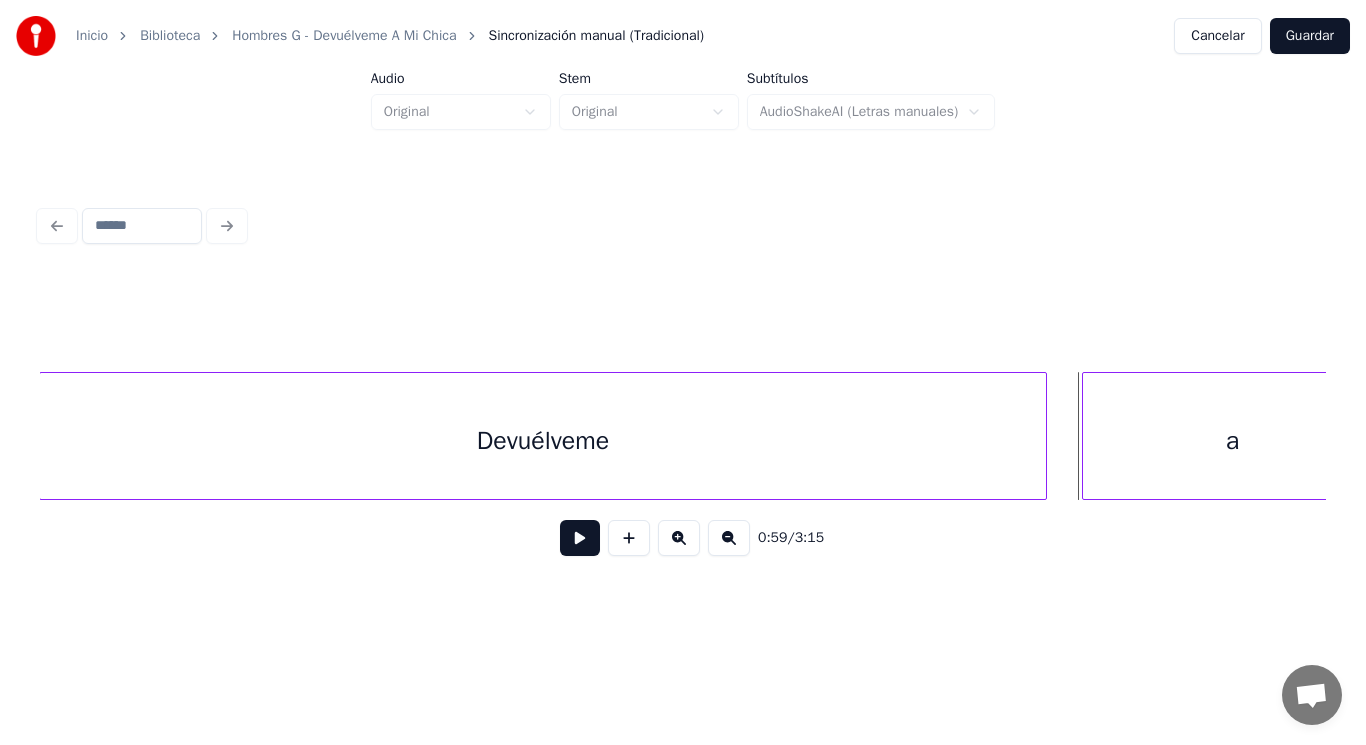 click at bounding box center [1086, 436] 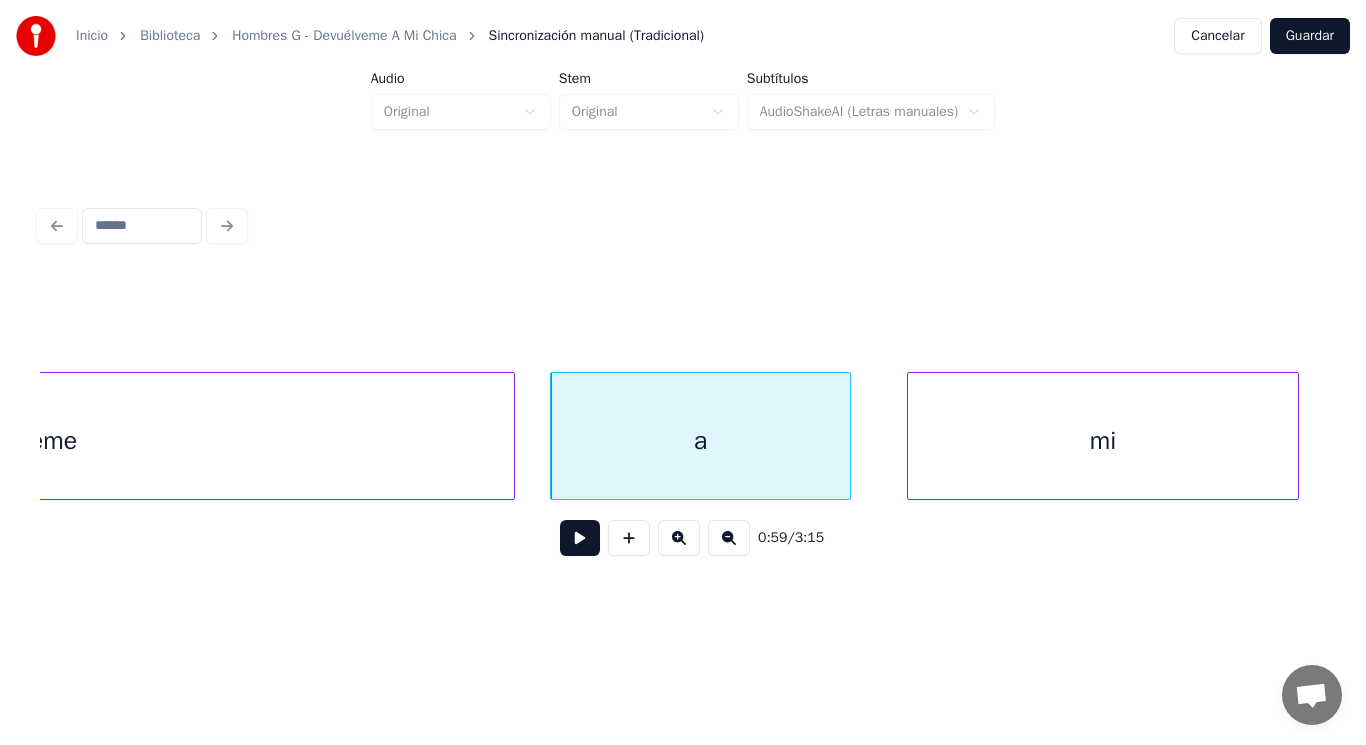 scroll, scrollTop: 0, scrollLeft: 82988, axis: horizontal 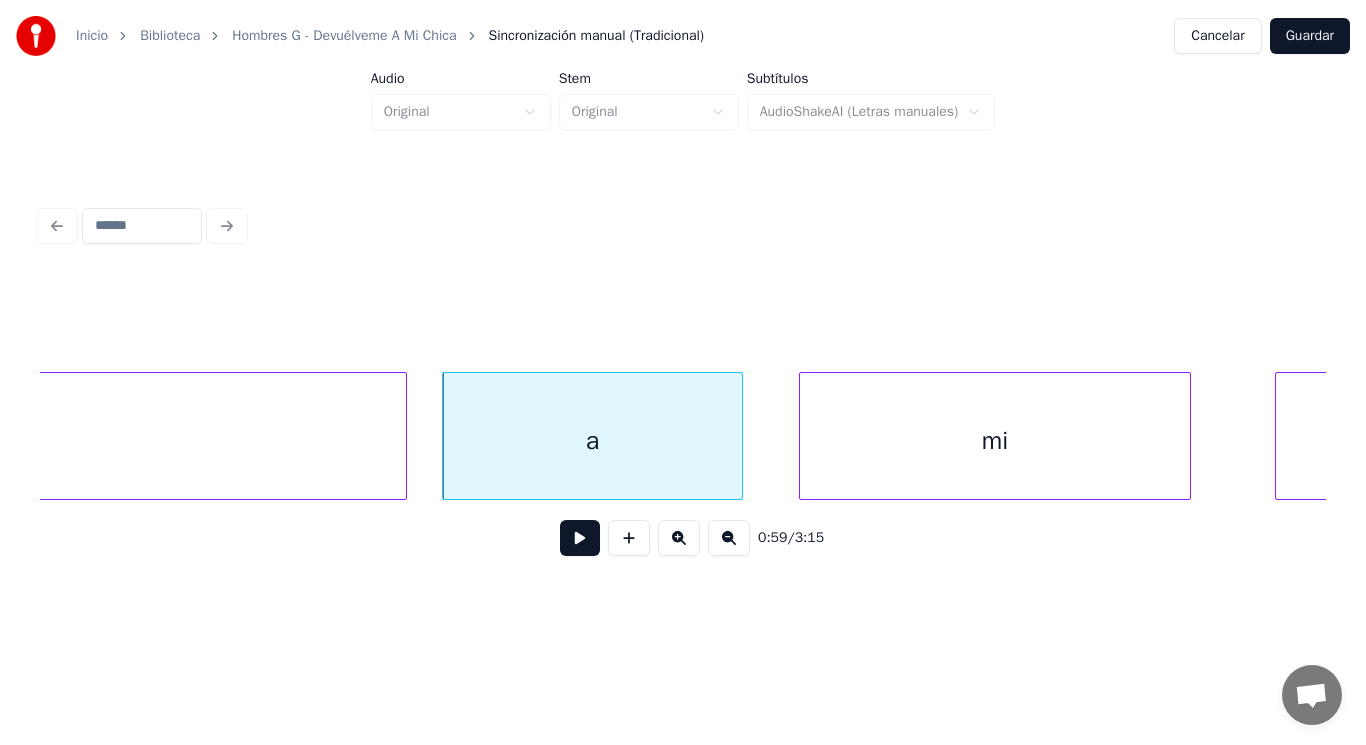 click at bounding box center (580, 538) 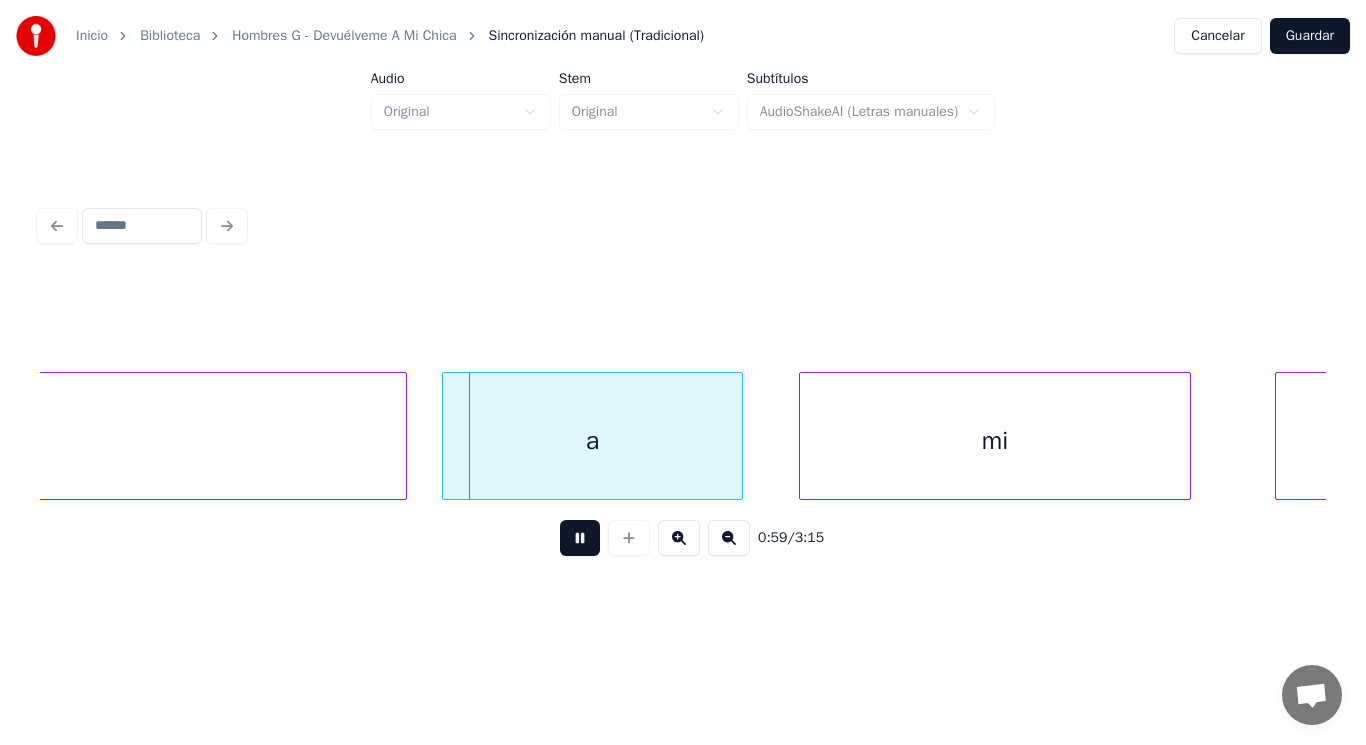 click at bounding box center [580, 538] 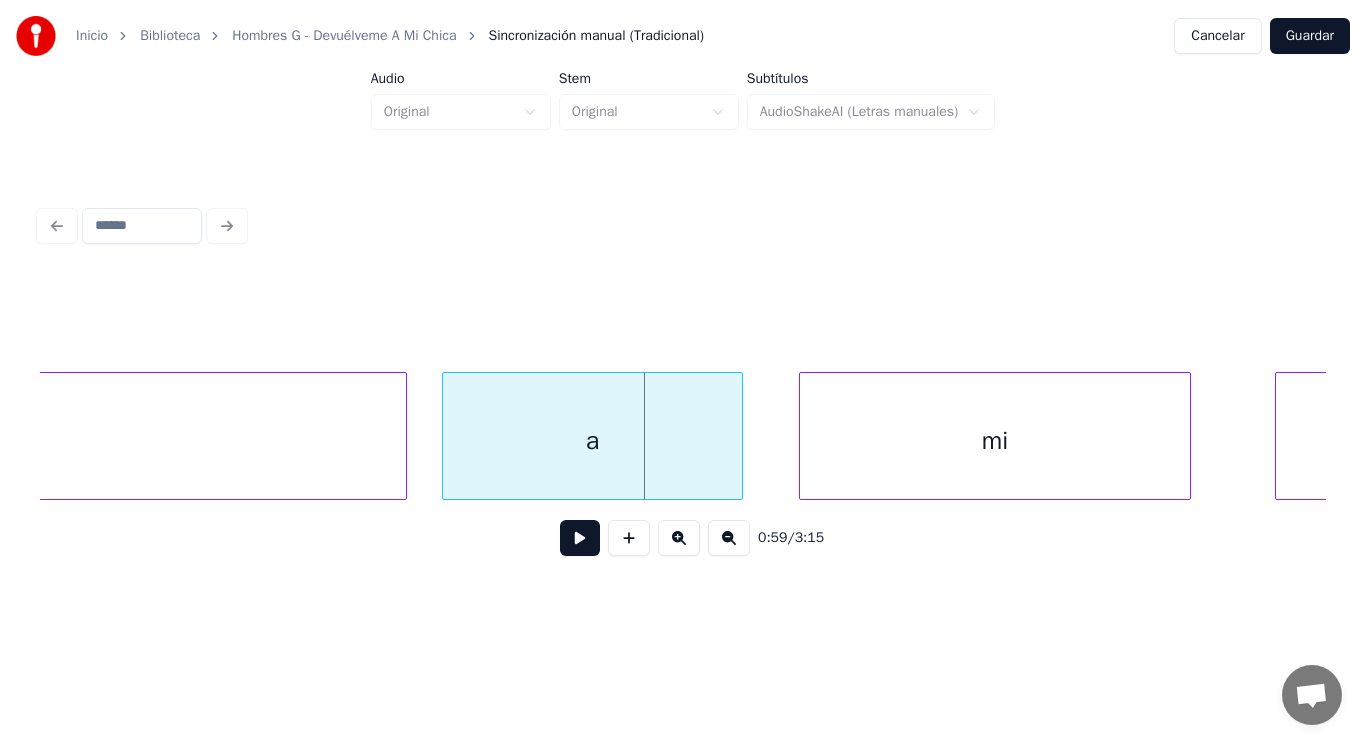 click on "Devuélveme" at bounding box center (-97, 441) 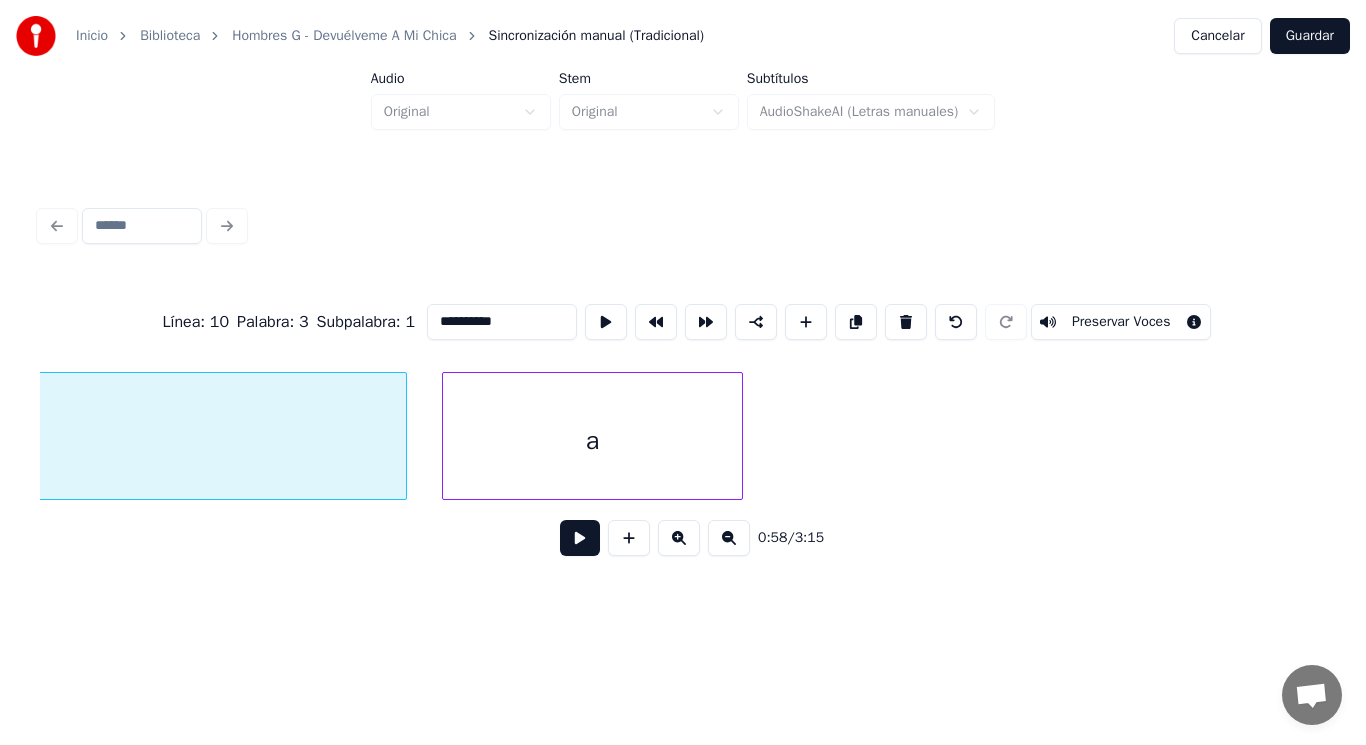 scroll, scrollTop: 0, scrollLeft: 82348, axis: horizontal 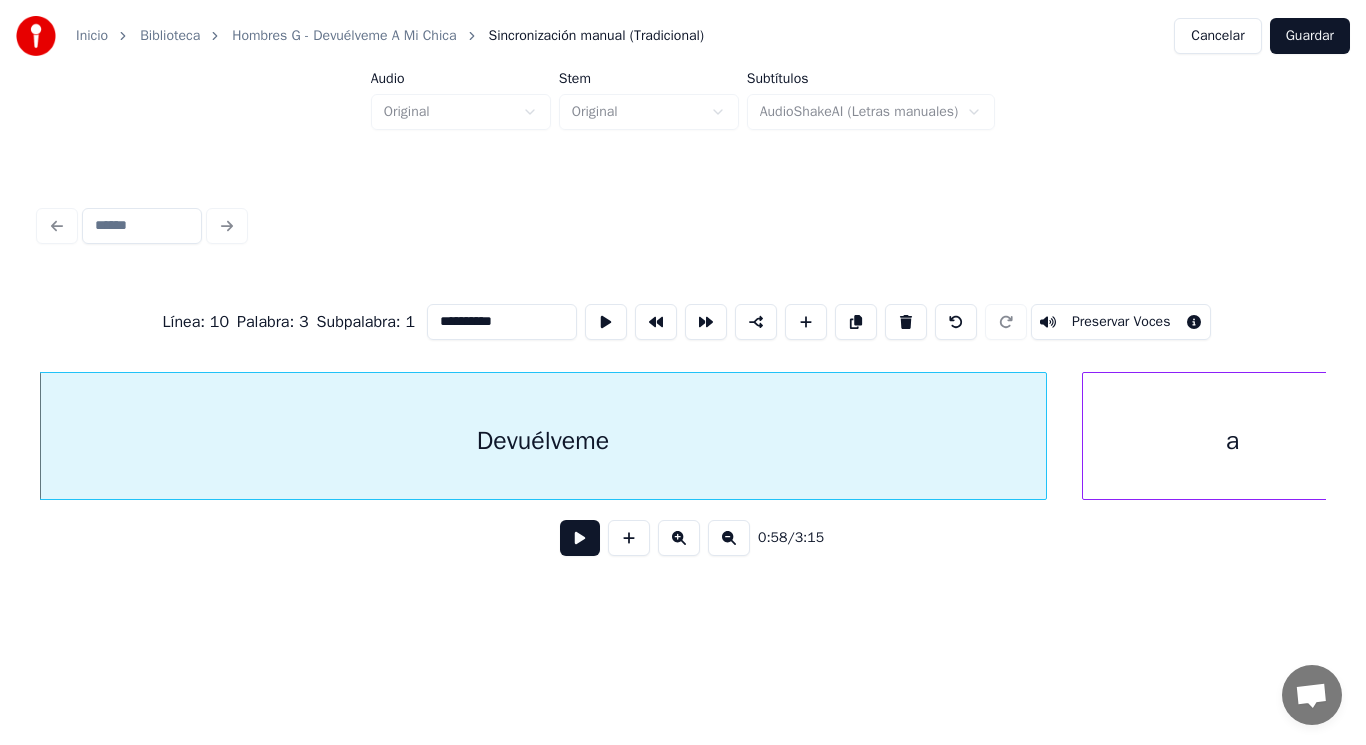 click at bounding box center (580, 538) 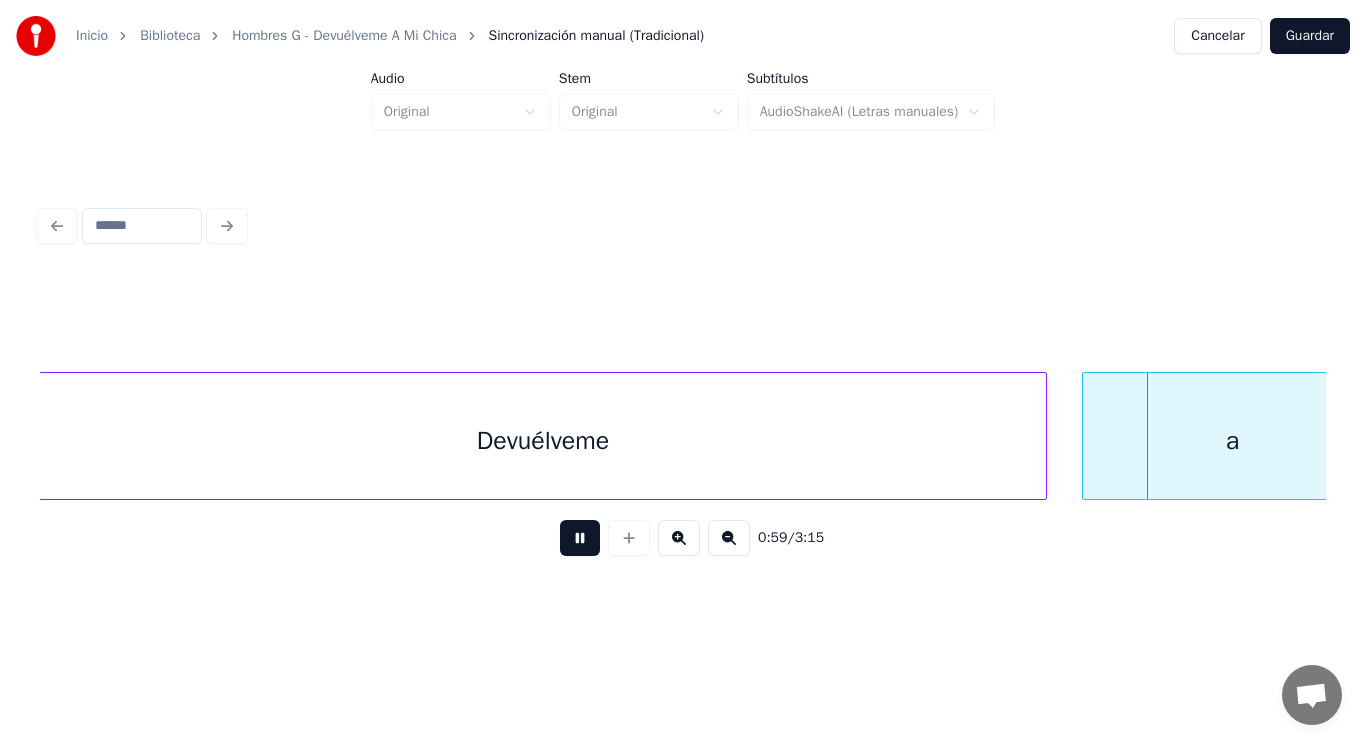 click at bounding box center (580, 538) 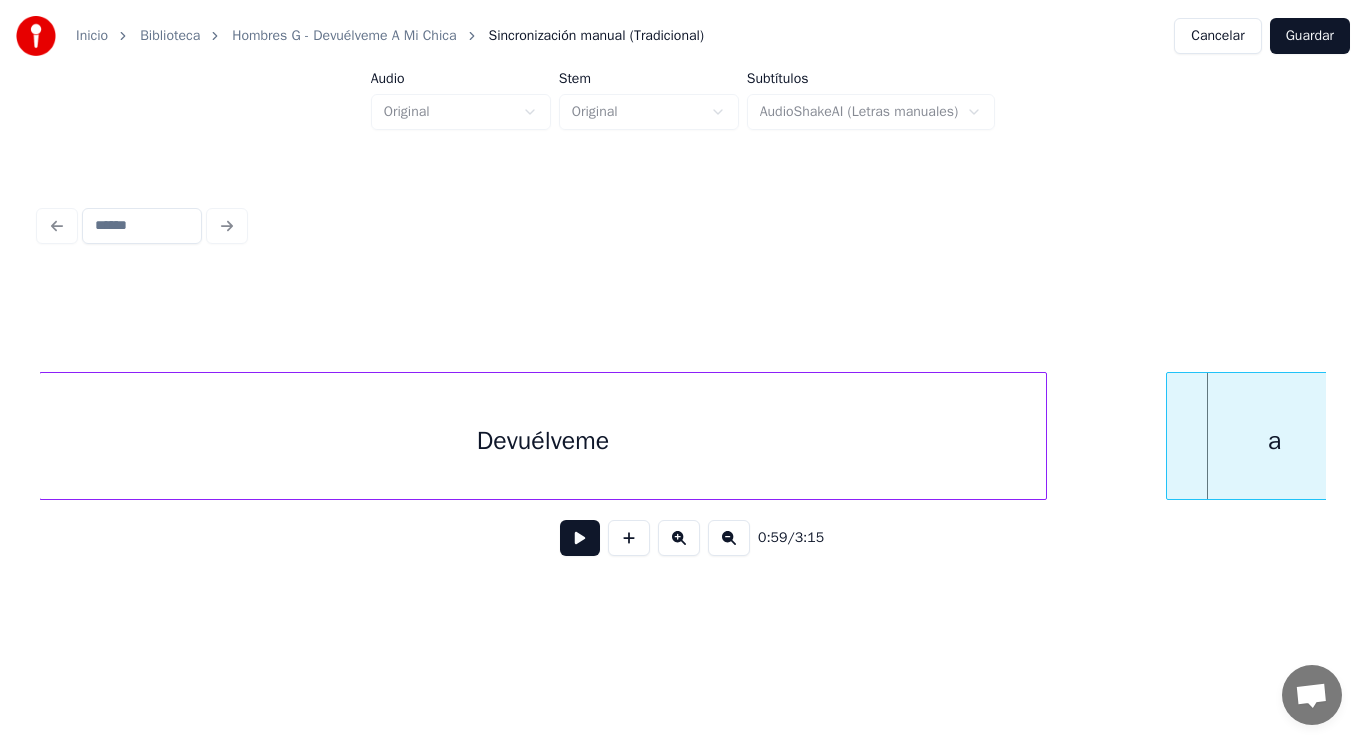 click at bounding box center [1170, 436] 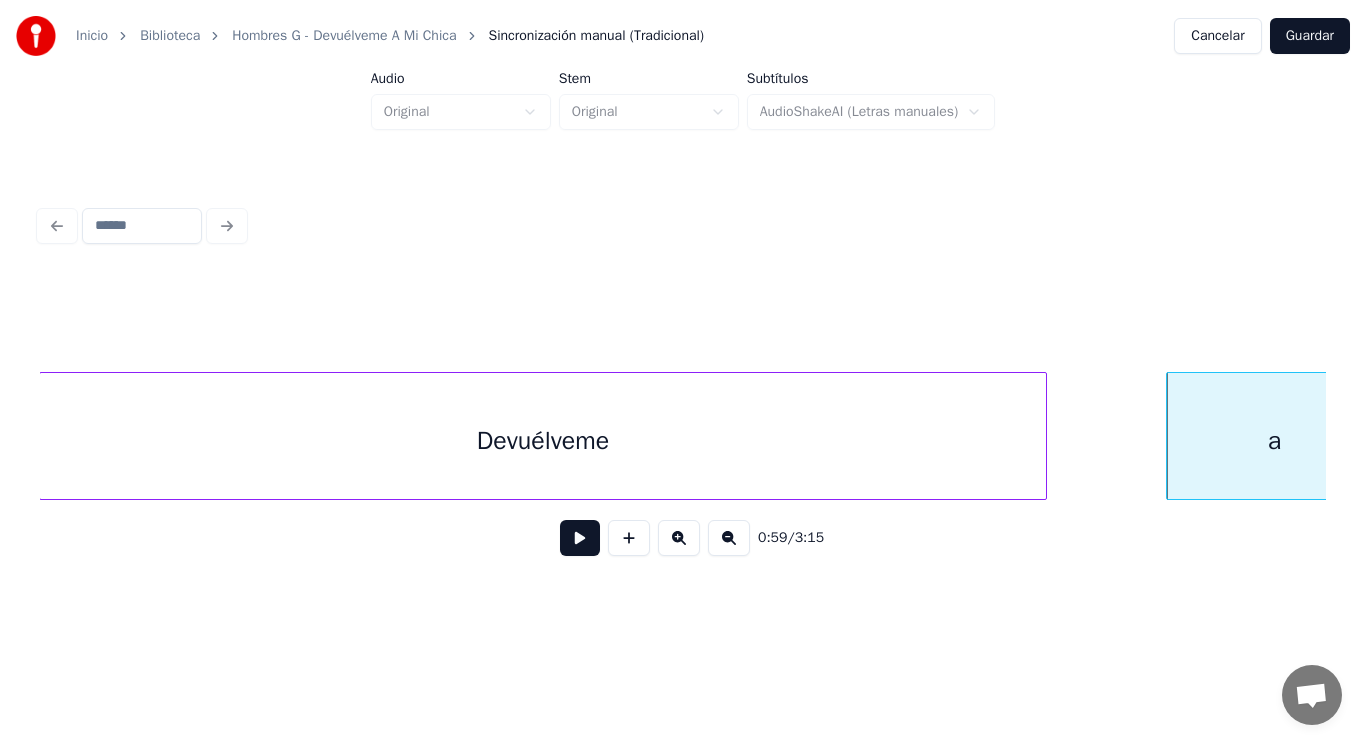 click at bounding box center (580, 538) 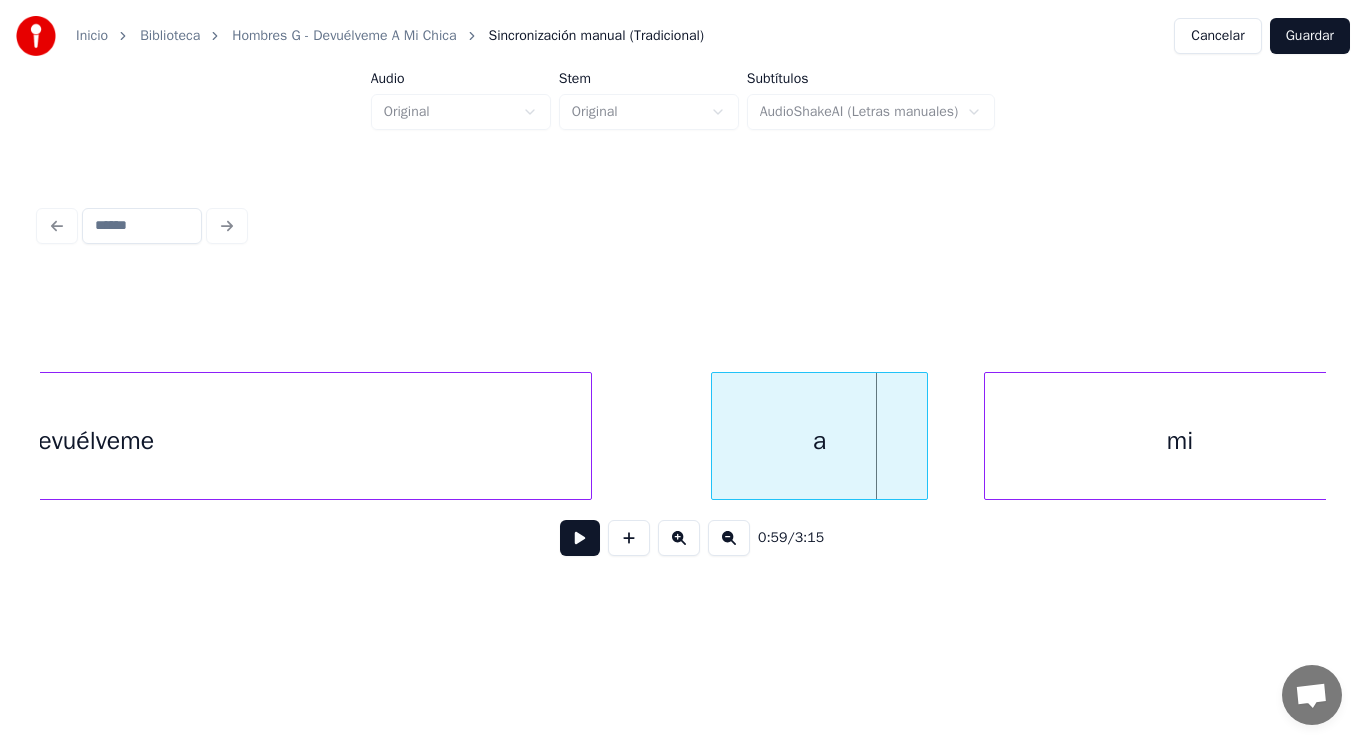 scroll, scrollTop: 0, scrollLeft: 82799, axis: horizontal 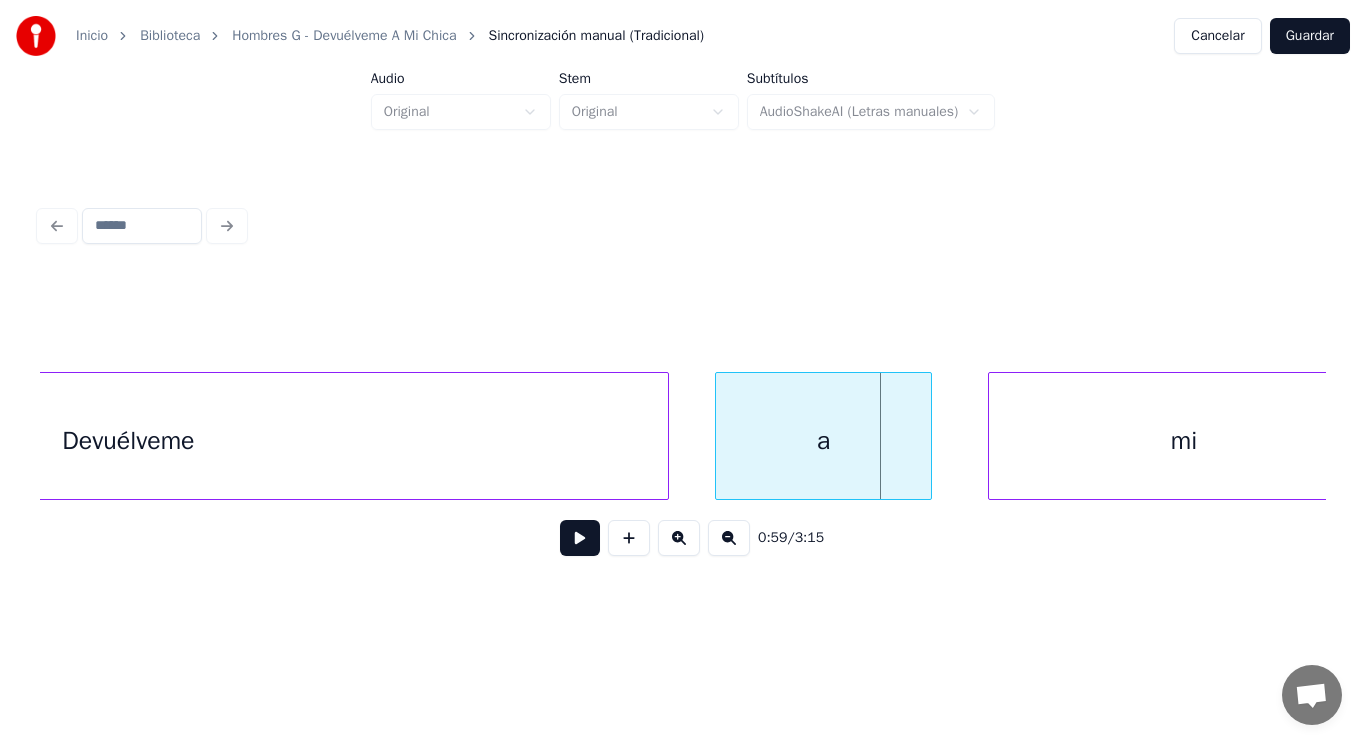 click at bounding box center [665, 436] 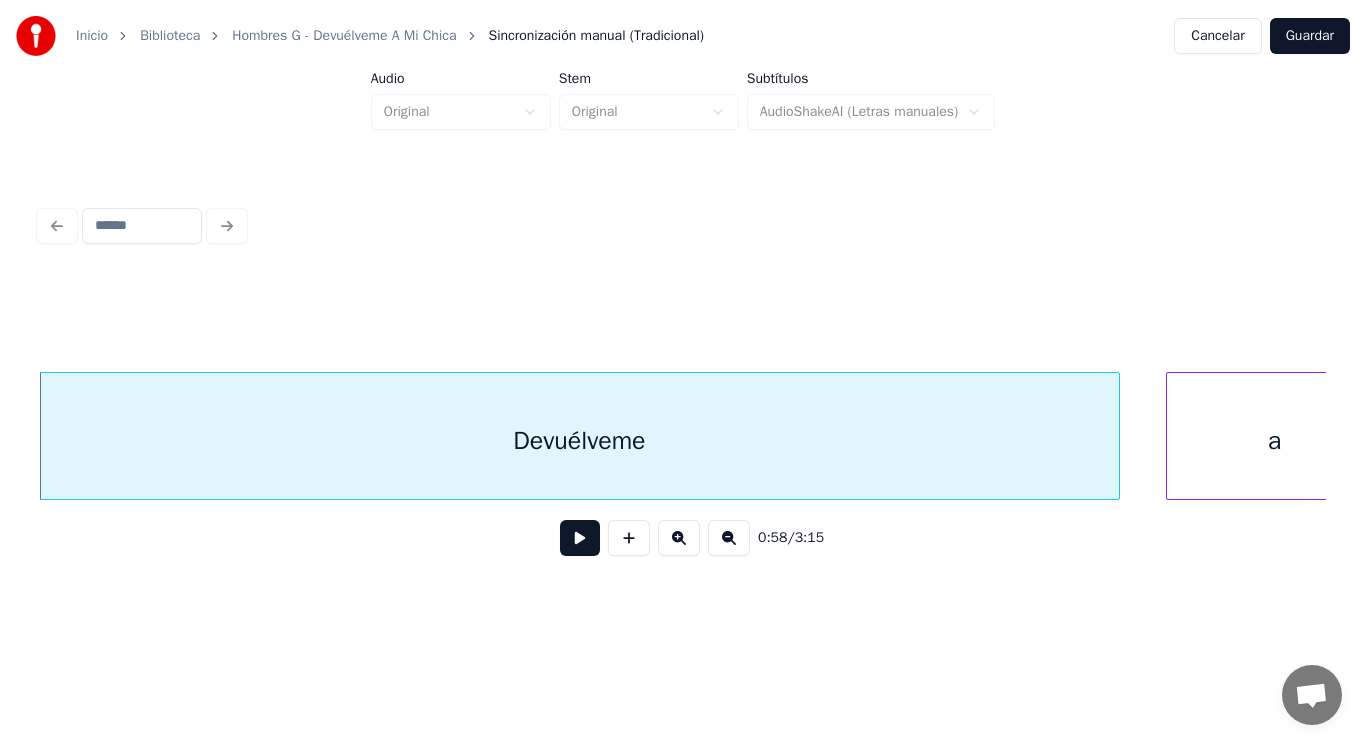 click at bounding box center [580, 538] 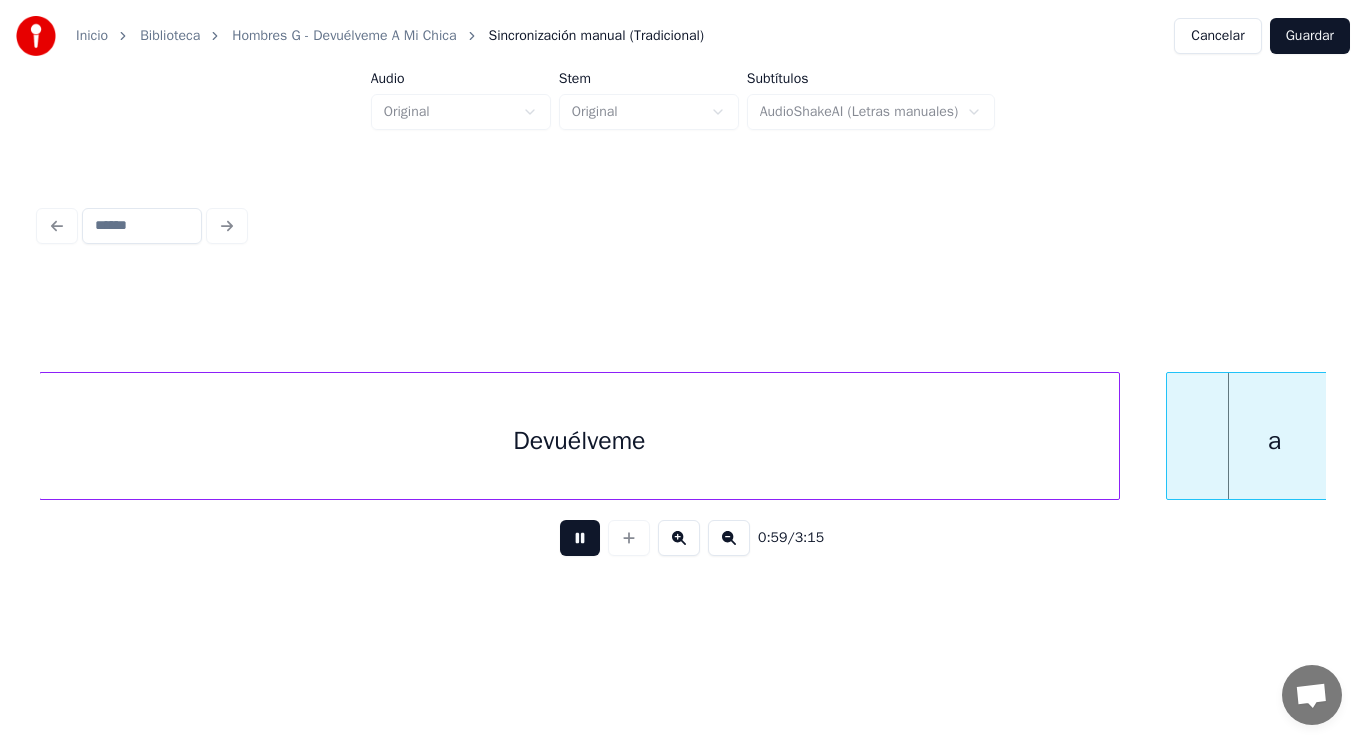 scroll, scrollTop: 0, scrollLeft: 83659, axis: horizontal 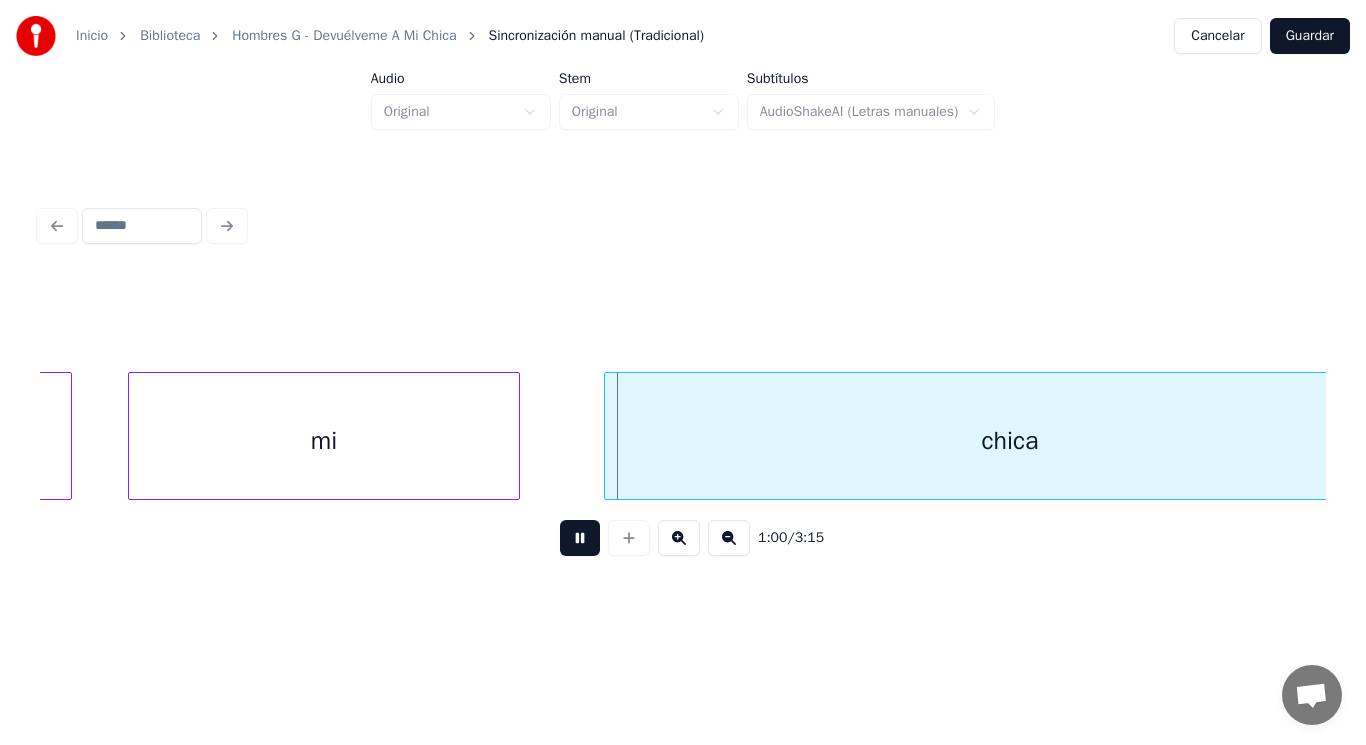 click at bounding box center (580, 538) 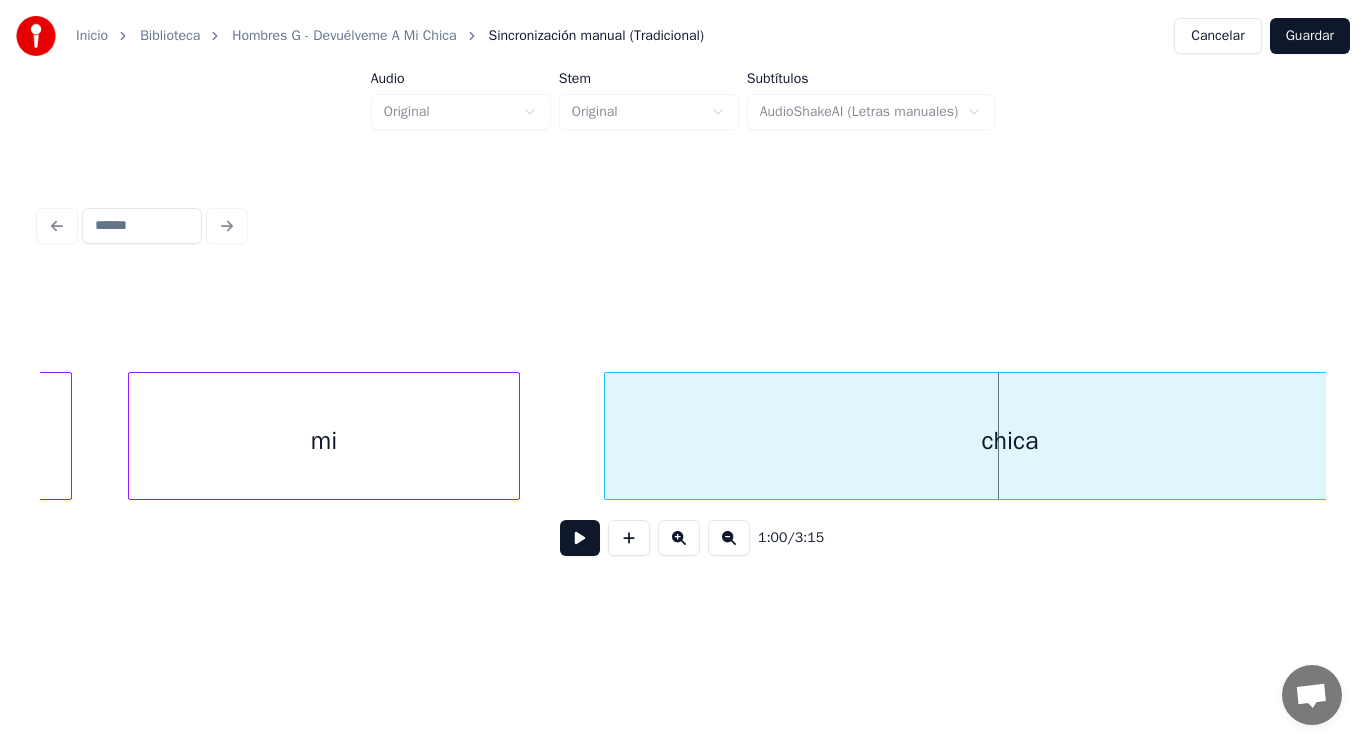 click at bounding box center (580, 538) 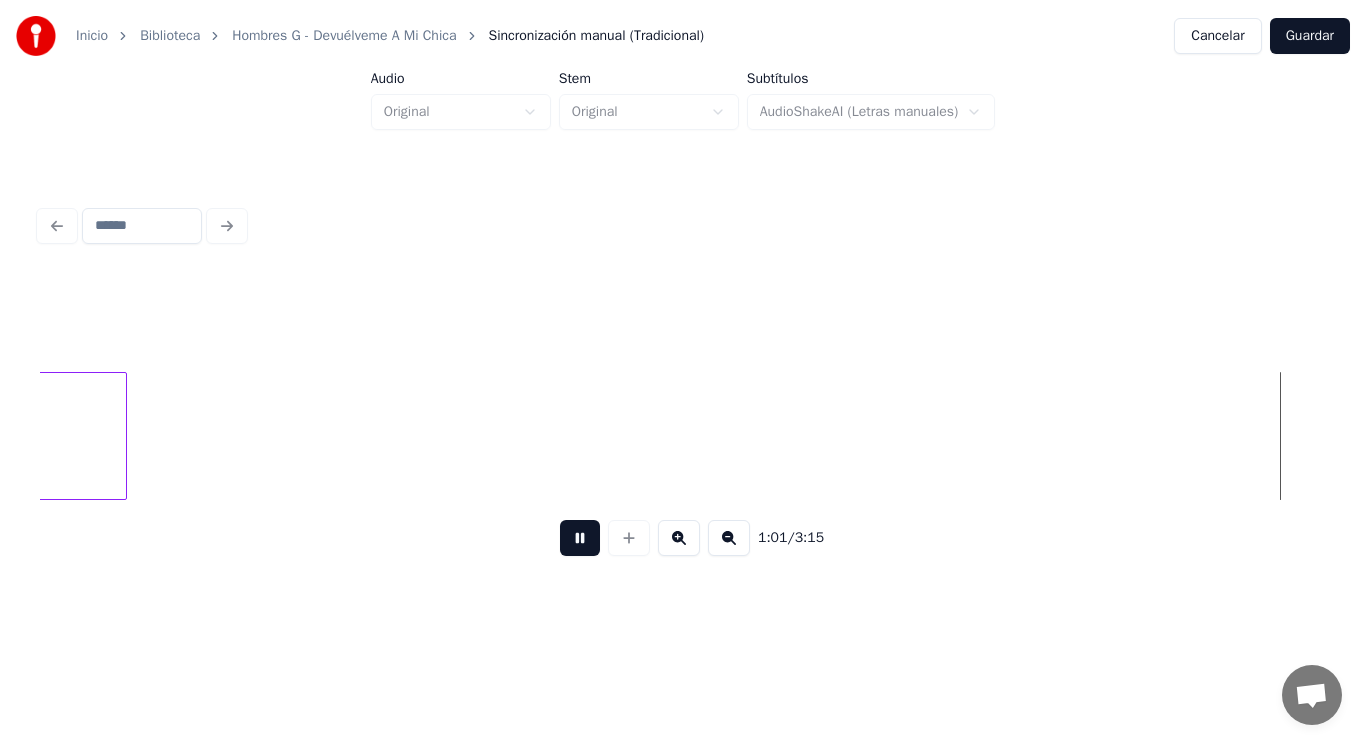 scroll, scrollTop: 0, scrollLeft: 86244, axis: horizontal 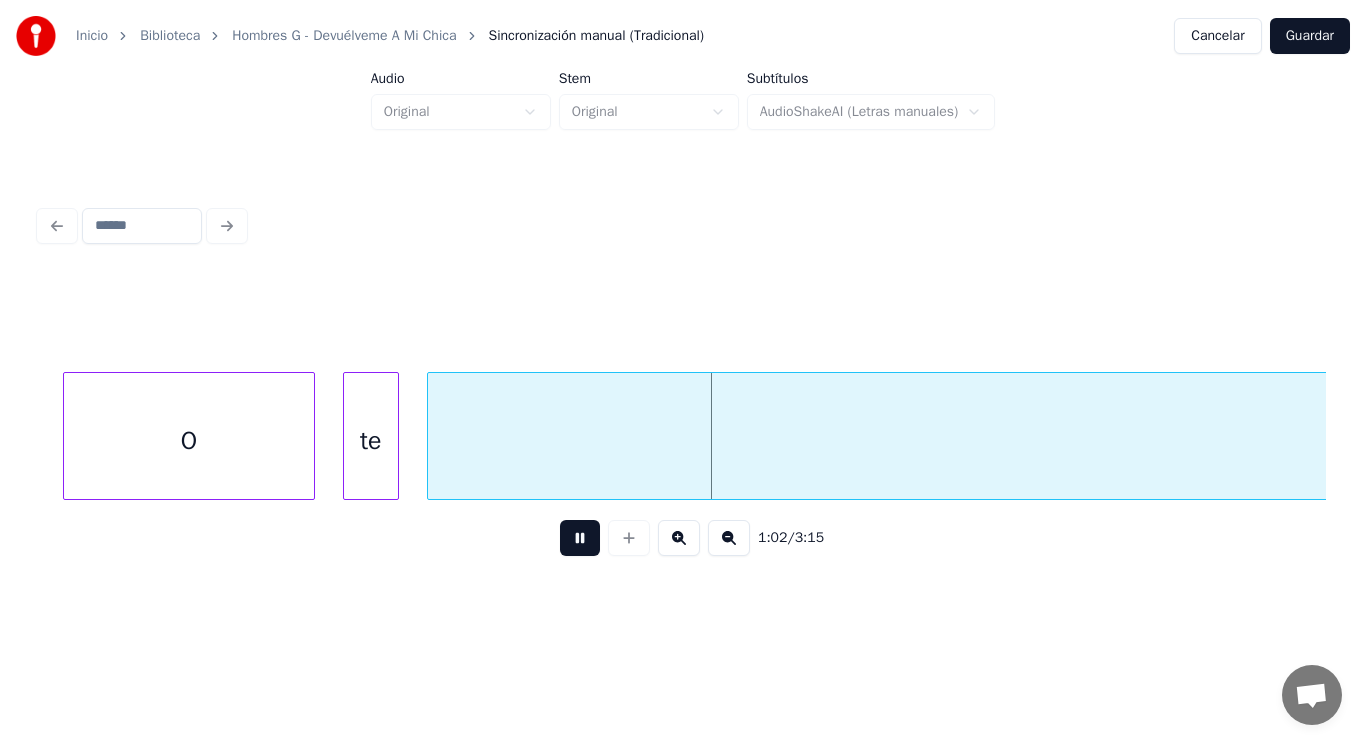 click at bounding box center [580, 538] 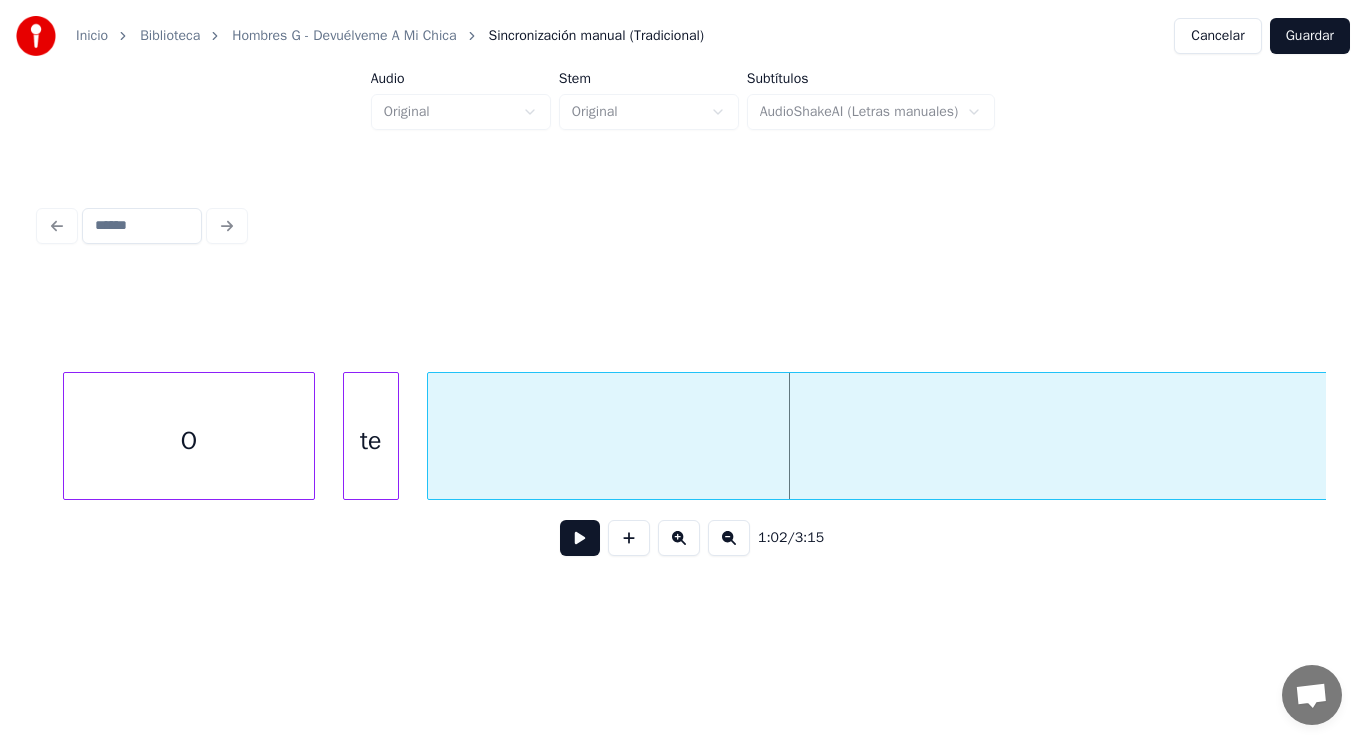 click on "O" at bounding box center [189, 441] 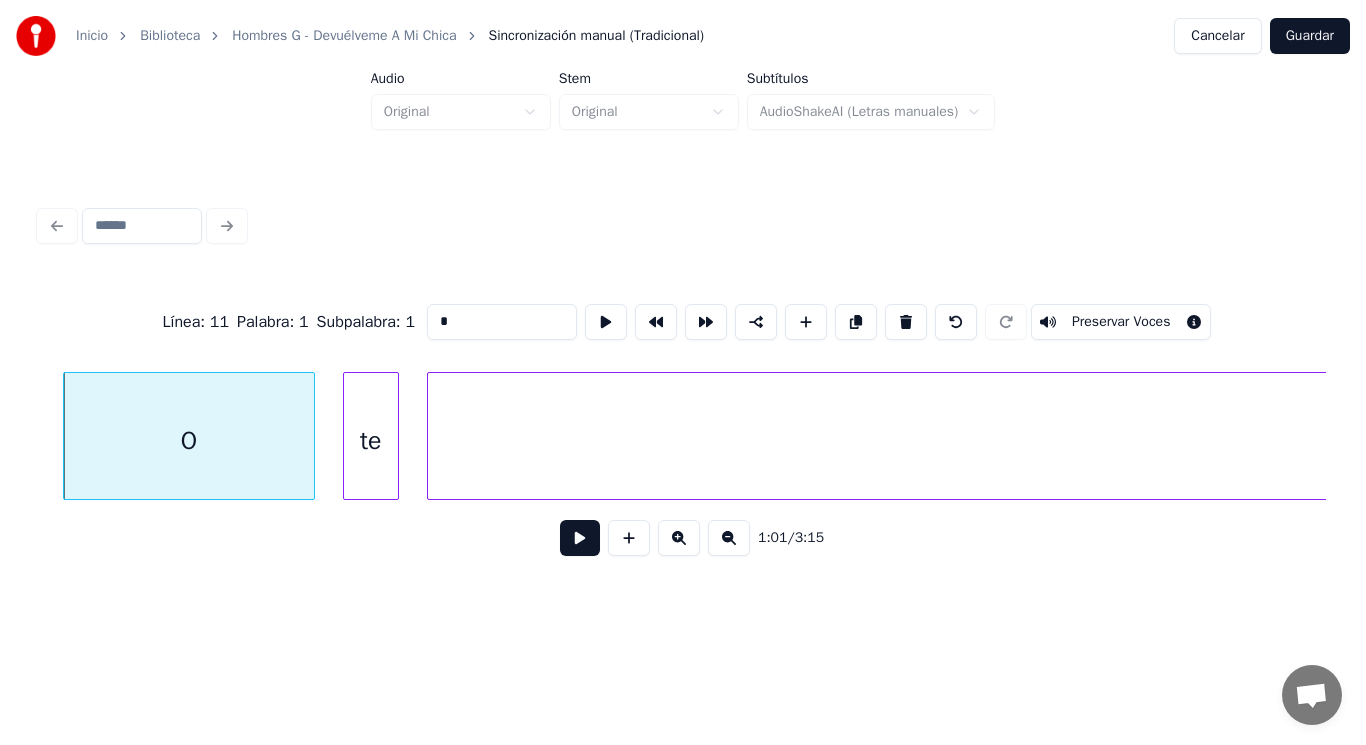 click at bounding box center [580, 538] 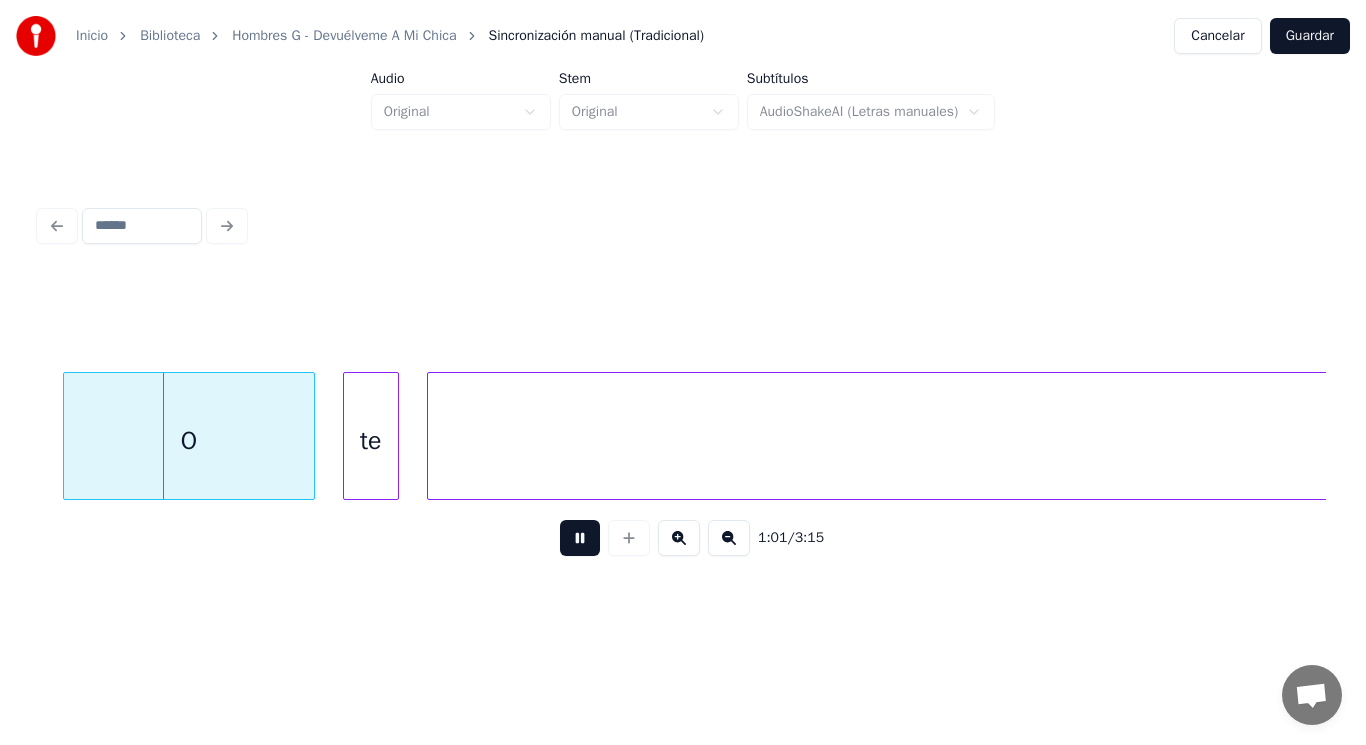 click at bounding box center [580, 538] 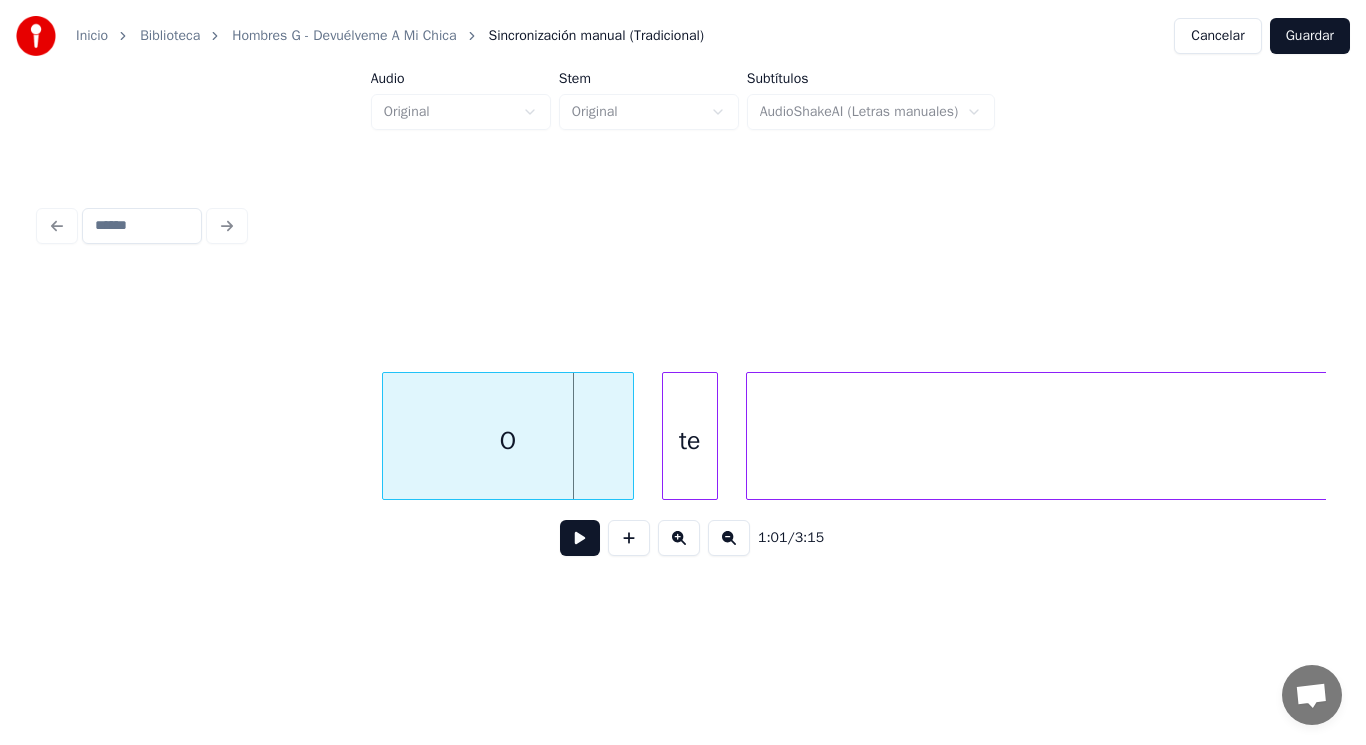 scroll, scrollTop: 0, scrollLeft: 85924, axis: horizontal 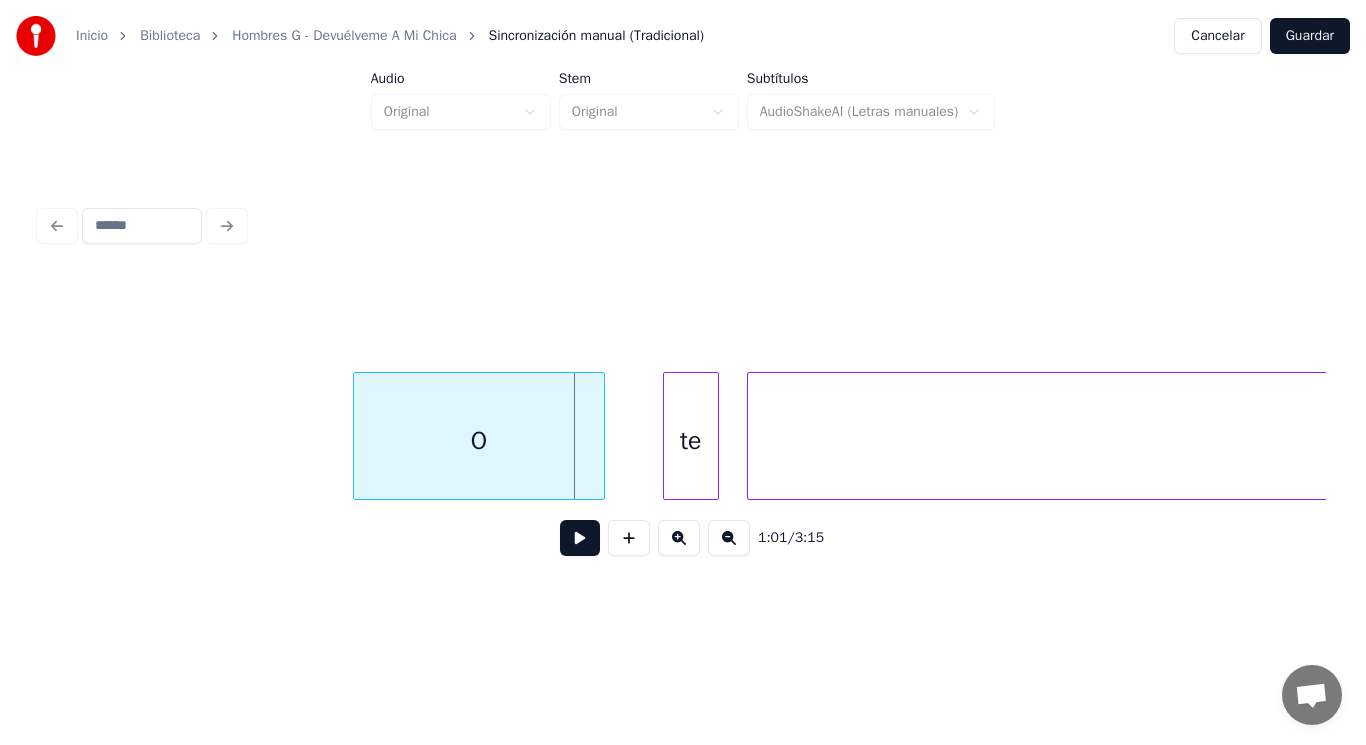 click on "O" at bounding box center [479, 441] 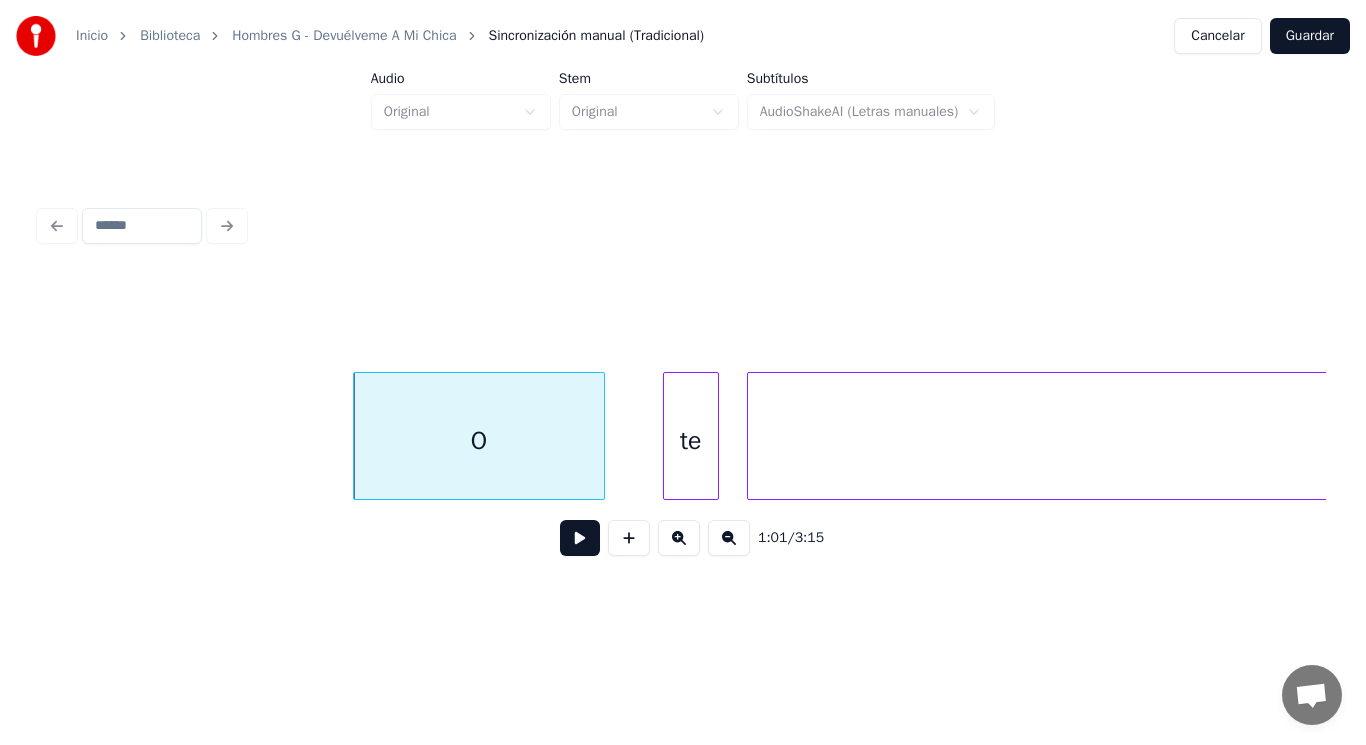 click at bounding box center (580, 538) 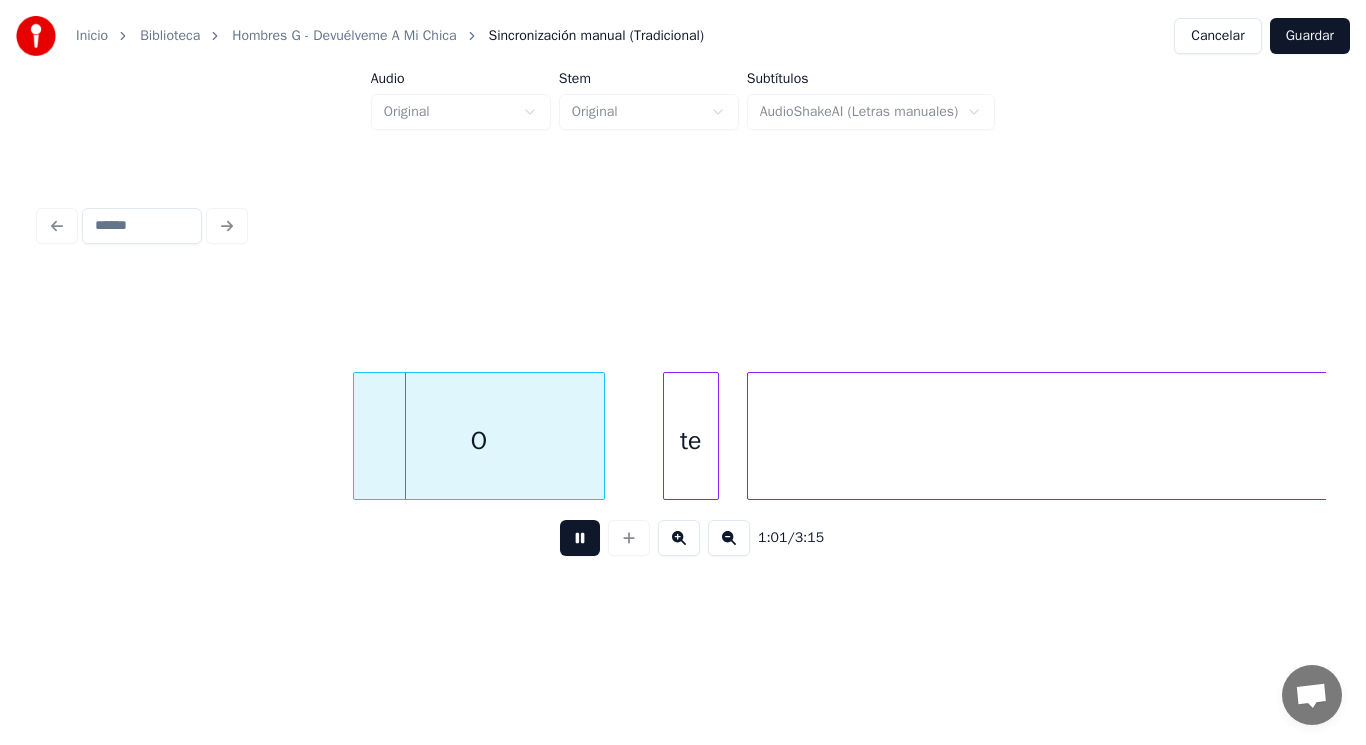 click at bounding box center (580, 538) 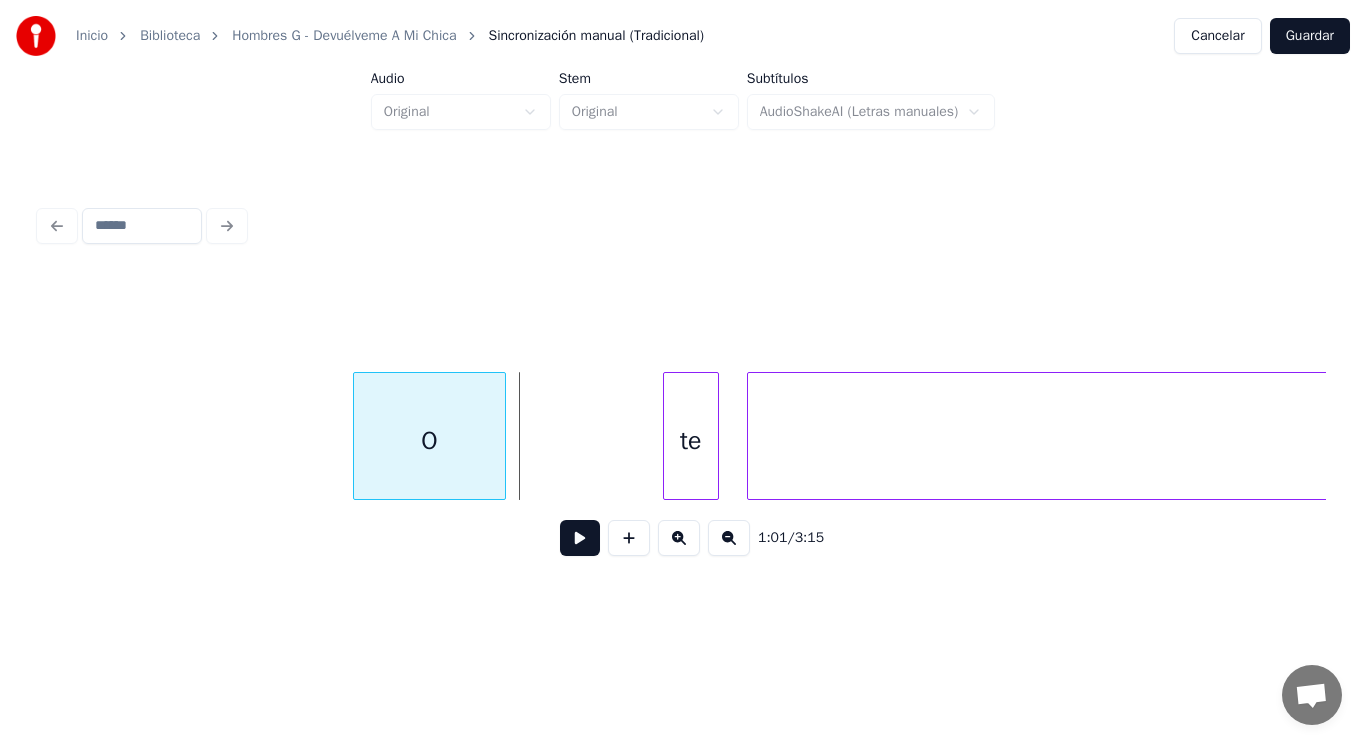 click at bounding box center [502, 436] 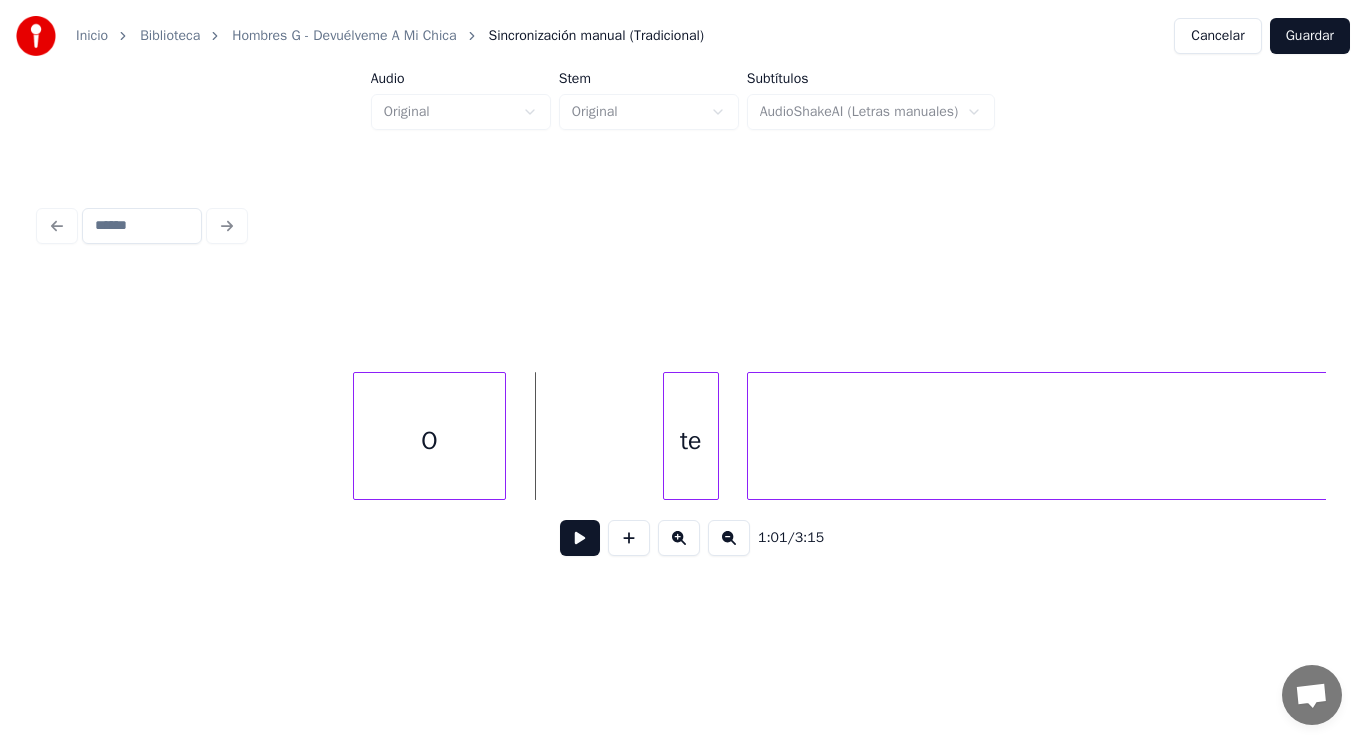 click at bounding box center [580, 538] 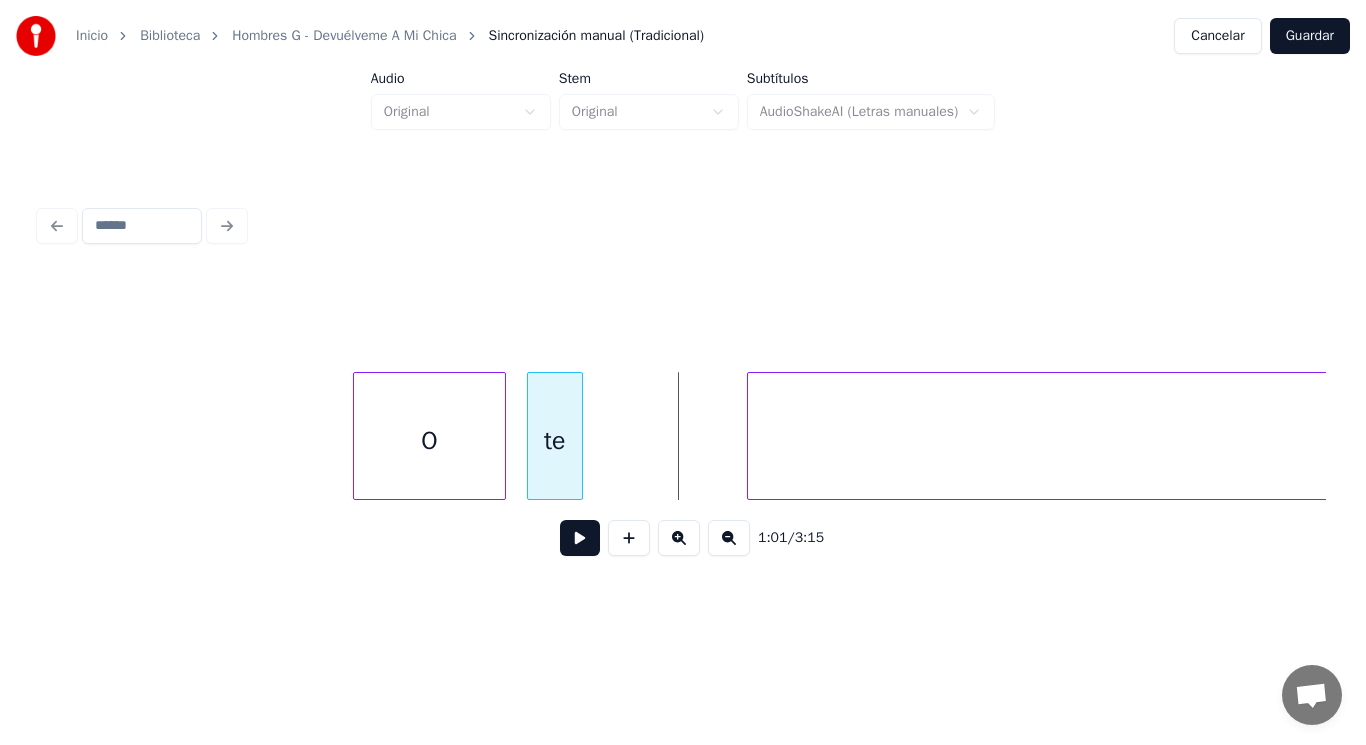 click on "te" at bounding box center [555, 441] 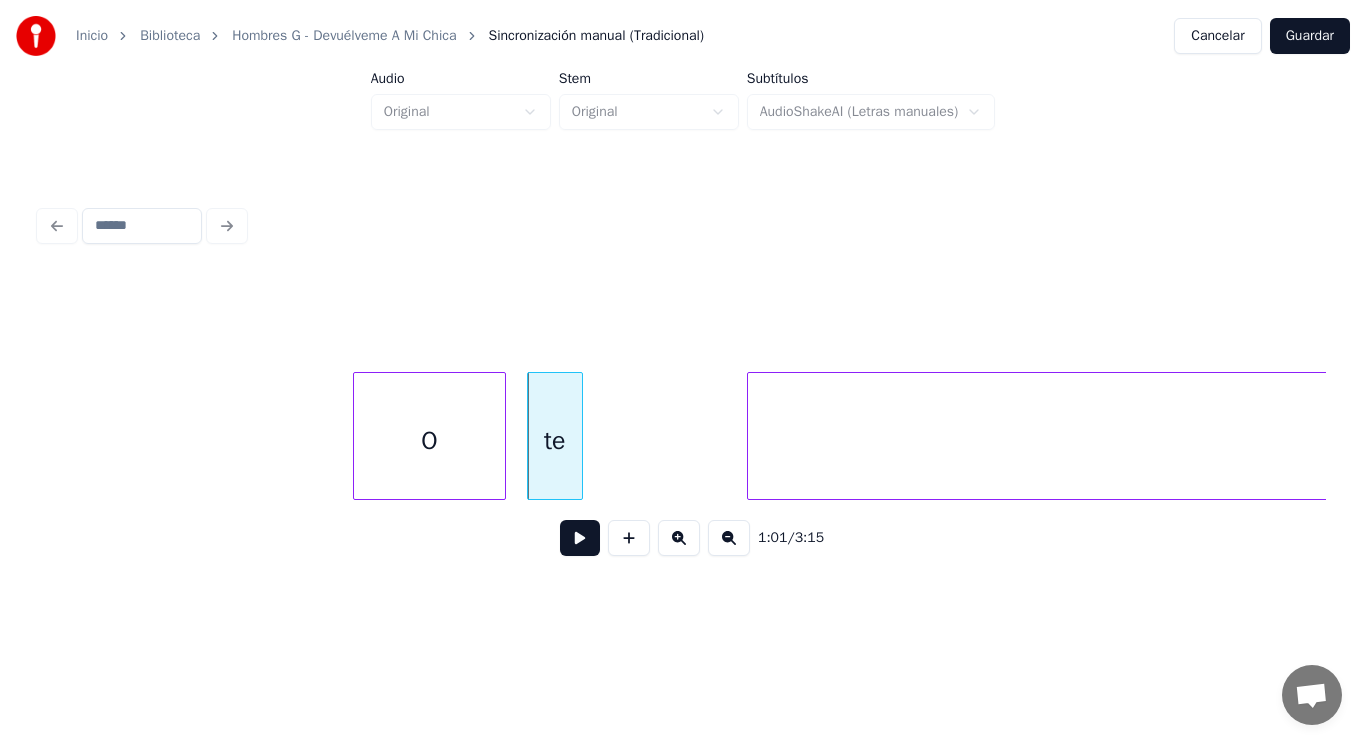 click at bounding box center (580, 538) 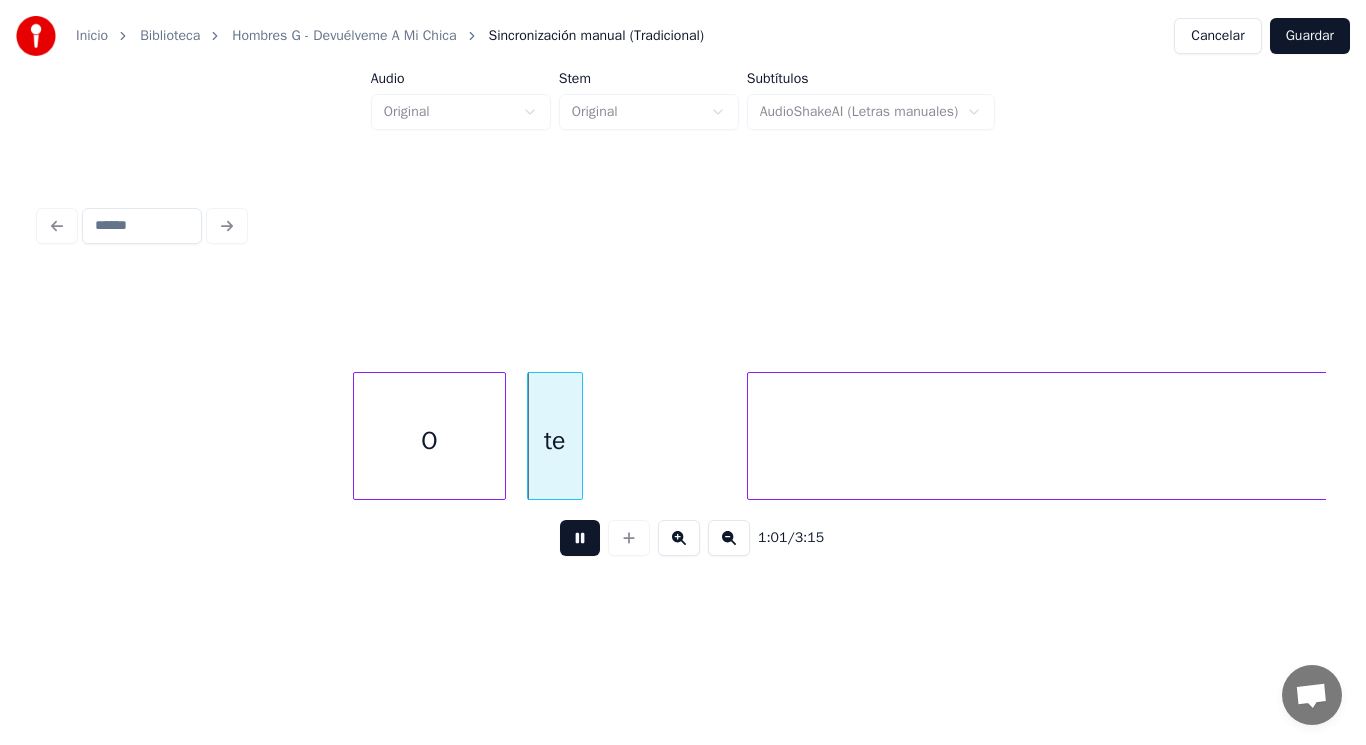 click at bounding box center [580, 538] 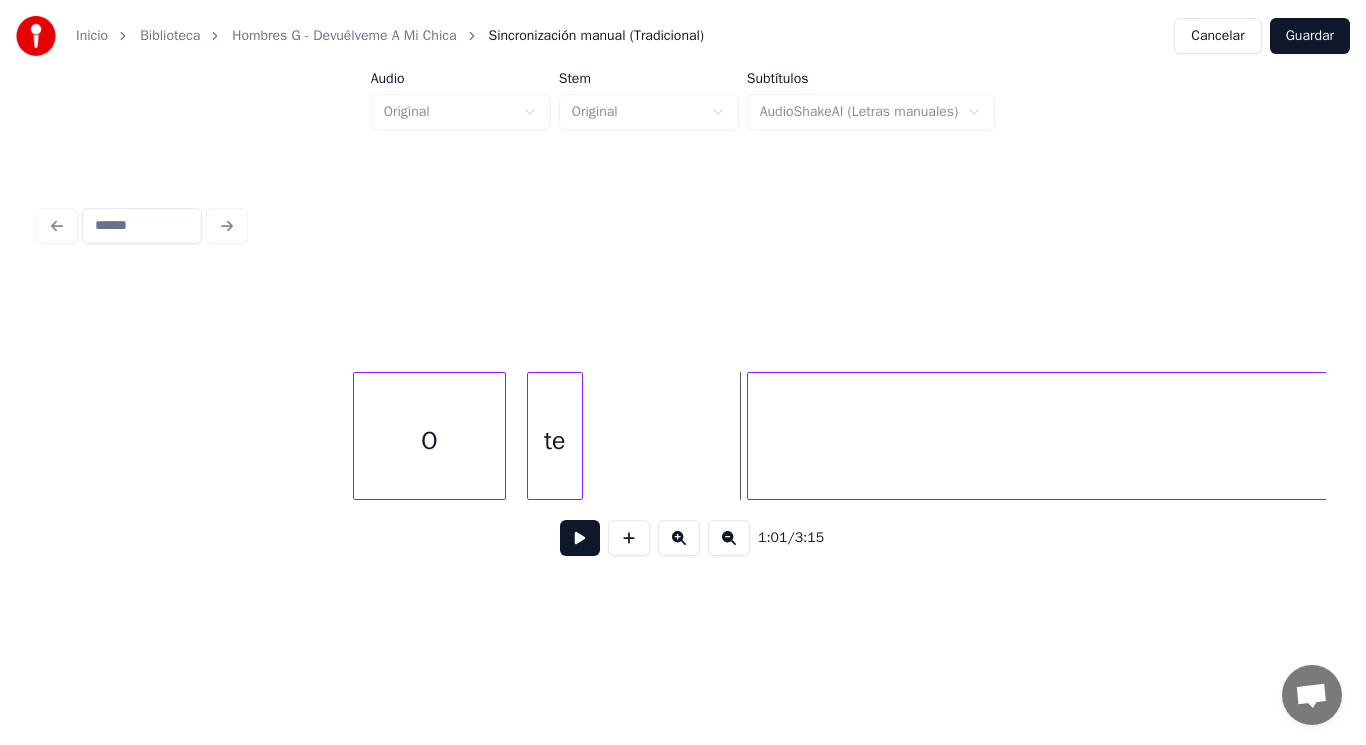 click on "O te retorcerás" at bounding box center (51203, 436) 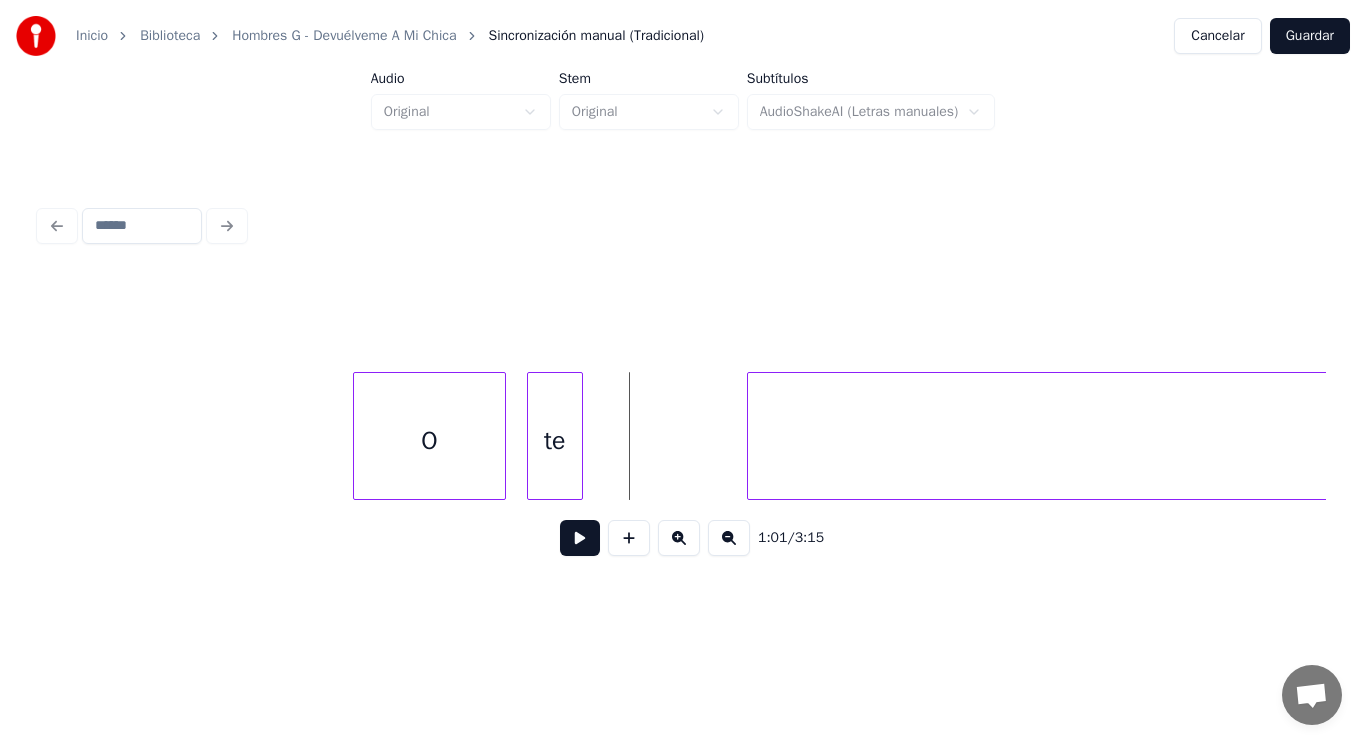 click at bounding box center (580, 538) 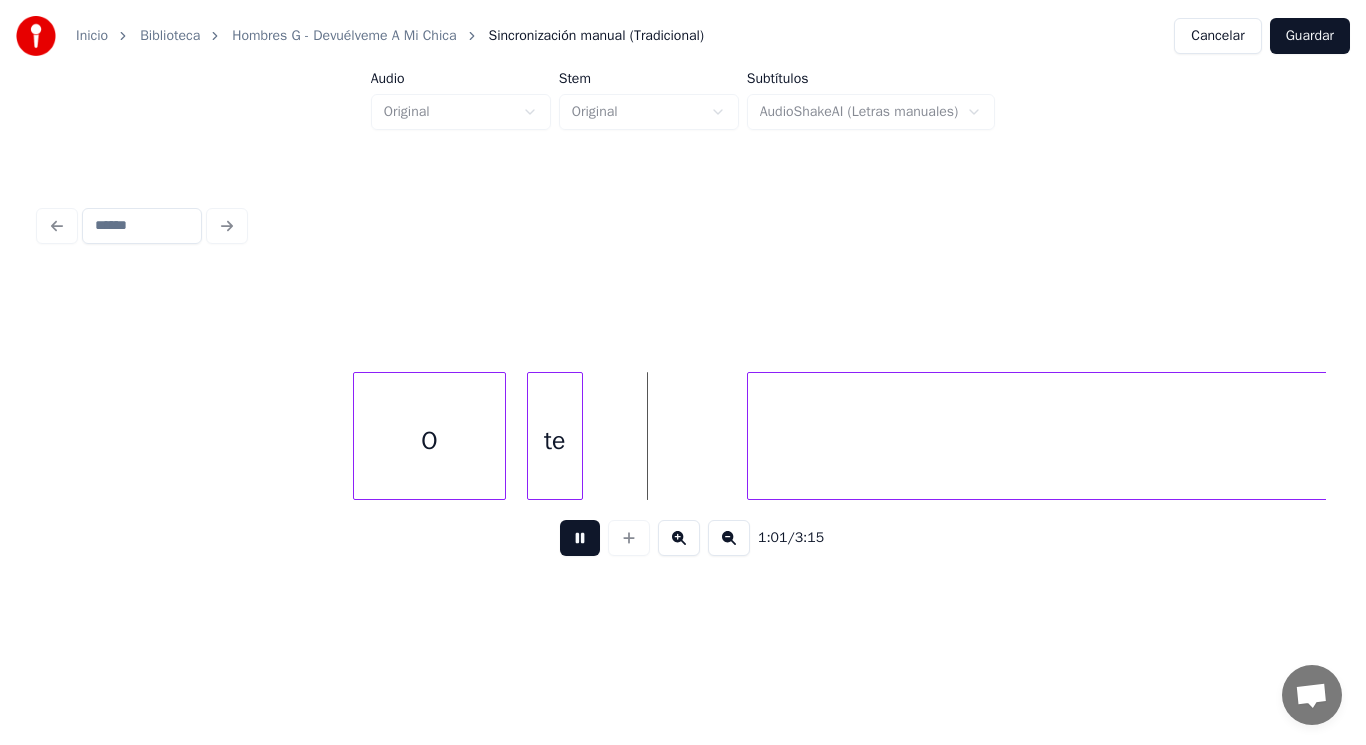 click at bounding box center [580, 538] 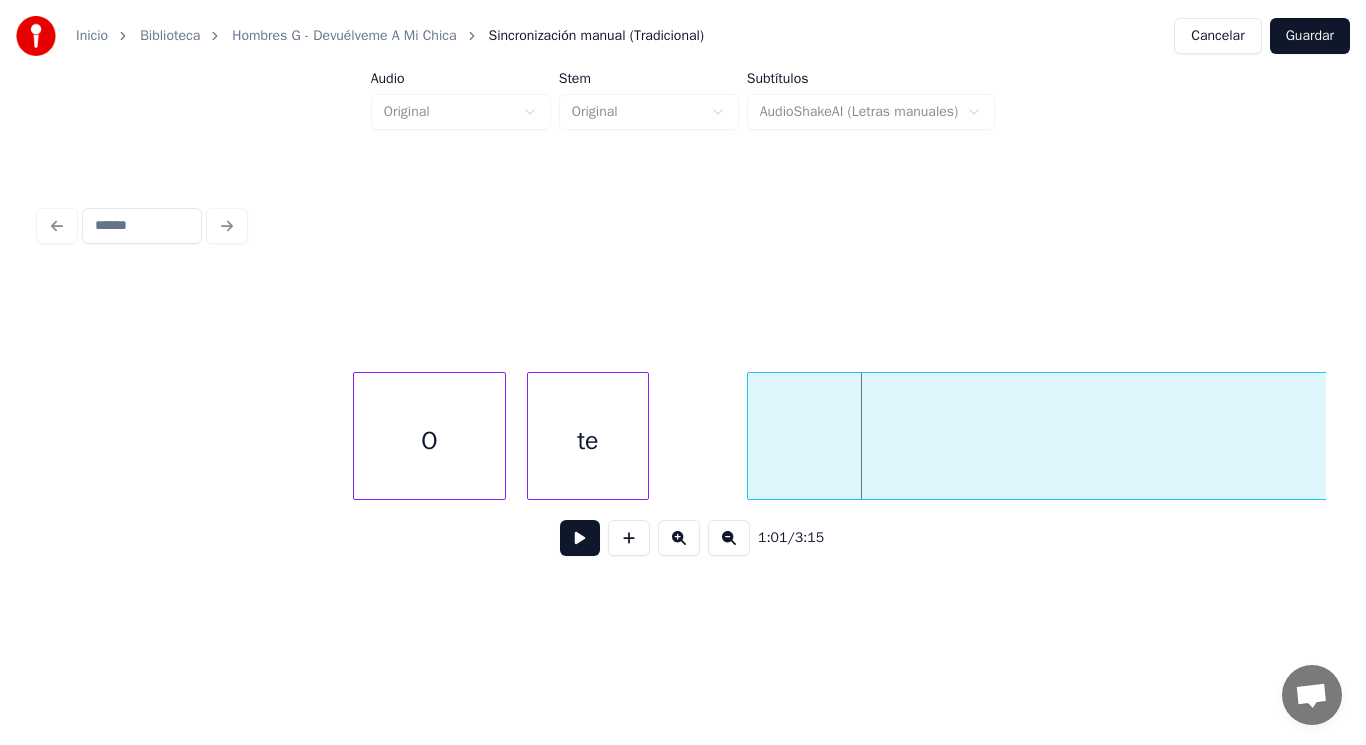 click at bounding box center (645, 436) 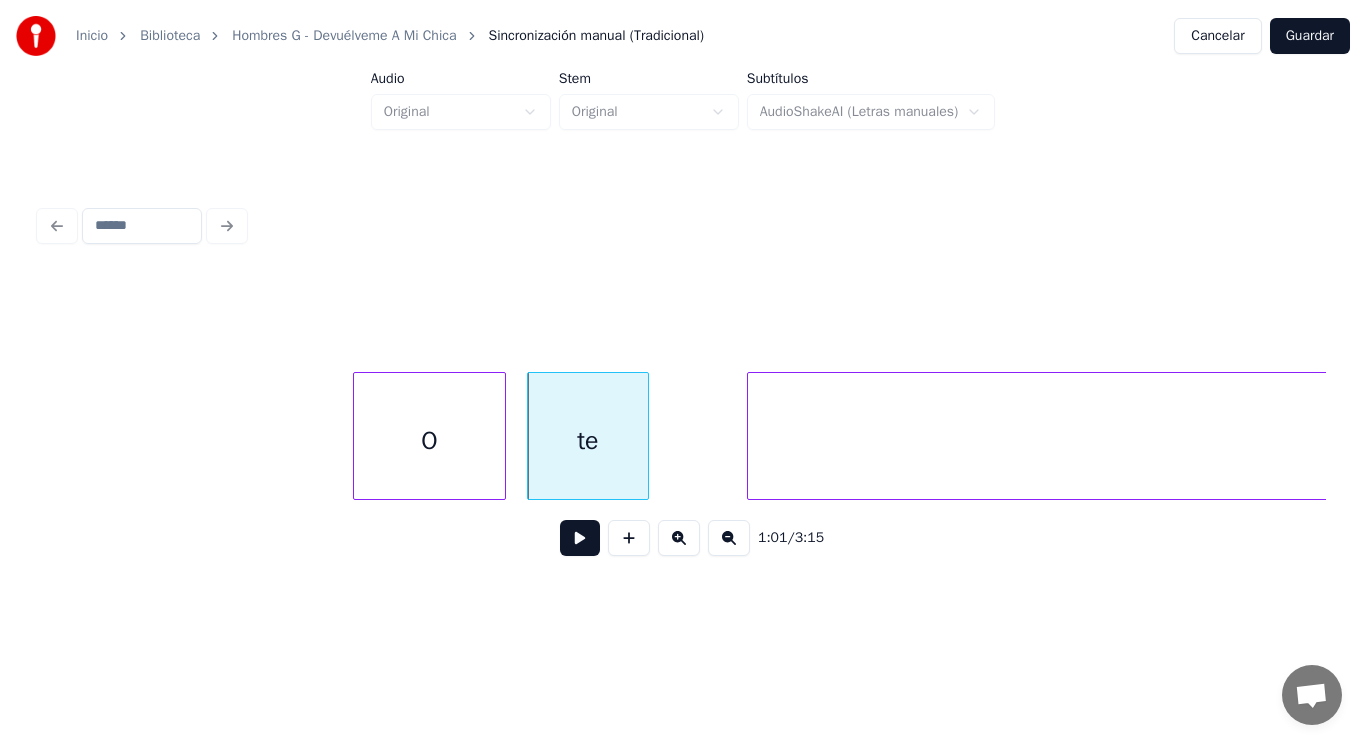 click at bounding box center (580, 538) 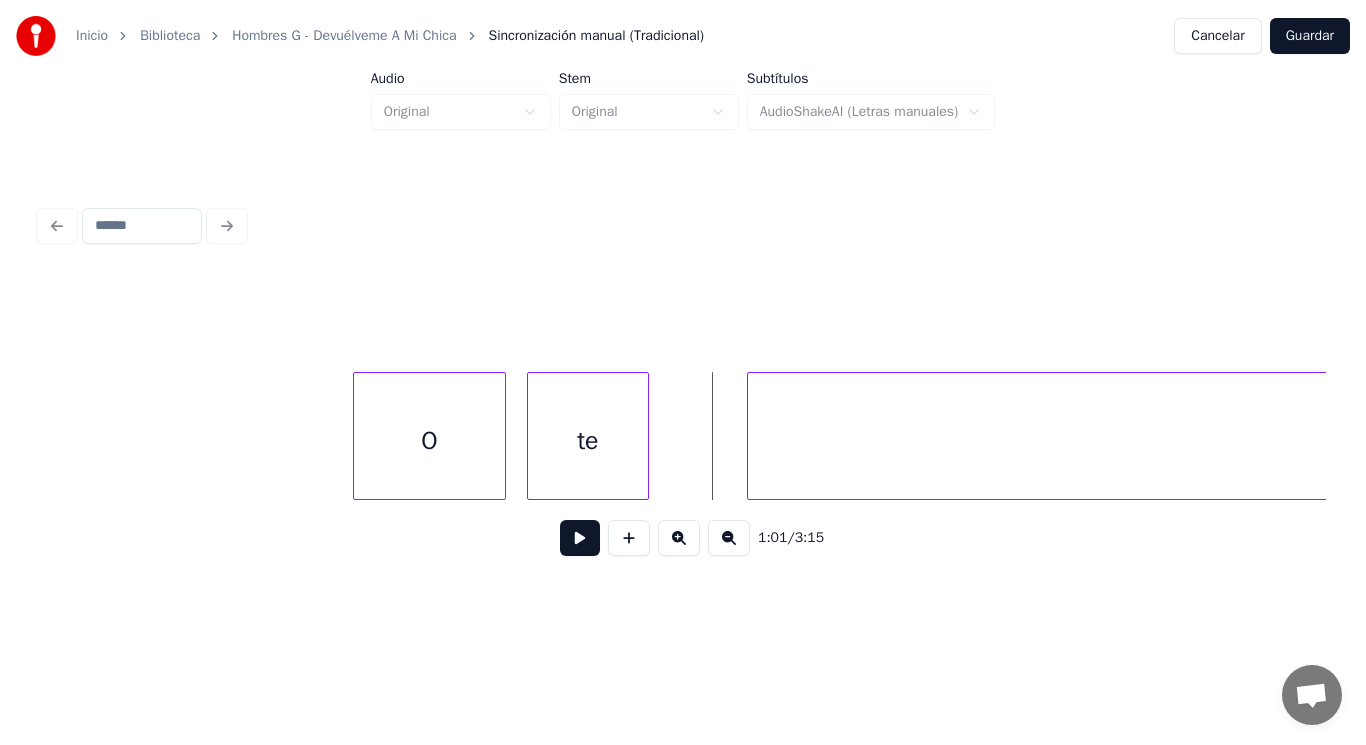click at bounding box center [580, 538] 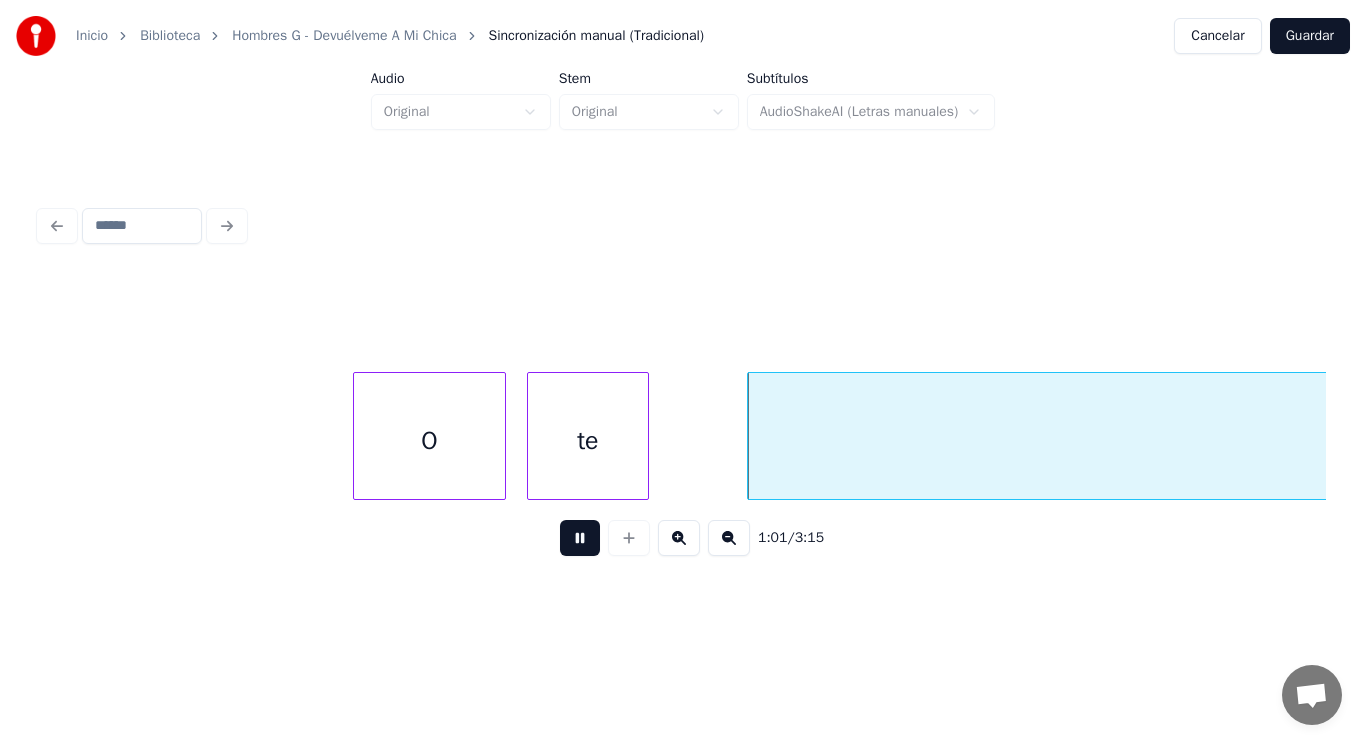click at bounding box center (580, 538) 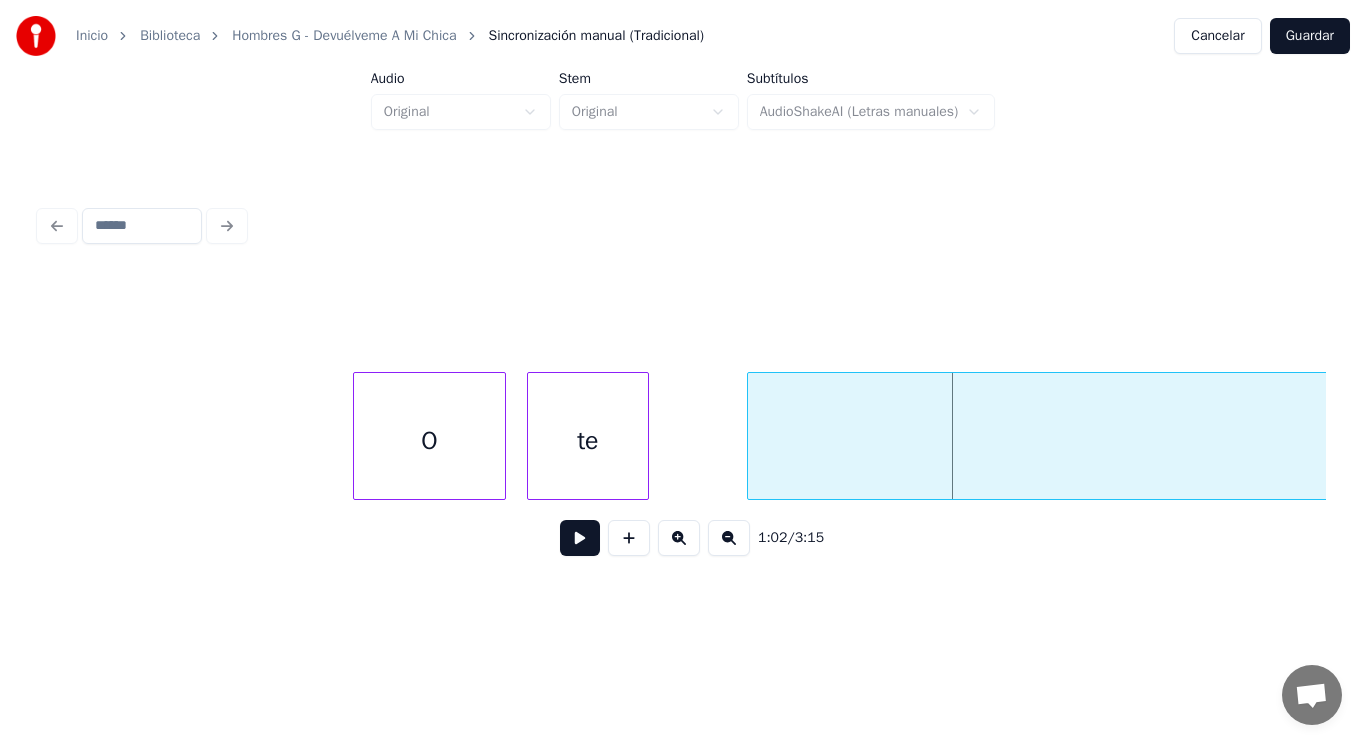 click on "O te retorcerás" at bounding box center [51203, 436] 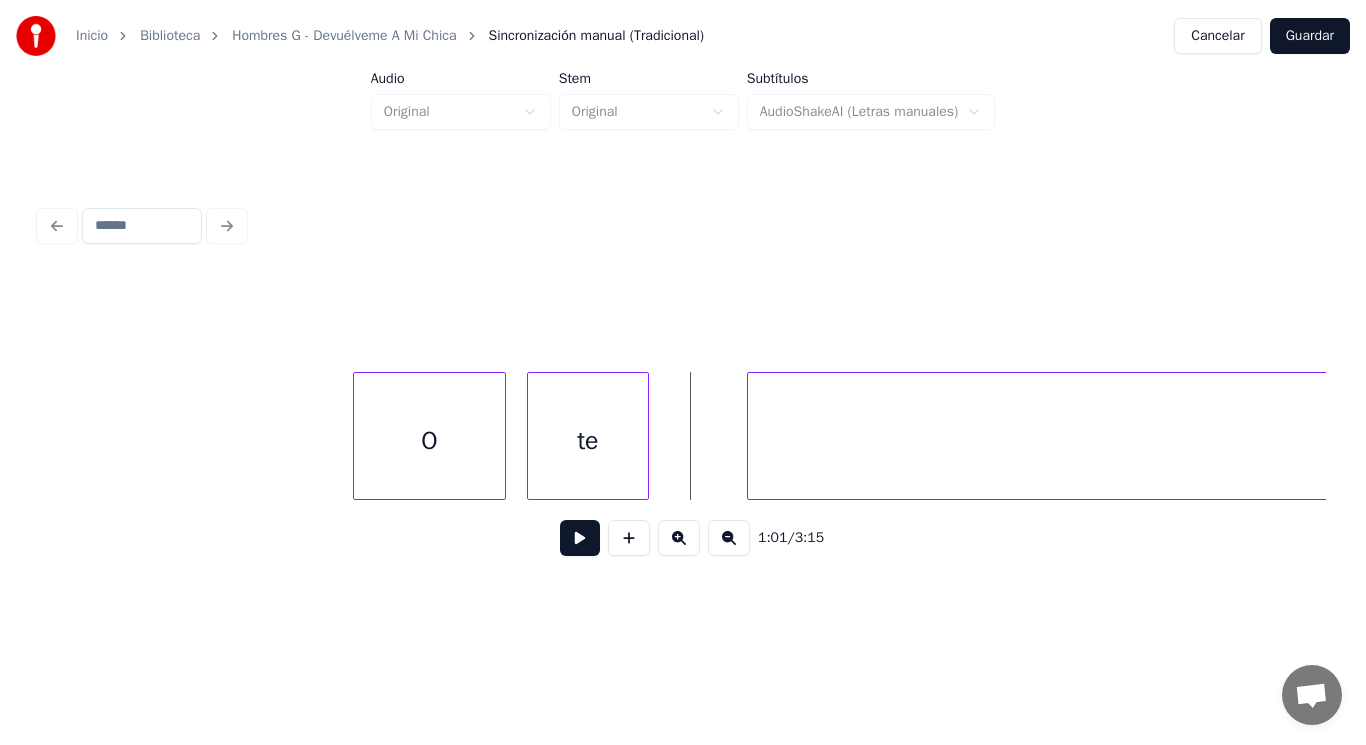 click at bounding box center [580, 538] 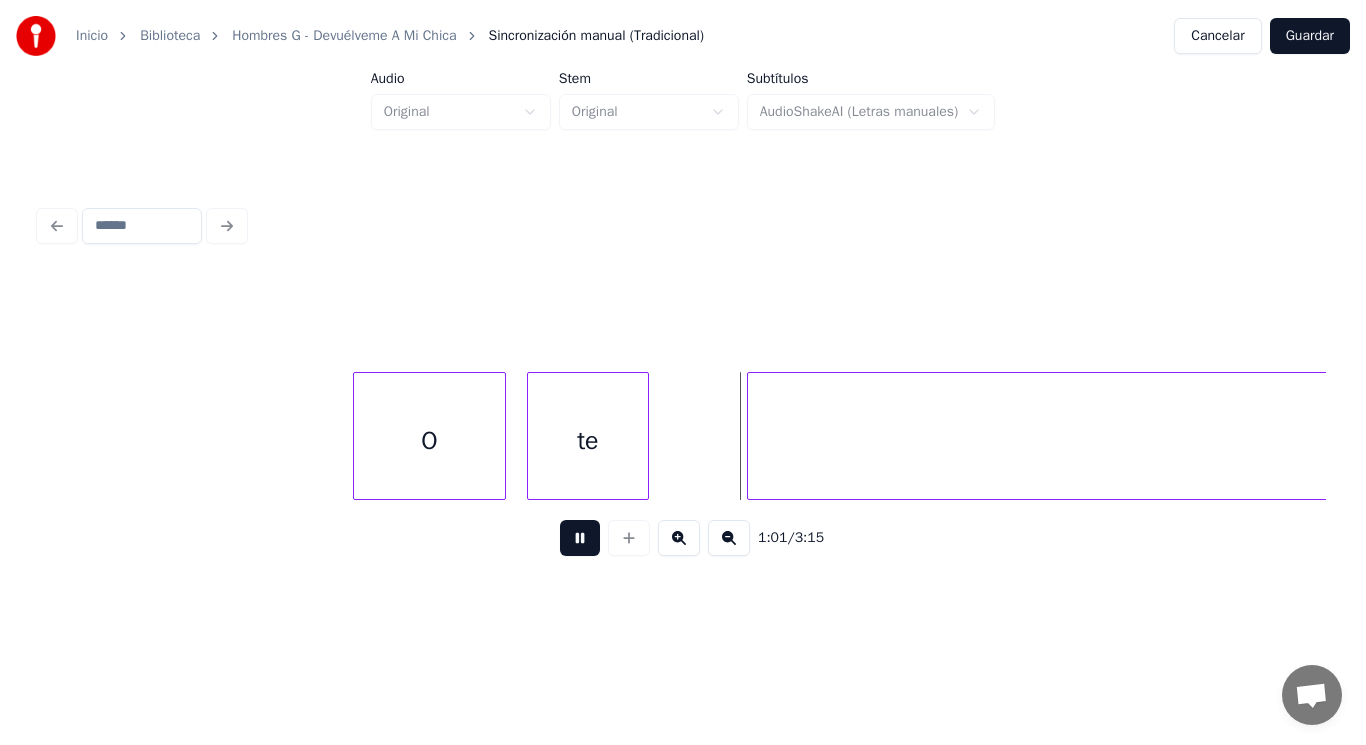 click at bounding box center [580, 538] 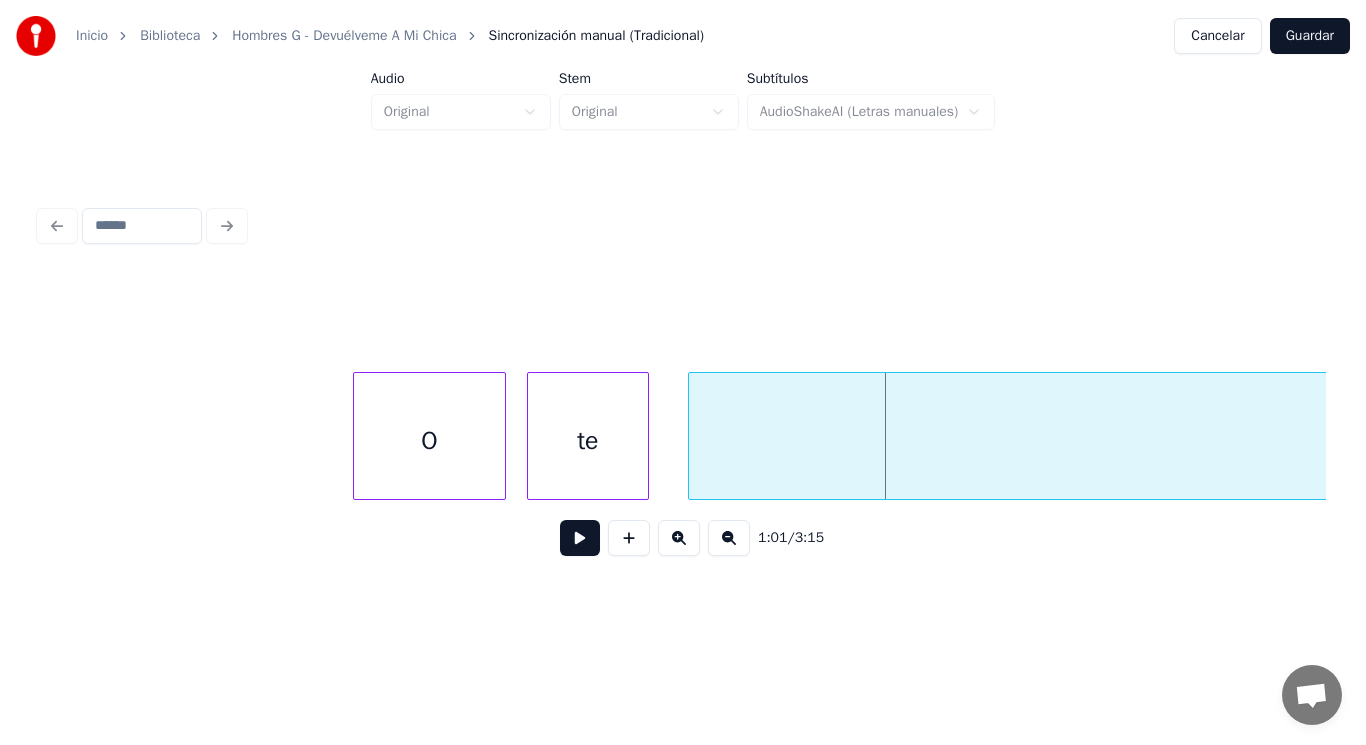 click at bounding box center (692, 436) 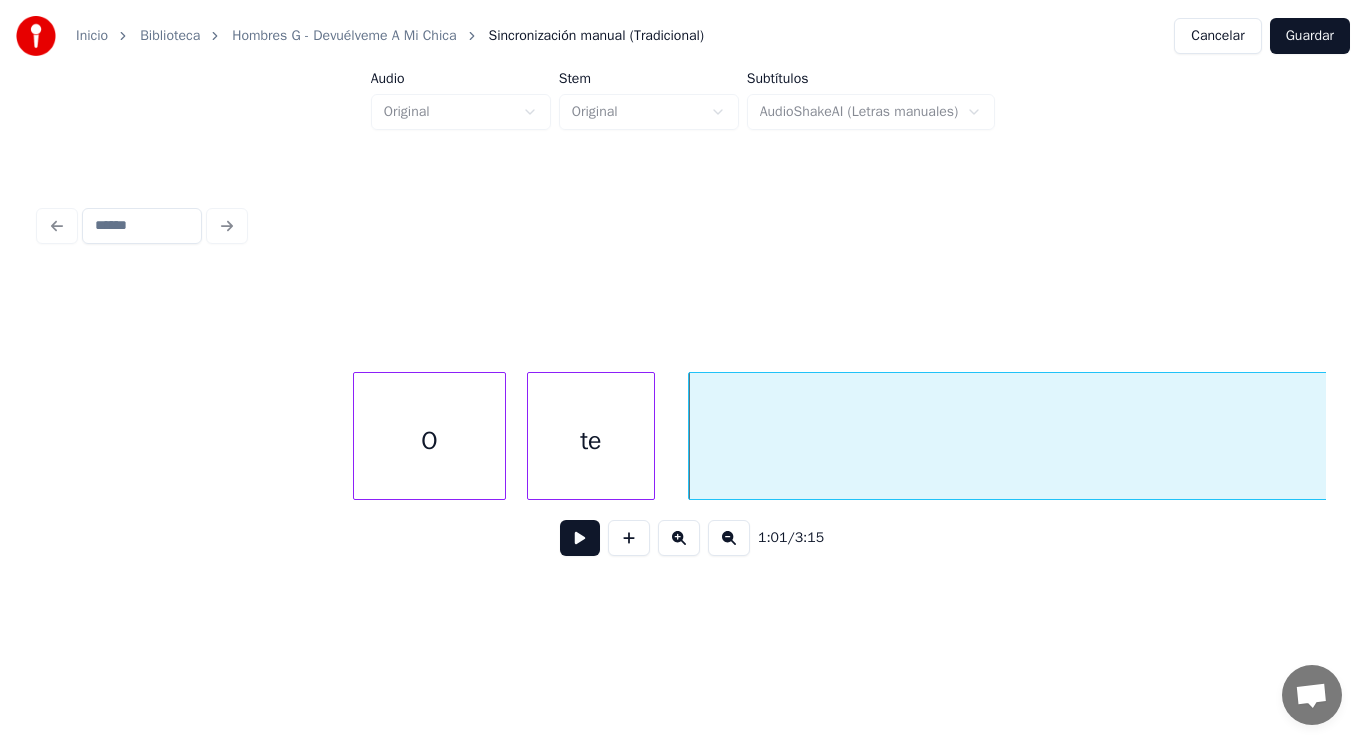 click at bounding box center [651, 436] 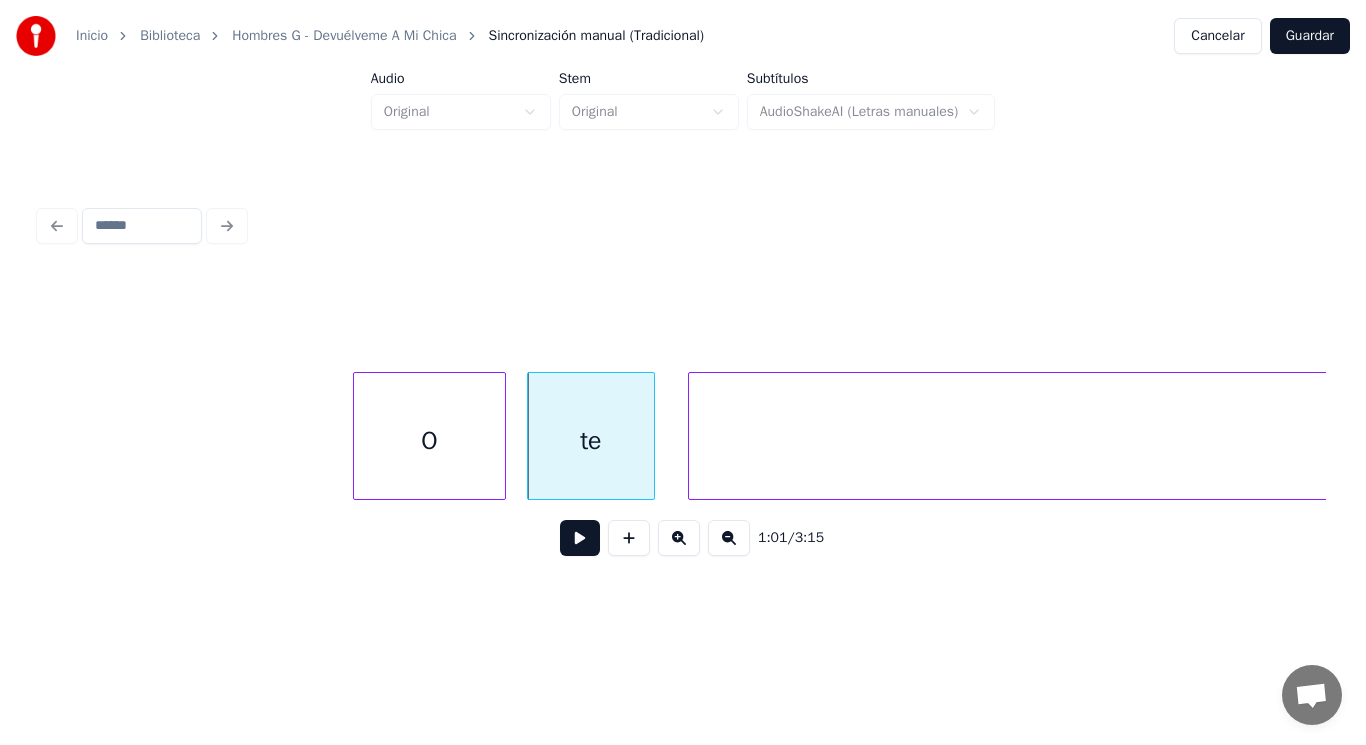 click at bounding box center (580, 538) 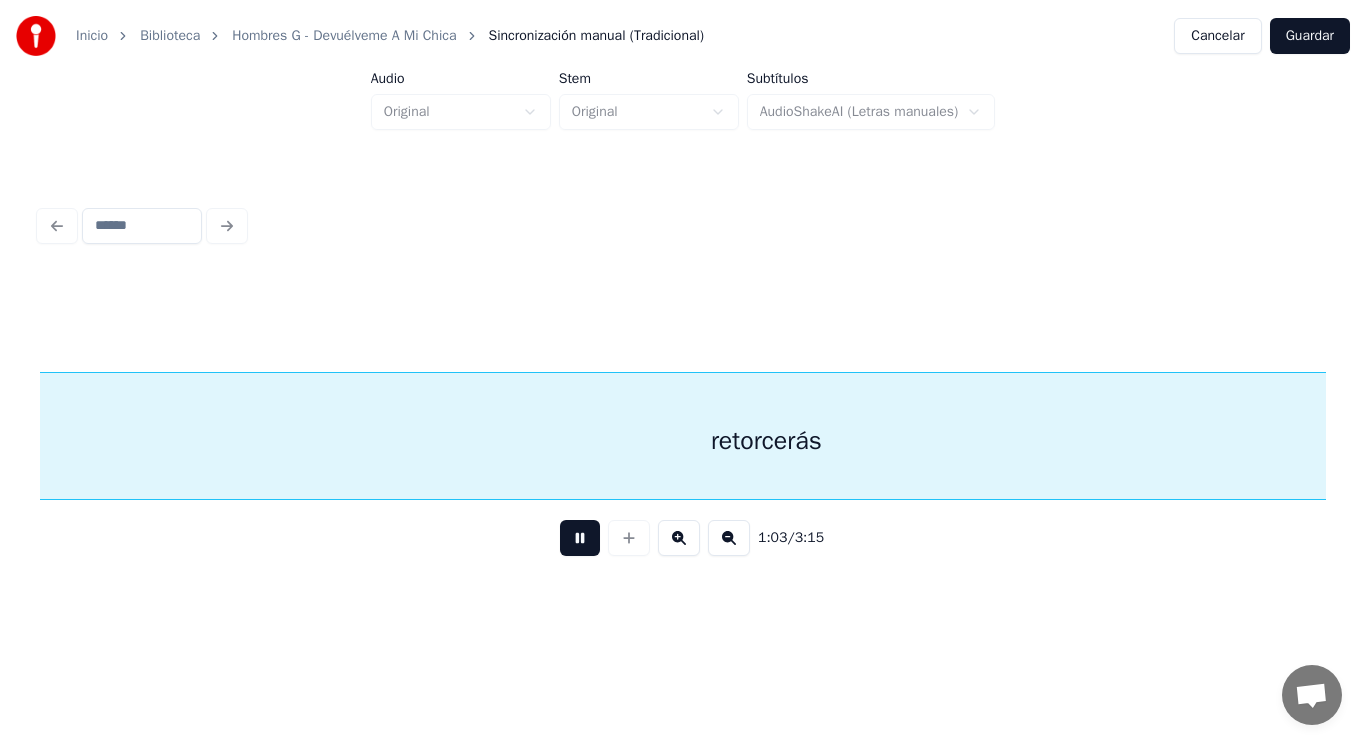 scroll, scrollTop: 0, scrollLeft: 88522, axis: horizontal 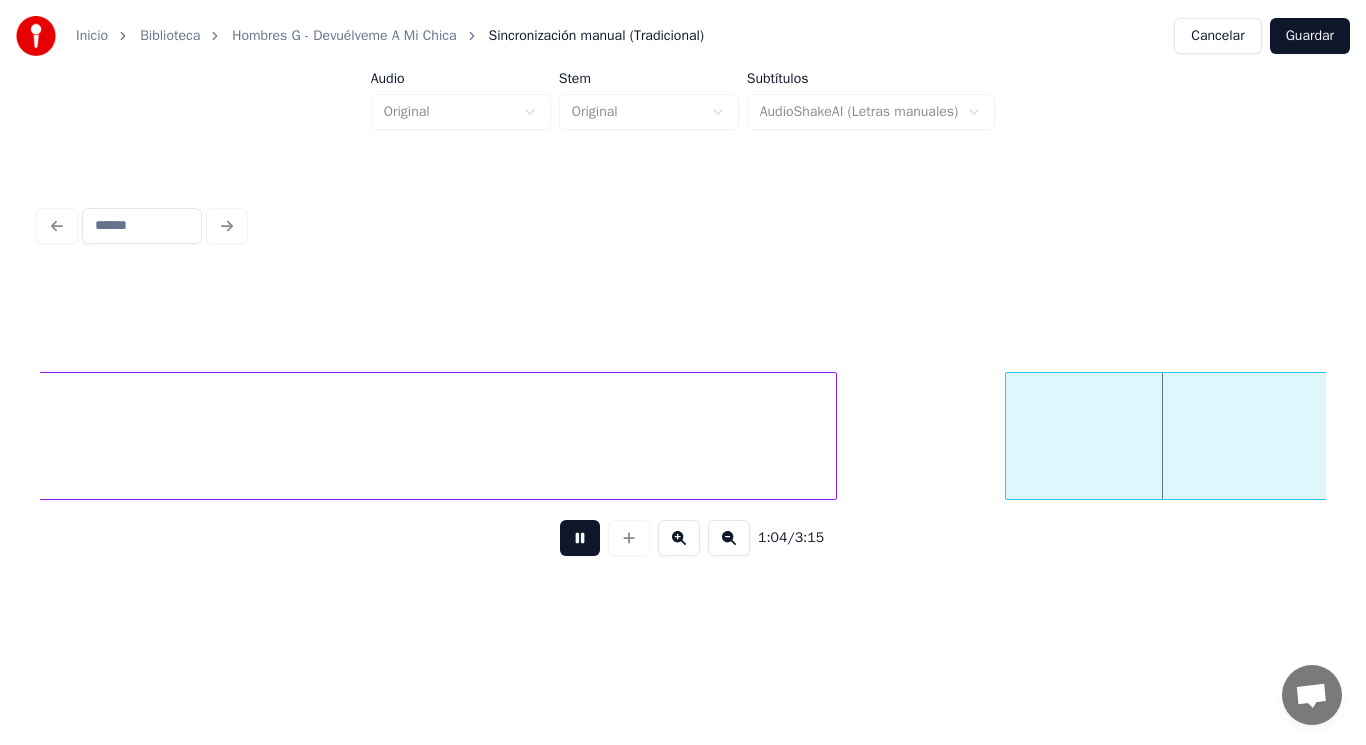 click at bounding box center (580, 538) 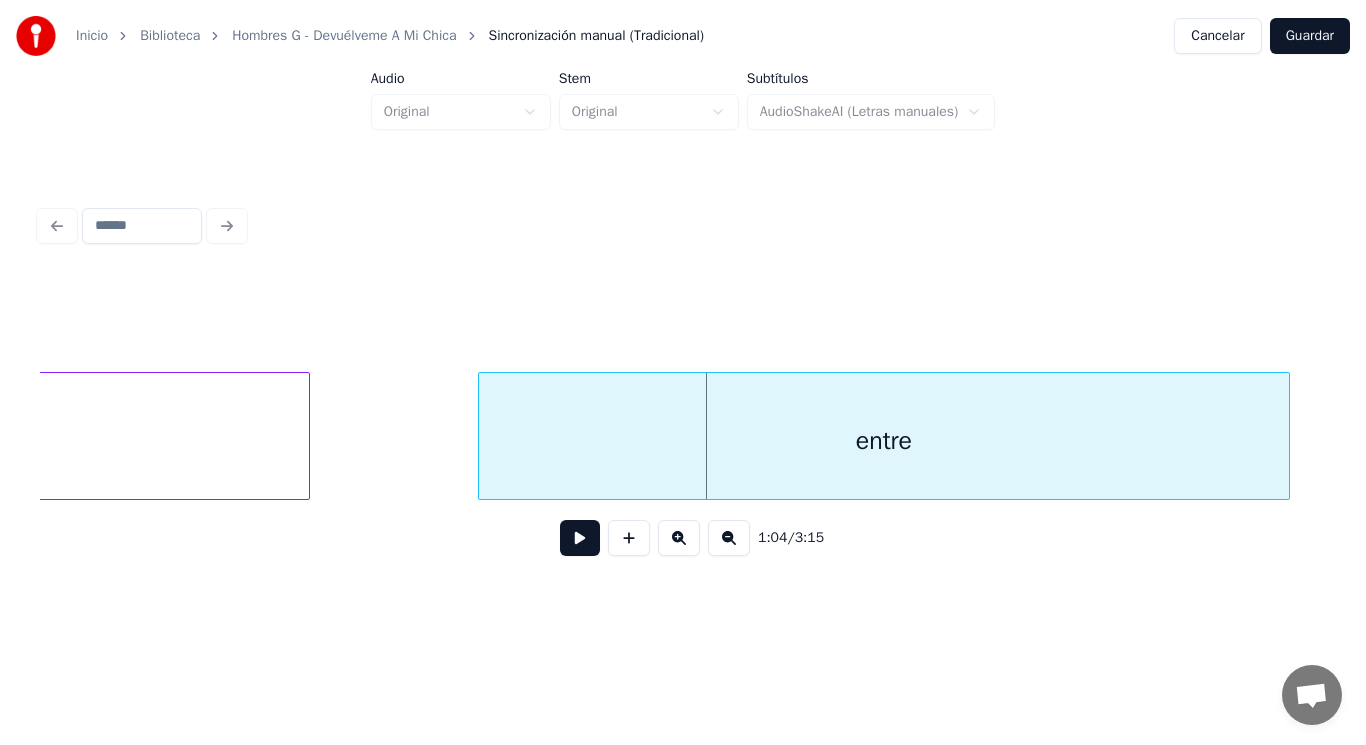 scroll, scrollTop: 0, scrollLeft: 89082, axis: horizontal 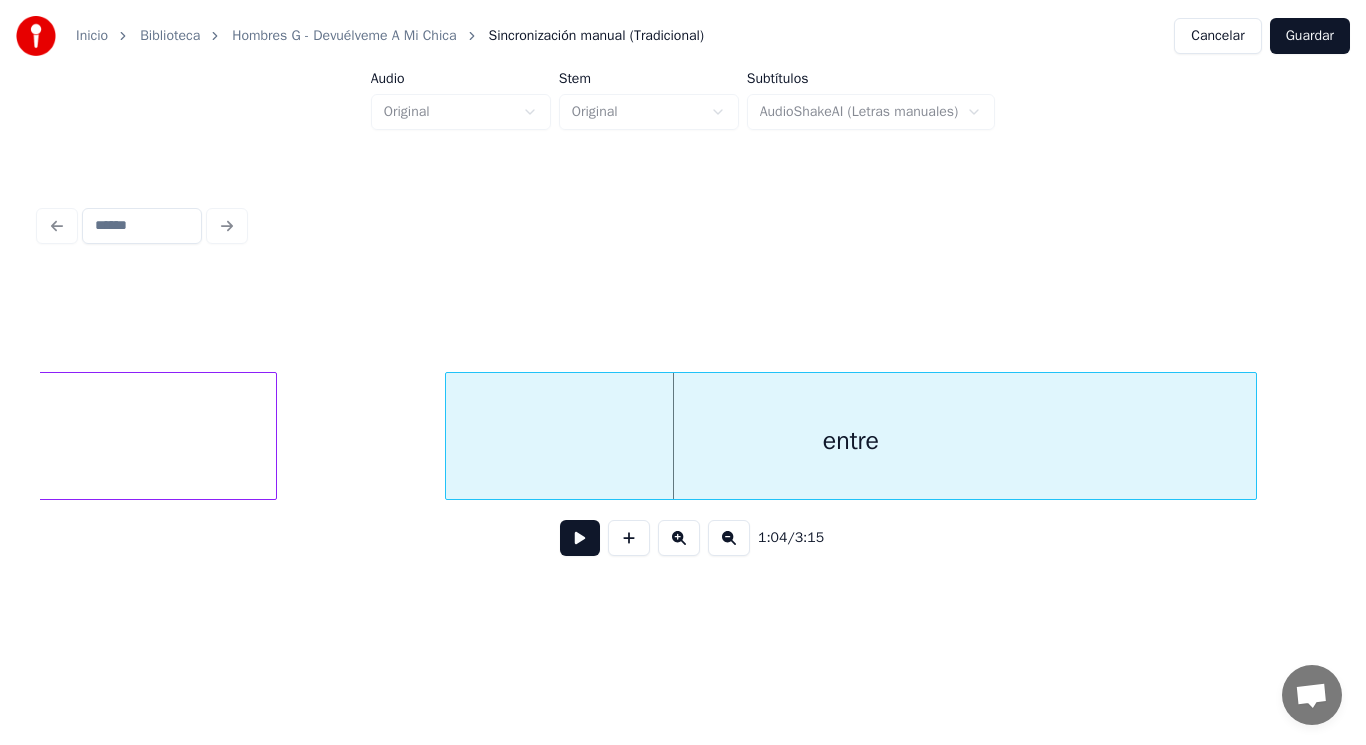 click on "retorcerás entre" at bounding box center (48045, 436) 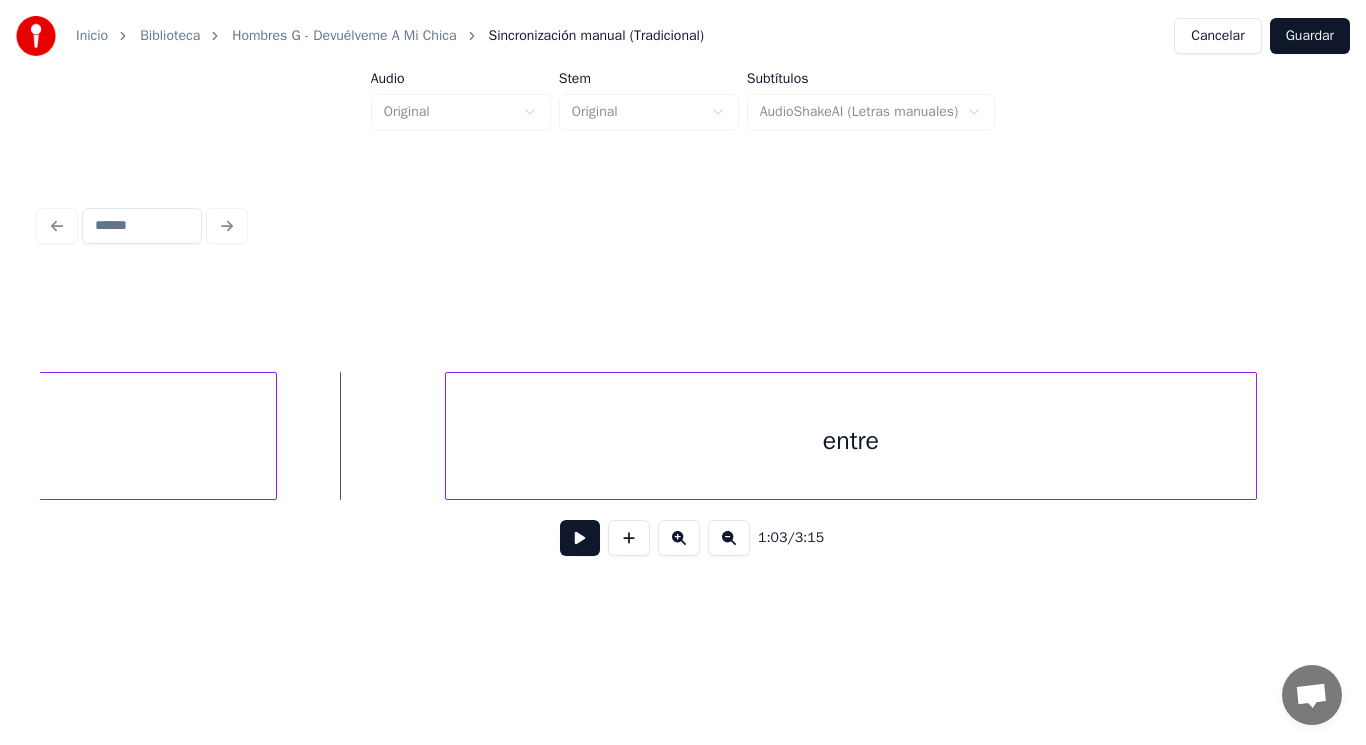 click at bounding box center (580, 538) 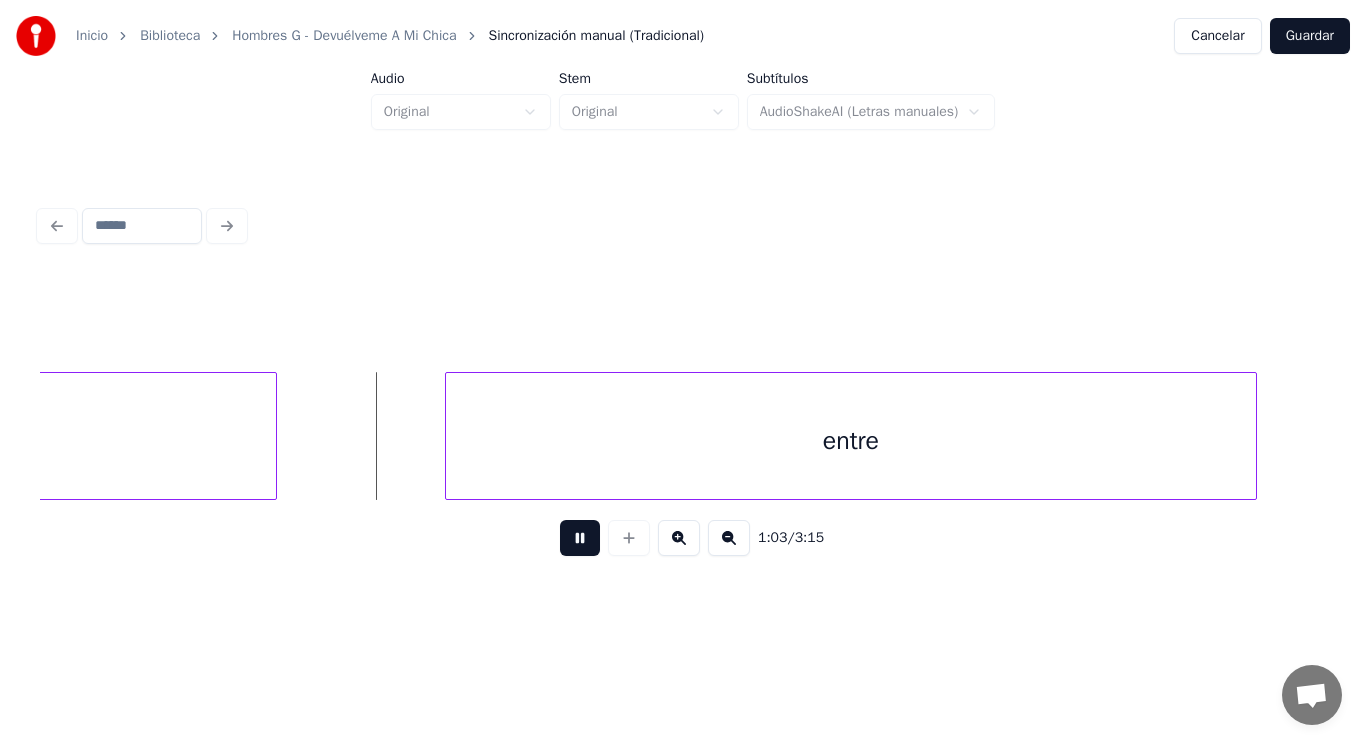 click at bounding box center (580, 538) 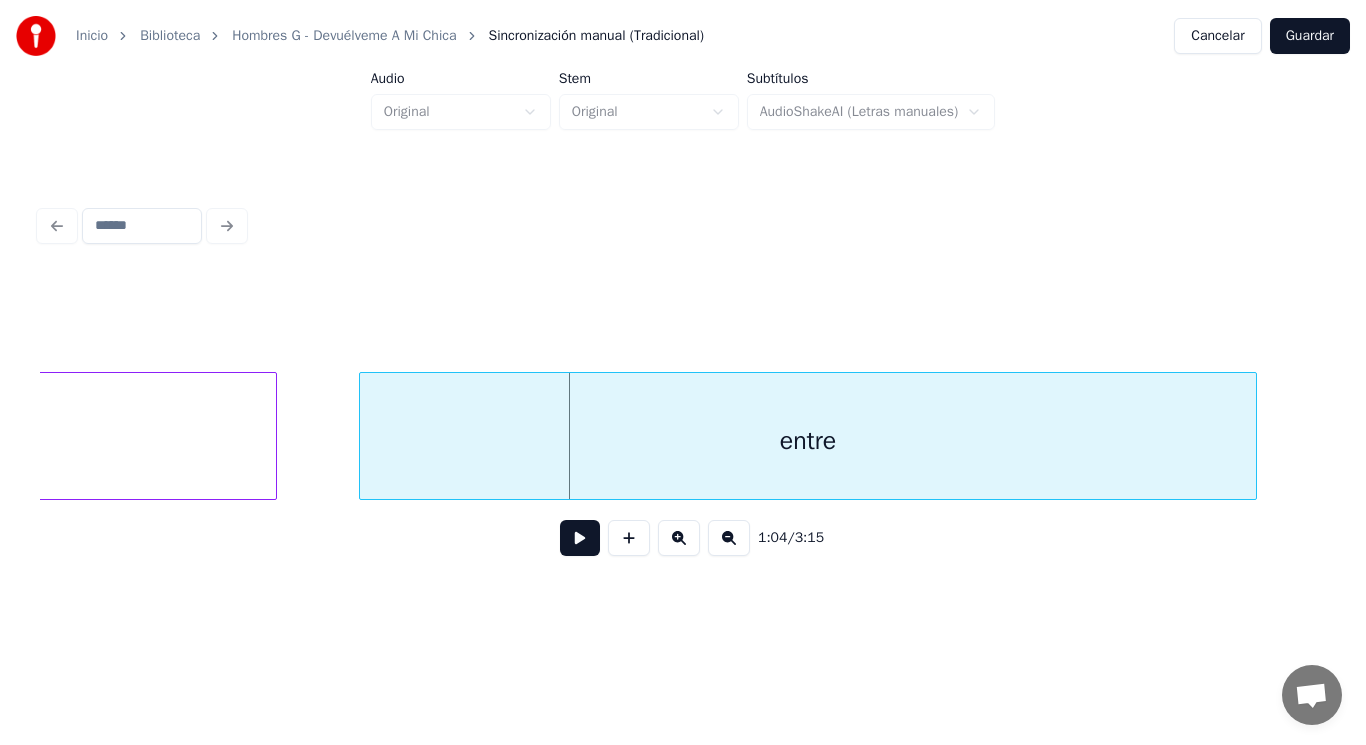 click at bounding box center (363, 436) 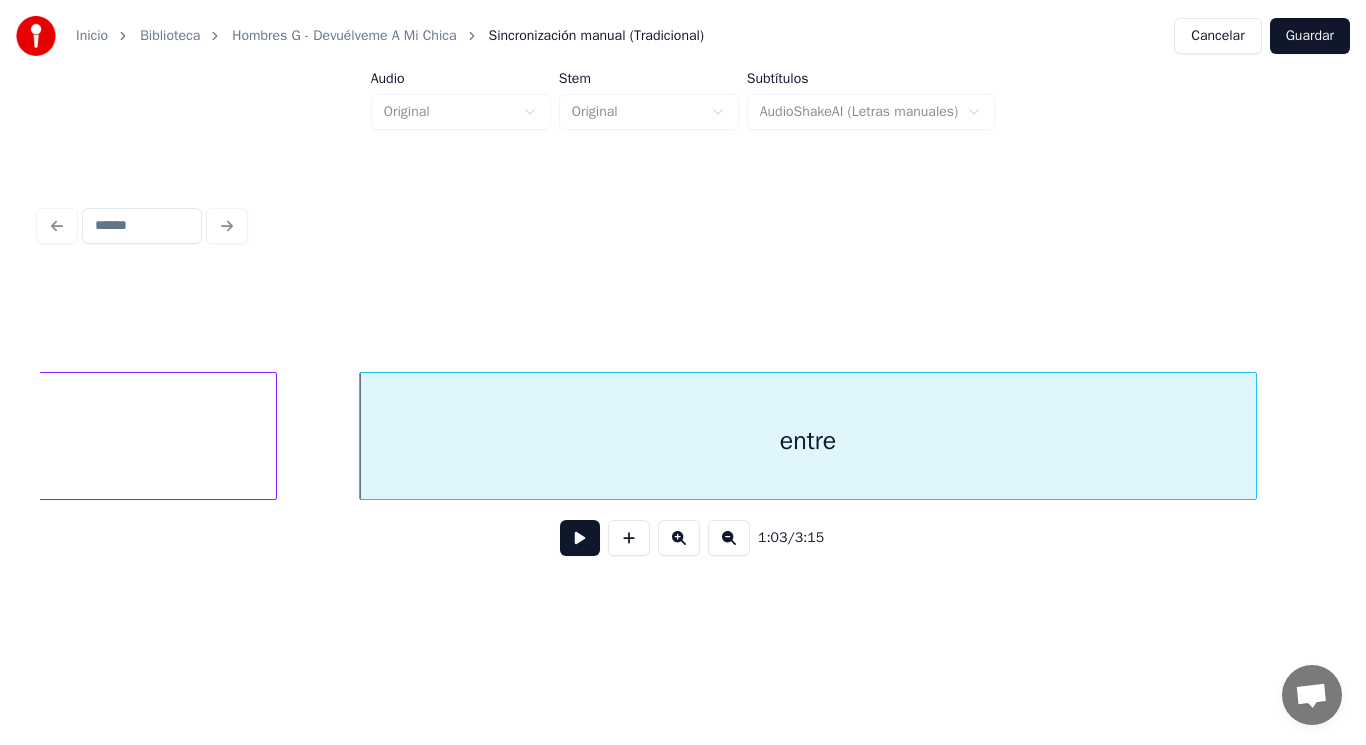 click at bounding box center [580, 538] 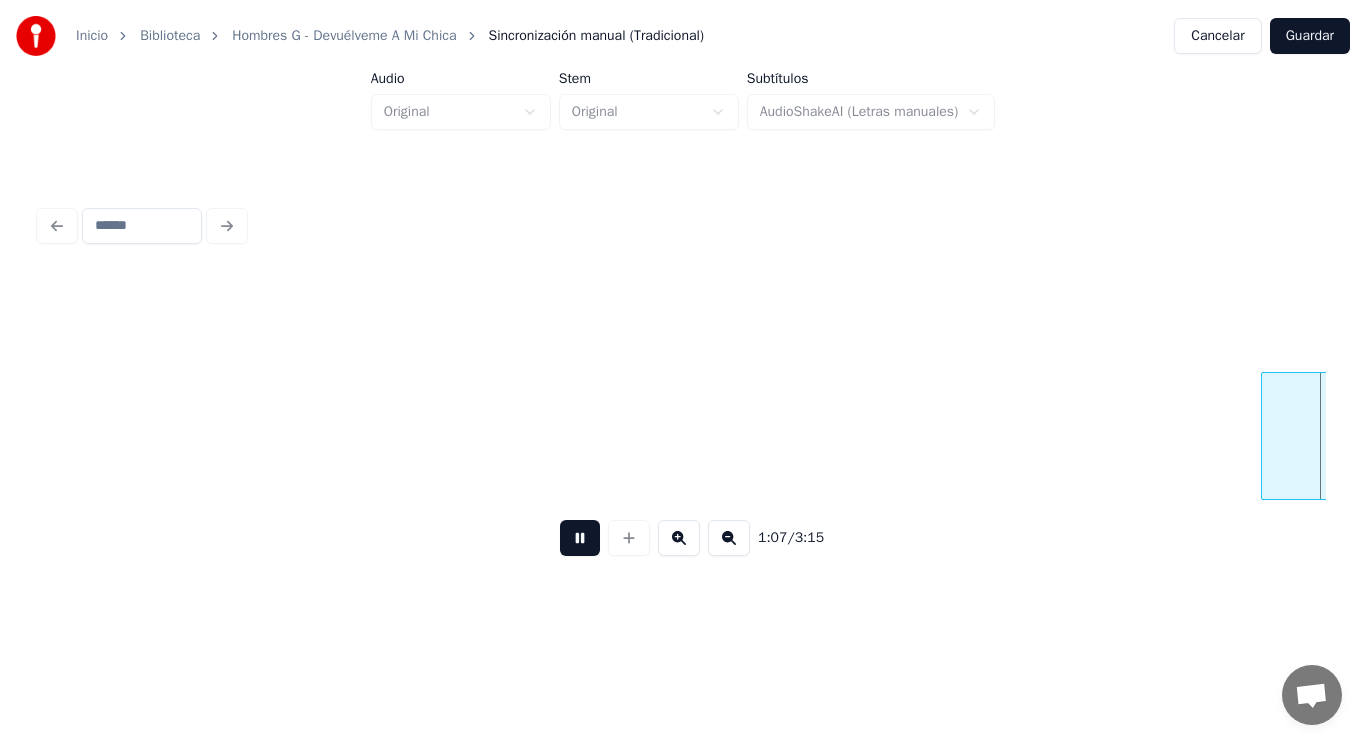 scroll, scrollTop: 0, scrollLeft: 94277, axis: horizontal 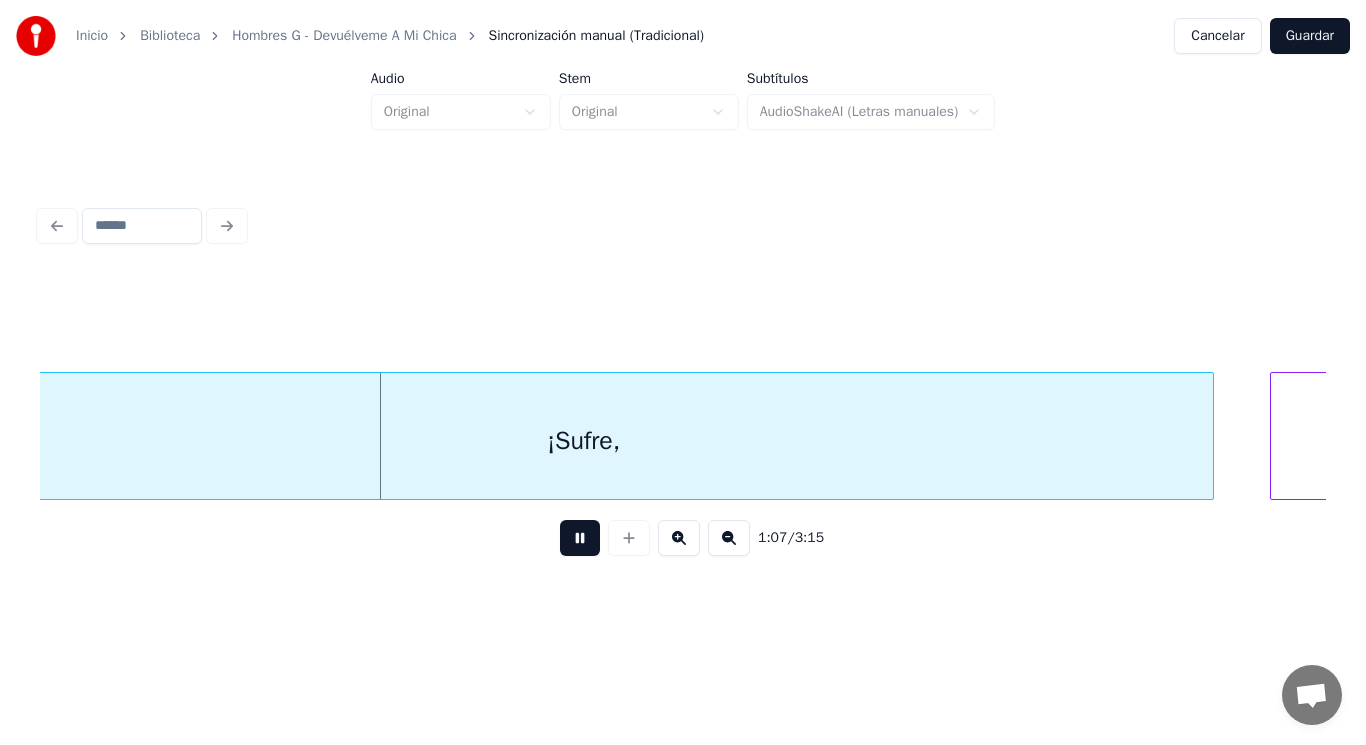 click at bounding box center [580, 538] 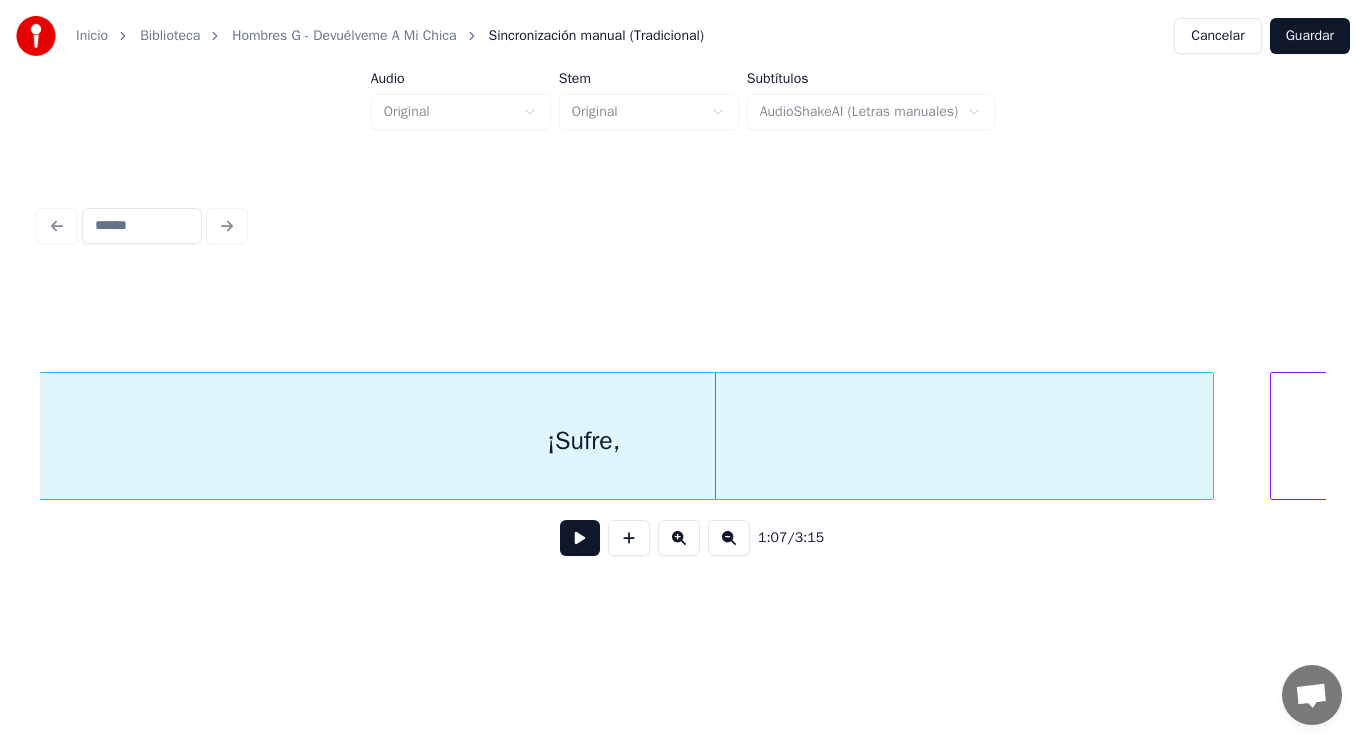 click on "¡Sufre," at bounding box center [584, 441] 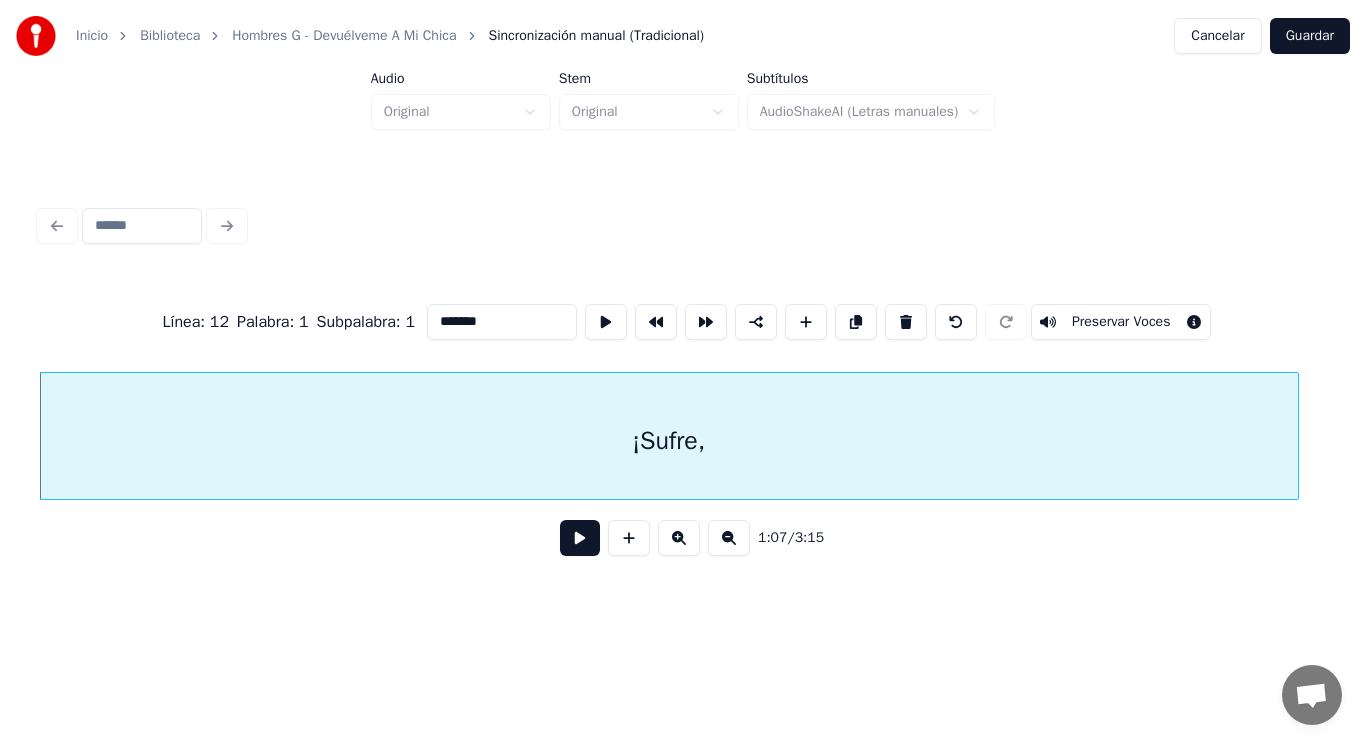 click at bounding box center (580, 538) 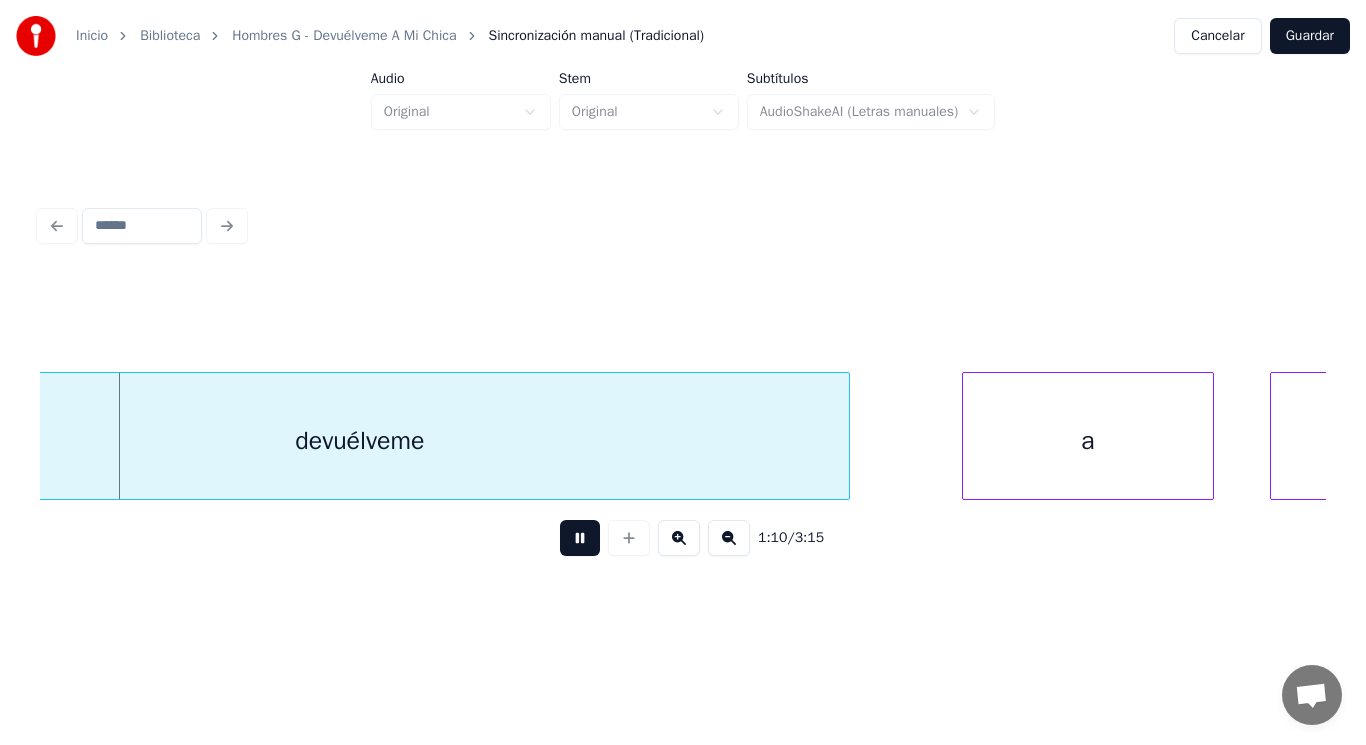 click at bounding box center (580, 538) 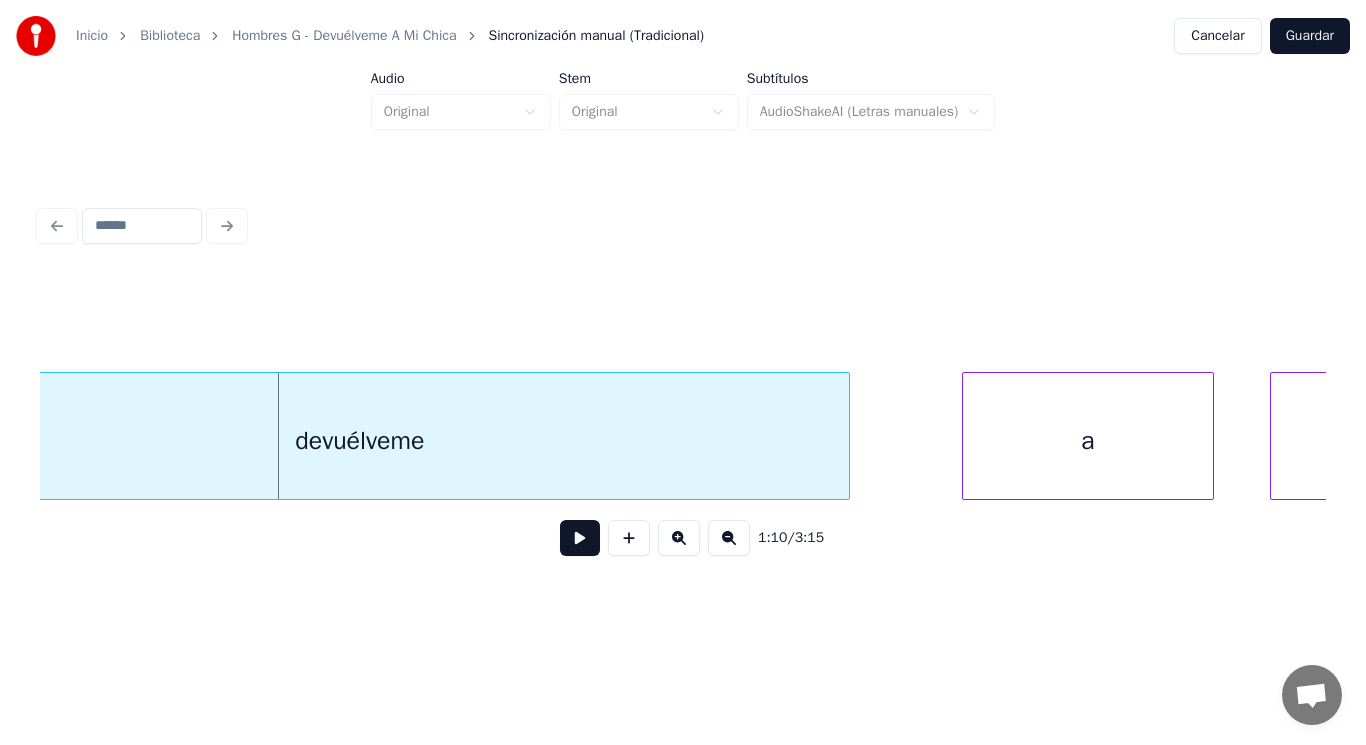 click on "devuélveme" at bounding box center [360, 441] 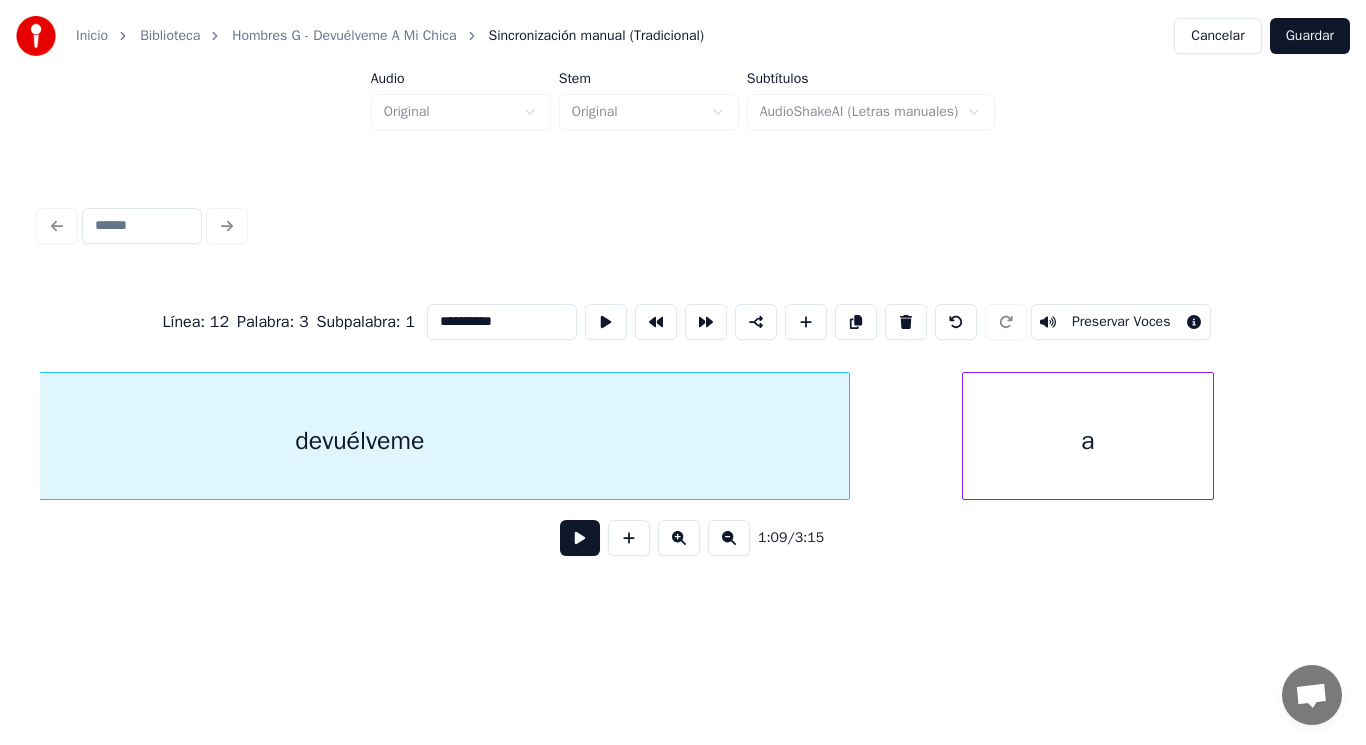 scroll, scrollTop: 0, scrollLeft: 97944, axis: horizontal 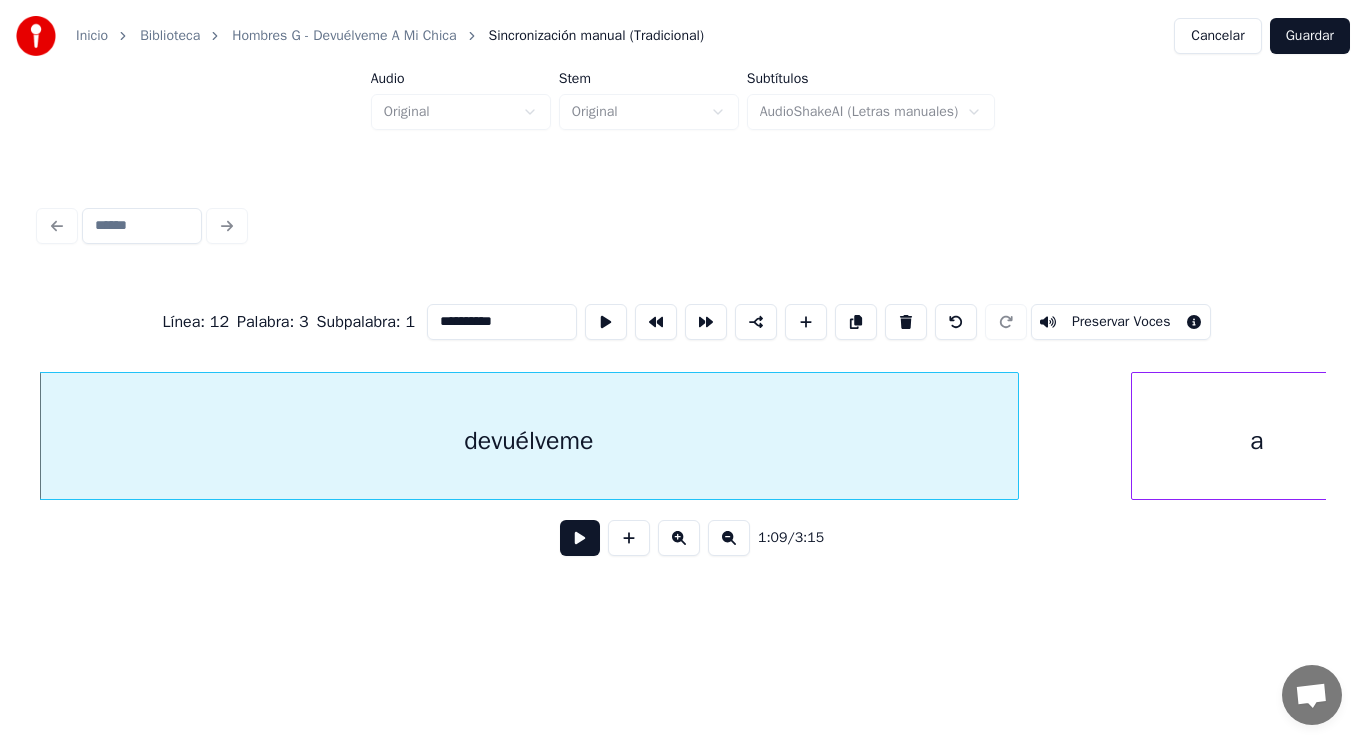 click on "**********" at bounding box center (502, 322) 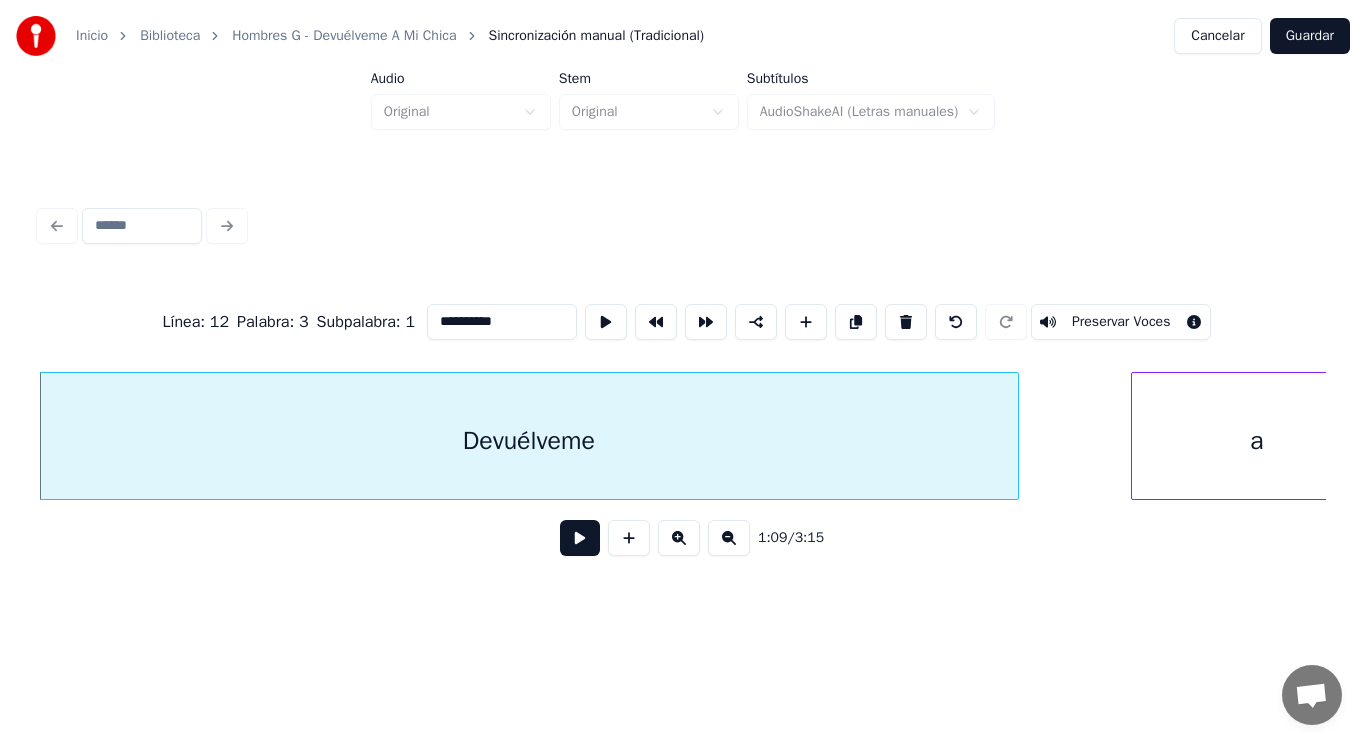 type on "**********" 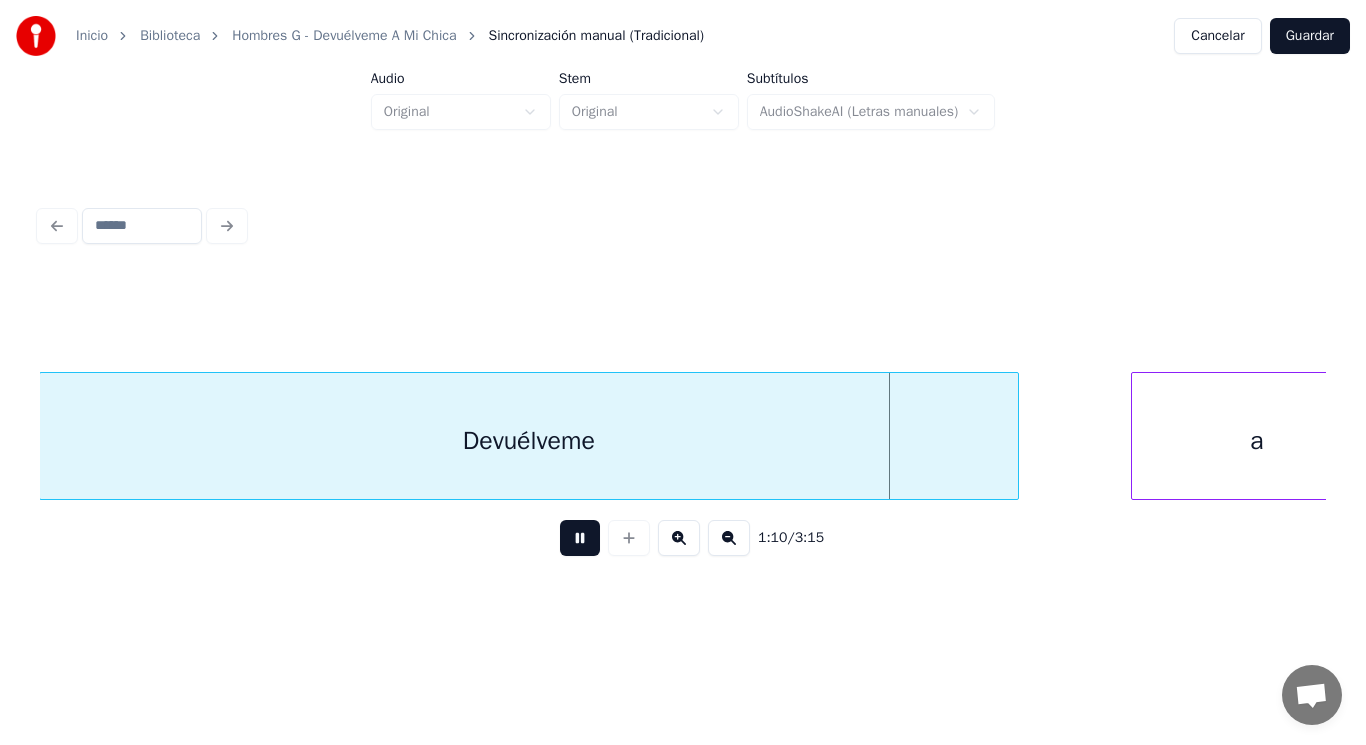 click at bounding box center (580, 538) 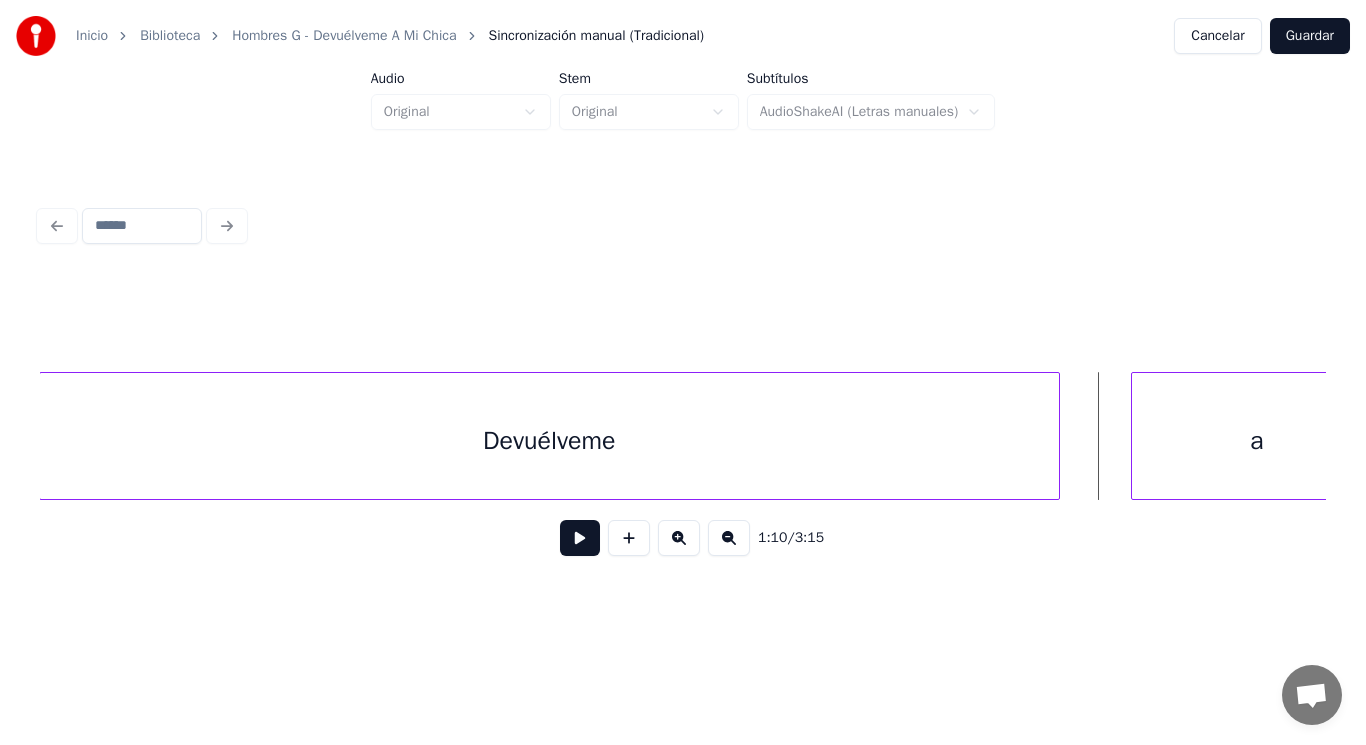 click at bounding box center [1056, 436] 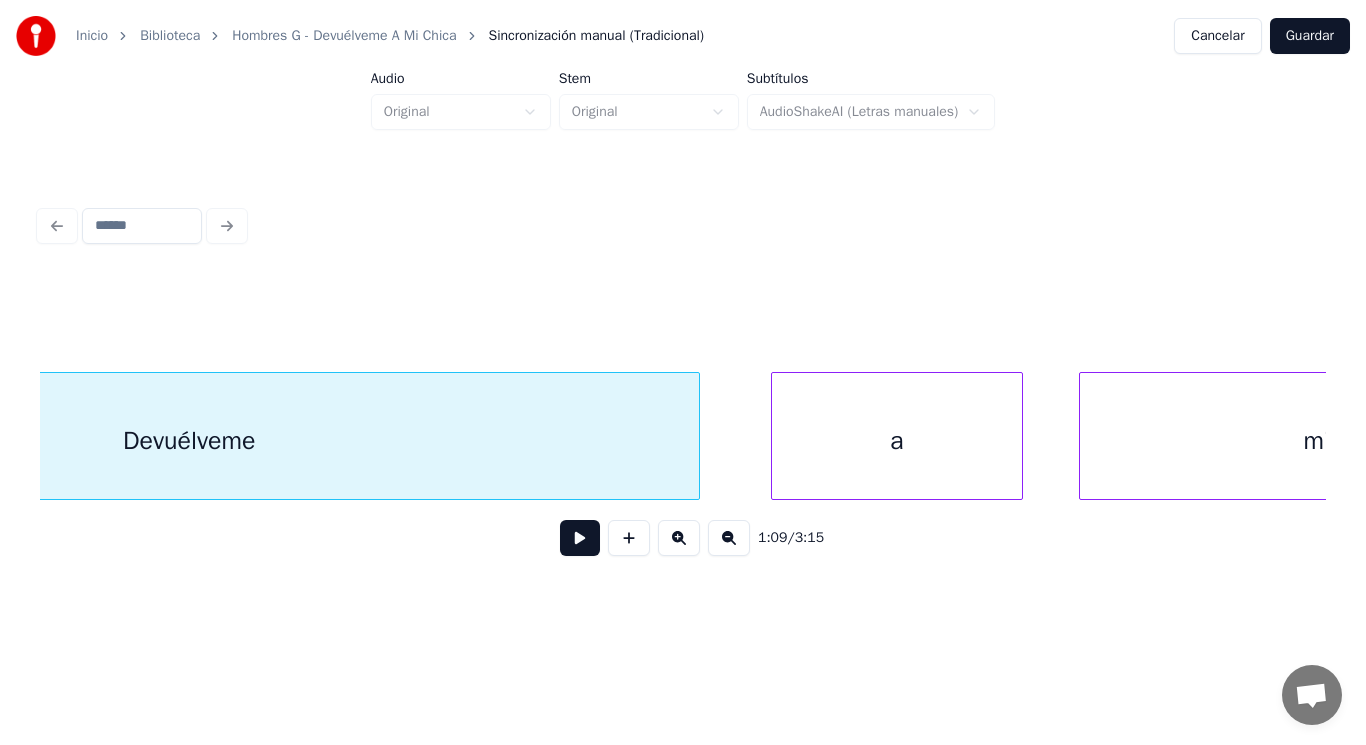scroll, scrollTop: 0, scrollLeft: 98384, axis: horizontal 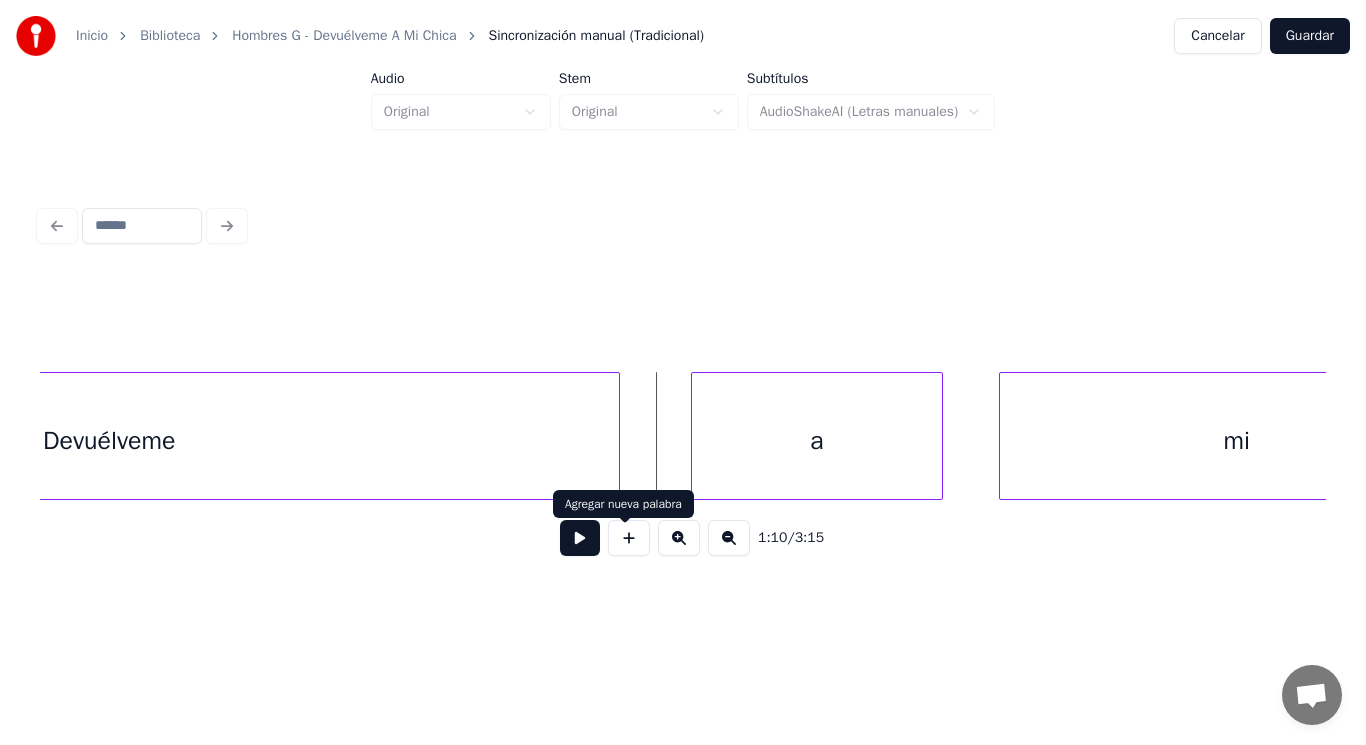 click at bounding box center (580, 538) 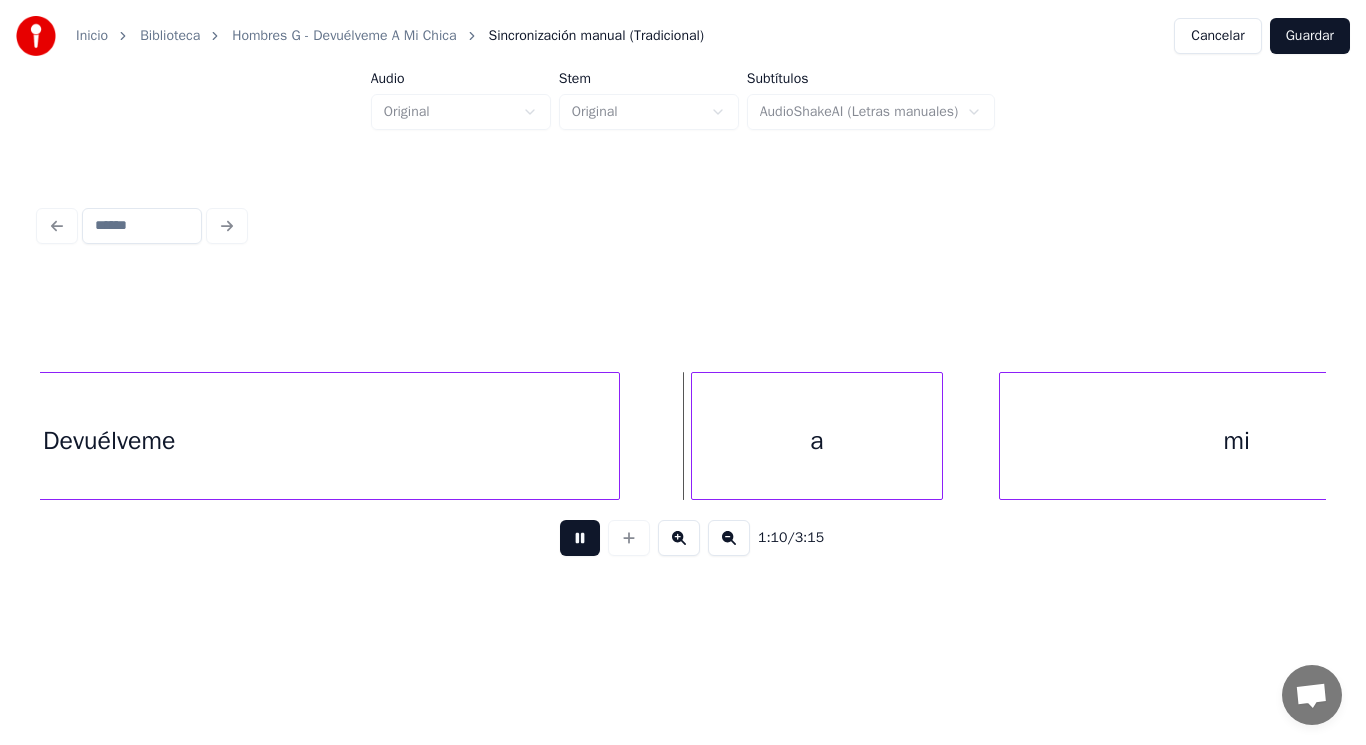 click at bounding box center [580, 538] 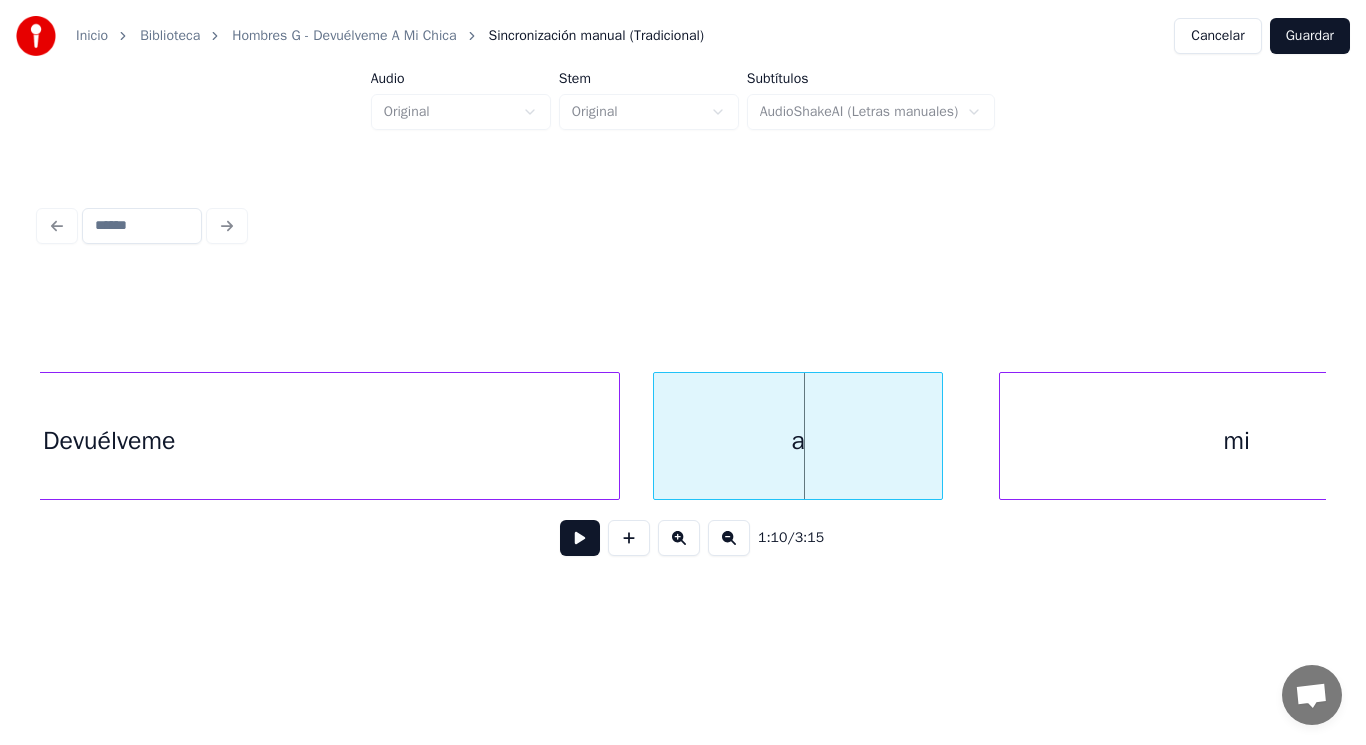 click at bounding box center (657, 436) 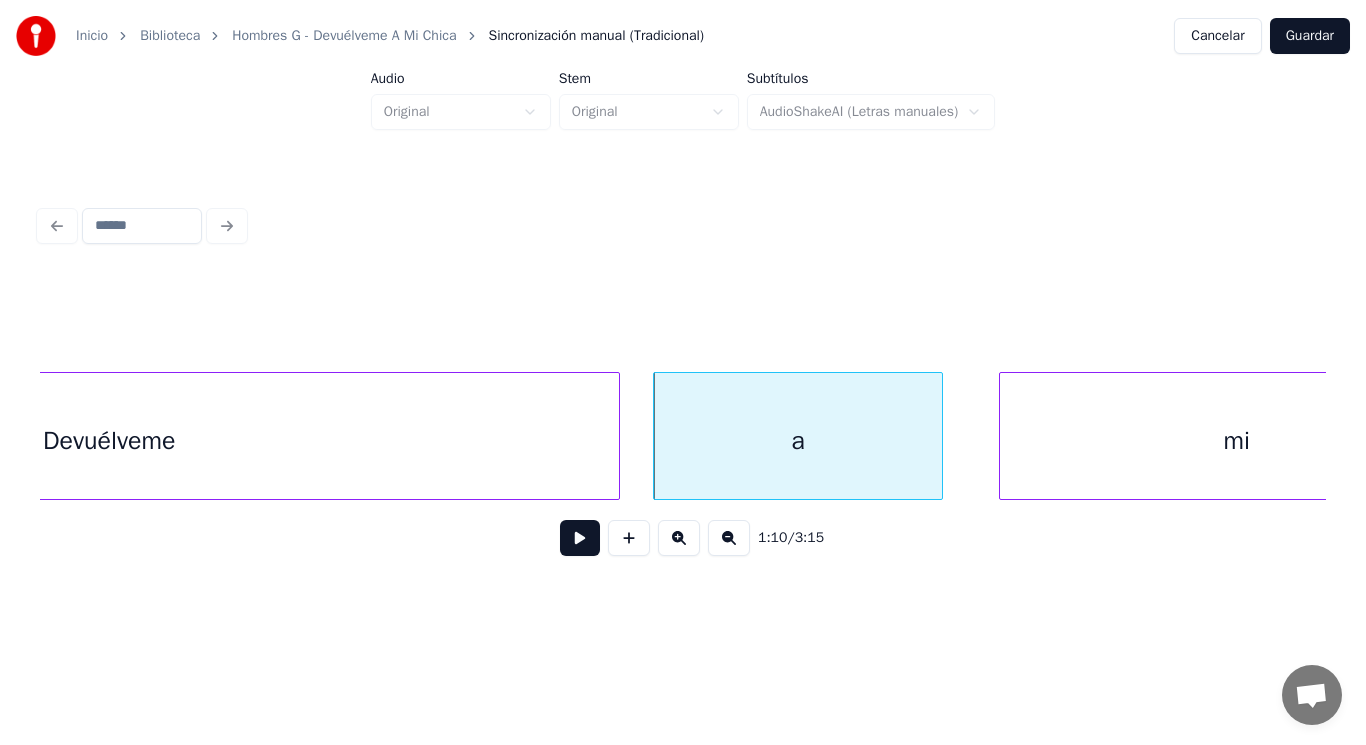 click at bounding box center [580, 538] 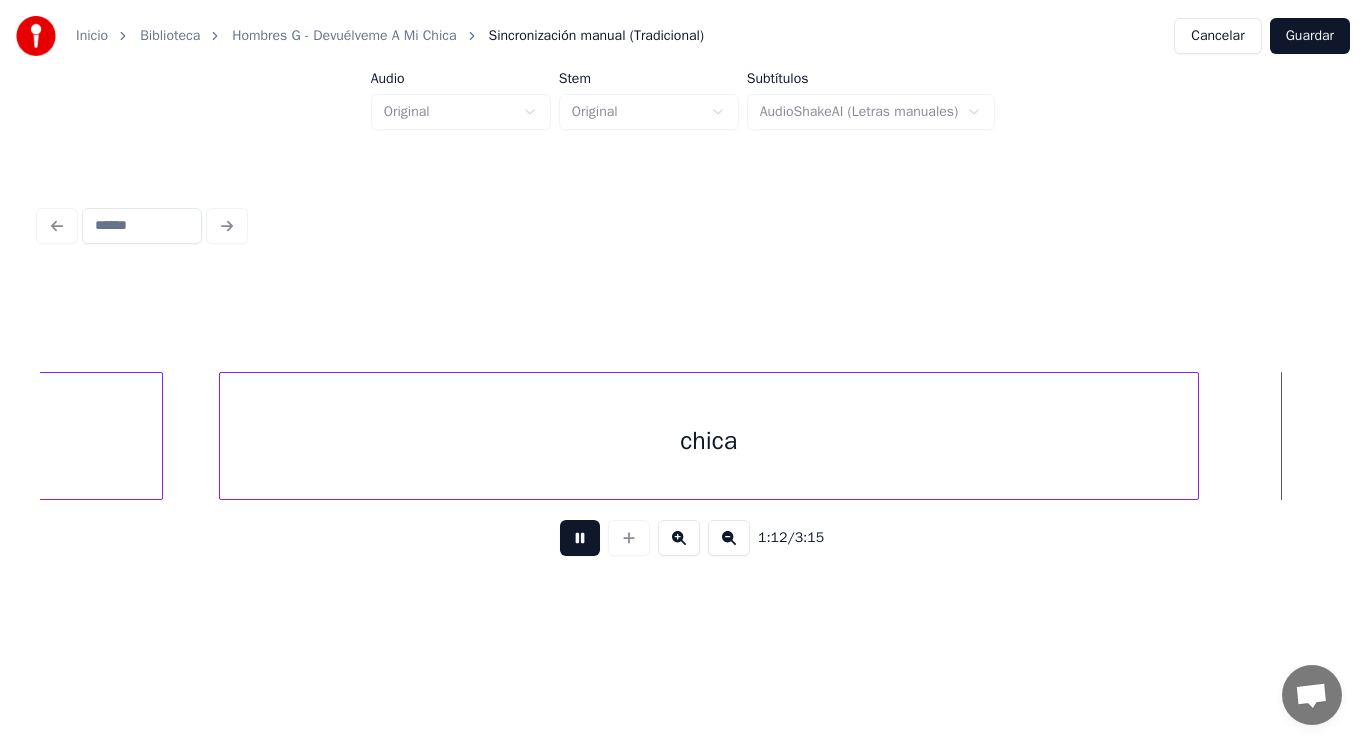 scroll, scrollTop: 0, scrollLeft: 100999, axis: horizontal 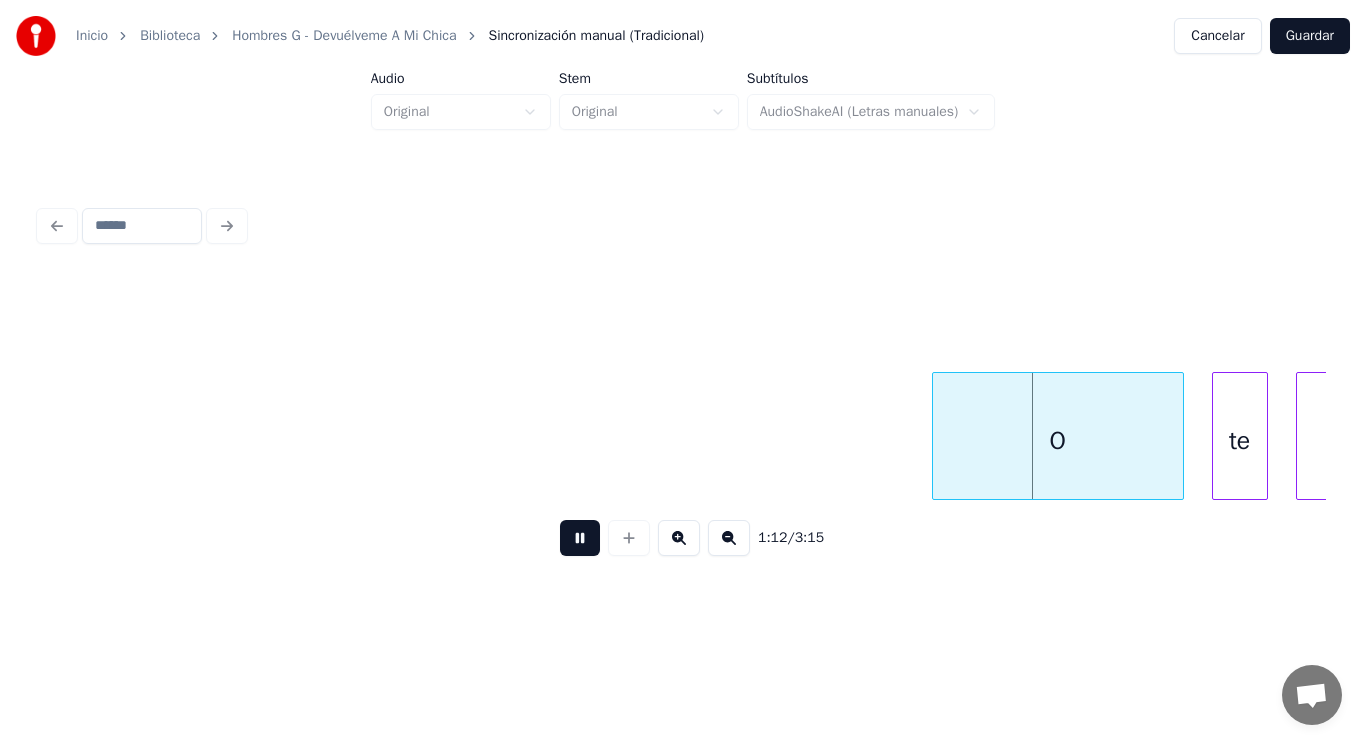 click at bounding box center (580, 538) 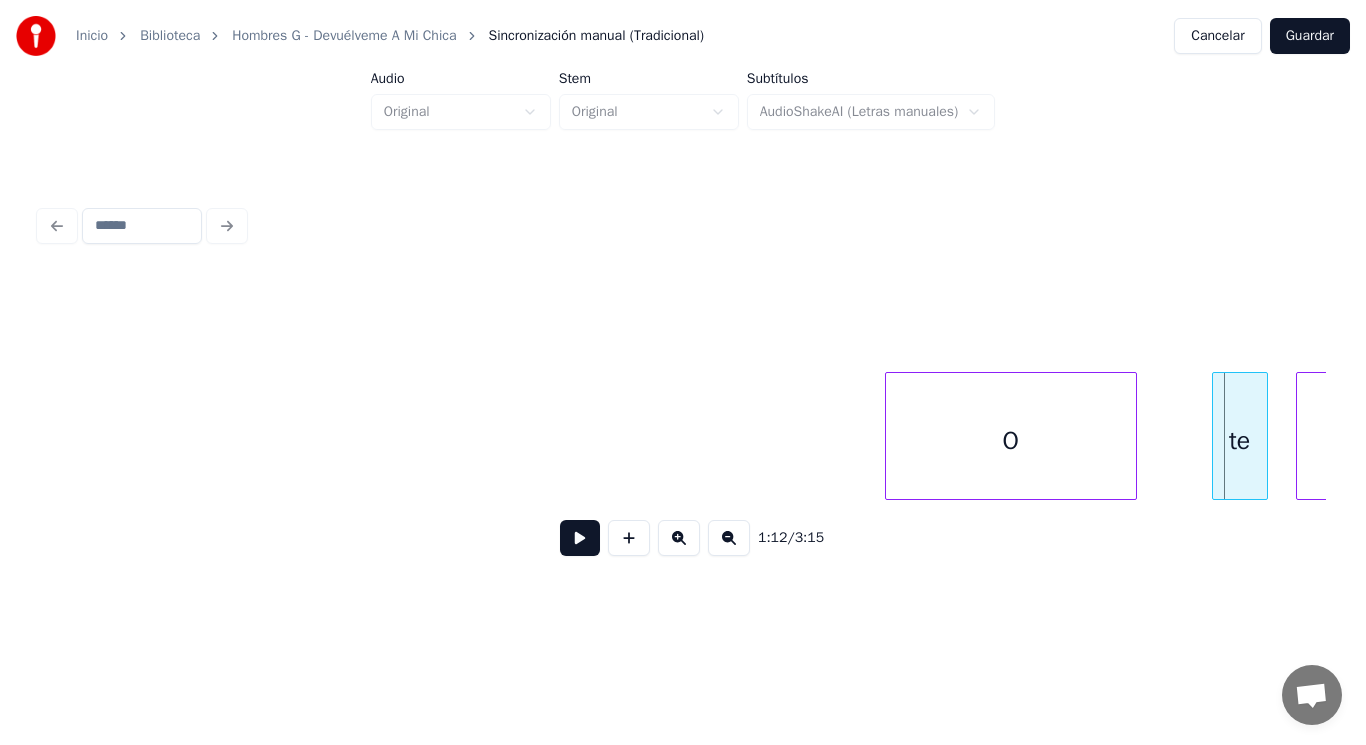 click on "O" at bounding box center (1011, 441) 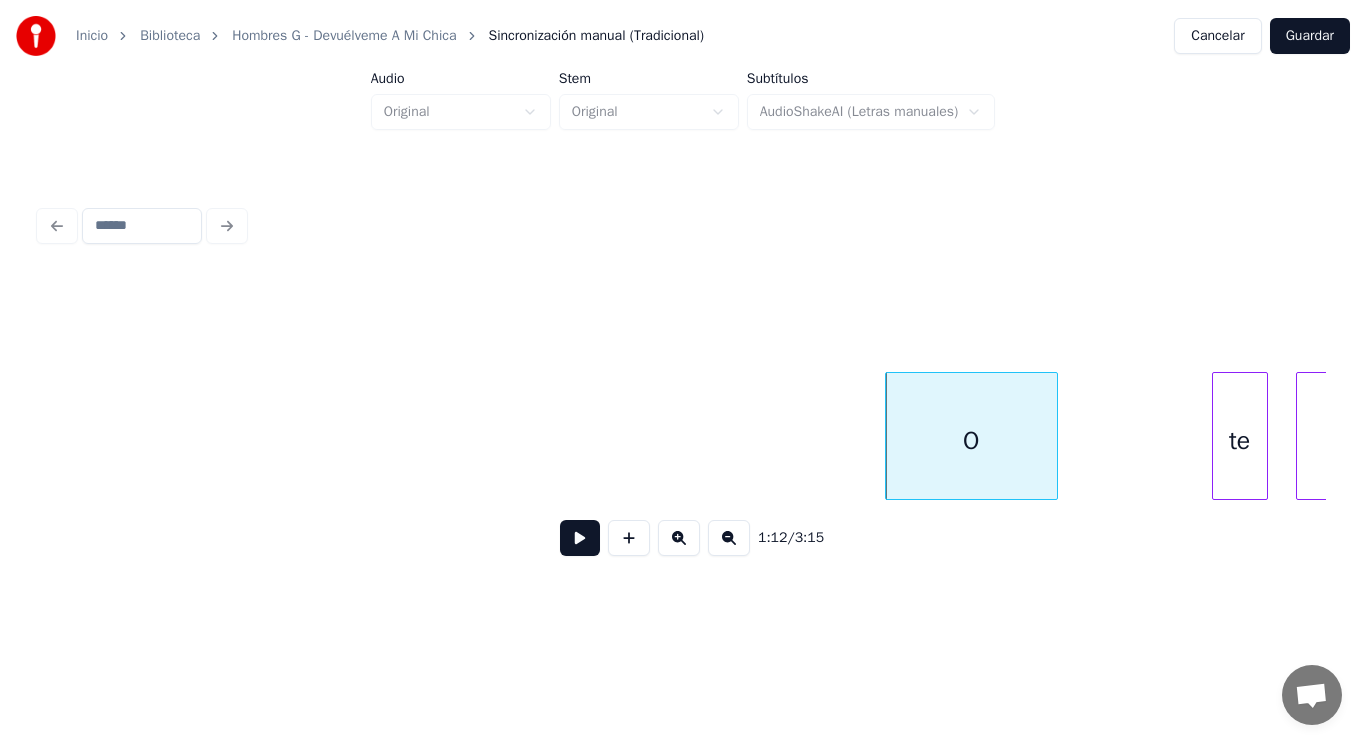 click at bounding box center (1054, 436) 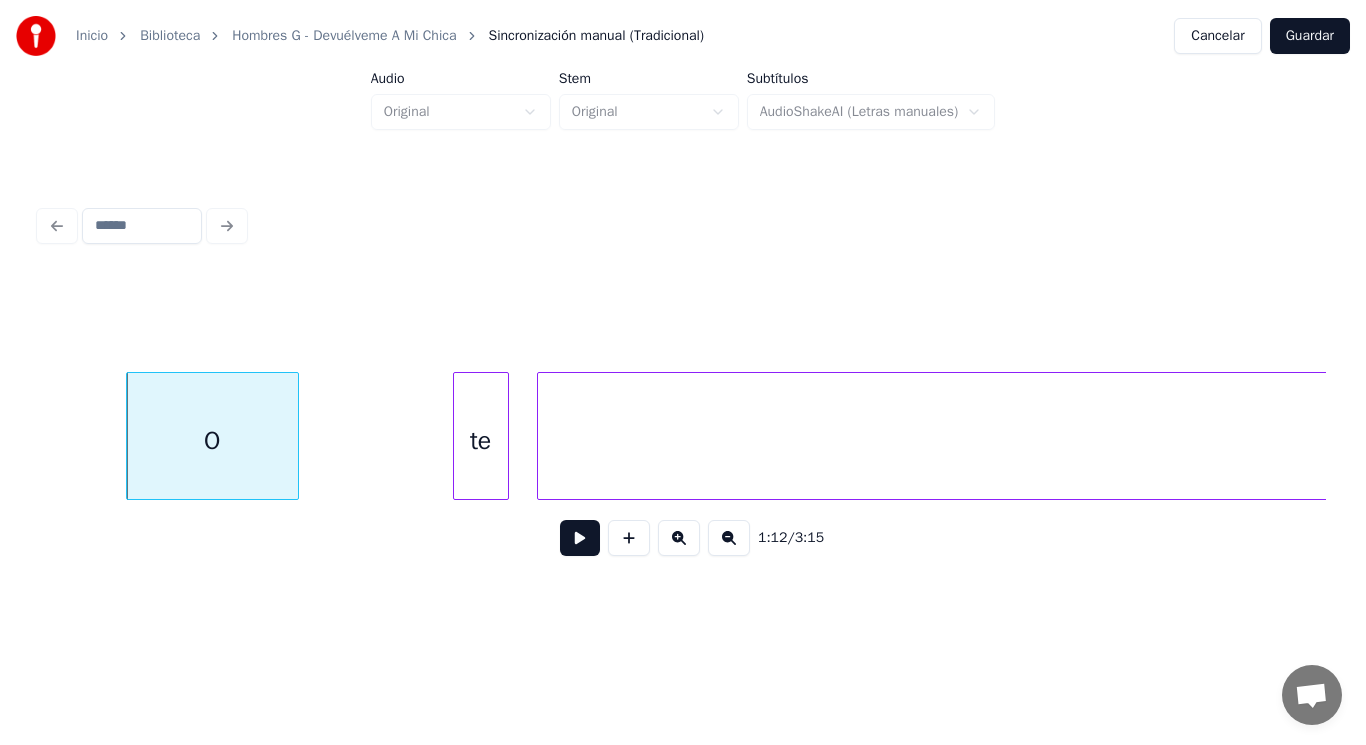 scroll, scrollTop: 0, scrollLeft: 101759, axis: horizontal 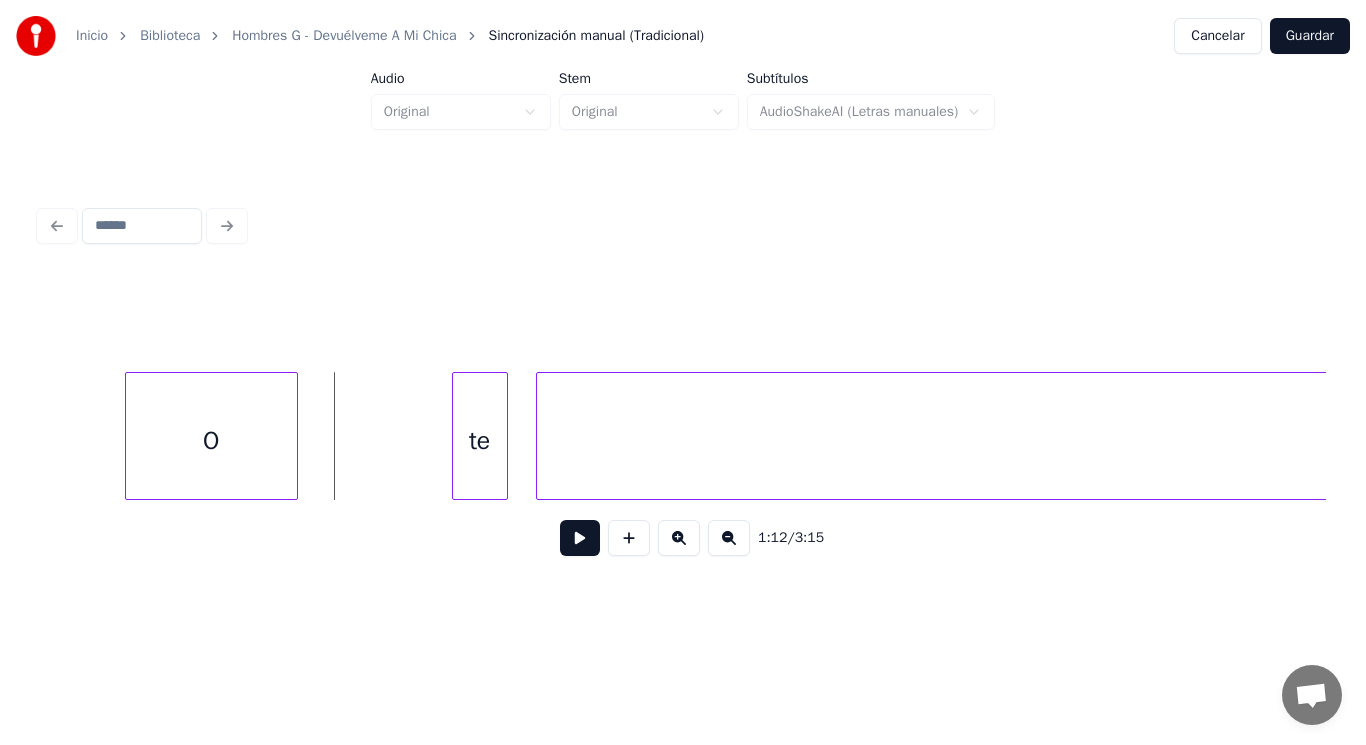 click at bounding box center [580, 538] 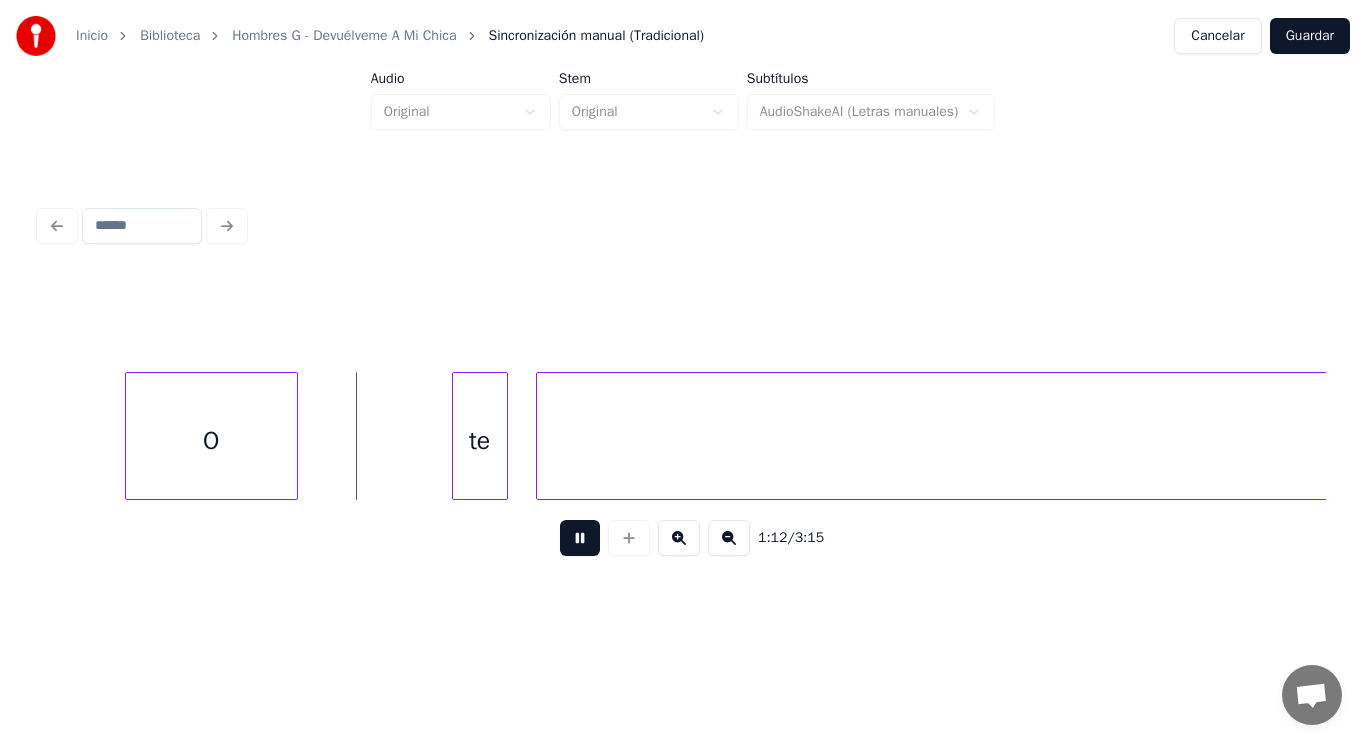 click at bounding box center (580, 538) 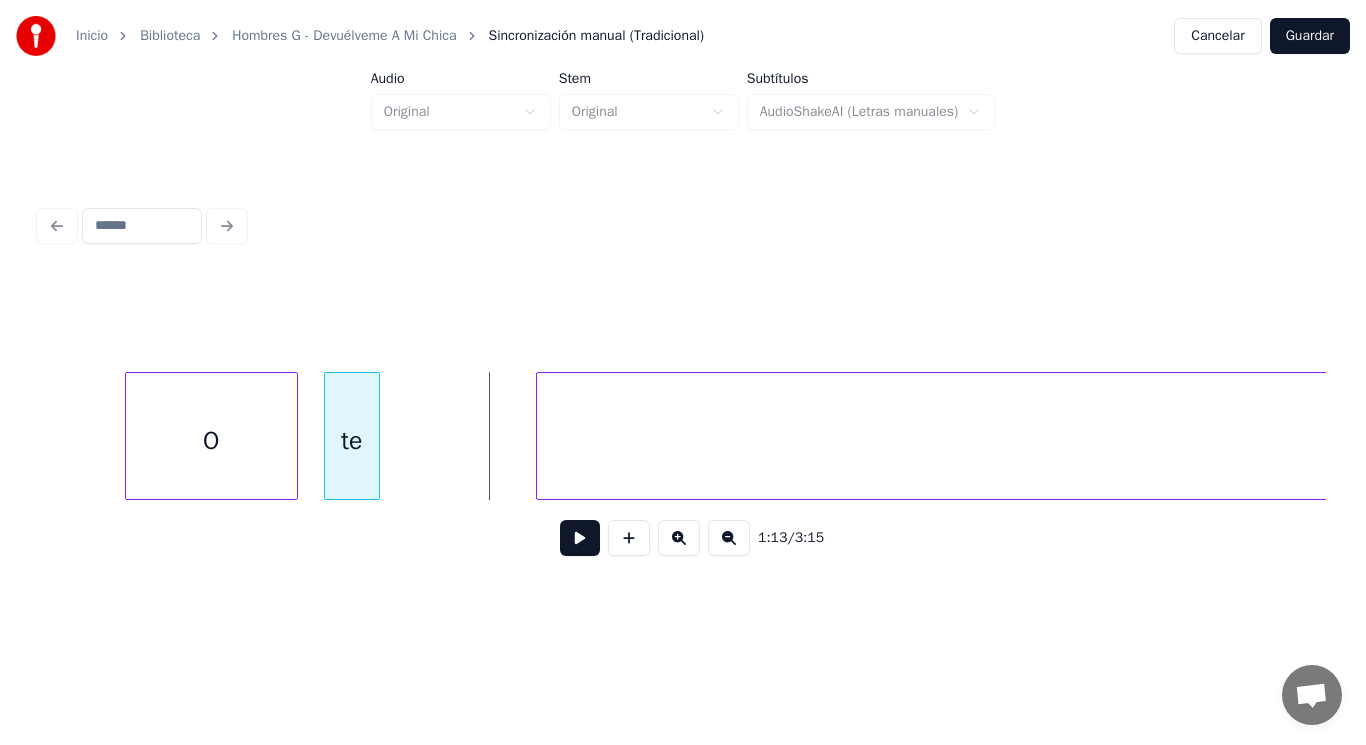 click on "te" at bounding box center [352, 441] 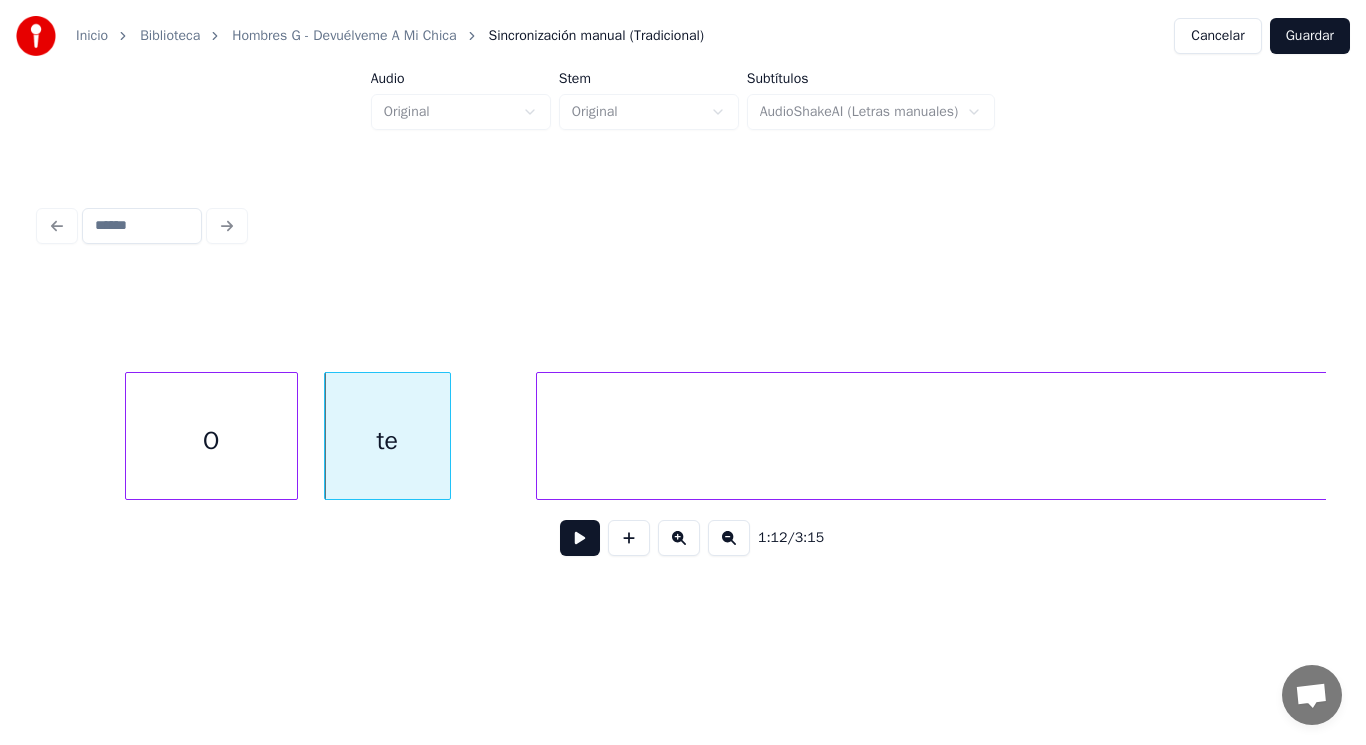 click at bounding box center (447, 436) 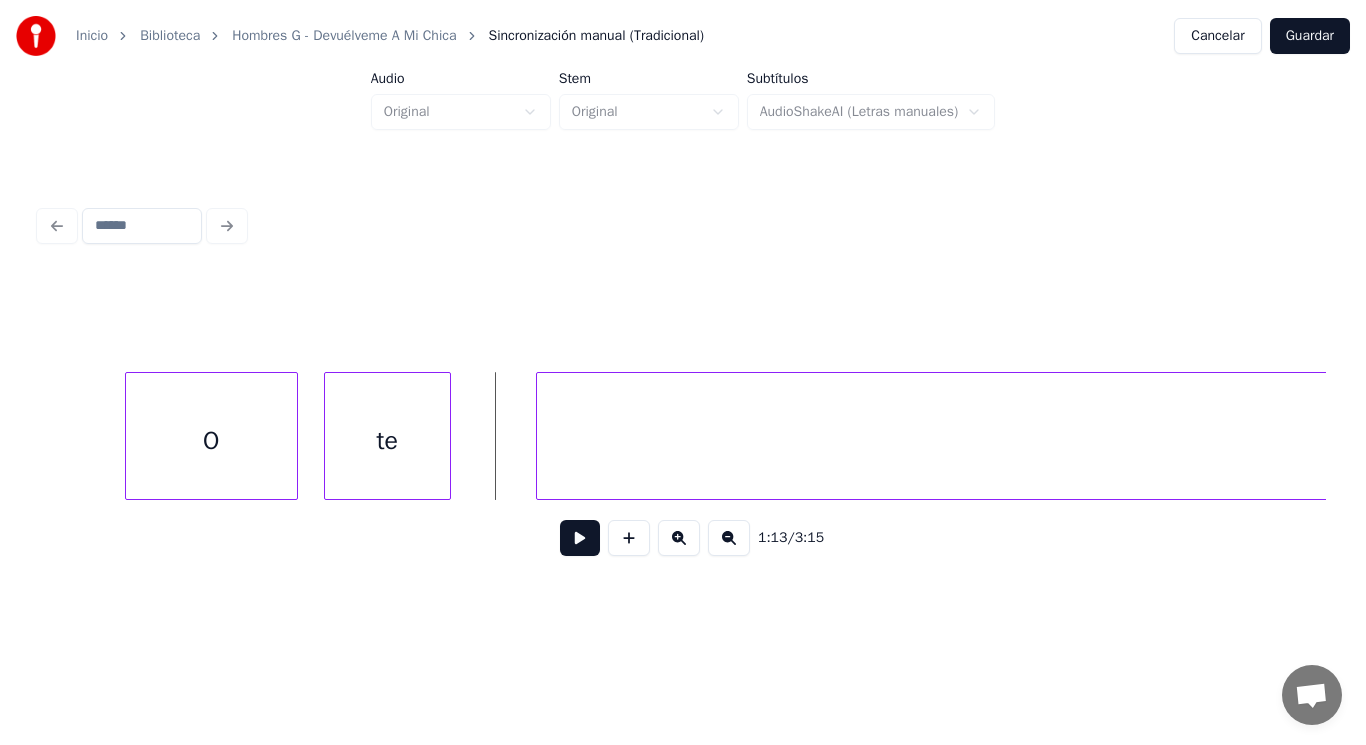 click at bounding box center [580, 538] 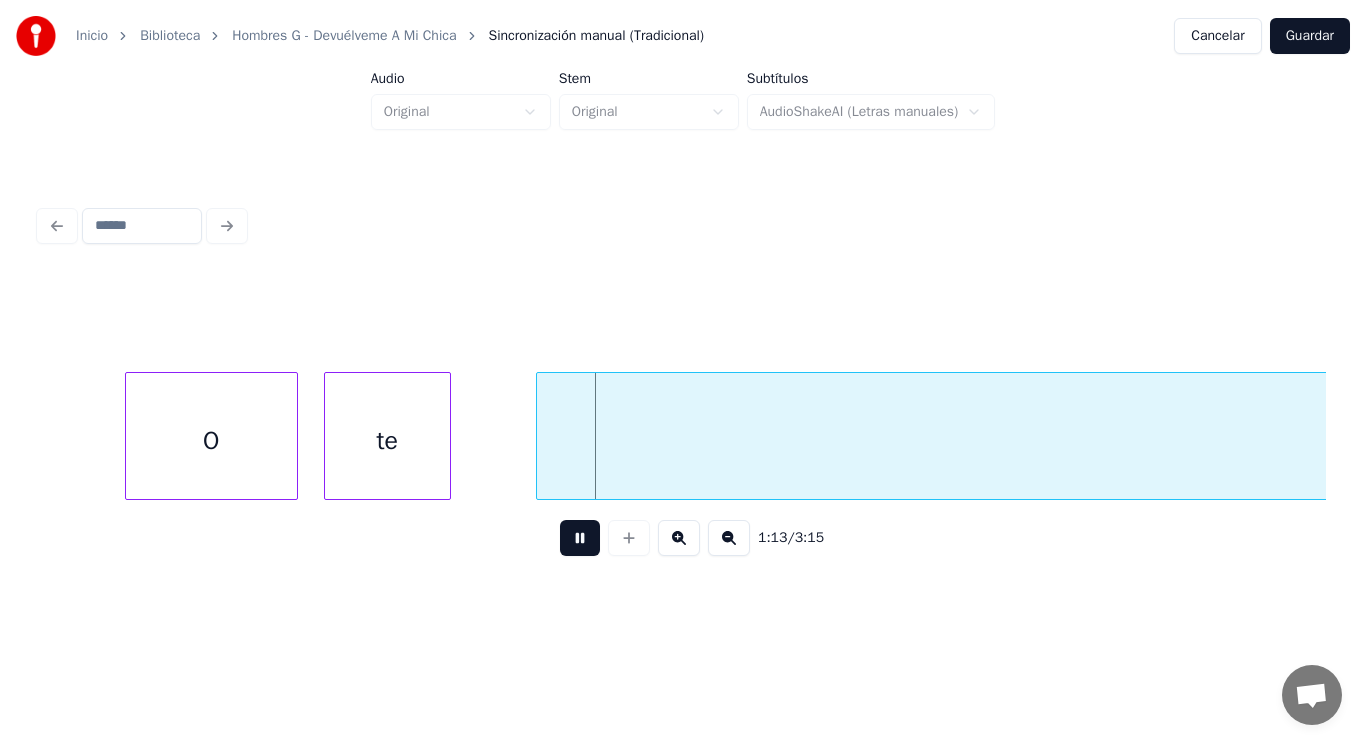 click at bounding box center (580, 538) 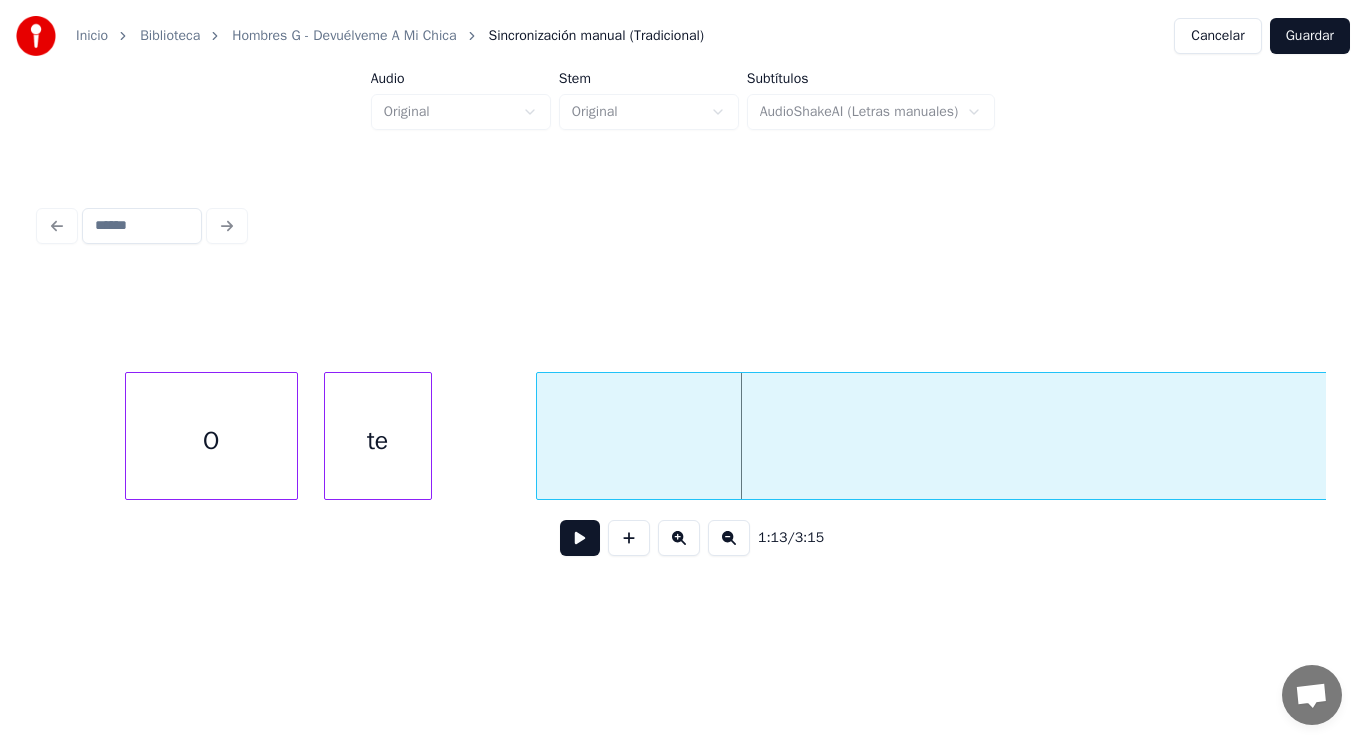 click at bounding box center [428, 436] 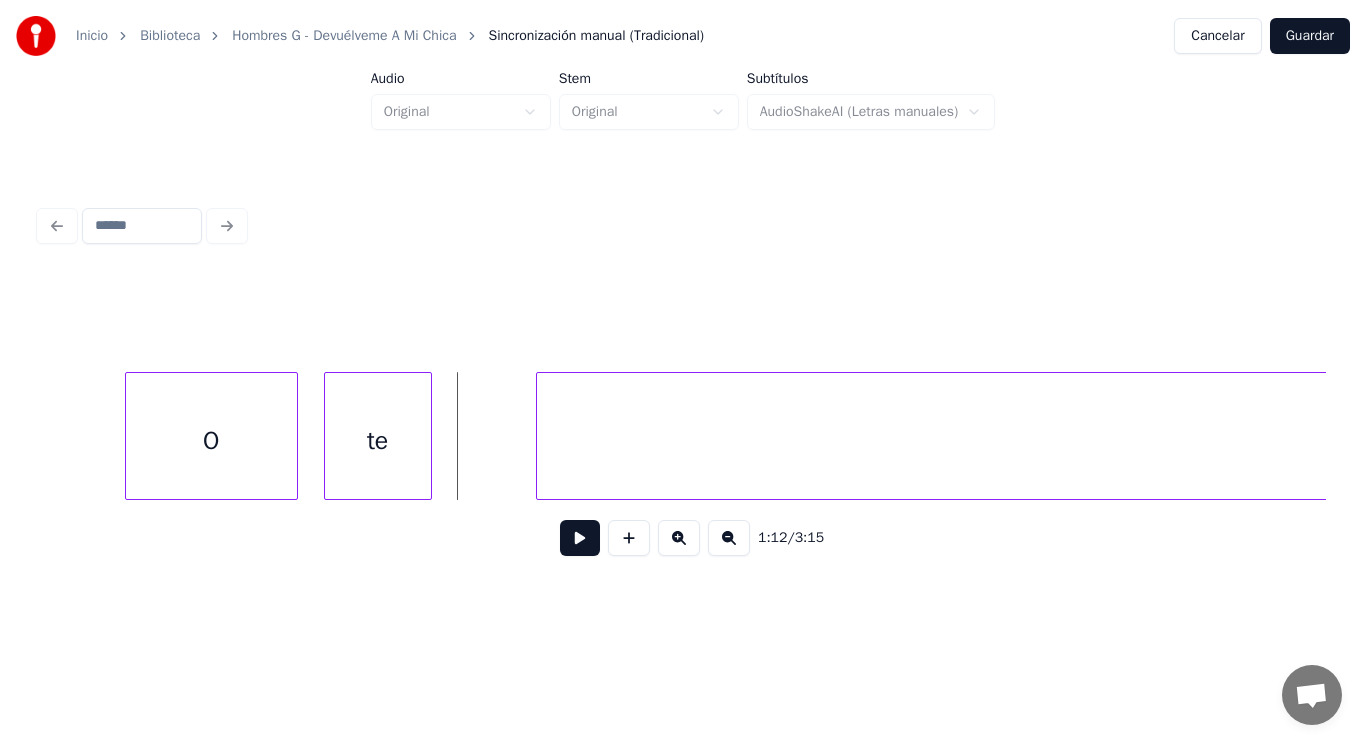 click at bounding box center [580, 538] 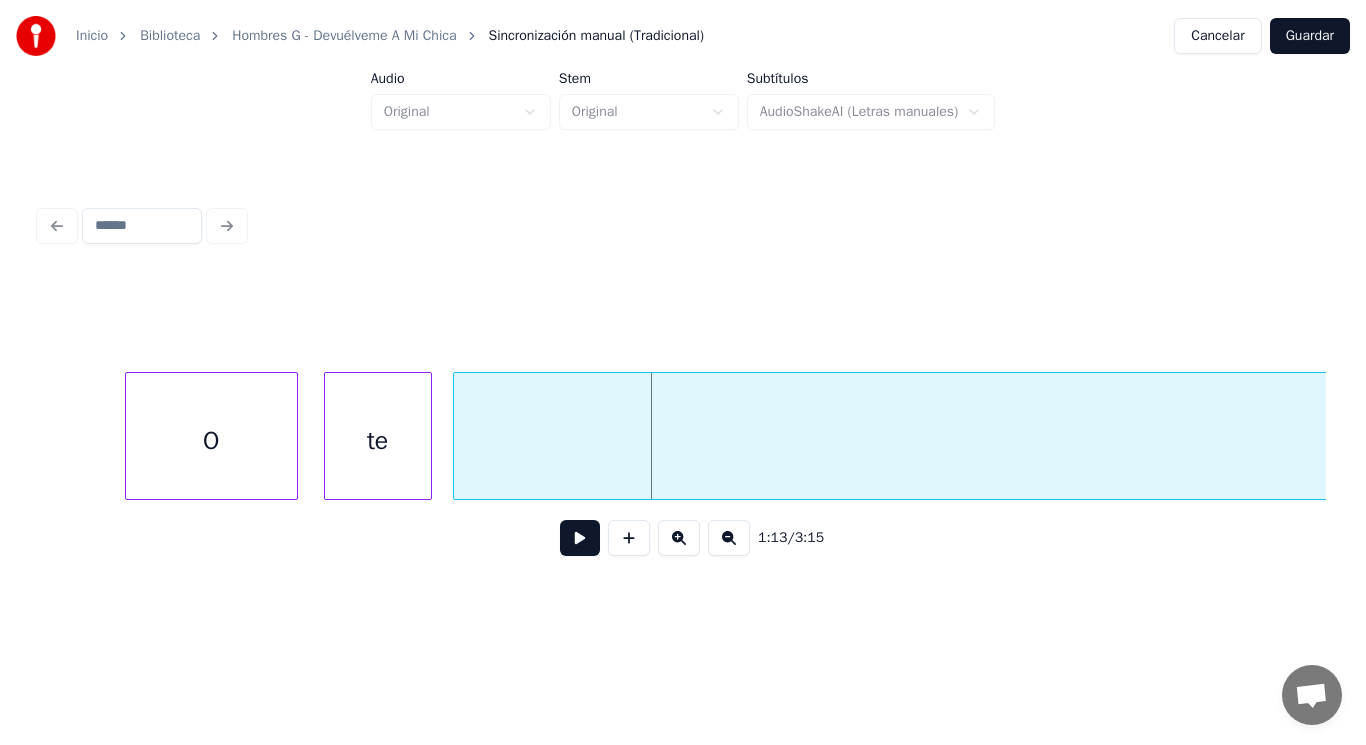 click at bounding box center [457, 436] 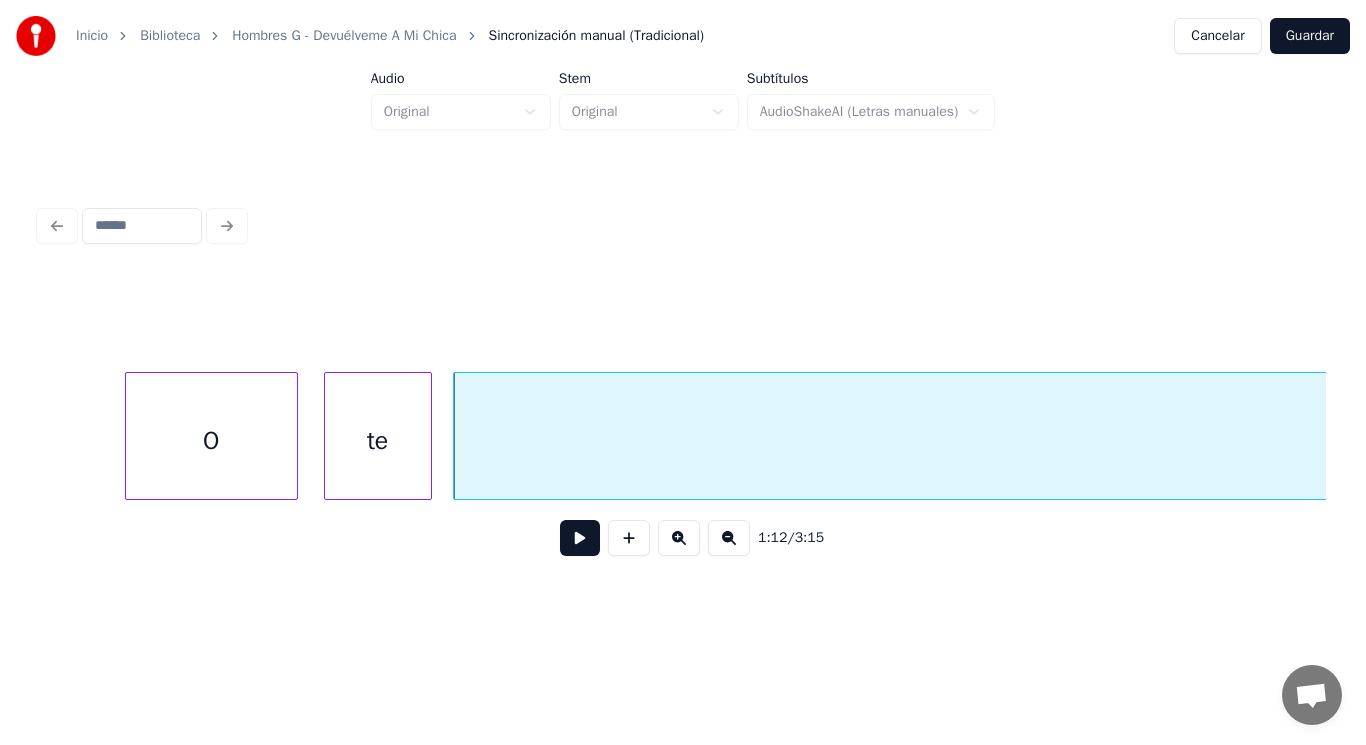 click at bounding box center (580, 538) 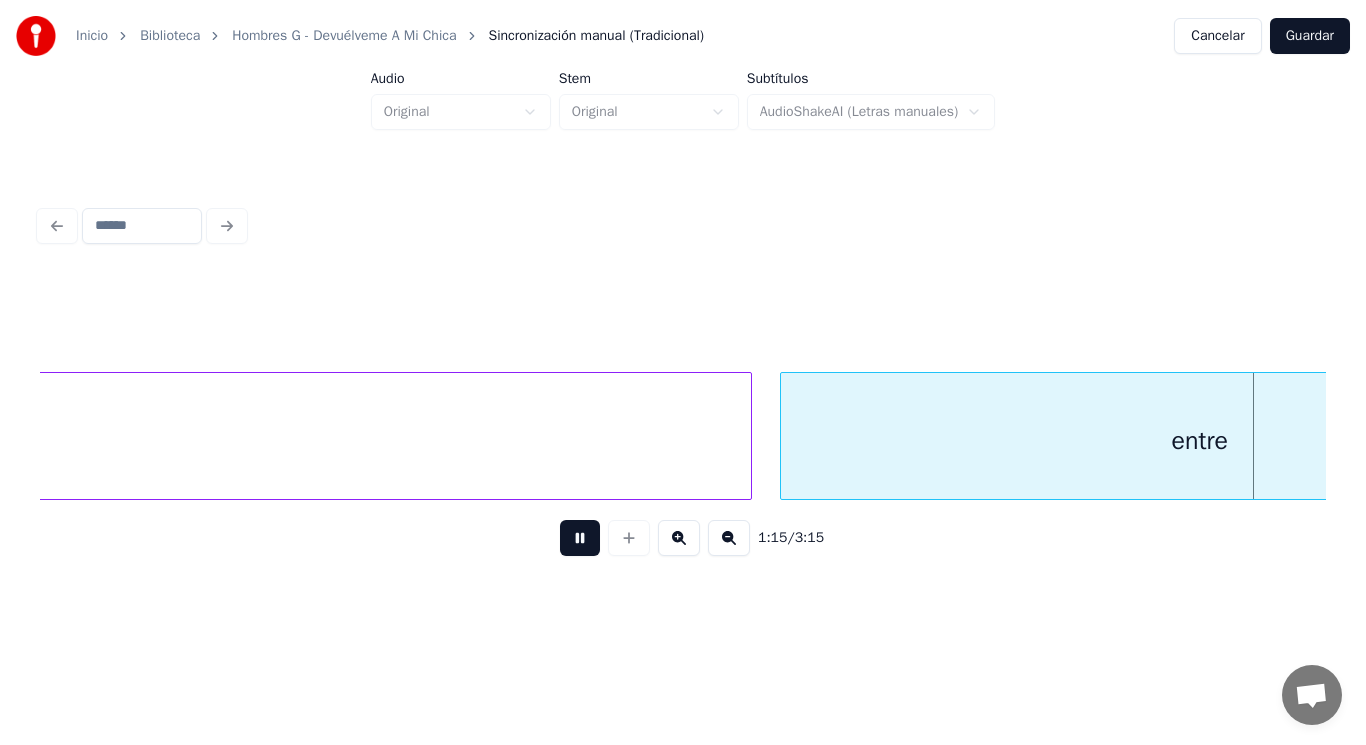 scroll, scrollTop: 0, scrollLeft: 105650, axis: horizontal 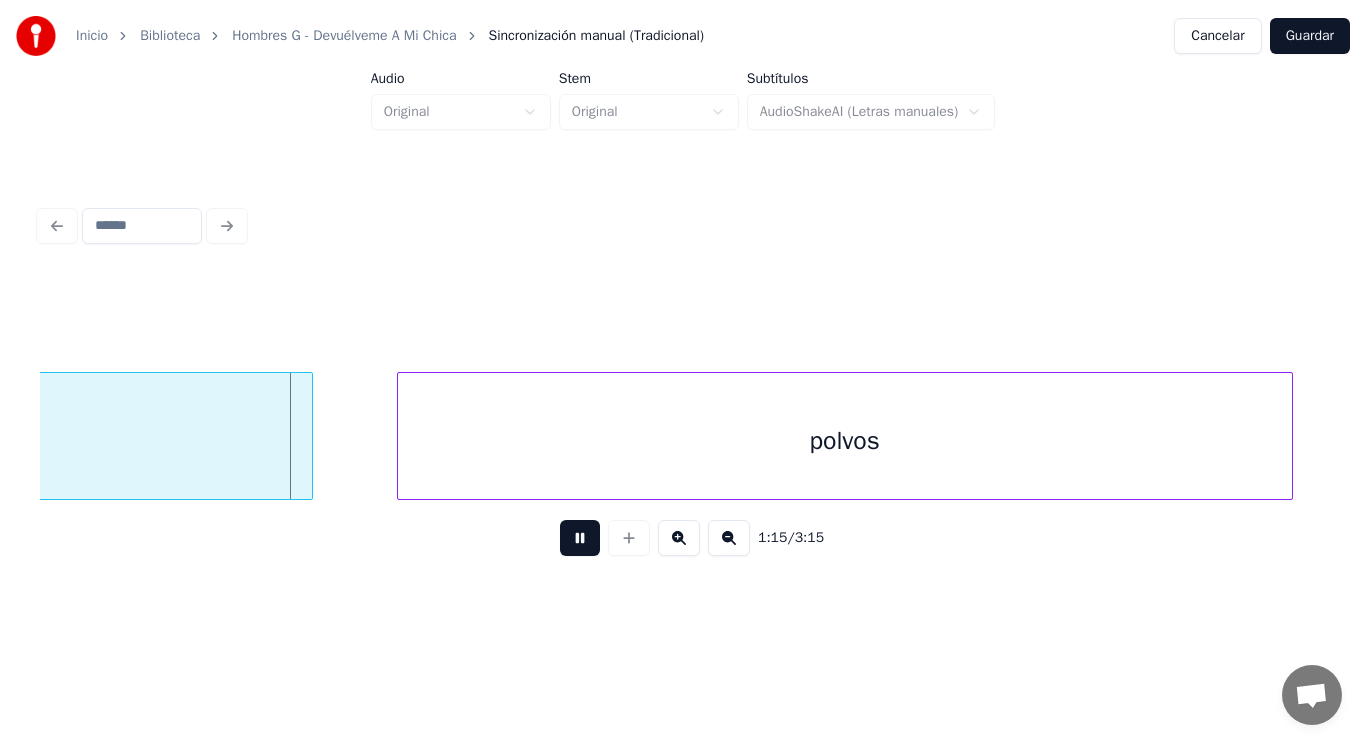click at bounding box center (580, 538) 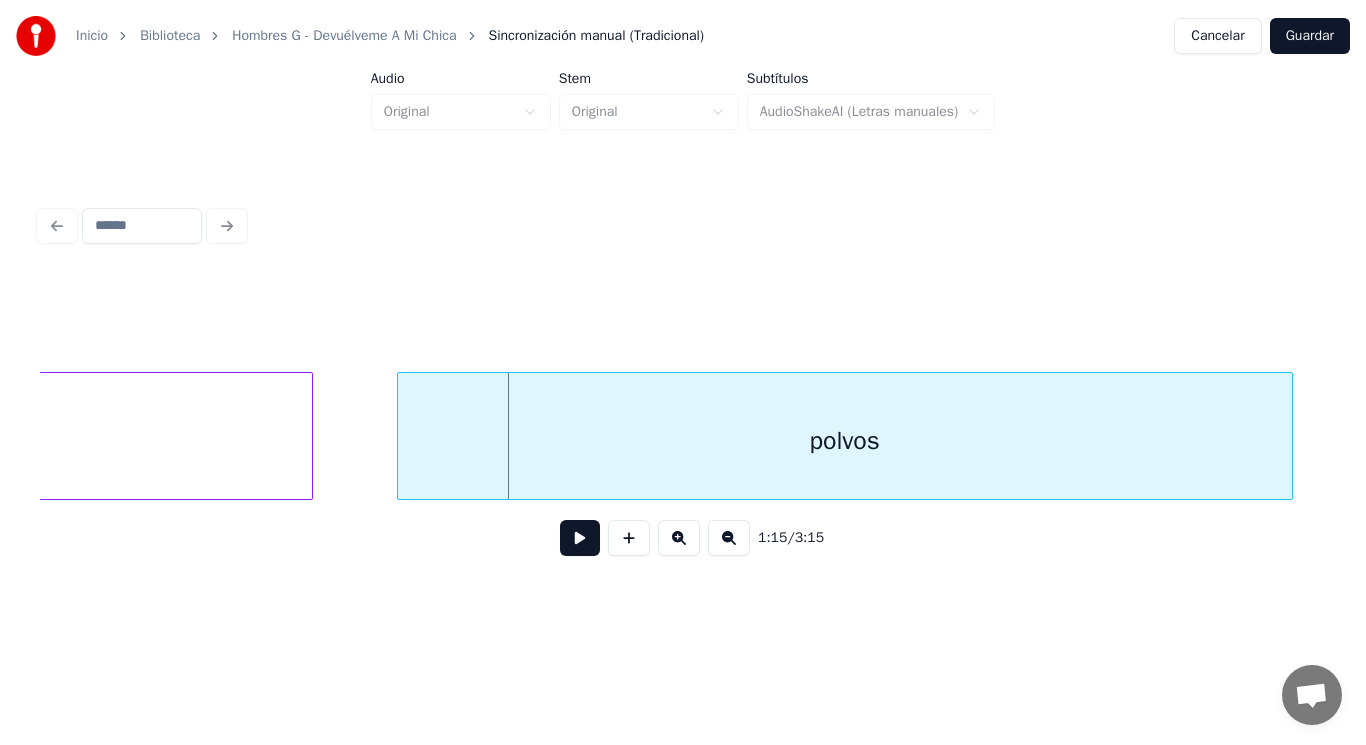 click at bounding box center (580, 538) 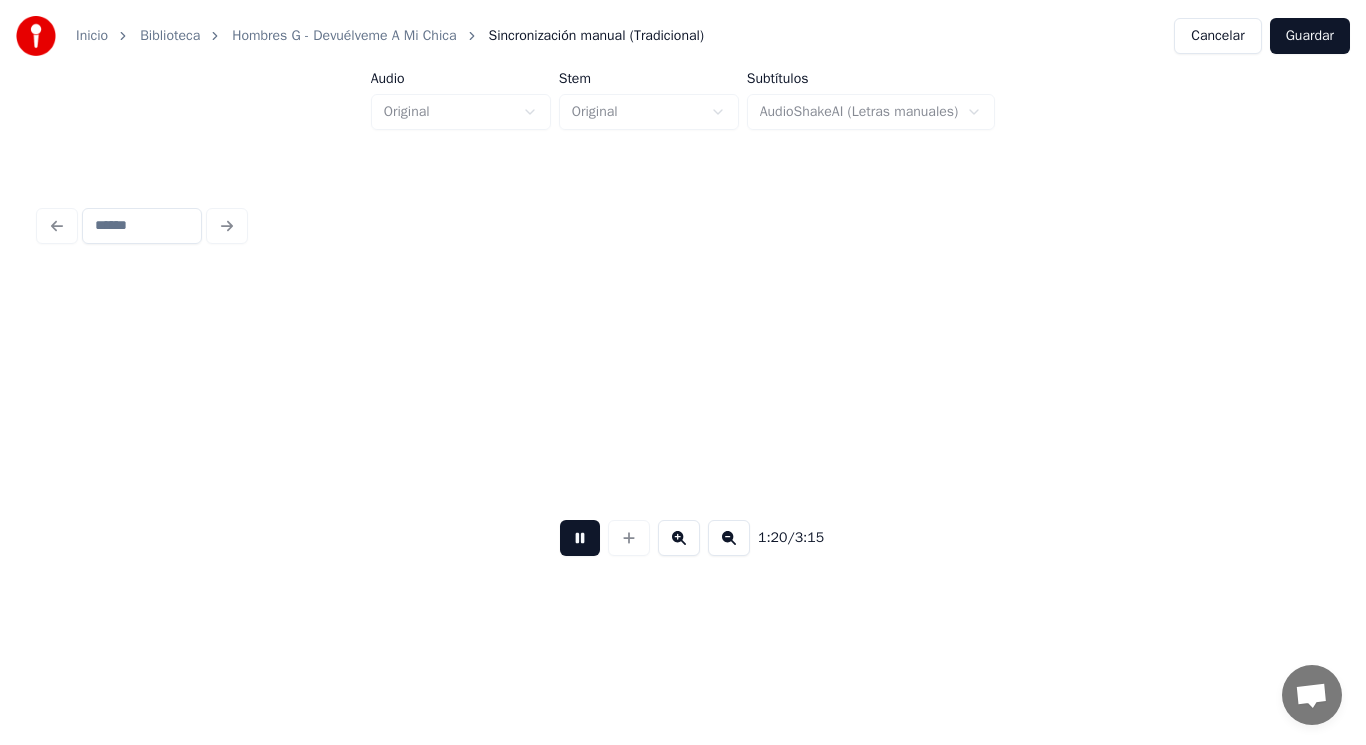 scroll, scrollTop: 0, scrollLeft: 112171, axis: horizontal 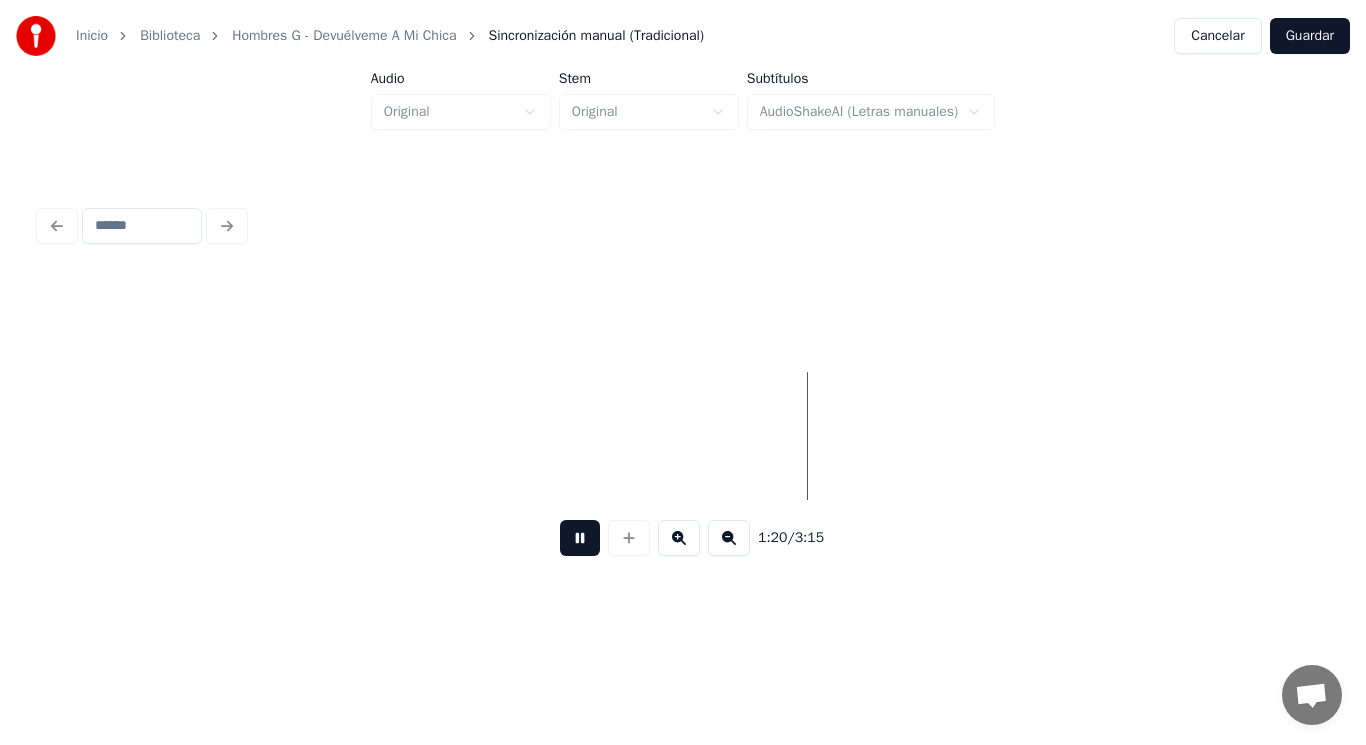 click at bounding box center (580, 538) 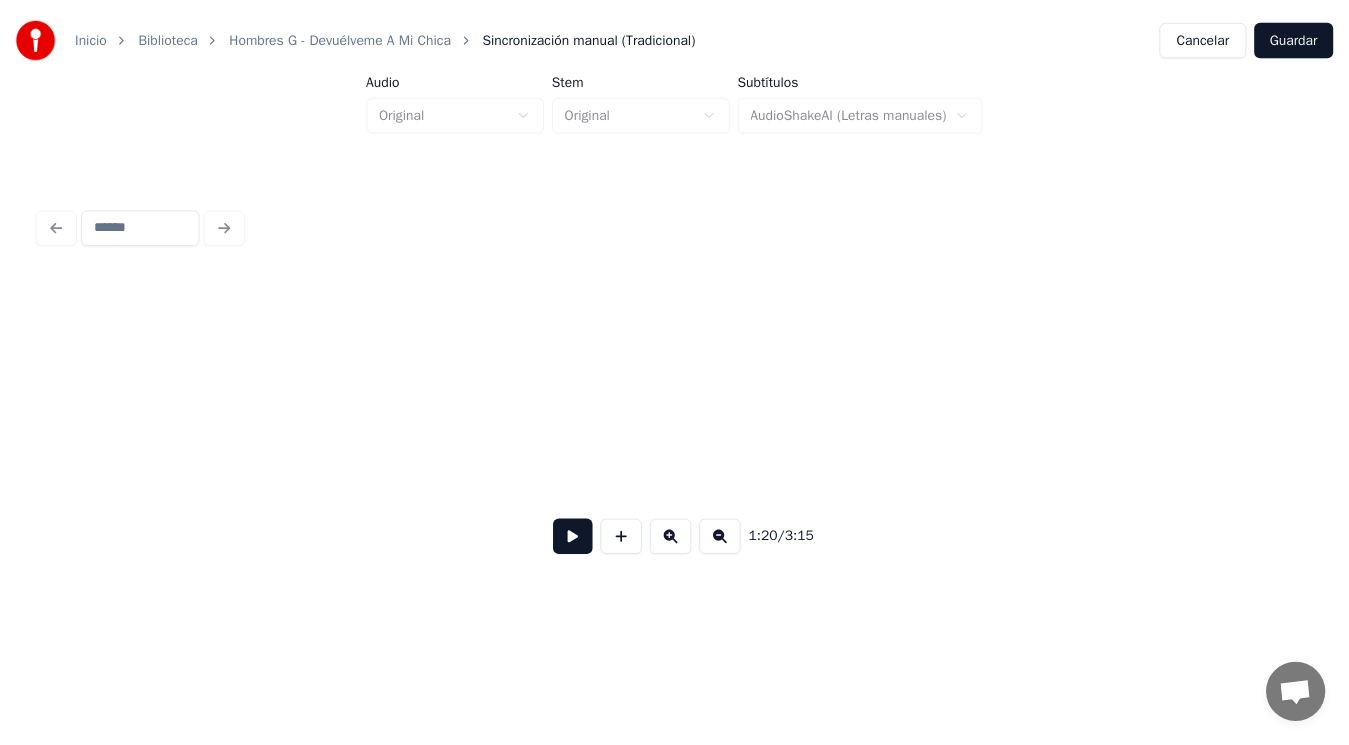 scroll, scrollTop: 0, scrollLeft: 121308, axis: horizontal 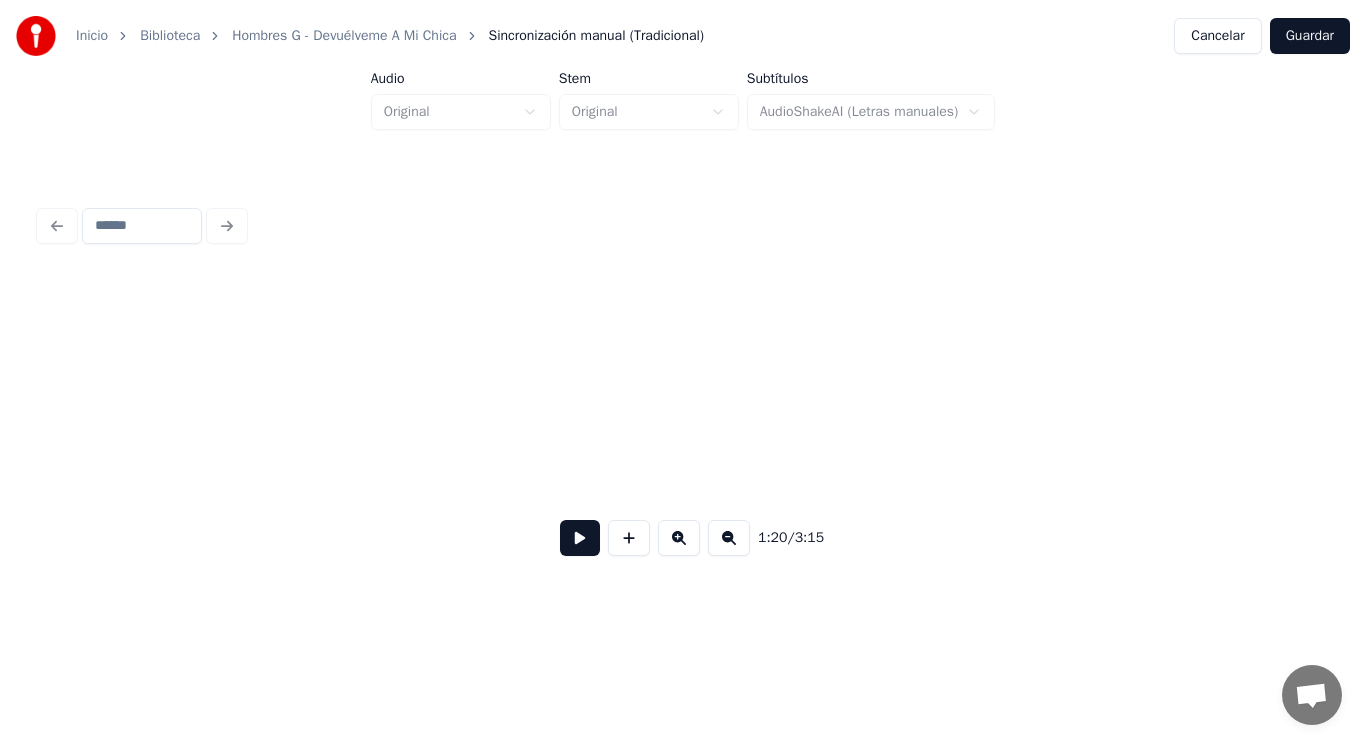 click on "Guardar" at bounding box center (1310, 36) 